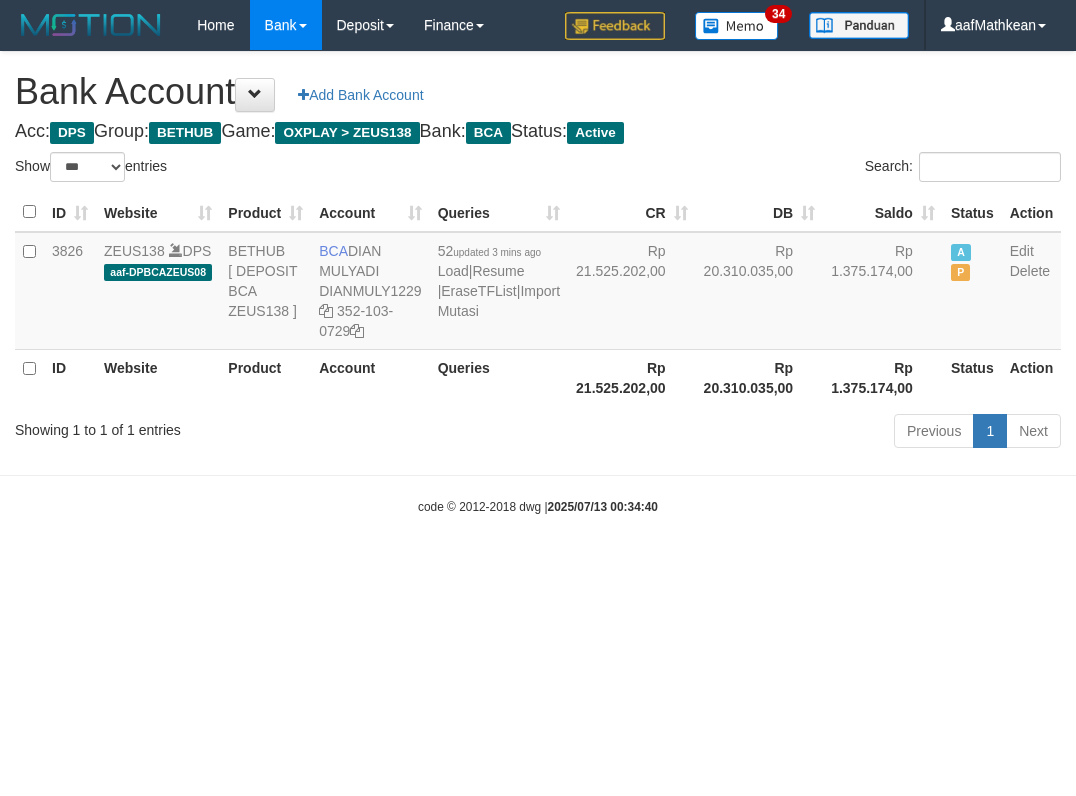 select on "***" 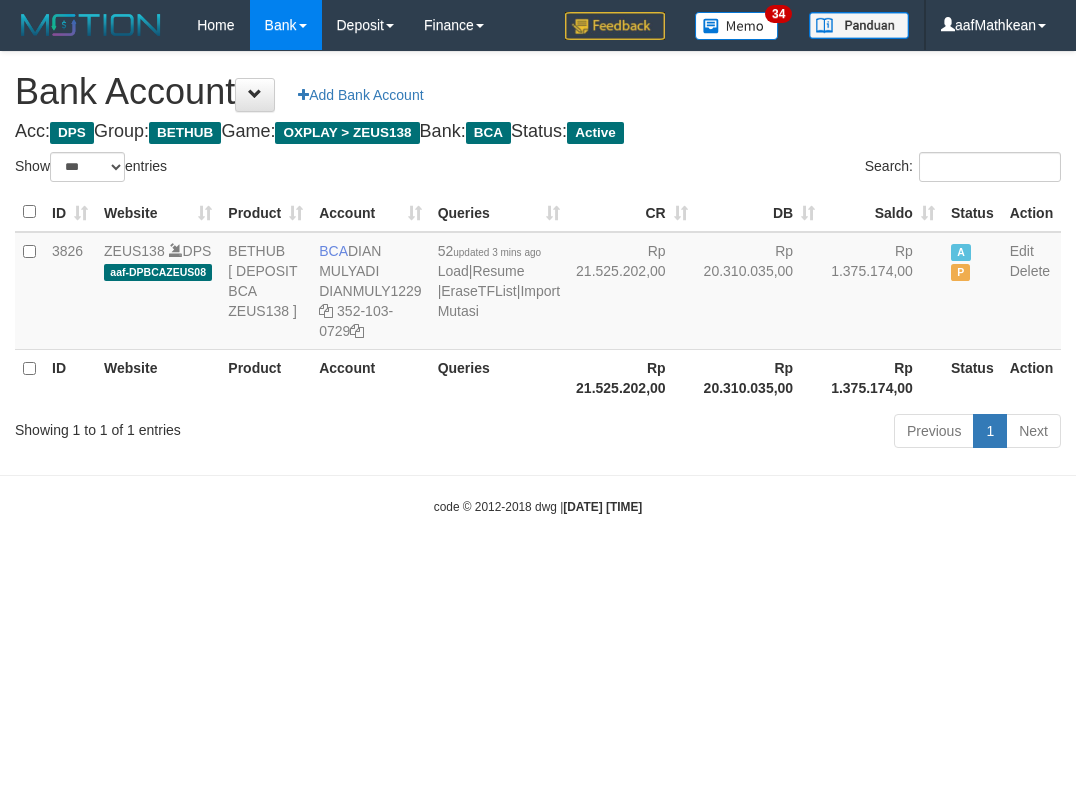 select on "***" 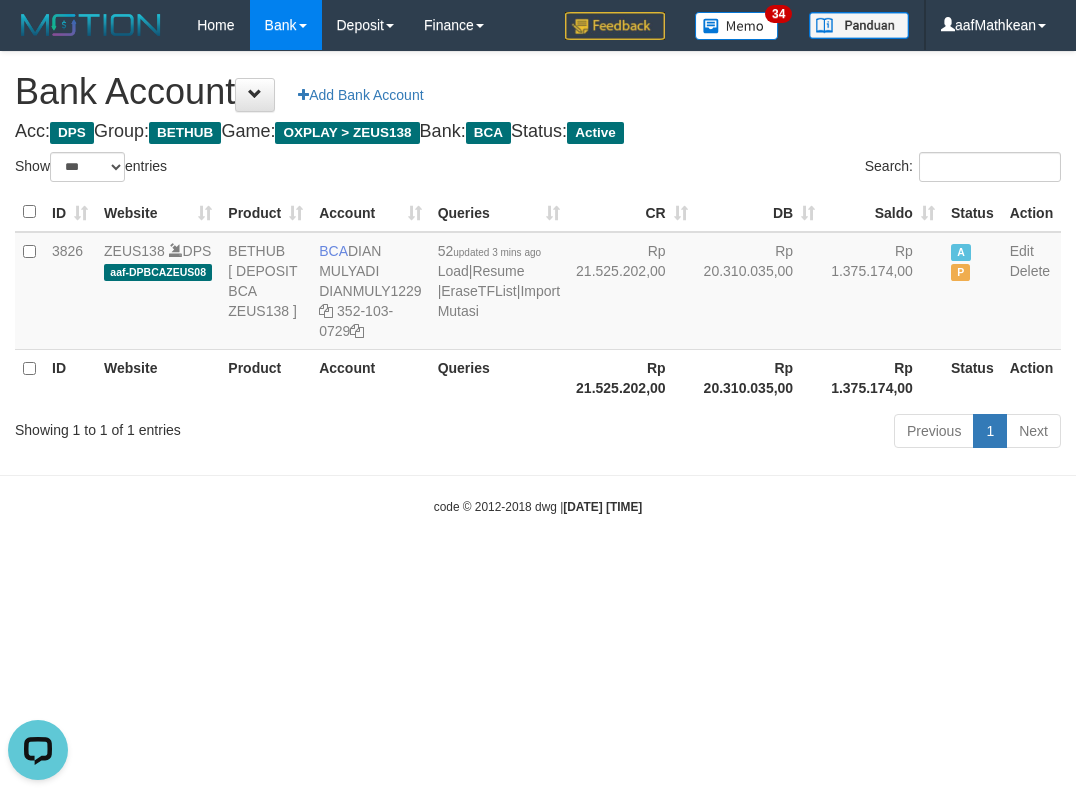 scroll, scrollTop: 0, scrollLeft: 0, axis: both 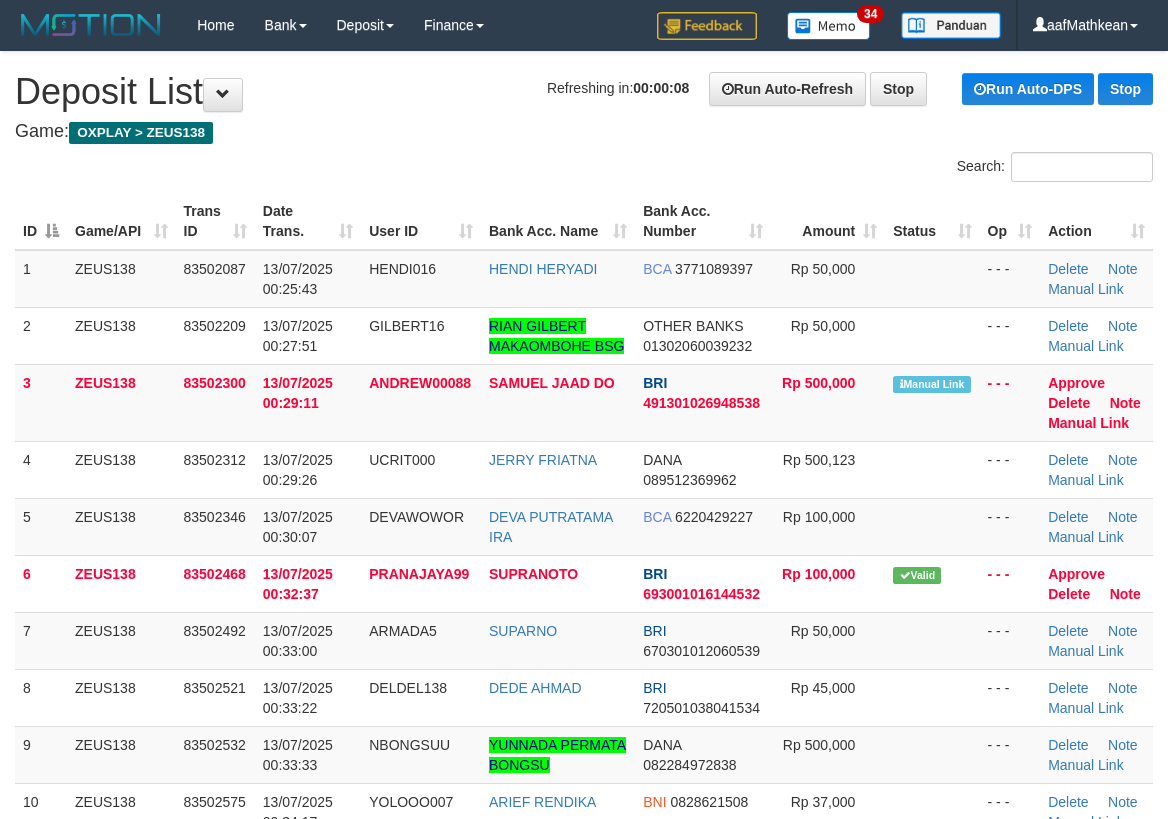 click on "**********" at bounding box center [584, 1395] 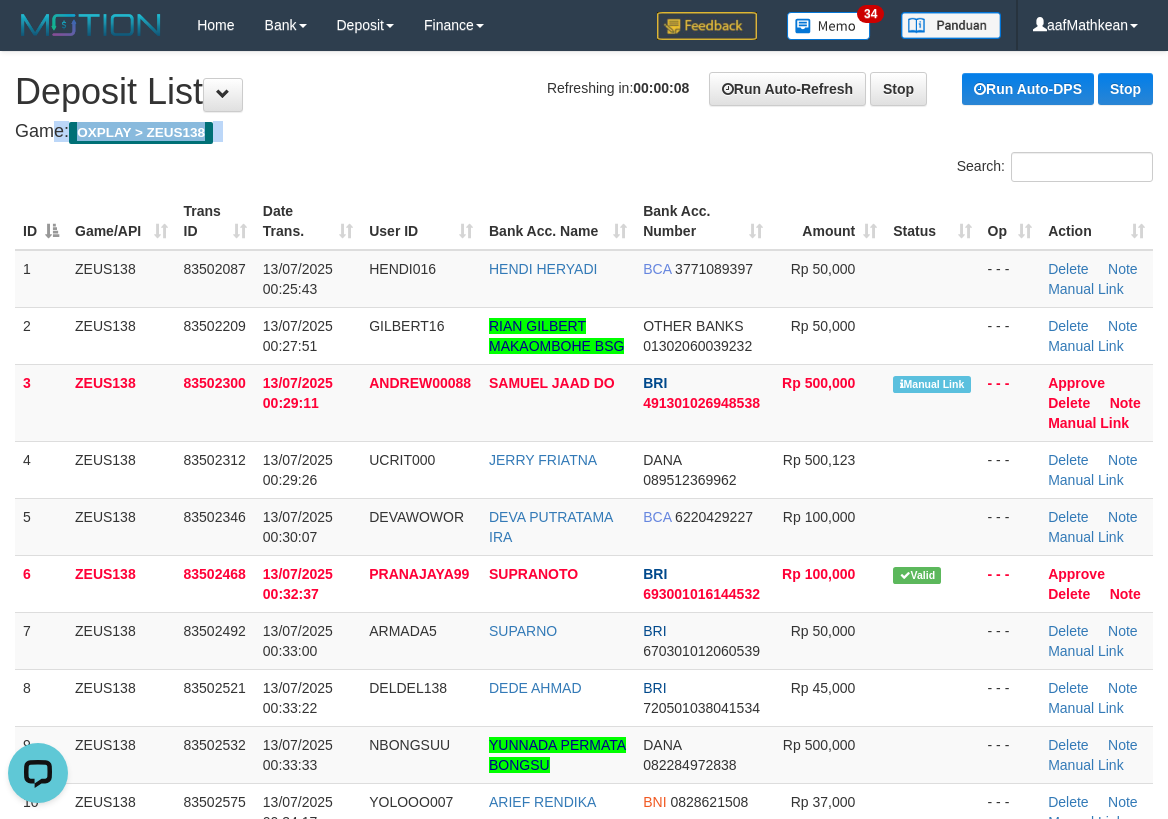 scroll, scrollTop: 0, scrollLeft: 0, axis: both 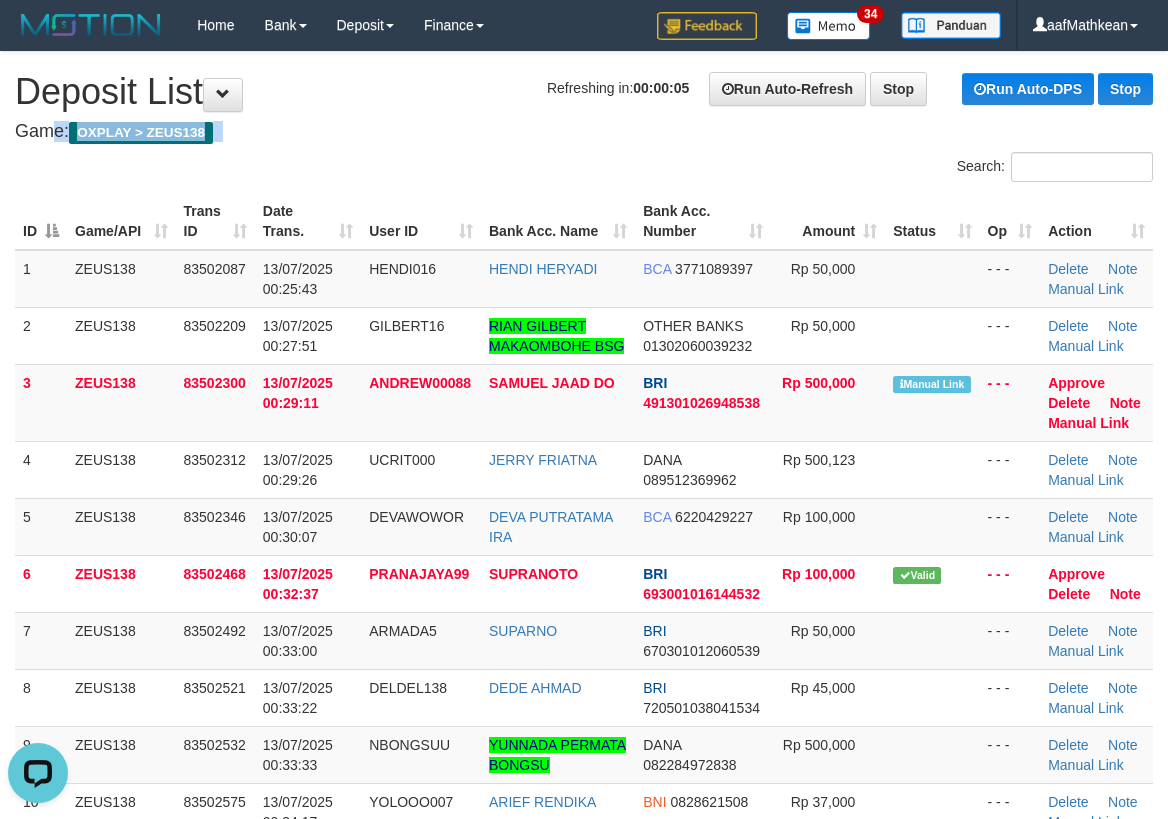 click on "Refreshing in:  00:00:05
Run Auto-Refresh
Stop
Run Auto-DPS
Stop
Deposit List" at bounding box center [584, 92] 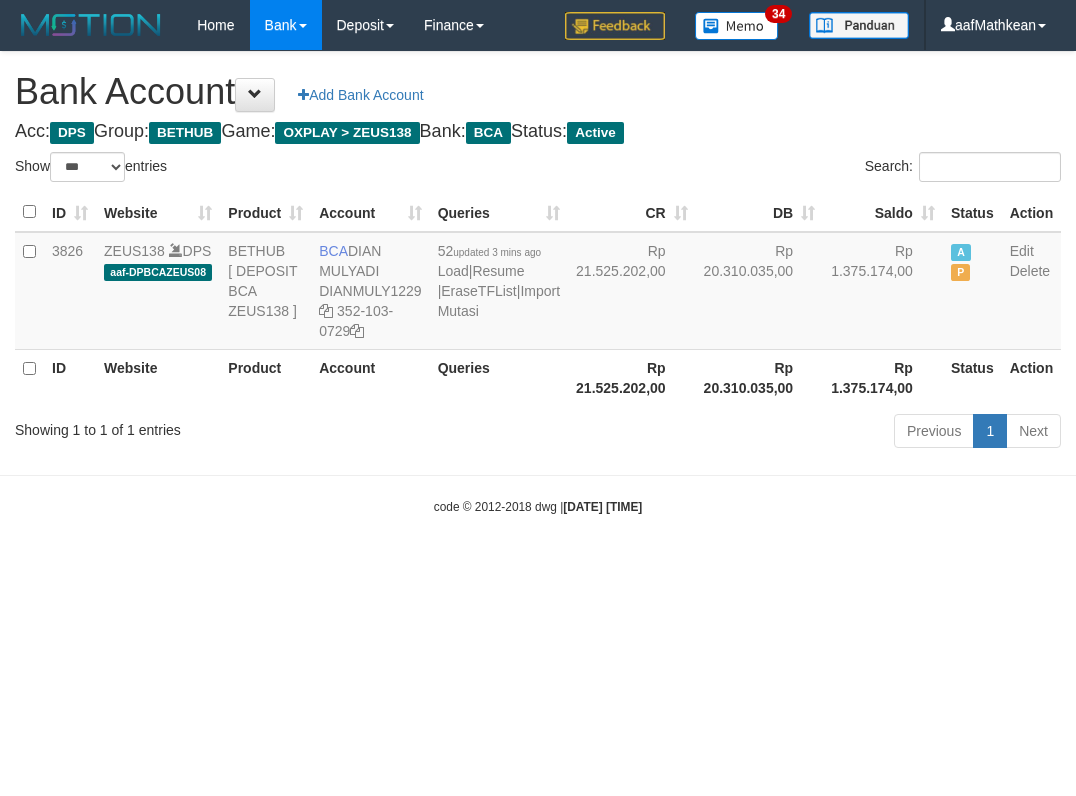 select on "***" 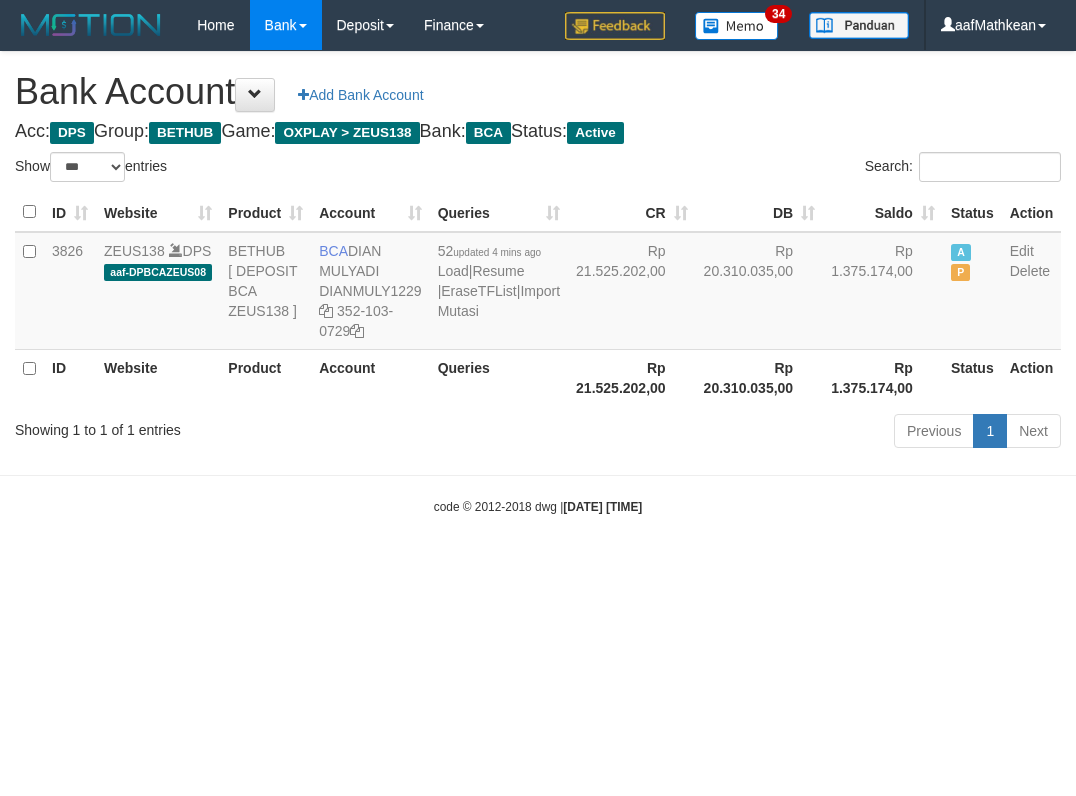 select on "***" 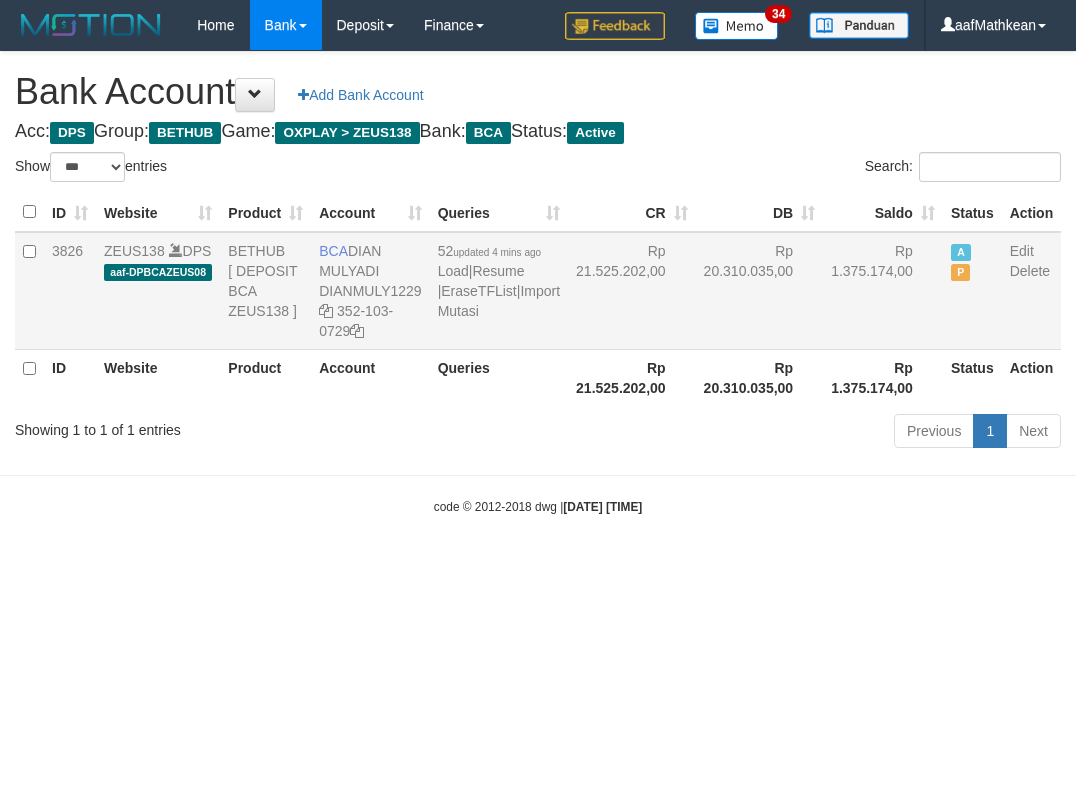 drag, startPoint x: 295, startPoint y: 572, endPoint x: 205, endPoint y: 232, distance: 351.7101 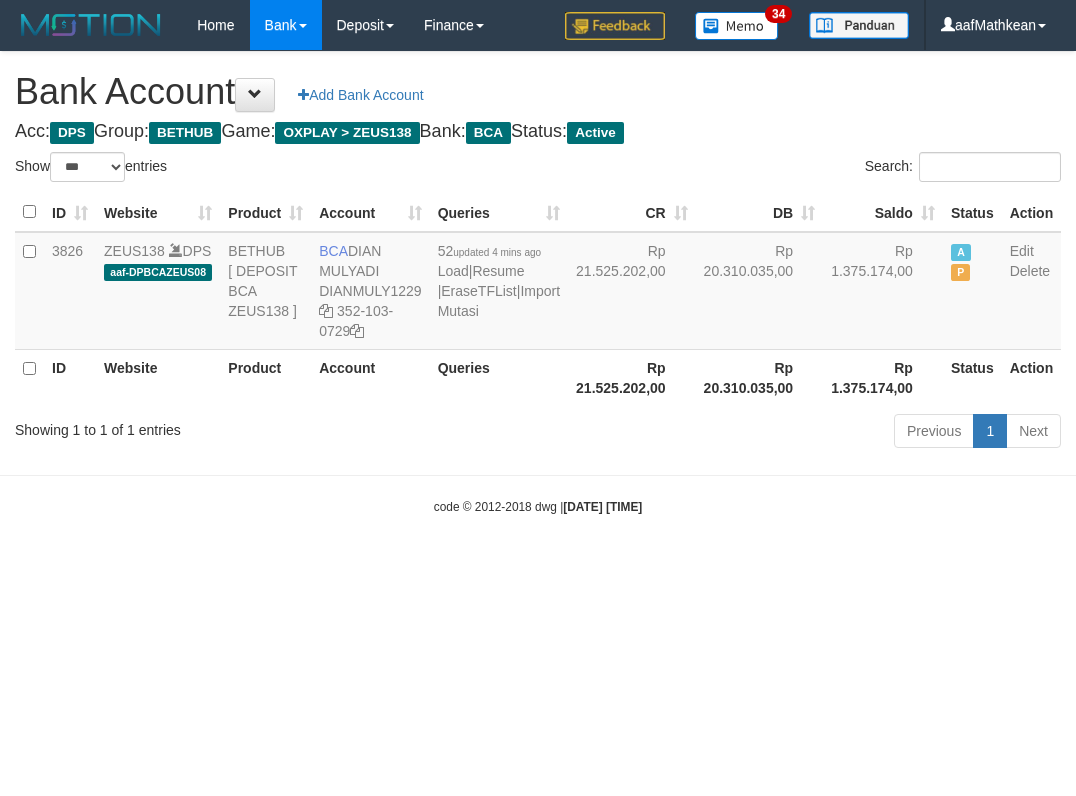 select on "***" 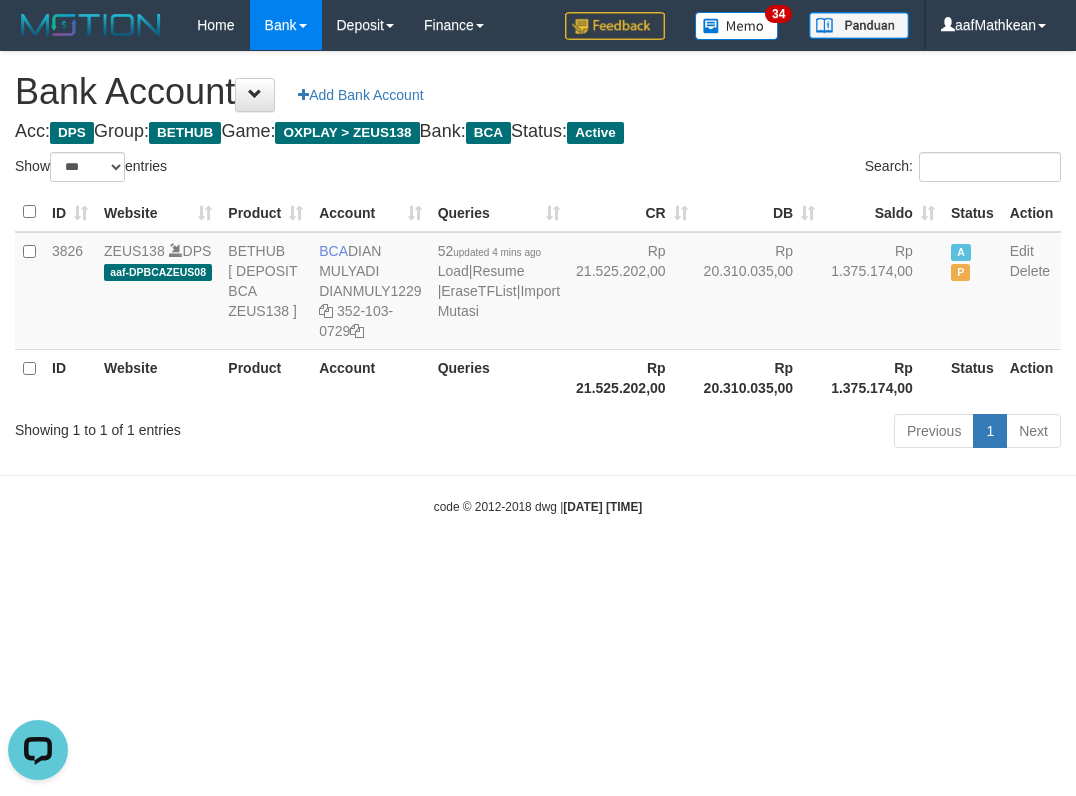 scroll, scrollTop: 0, scrollLeft: 0, axis: both 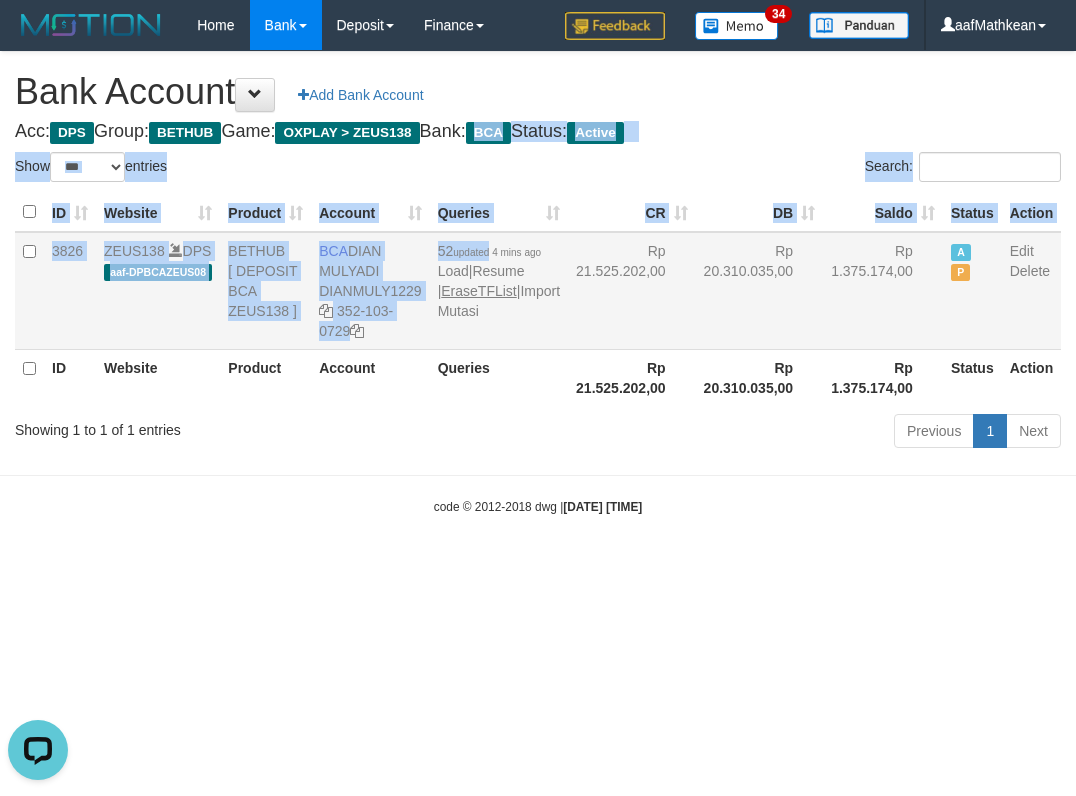 drag, startPoint x: 494, startPoint y: 250, endPoint x: 500, endPoint y: 328, distance: 78.23043 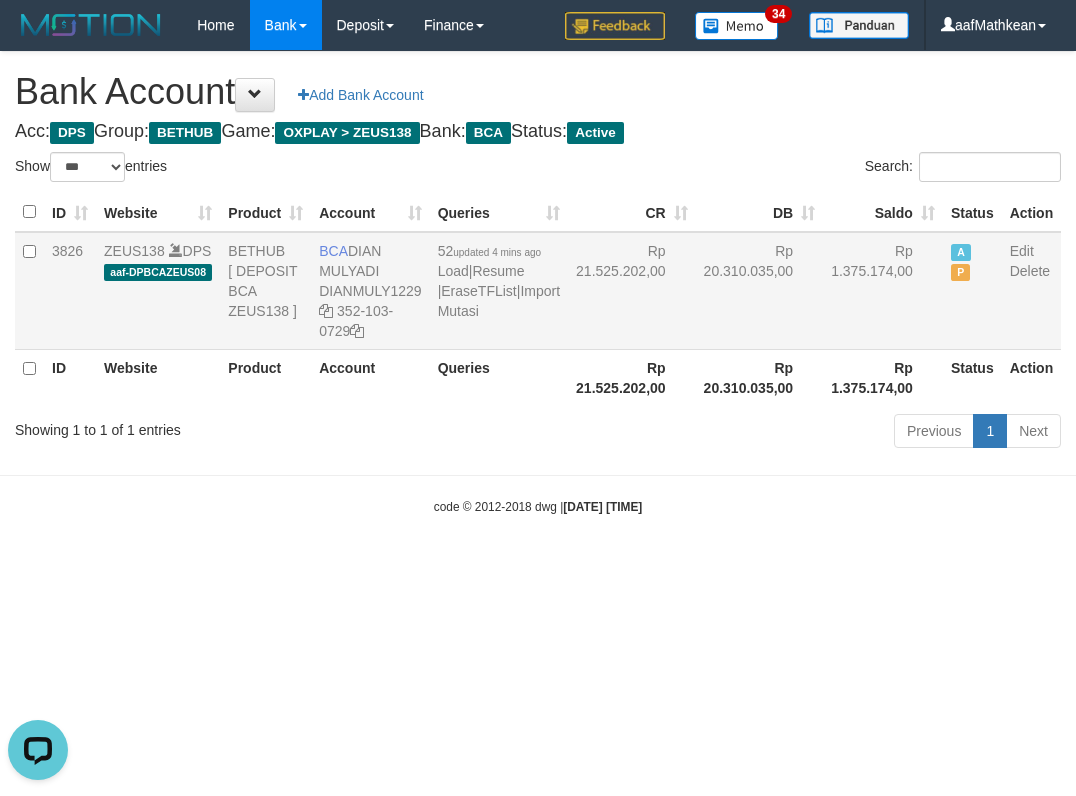 click on "Rp 21.525.202,00" at bounding box center (632, 291) 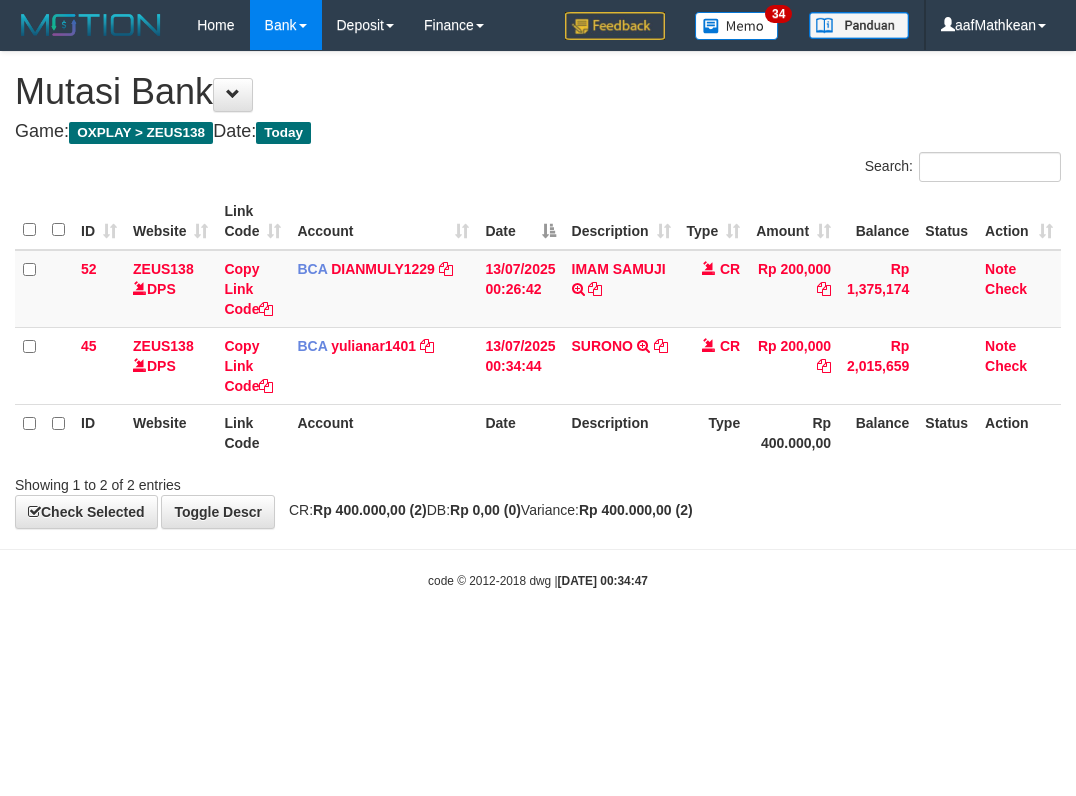 scroll, scrollTop: 0, scrollLeft: 0, axis: both 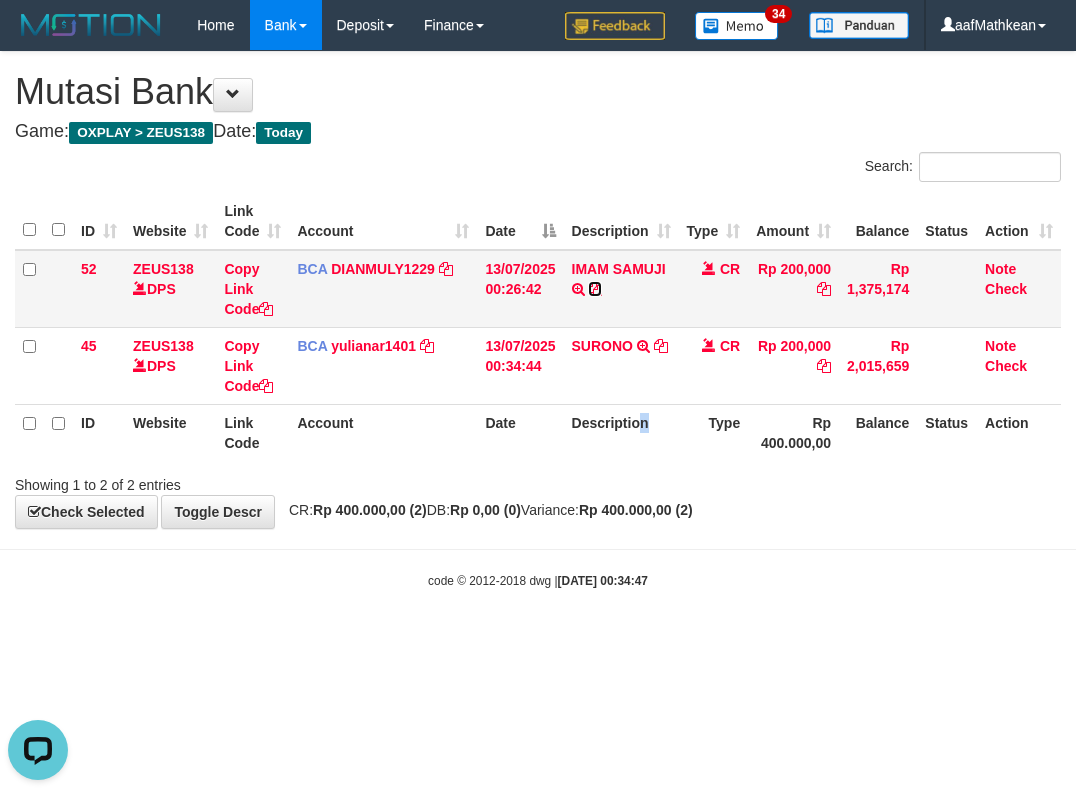click at bounding box center (595, 289) 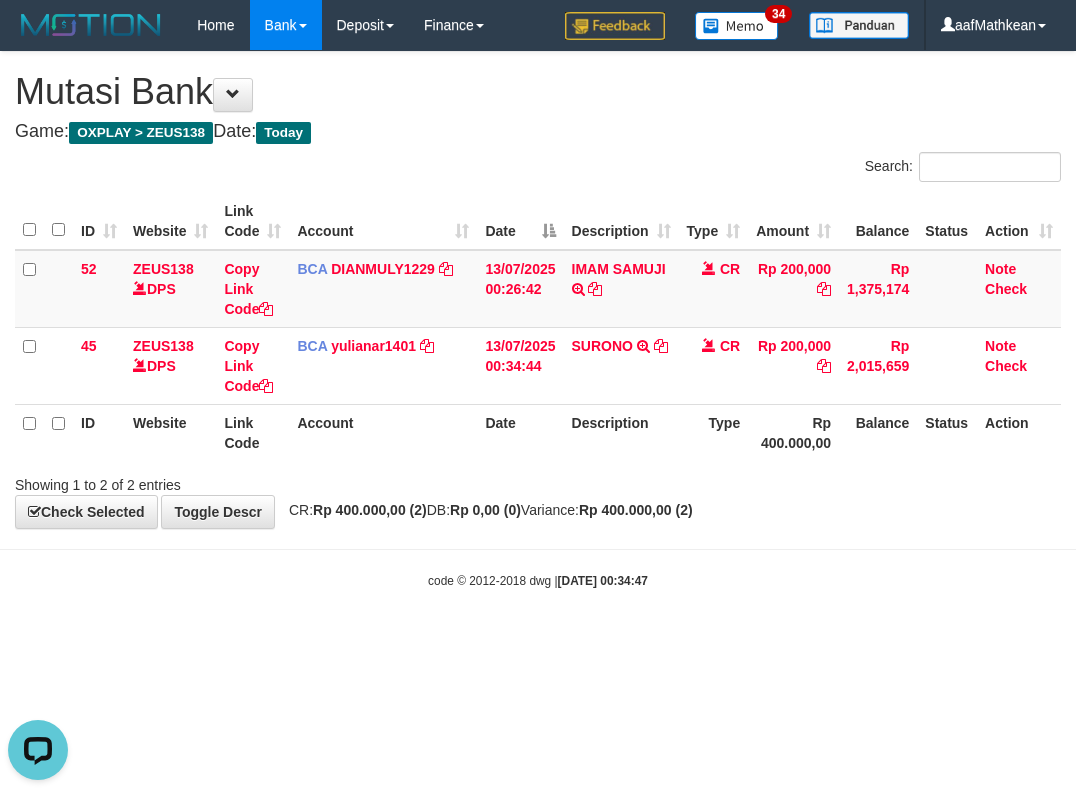 click on "Account" at bounding box center [383, 432] 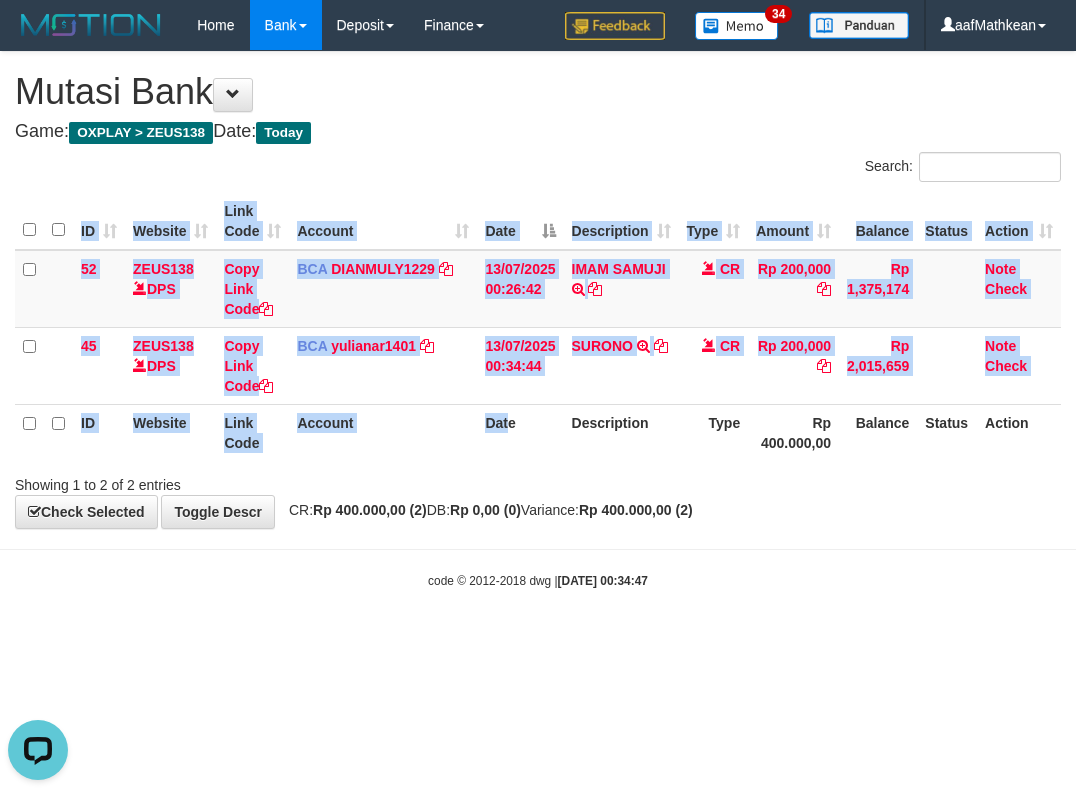 drag, startPoint x: 513, startPoint y: 464, endPoint x: 515, endPoint y: 474, distance: 10.198039 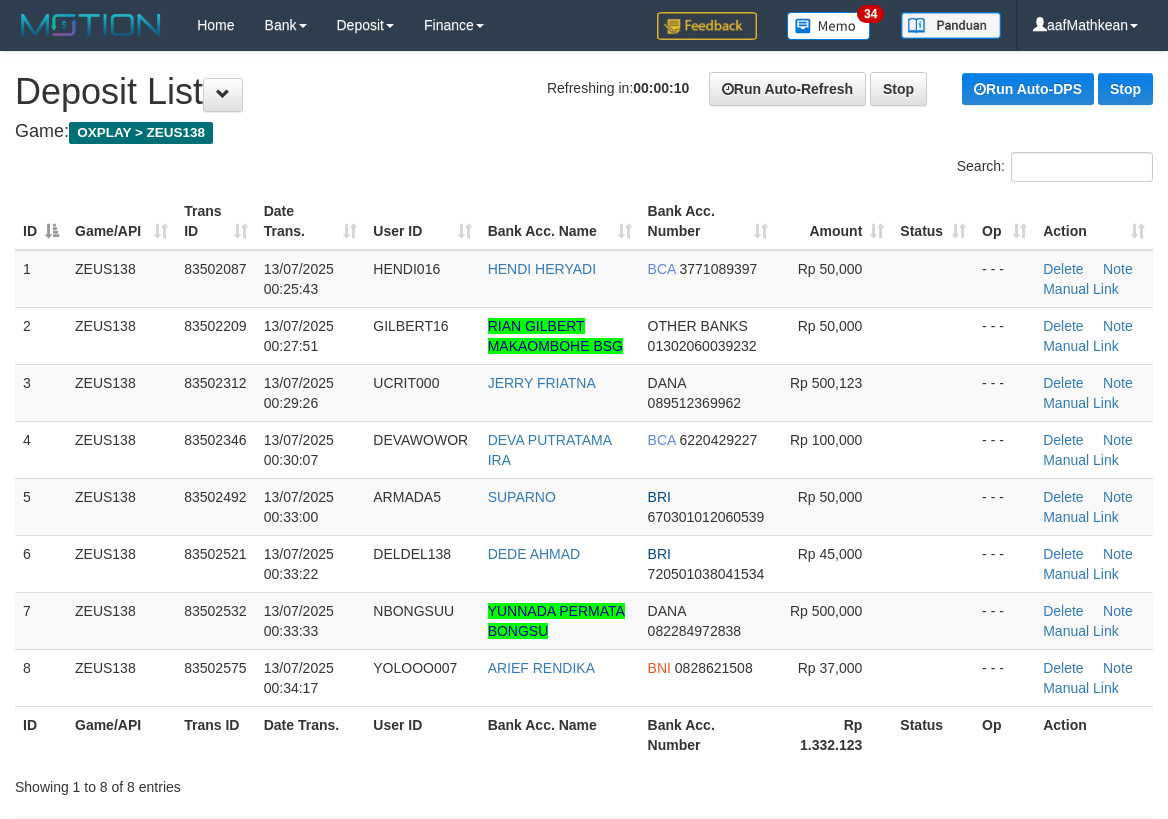 scroll, scrollTop: 0, scrollLeft: 0, axis: both 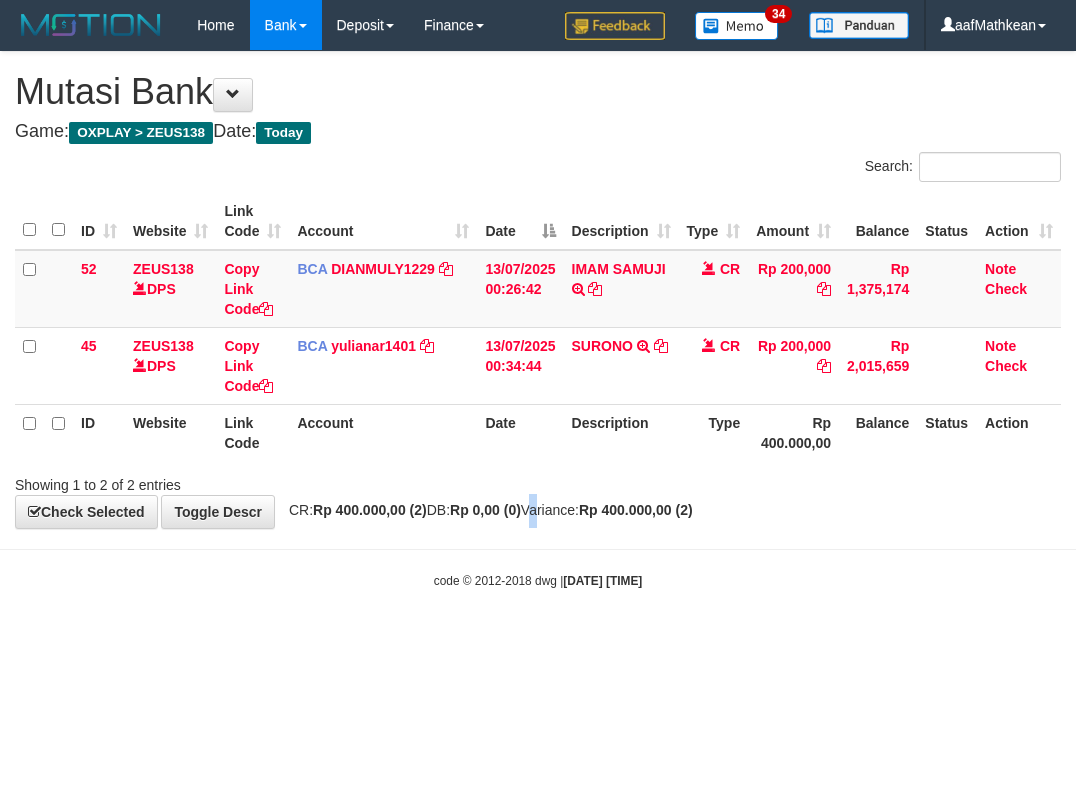 click on "**********" at bounding box center [538, 290] 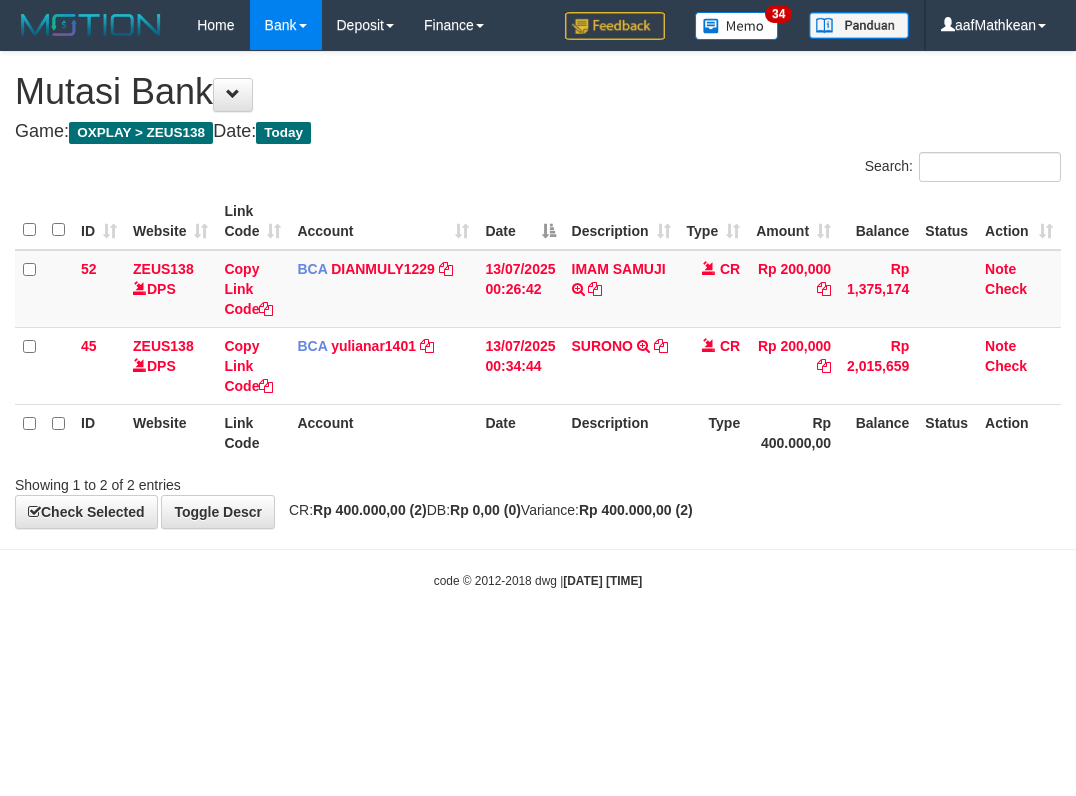scroll, scrollTop: 0, scrollLeft: 0, axis: both 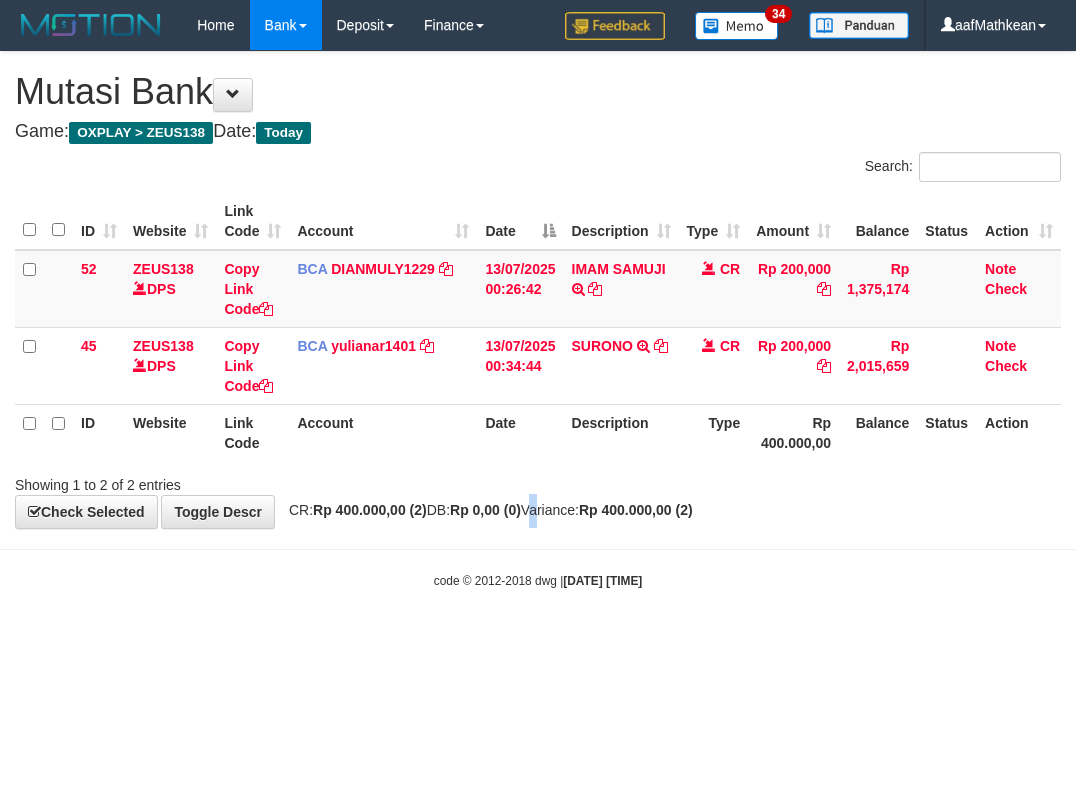 click on "CR:  Rp 400.000,00 (2)      DB:  Rp 0,00 (0)      Variance:  Rp 400.000,00 (2)" at bounding box center (486, 510) 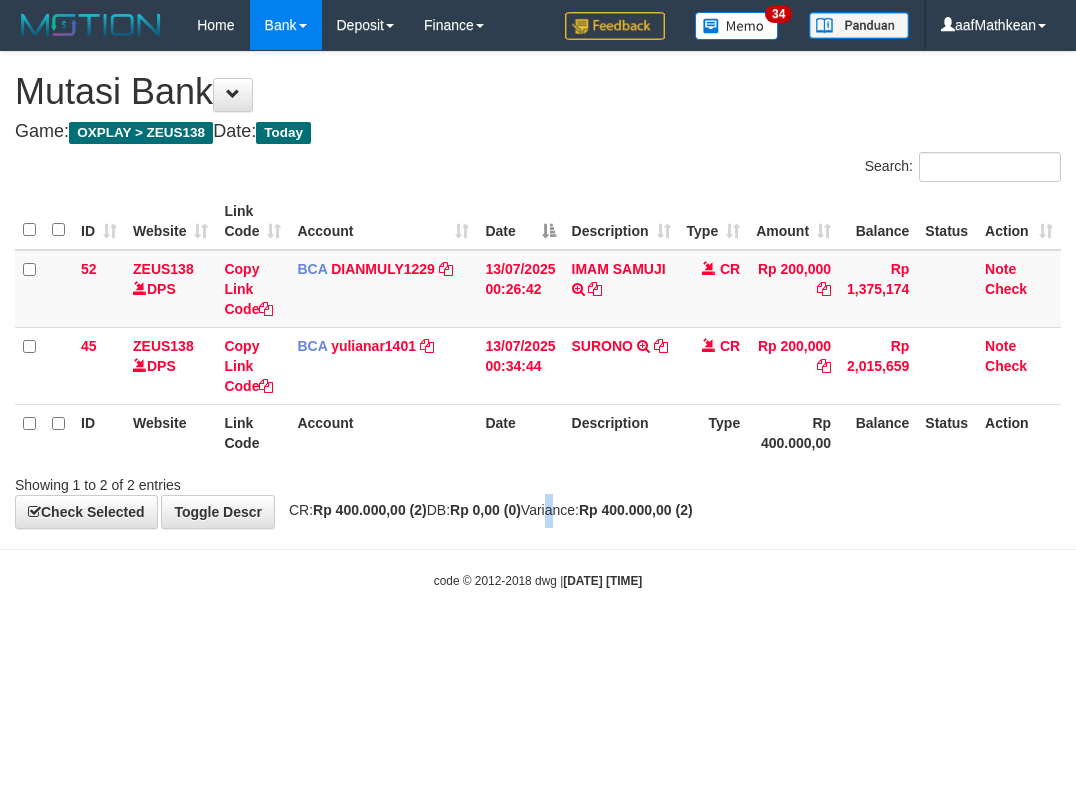 click on "**********" at bounding box center [538, 290] 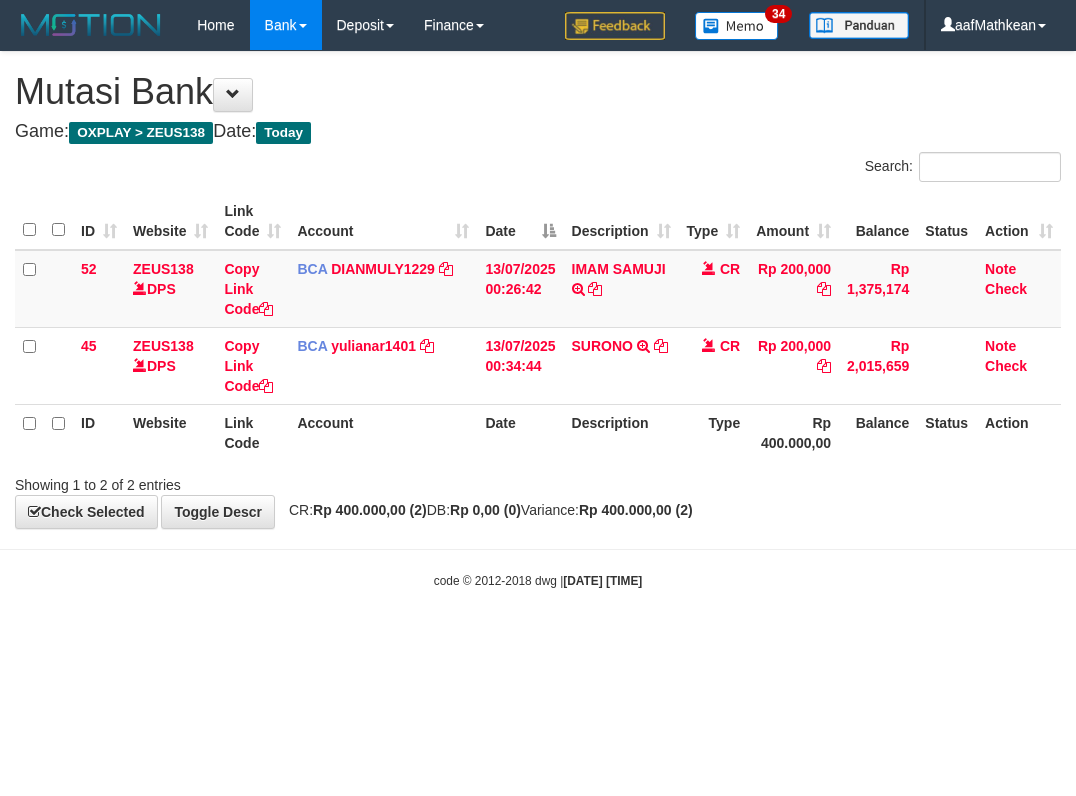 scroll, scrollTop: 0, scrollLeft: 0, axis: both 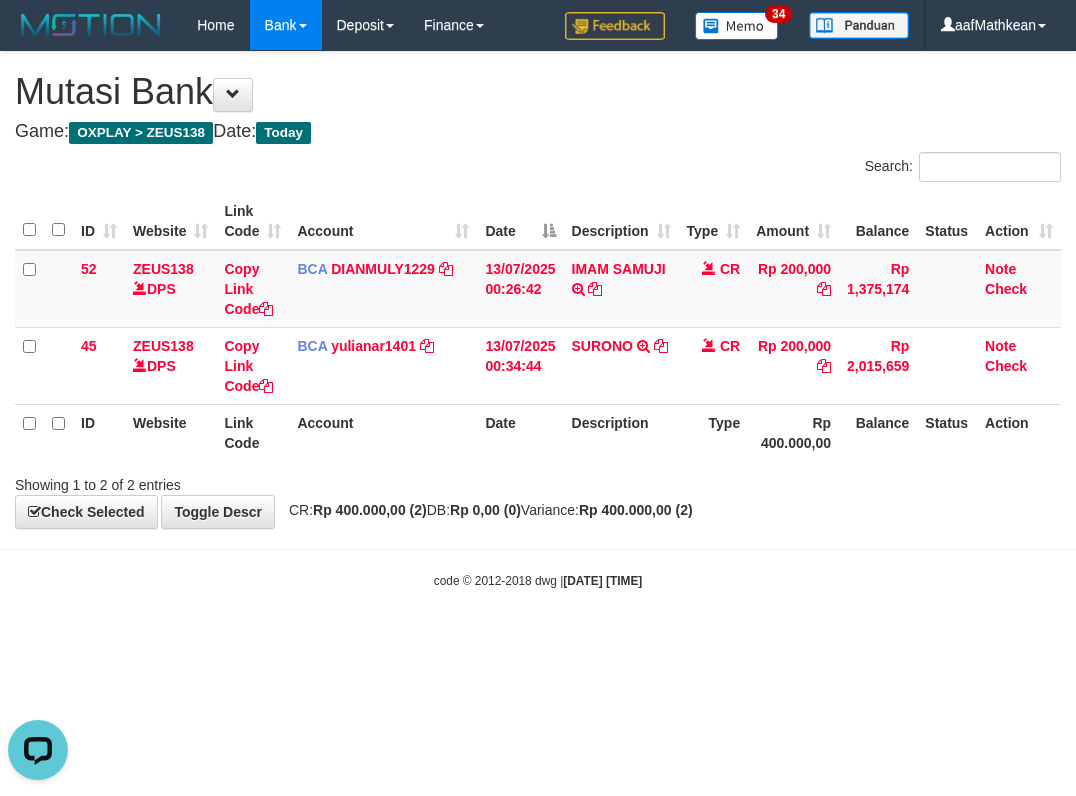 click on "Search:
ID Website Link Code Account Date Description Type Amount Balance Status Action
52
ZEUS138    DPS
Copy Link Code
BCA
DIANMULY1229
DPS
DIAN MULYADI
mutasi_20250713_3826 | 52
mutasi_20250713_3826 | 52
13/07/2025 00:26:42
IMAM SAMUJI         TRSF E-BANKING CR 1307/FTSCY/WS95031
200000.00IMAM SAMUJI
CR
Rp 200,000
Rp 1,375,174
Note
Check
45
ZEUS138    DPS
Copy Link Code
BCA
yulianar1401
DPS
YULIANA RISKI ASTUTI" at bounding box center [538, 323] 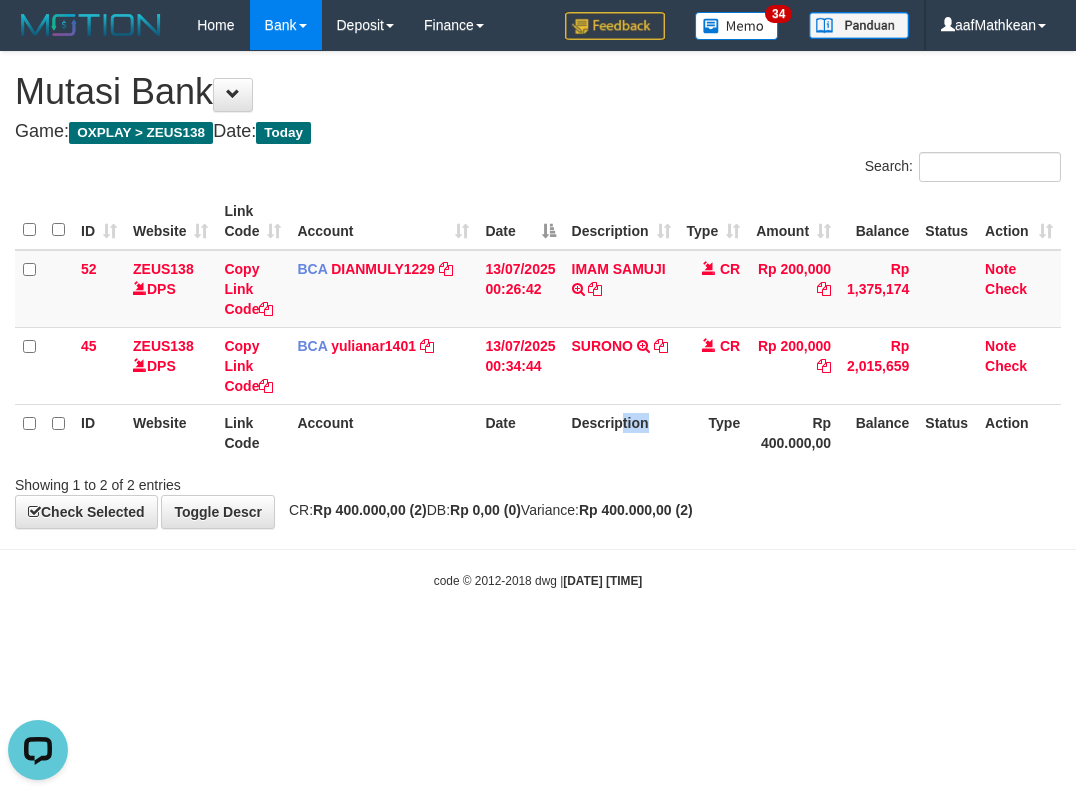 drag, startPoint x: 623, startPoint y: 433, endPoint x: 623, endPoint y: 418, distance: 15 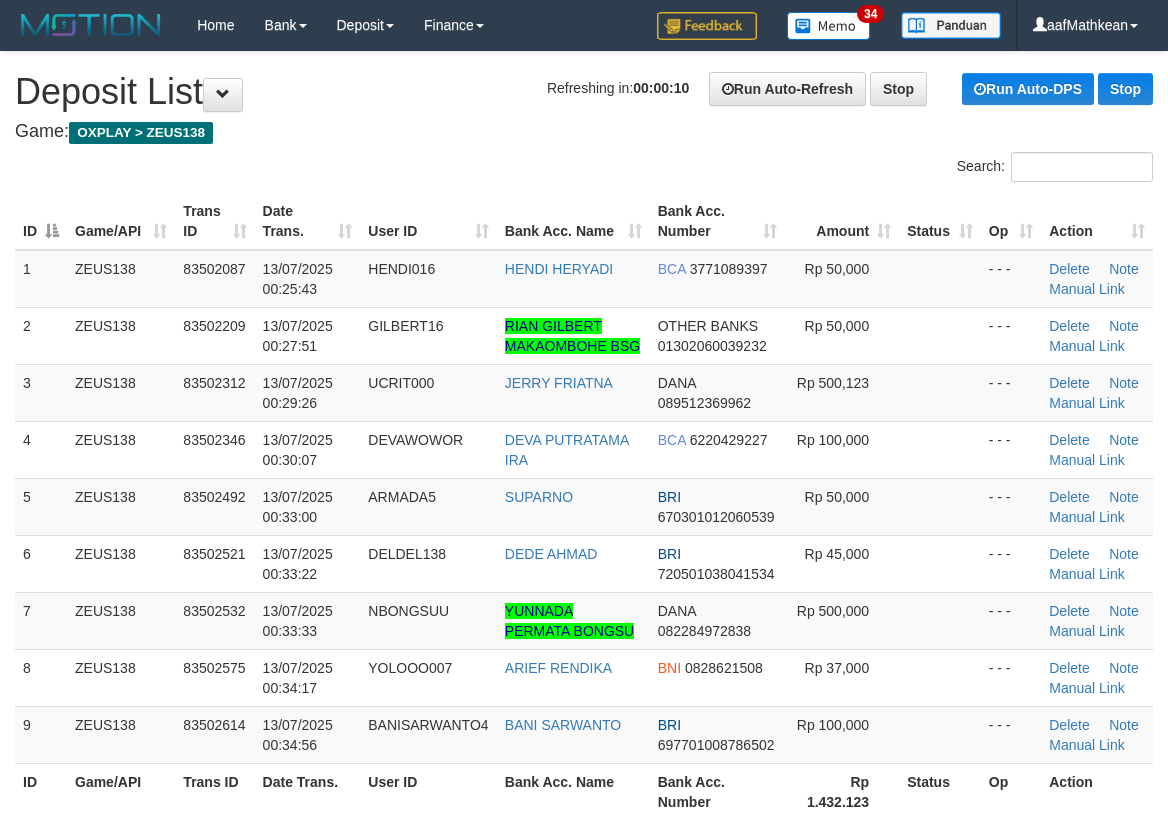 scroll, scrollTop: 0, scrollLeft: 0, axis: both 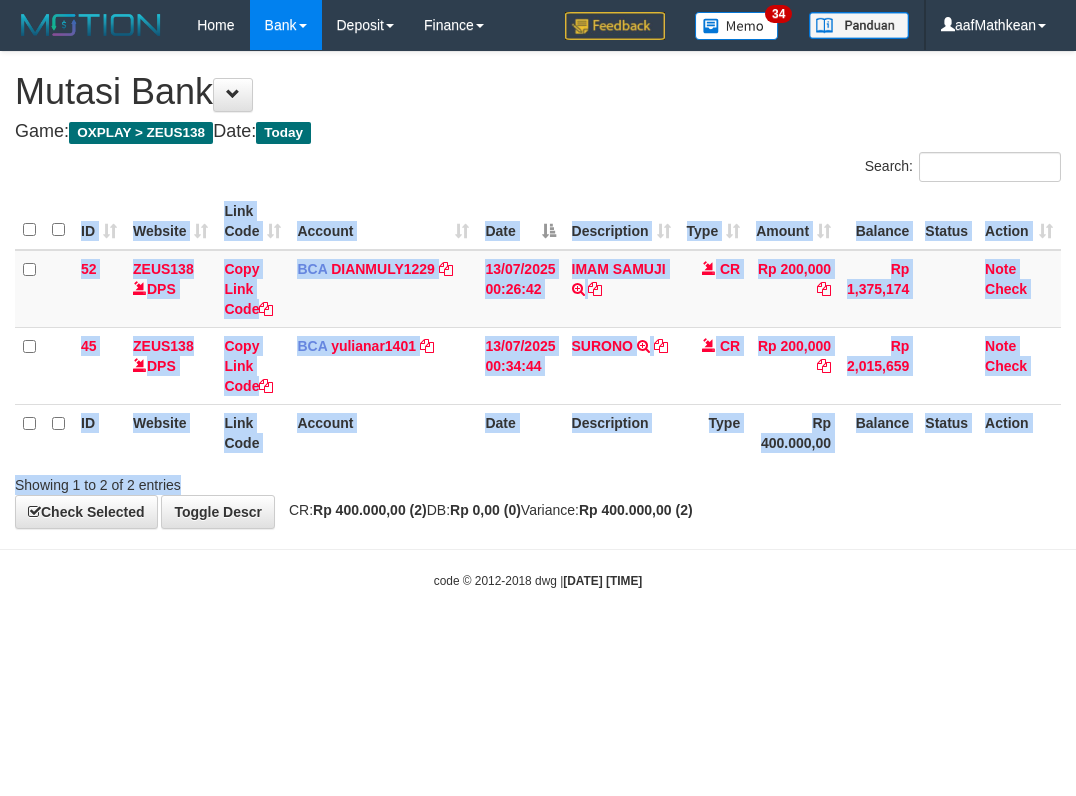 click on "Toggle navigation
Home
Bank
Account List
Load
By Website
Group
[OXPLAY]													ZEUS138
By Load Group (DPS)" at bounding box center [538, 320] 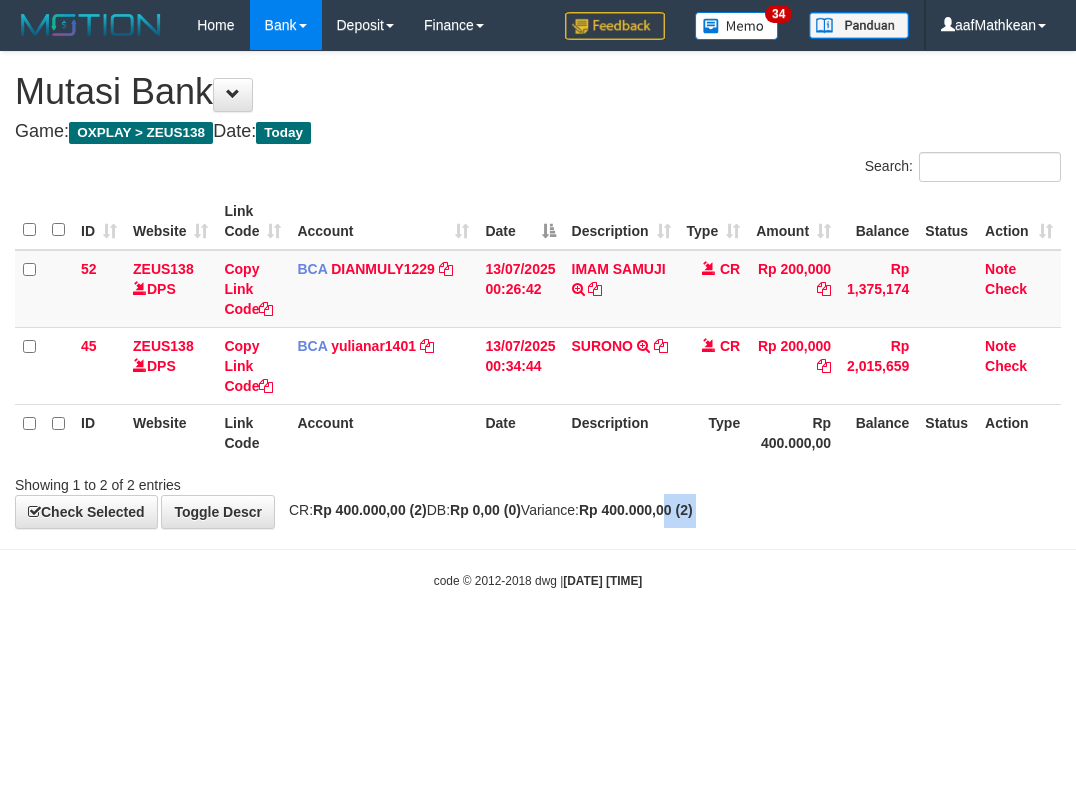 click on "Toggle navigation
Home
Bank
Account List
Load
By Website
Group
[OXPLAY]													ZEUS138
By Load Group (DPS)
Sync" at bounding box center [538, 320] 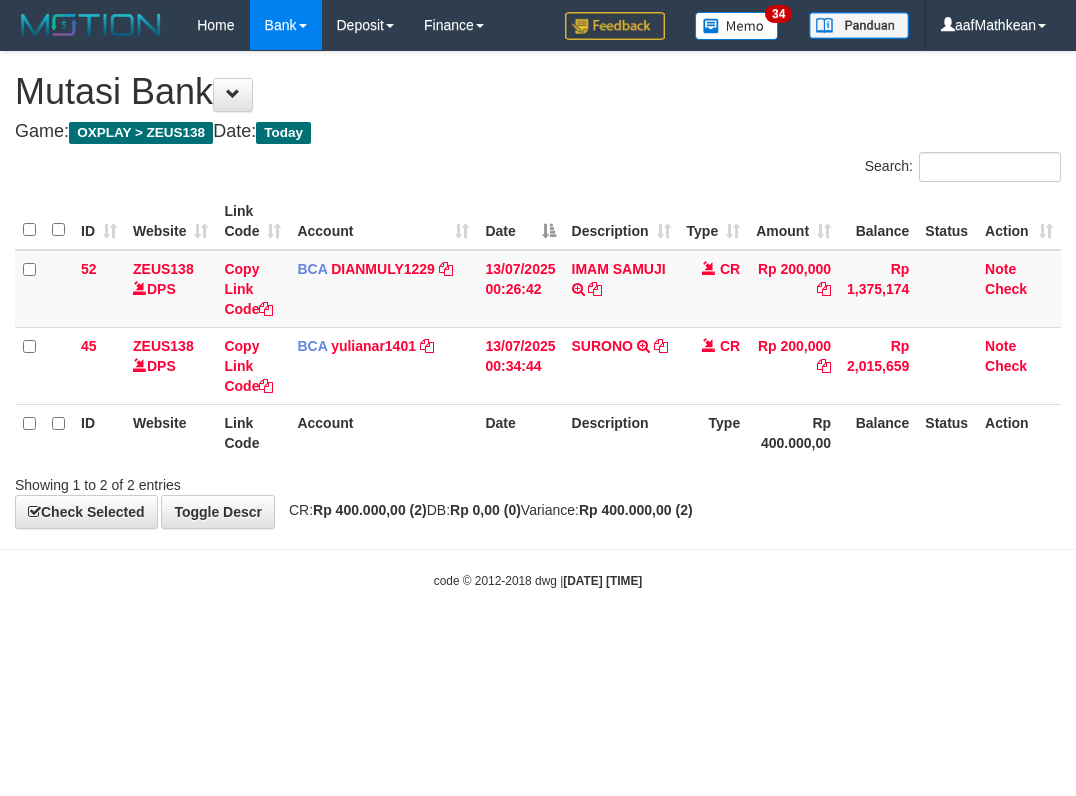 scroll, scrollTop: 0, scrollLeft: 0, axis: both 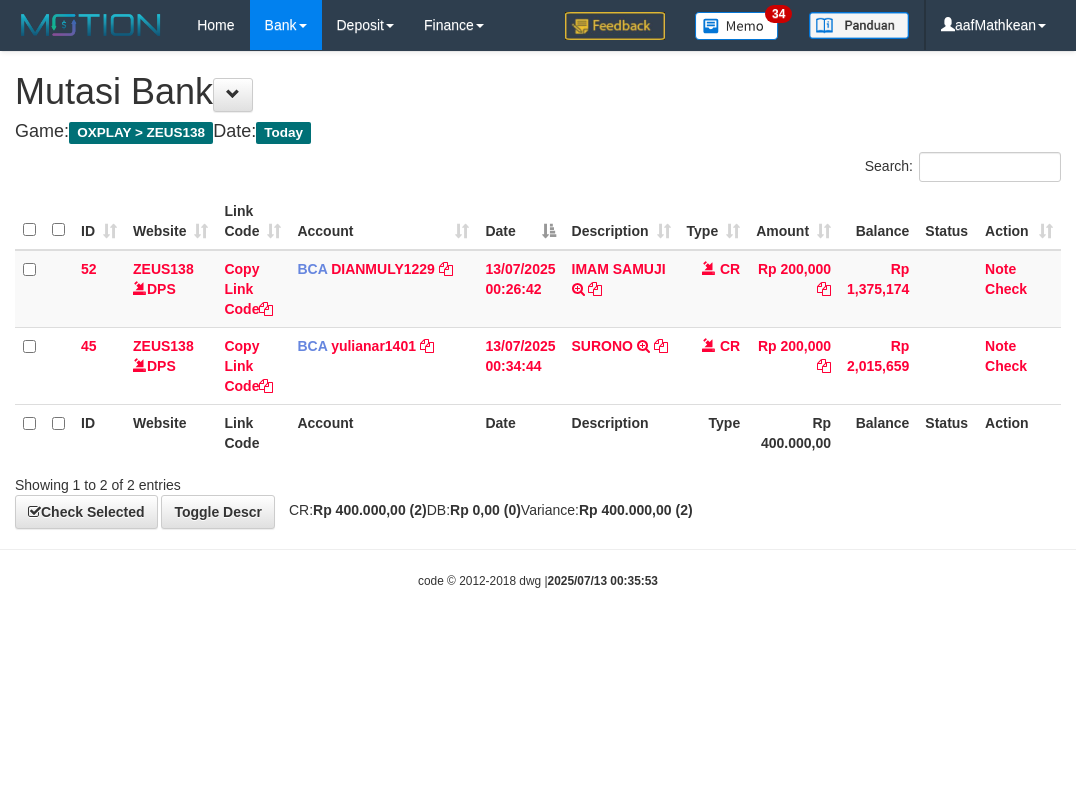 click on "Toggle navigation
Home
Bank
Account List
Load
By Website
Group
[OXPLAY]													ZEUS138
By Load Group (DPS)" at bounding box center (538, 320) 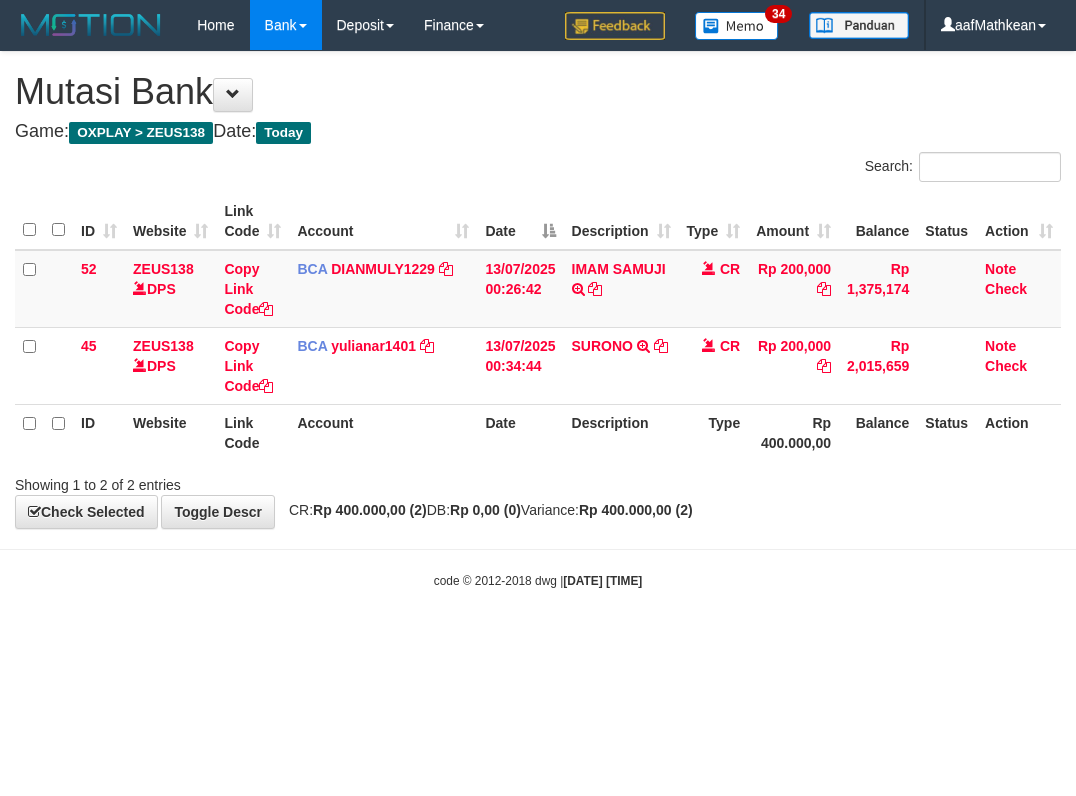 scroll, scrollTop: 0, scrollLeft: 0, axis: both 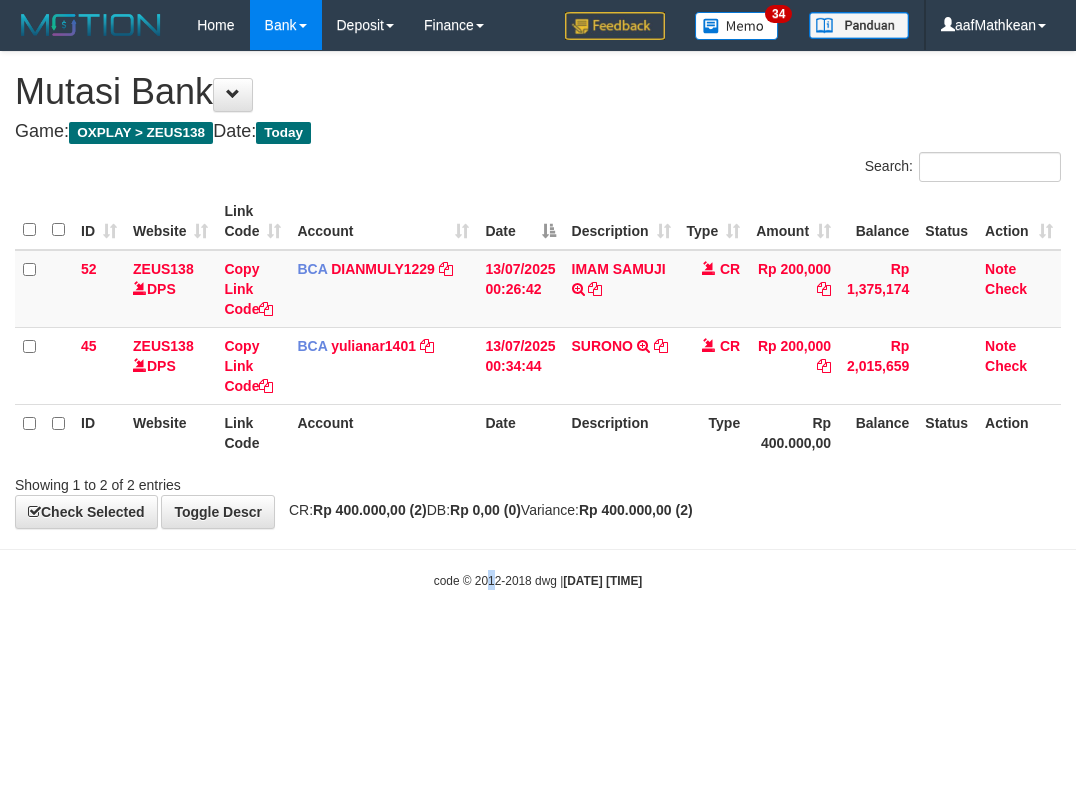 drag, startPoint x: 472, startPoint y: 587, endPoint x: 492, endPoint y: 594, distance: 21.189621 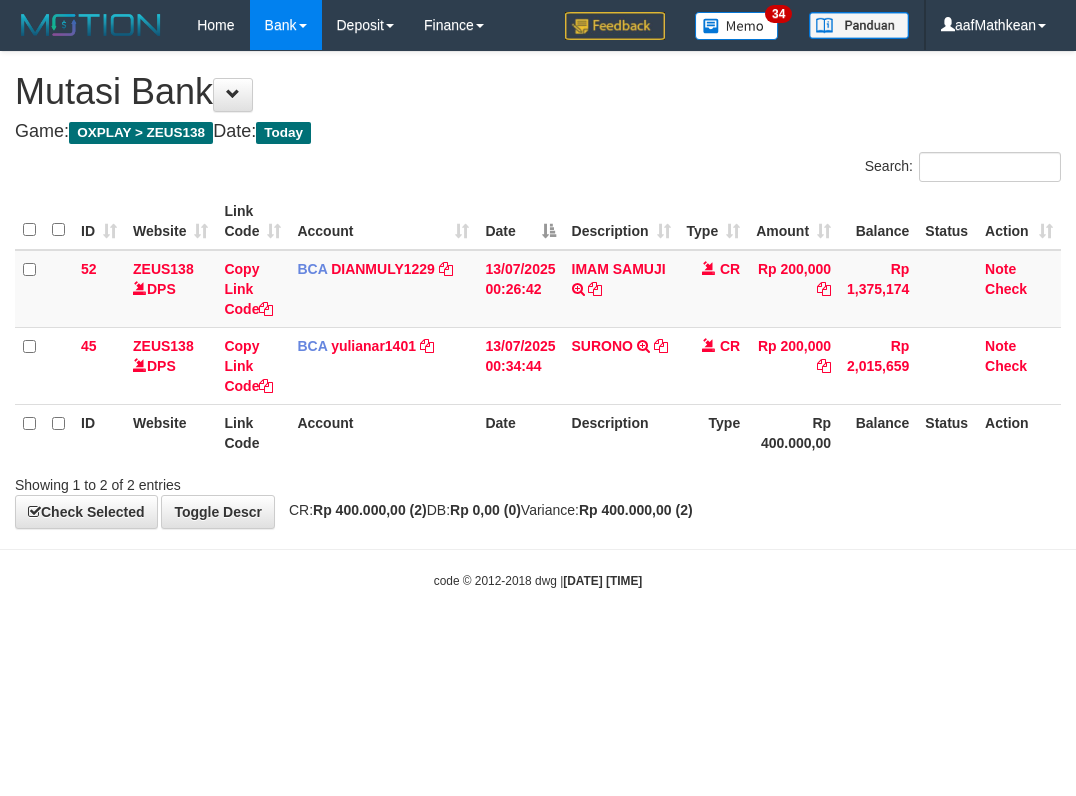 scroll, scrollTop: 0, scrollLeft: 0, axis: both 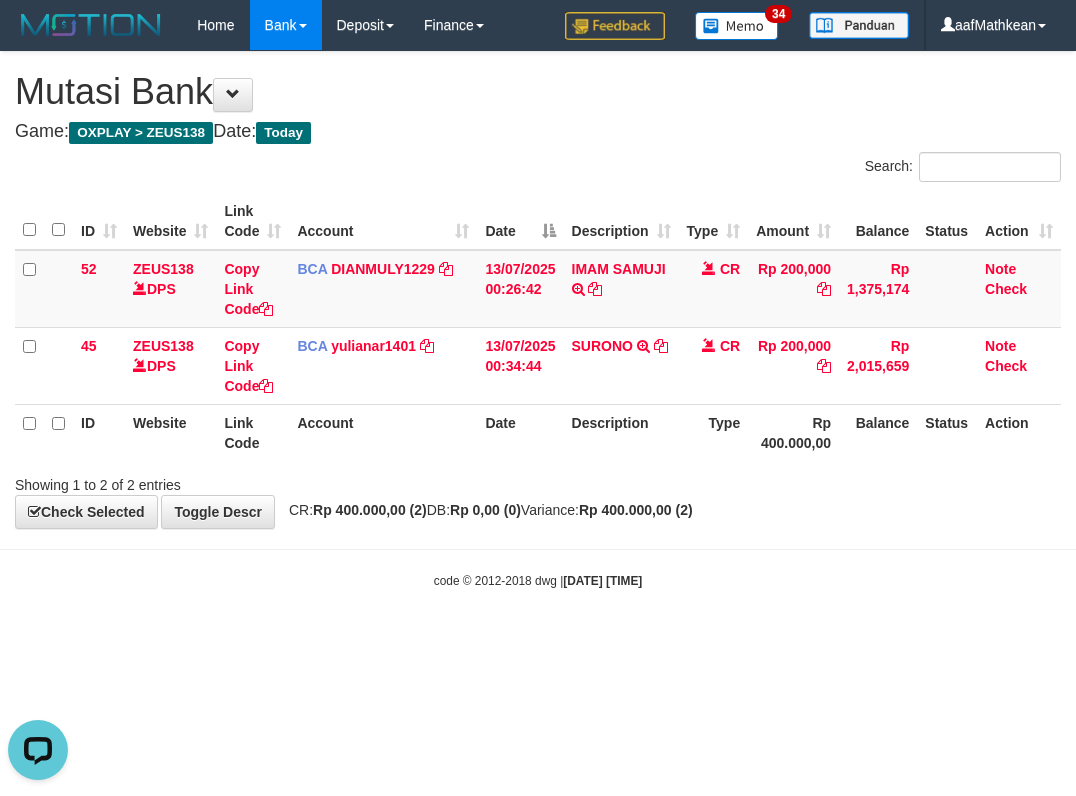 drag, startPoint x: 521, startPoint y: 553, endPoint x: 522, endPoint y: 570, distance: 17.029387 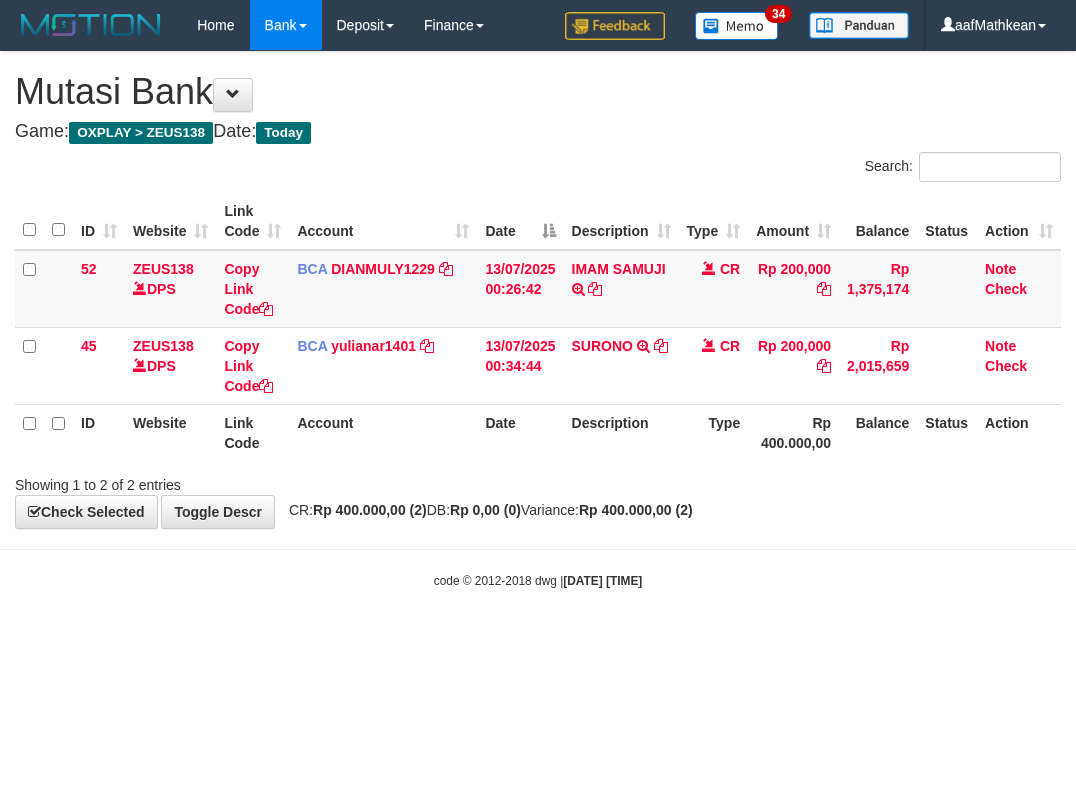 scroll, scrollTop: 0, scrollLeft: 0, axis: both 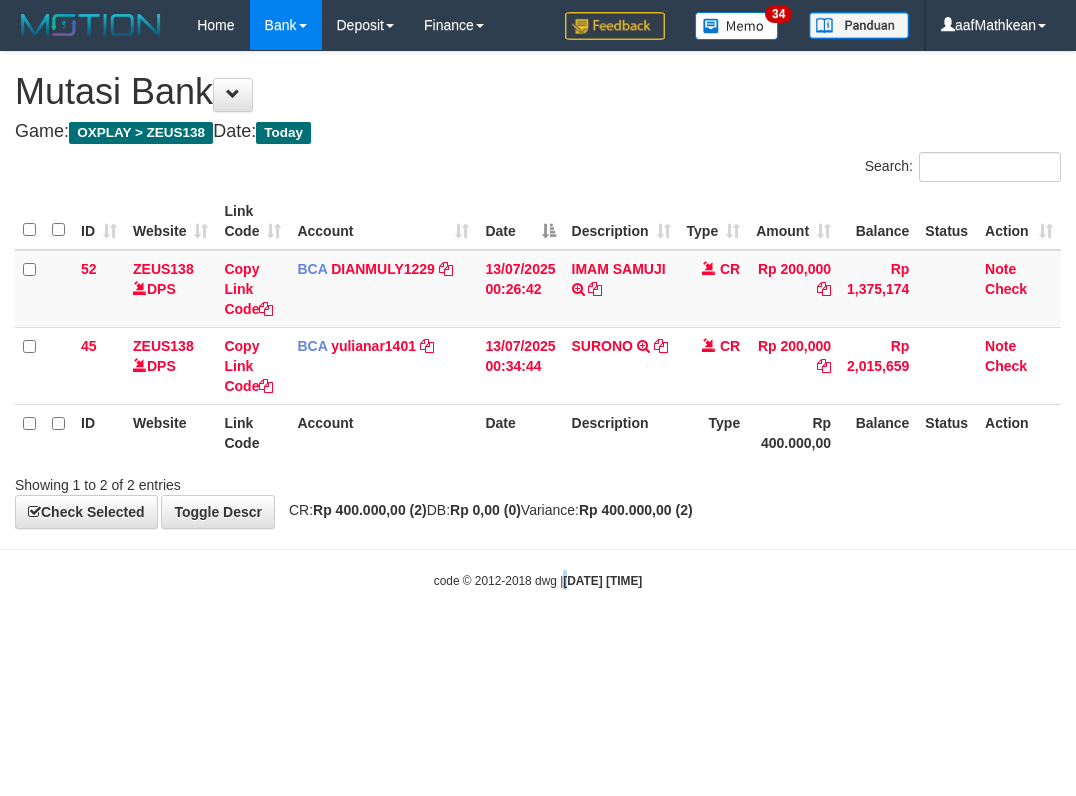 click on "Toggle navigation
Home
Bank
Account List
Load
By Website
Group
[OXPLAY]													ZEUS138
By Load Group (DPS)" at bounding box center (538, 320) 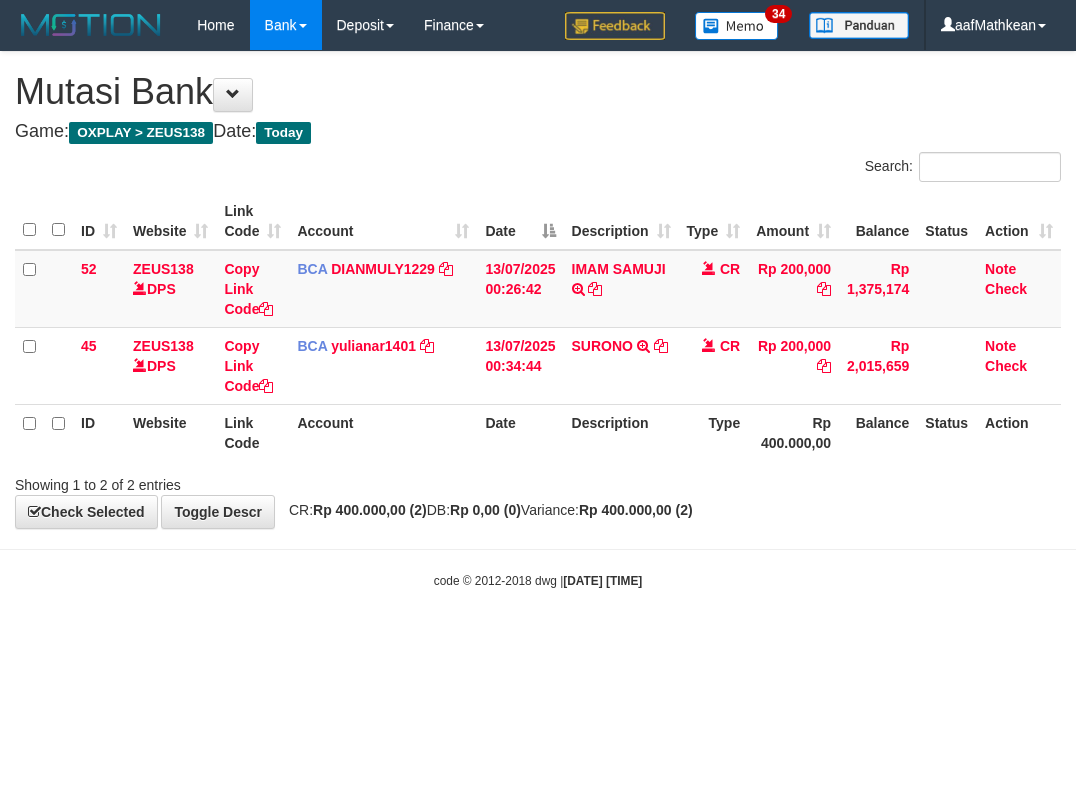 scroll, scrollTop: 0, scrollLeft: 0, axis: both 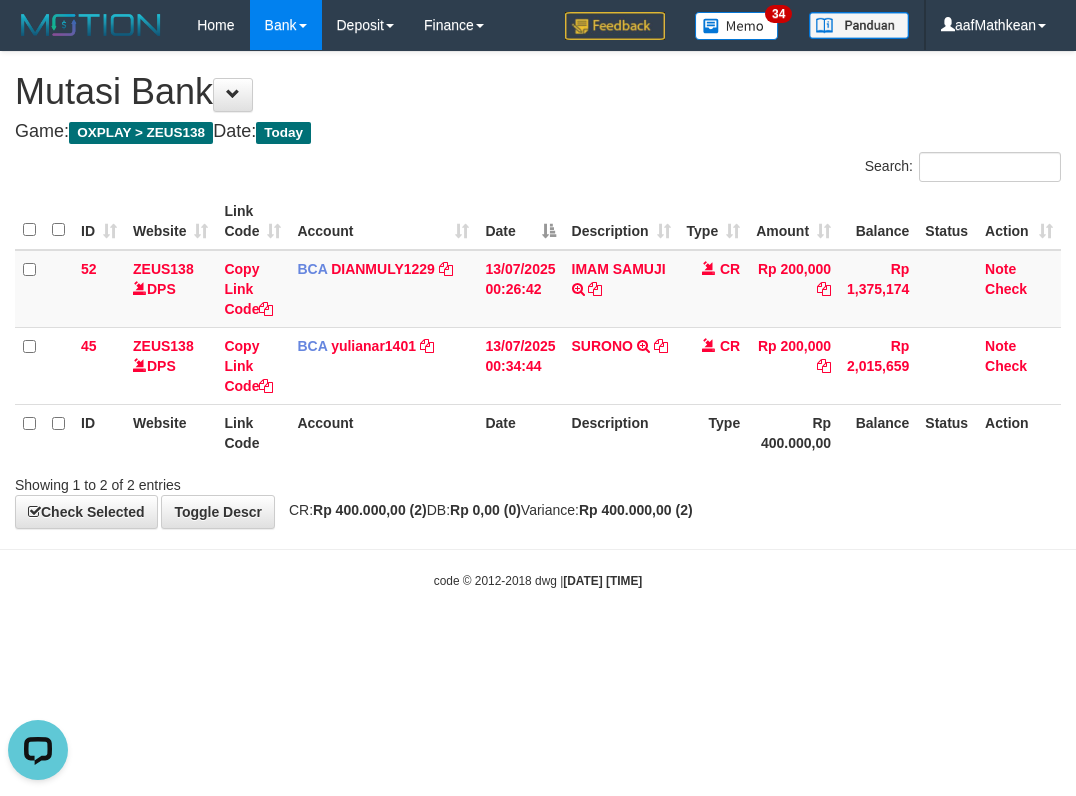 drag, startPoint x: 655, startPoint y: 582, endPoint x: 615, endPoint y: 586, distance: 40.1995 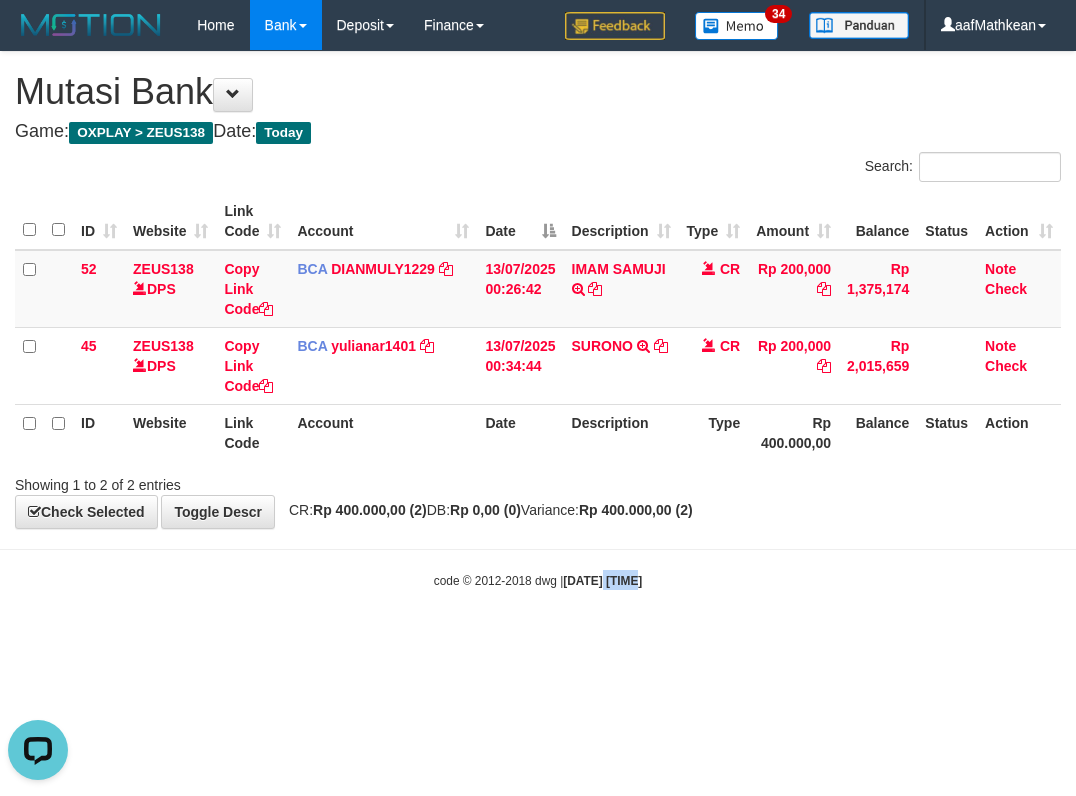 drag, startPoint x: 584, startPoint y: 596, endPoint x: 398, endPoint y: 87, distance: 541.91974 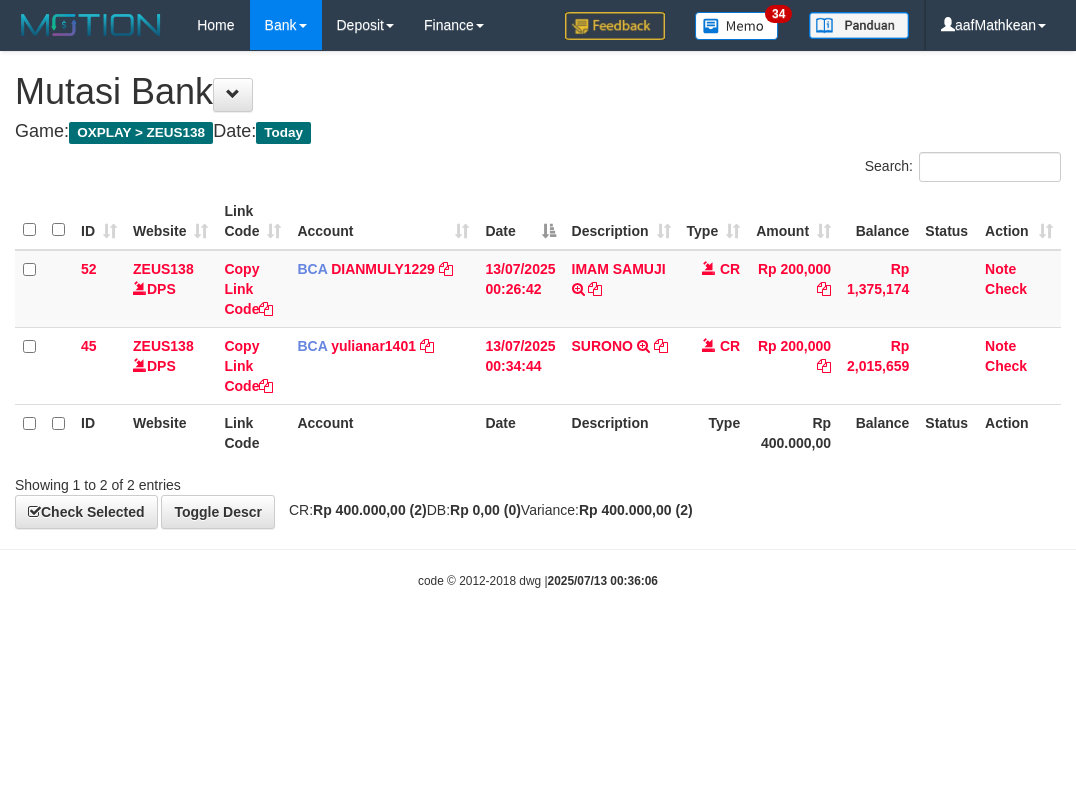 scroll, scrollTop: 0, scrollLeft: 0, axis: both 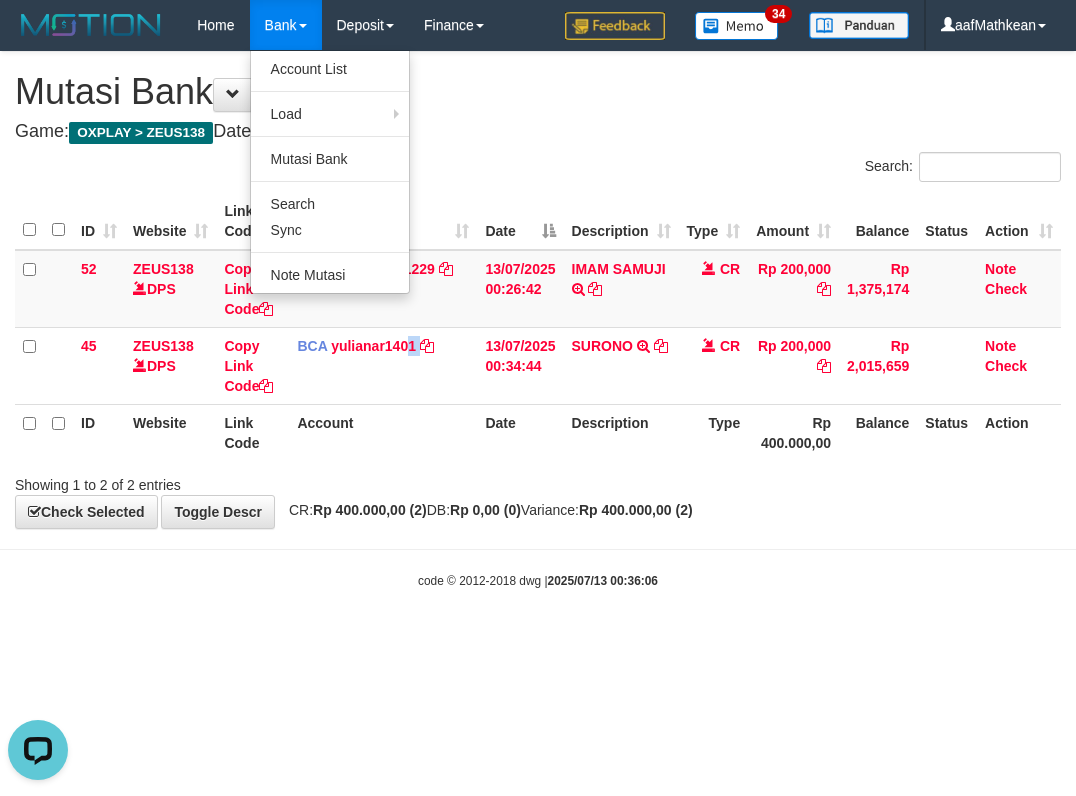 click on "ID Website Link Code Account Date Description Type Amount Balance Status Action
52
ZEUS138    DPS
Copy Link Code
BCA
DIANMULY1229
DPS
DIAN MULYADI
mutasi_20250713_3826 | 52
mutasi_20250713_3826 | 52
13/07/2025 00:26:42
IMAM SAMUJI         TRSF E-BANKING CR 1307/FTSCY/WS95031
200000.00IMAM SAMUJI
CR
Rp 200,000
Rp 1,375,174
Note
Check
45
ZEUS138    DPS
Copy Link Code
BCA
yulianar1401
DPS
YULIANA RISKI ASTUTI" at bounding box center [538, 327] 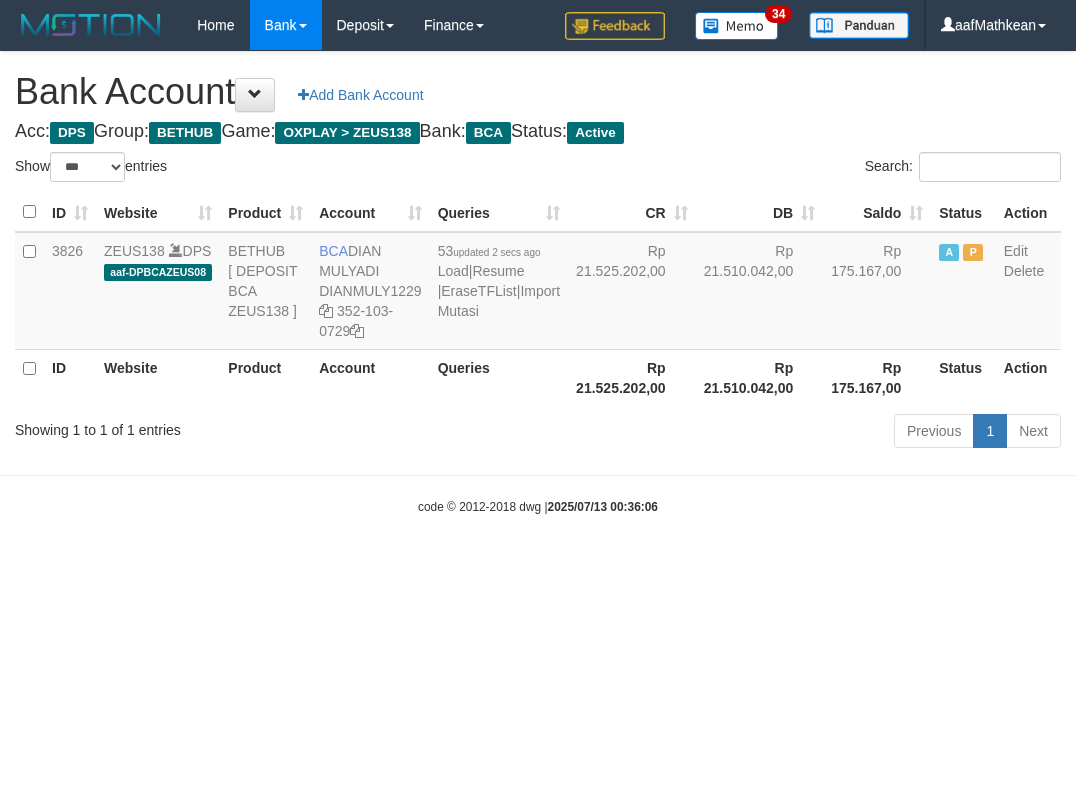 select on "***" 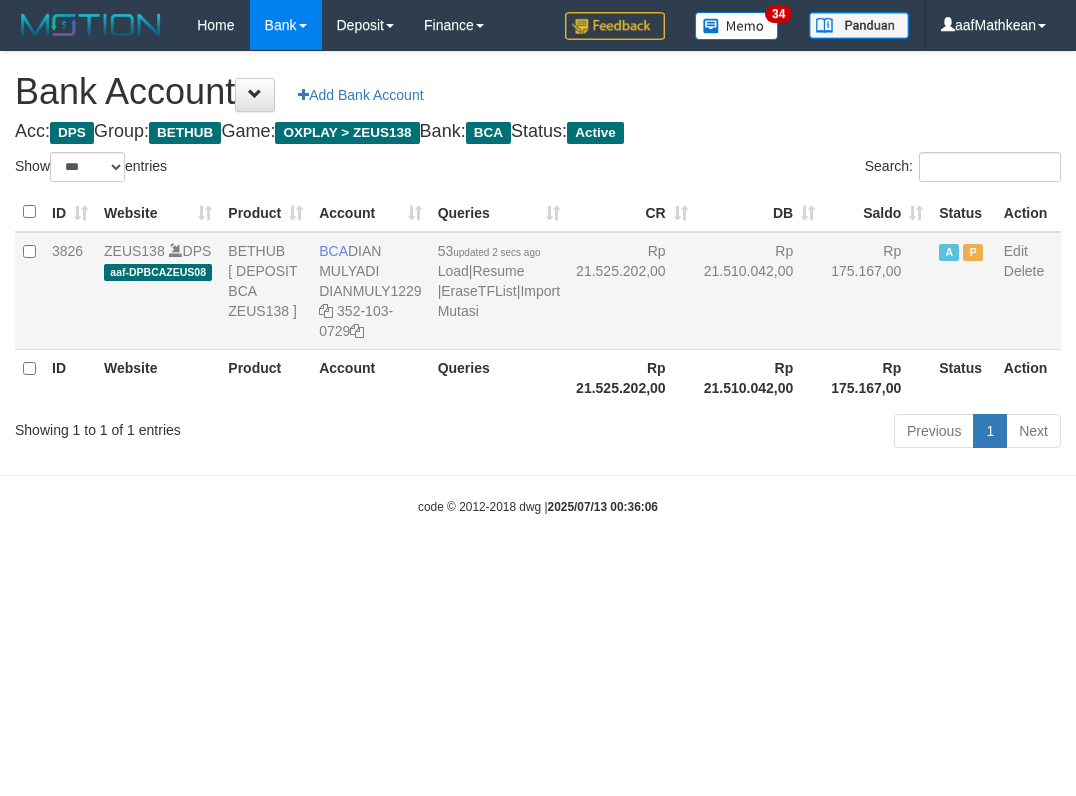 scroll, scrollTop: 0, scrollLeft: 0, axis: both 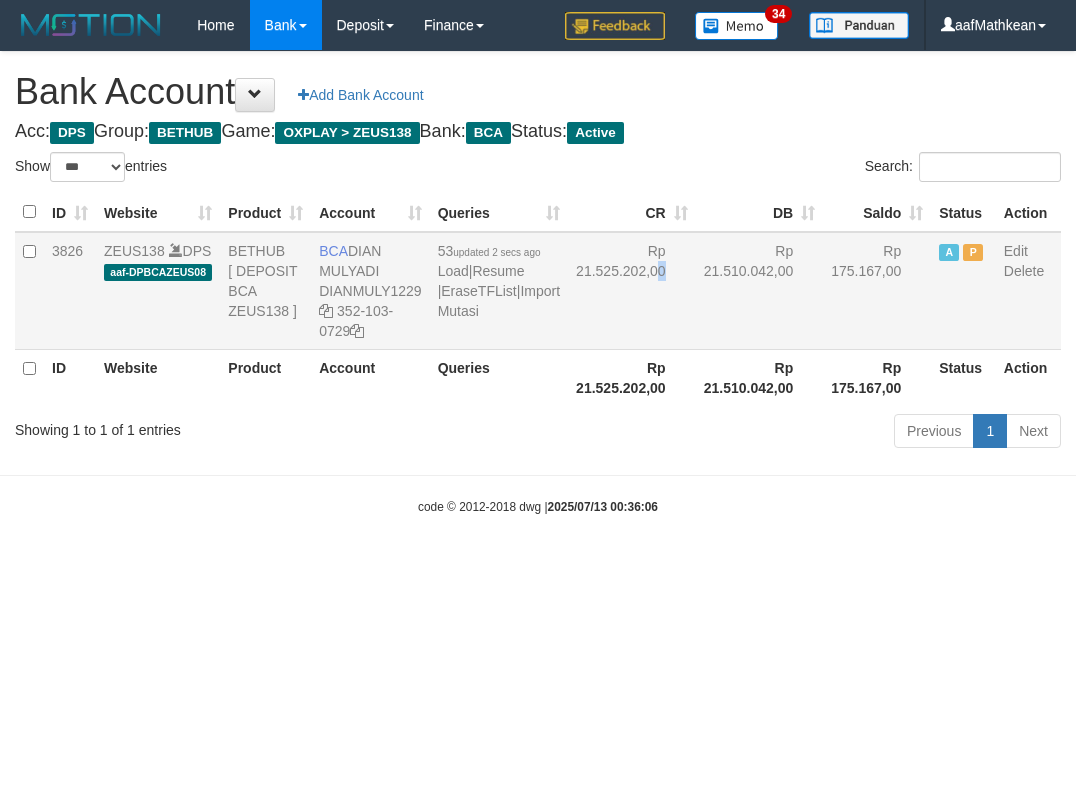 drag, startPoint x: 537, startPoint y: 386, endPoint x: 539, endPoint y: 374, distance: 12.165525 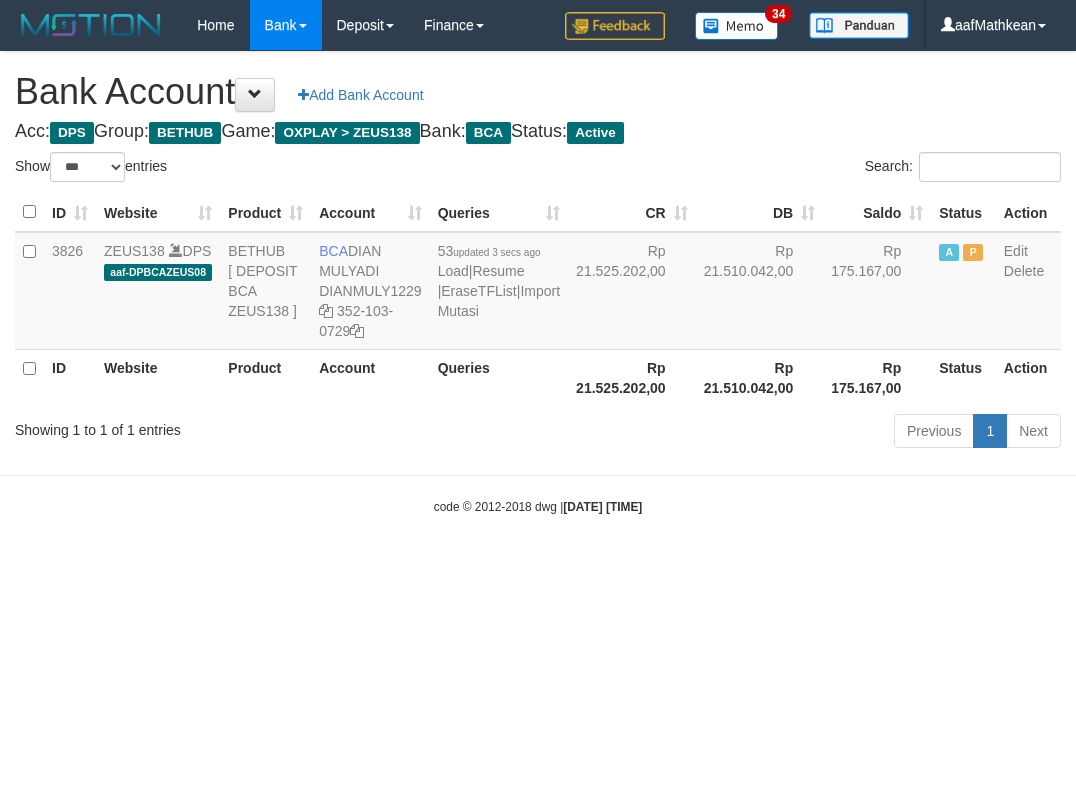 select on "***" 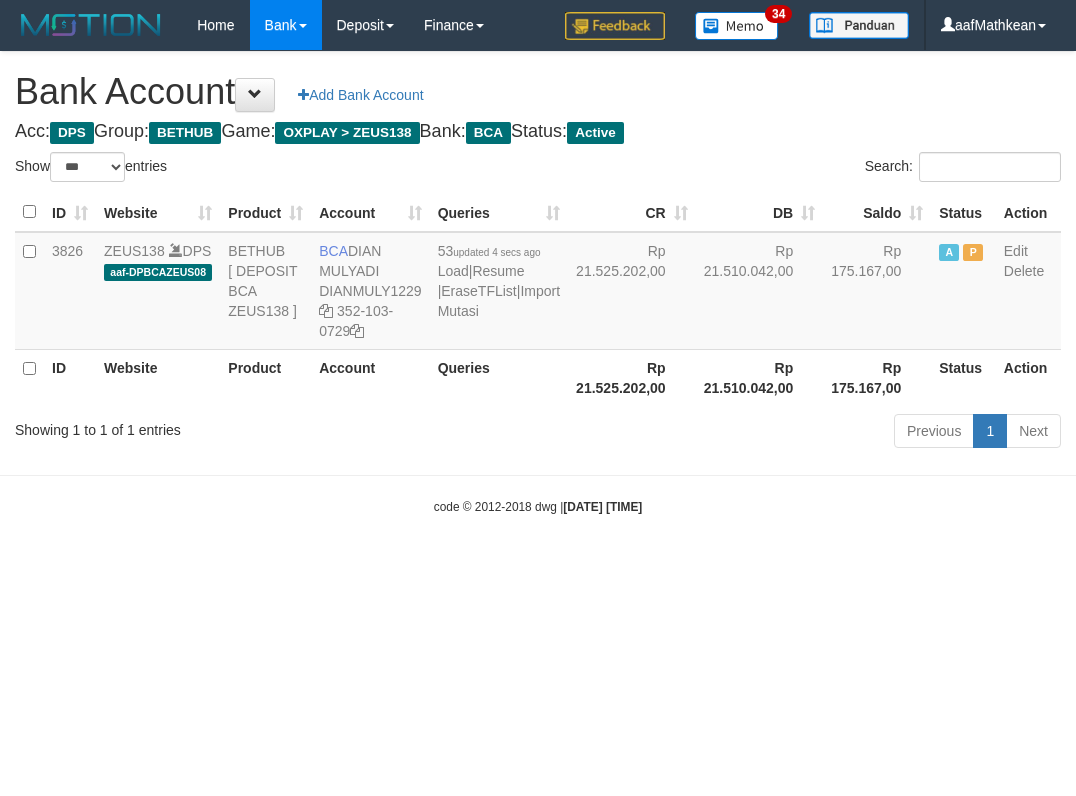 select on "***" 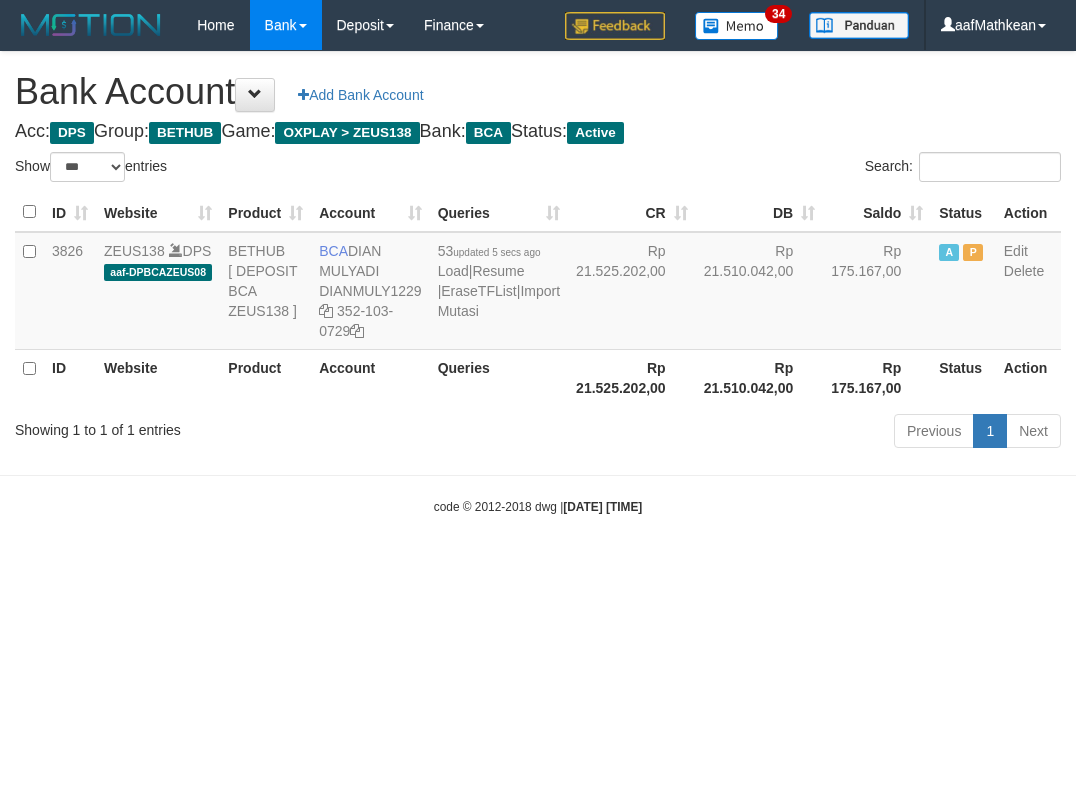 select on "***" 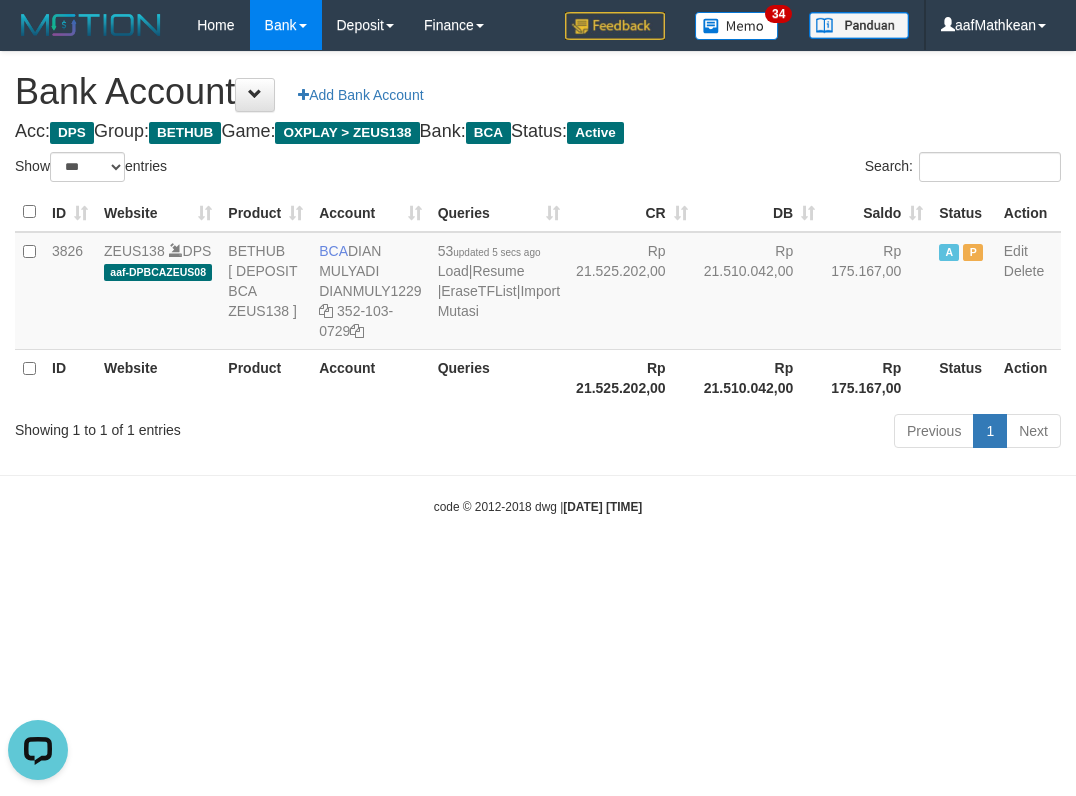 scroll, scrollTop: 0, scrollLeft: 0, axis: both 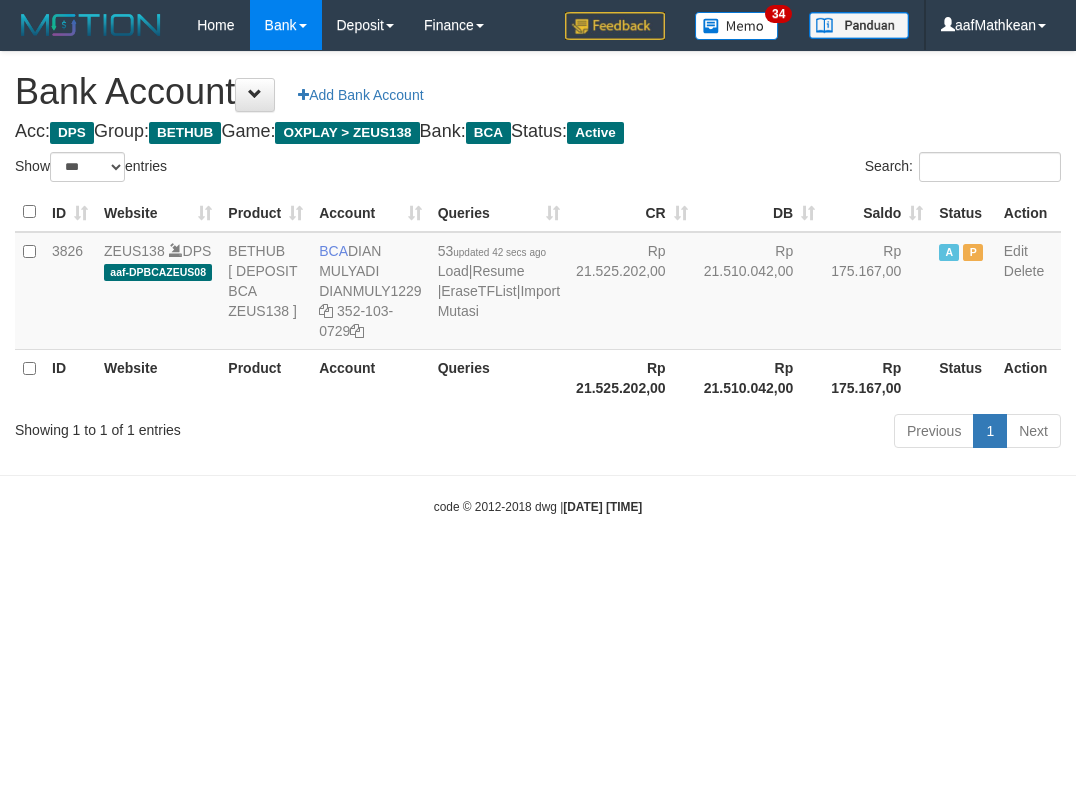 select on "***" 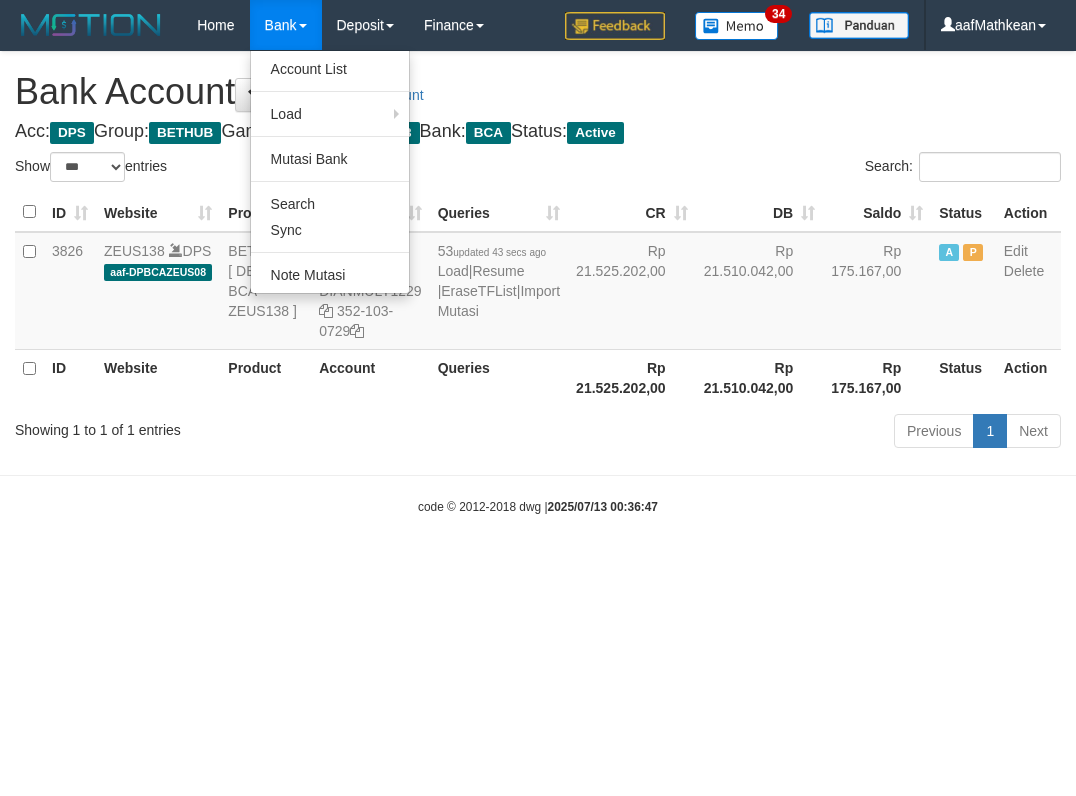 select on "***" 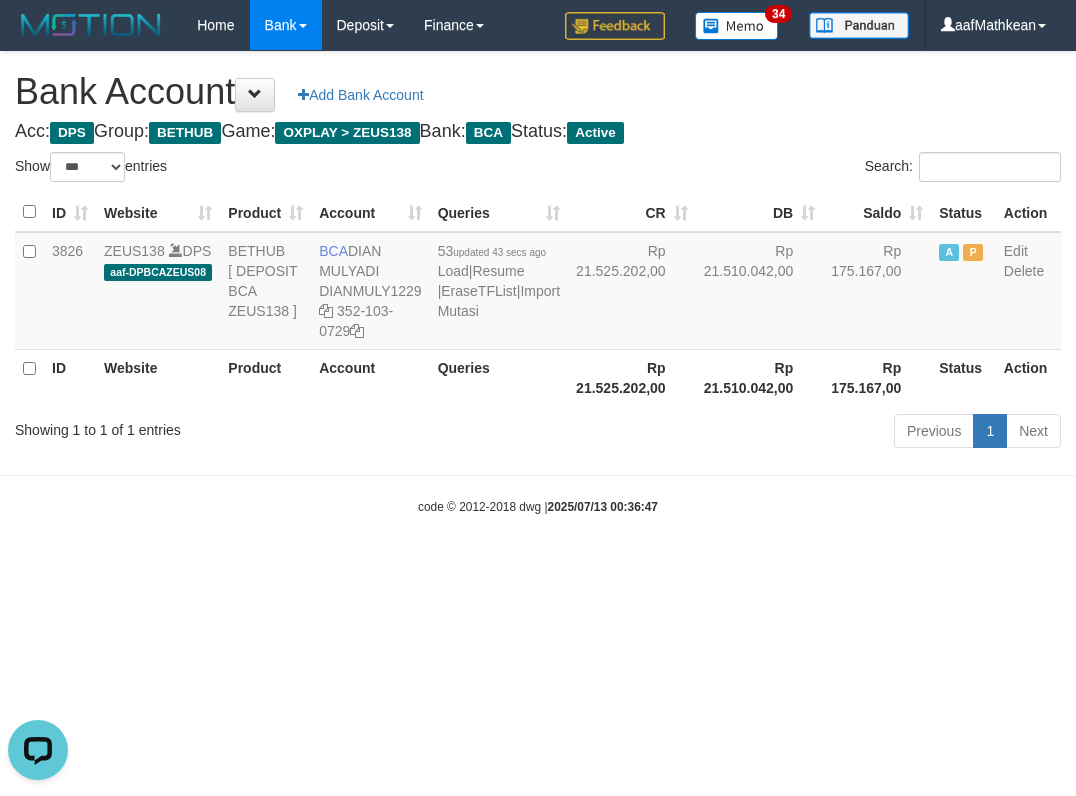 scroll, scrollTop: 0, scrollLeft: 0, axis: both 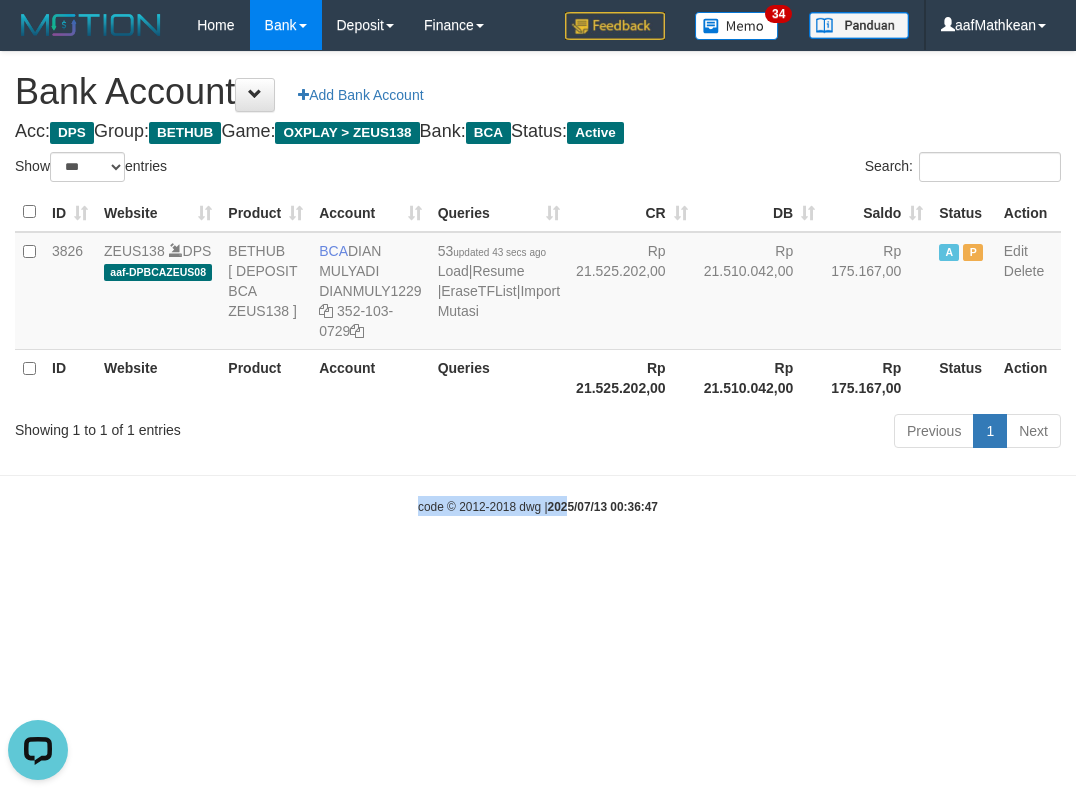 click on "Toggle navigation
Home
Bank
Account List
Load
By Website
Group
[OXPLAY]													ZEUS138
By Load Group (DPS)" at bounding box center (538, 283) 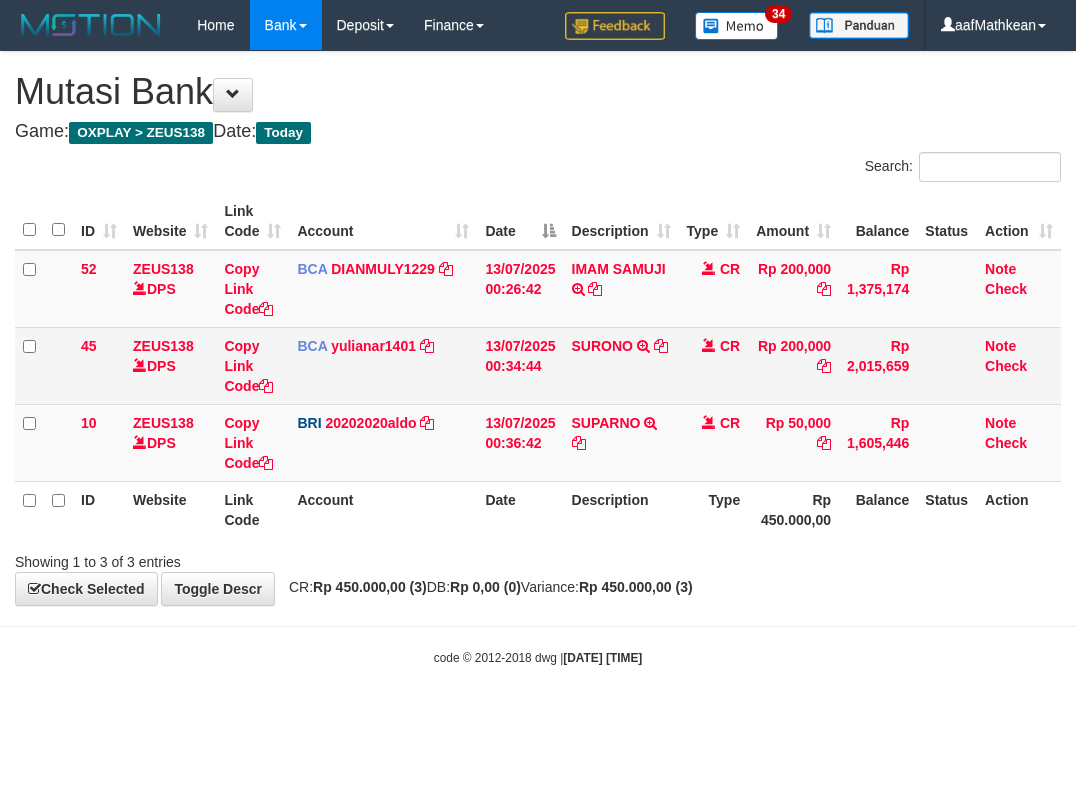 scroll, scrollTop: 0, scrollLeft: 0, axis: both 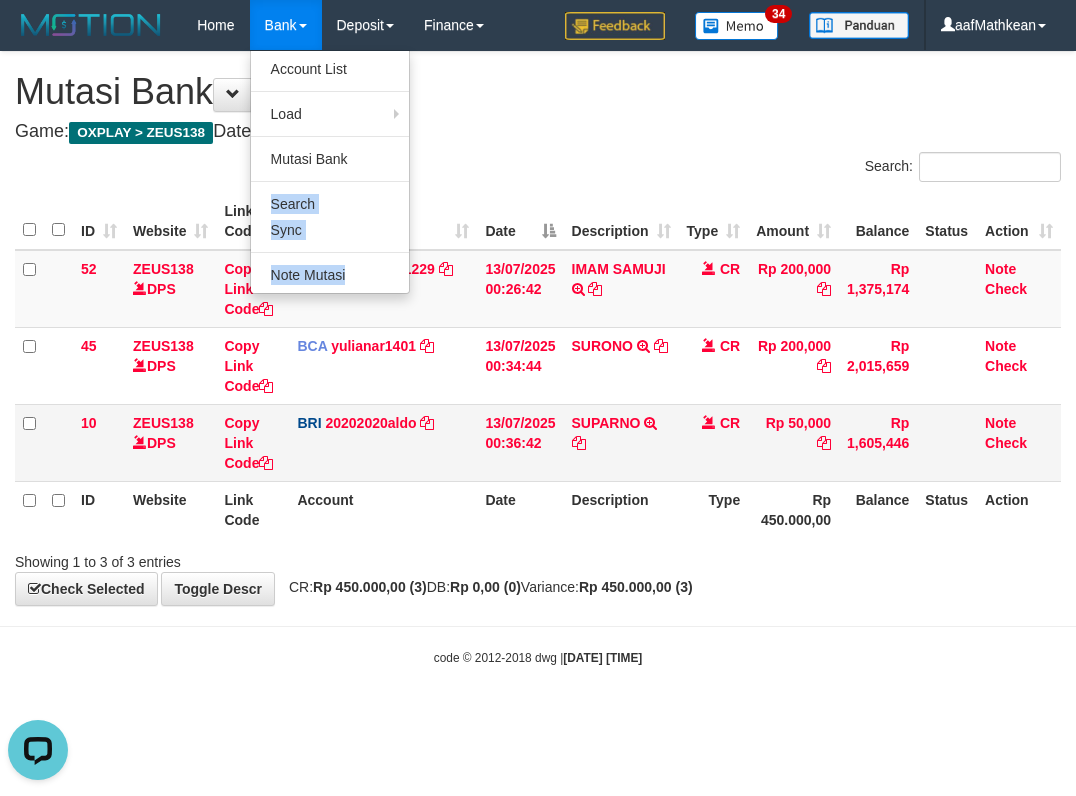 drag, startPoint x: 388, startPoint y: 171, endPoint x: 430, endPoint y: 467, distance: 298.96487 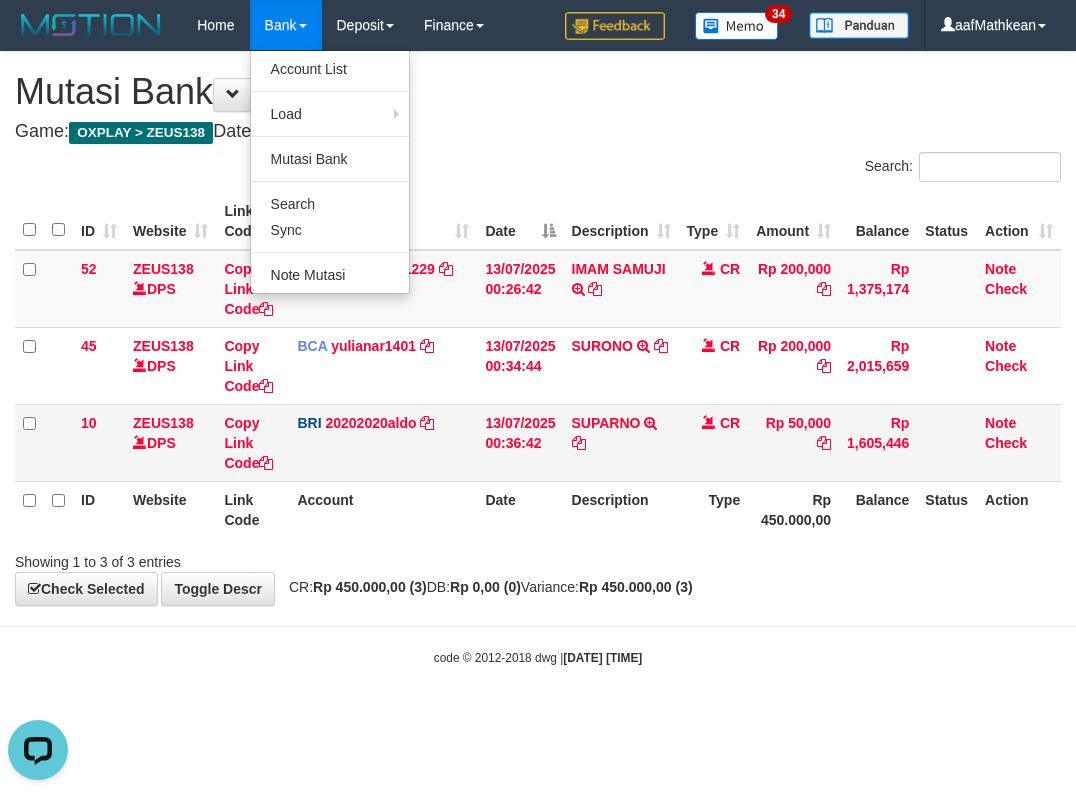 click on "BRI
20202020aldo
DPS
REVALDO SAGITA
mutasi_20250713_3778 | 10
mutasi_20250713_3778 | 10" at bounding box center (383, 442) 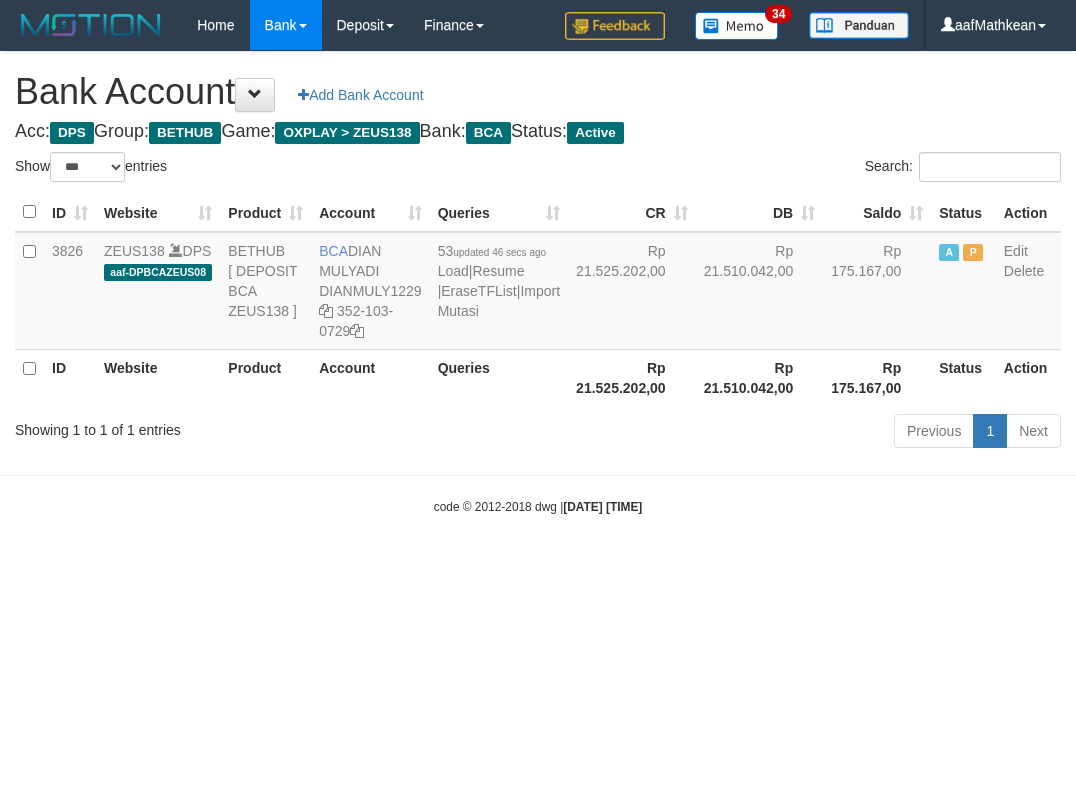 select on "***" 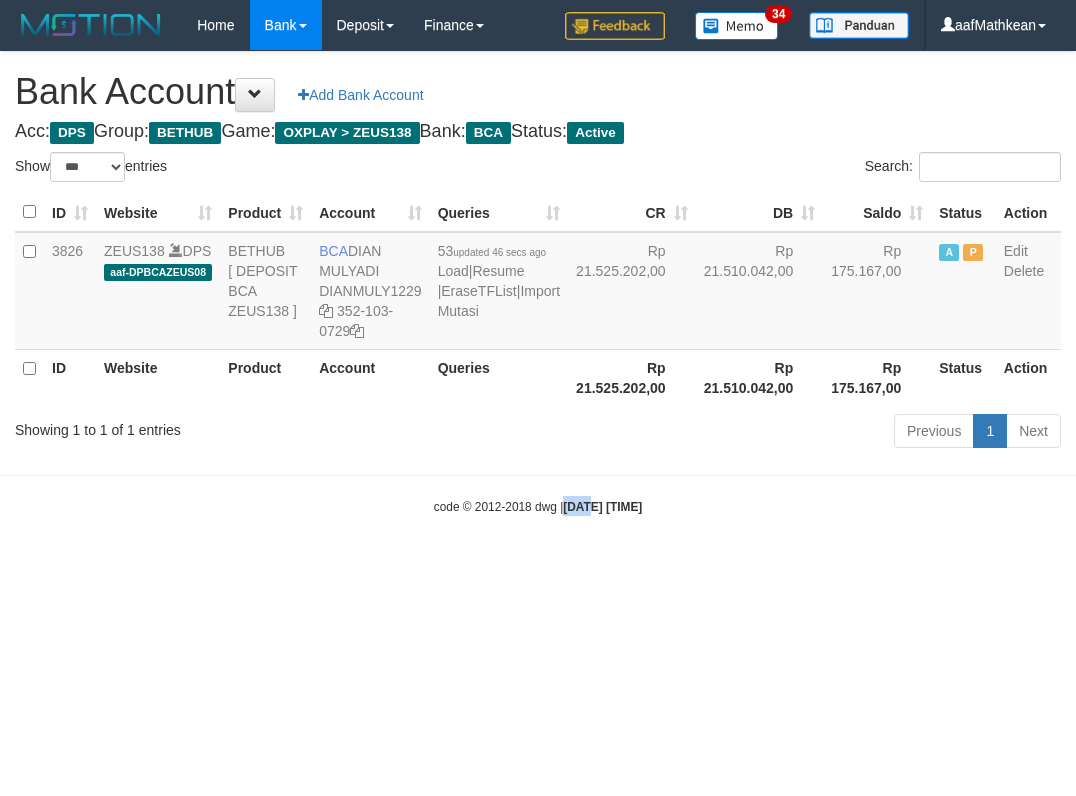 click on "Toggle navigation
Home
Bank
Account List
Load
By Website
Group
[OXPLAY]													ZEUS138
By Load Group (DPS)" at bounding box center (538, 283) 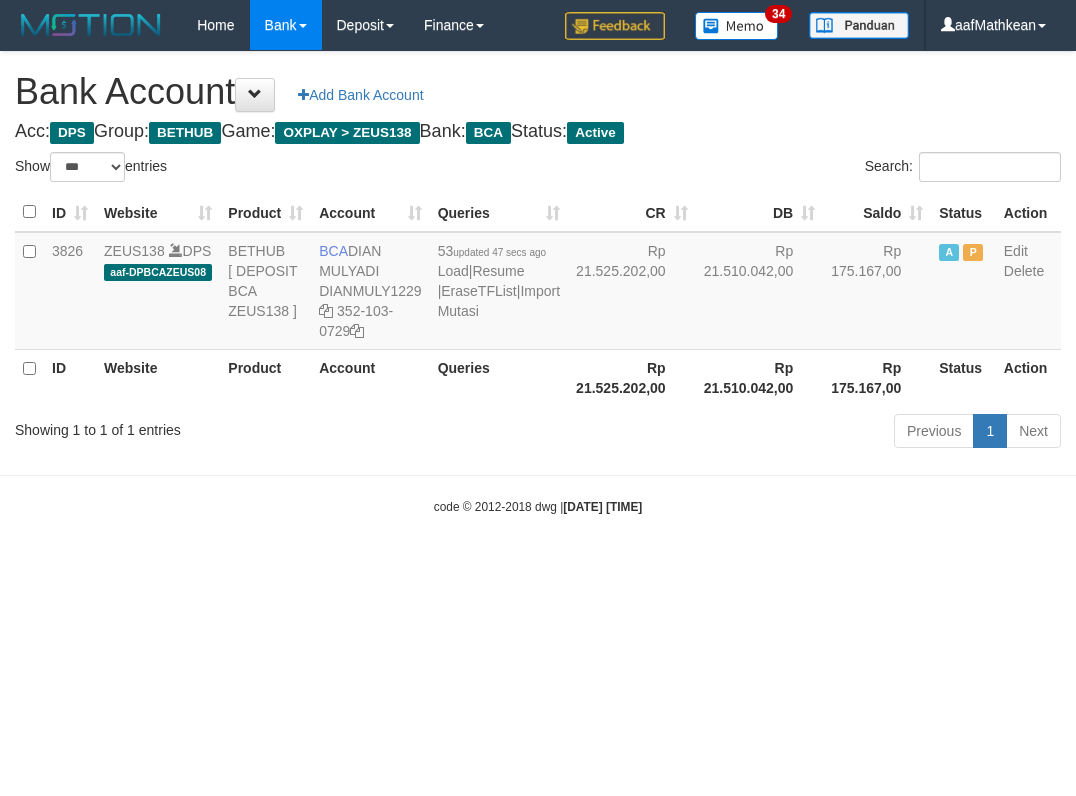 select on "***" 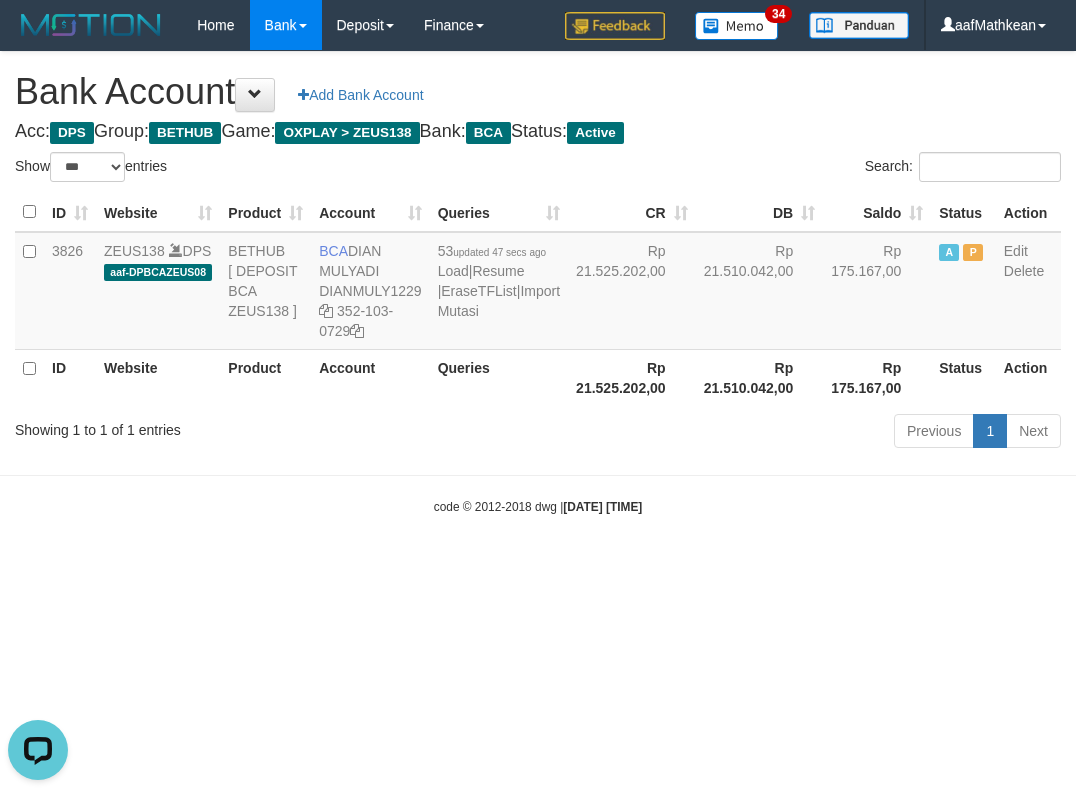 scroll, scrollTop: 0, scrollLeft: 0, axis: both 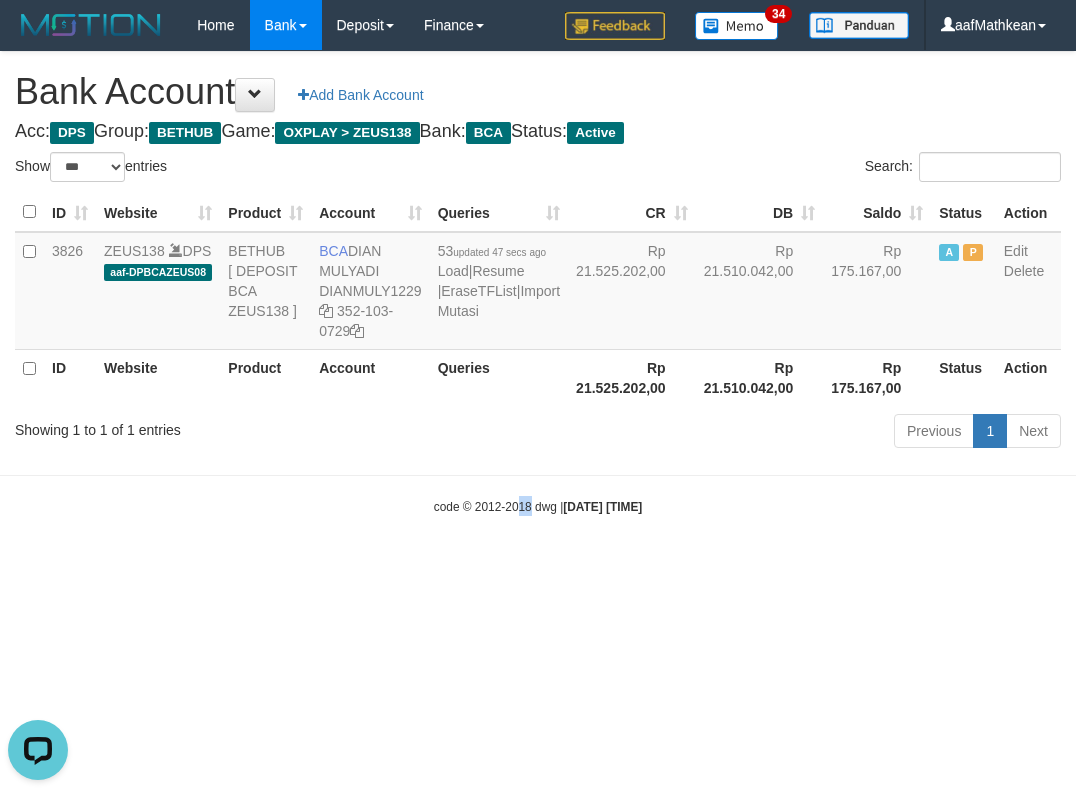 drag, startPoint x: 514, startPoint y: 697, endPoint x: 494, endPoint y: 675, distance: 29.732138 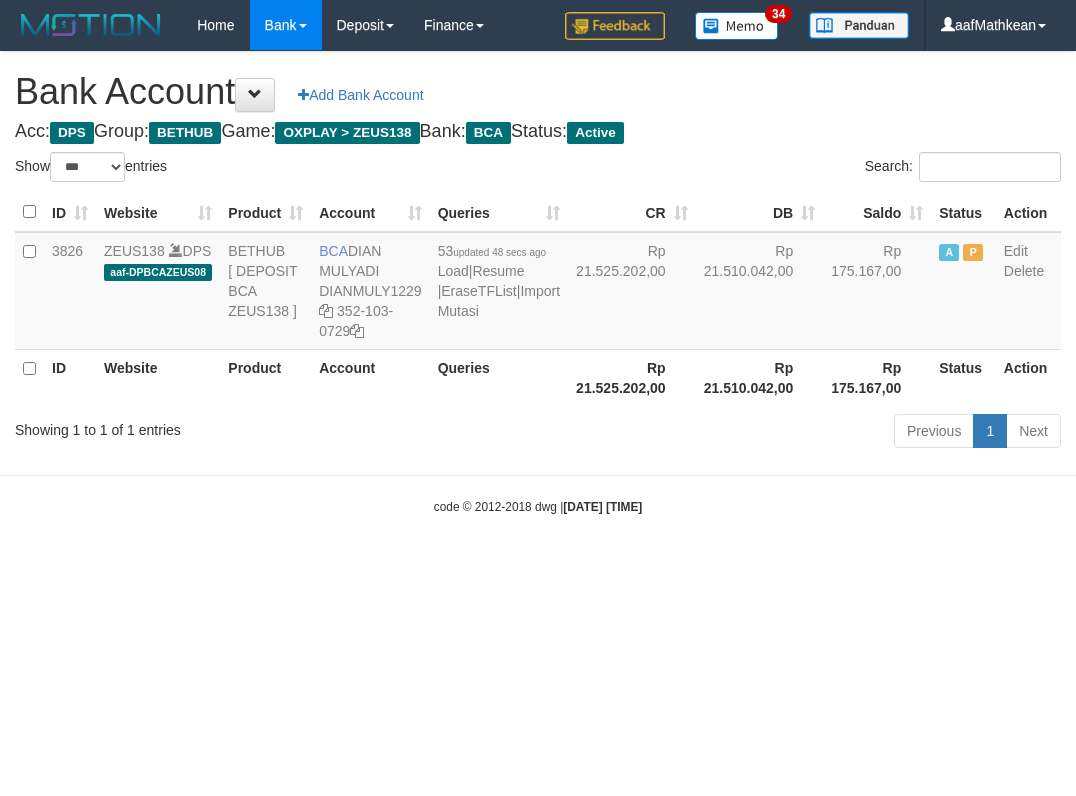 select on "***" 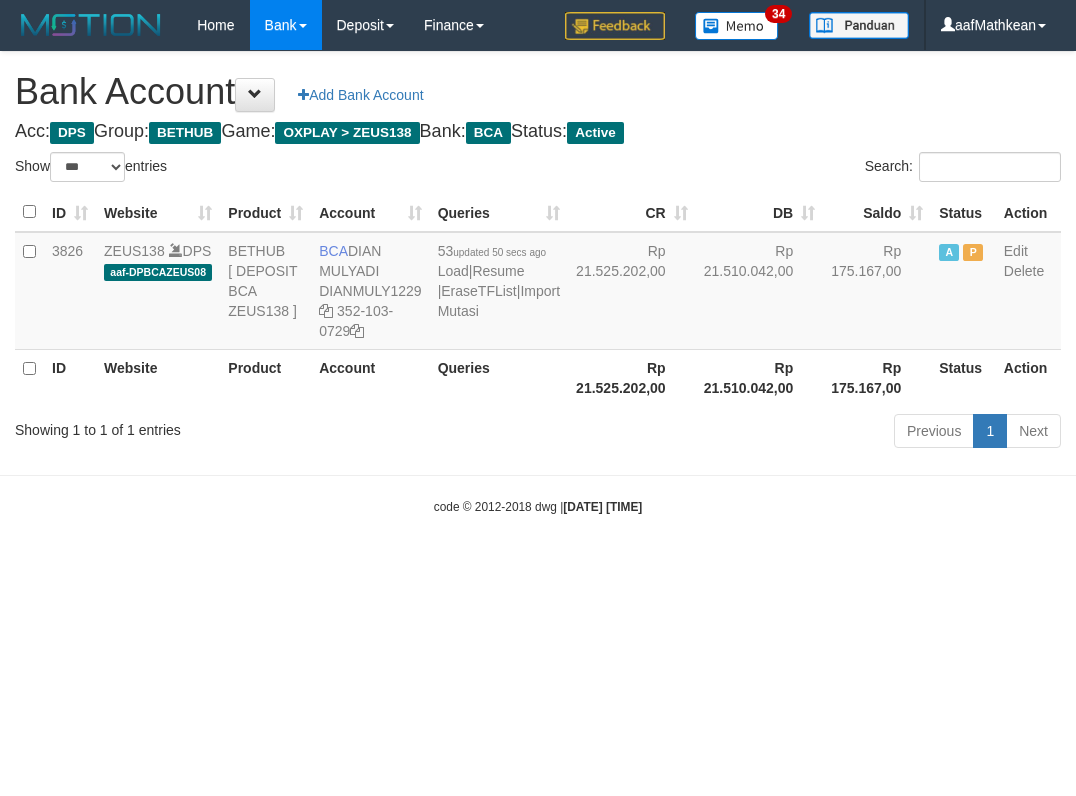 select on "***" 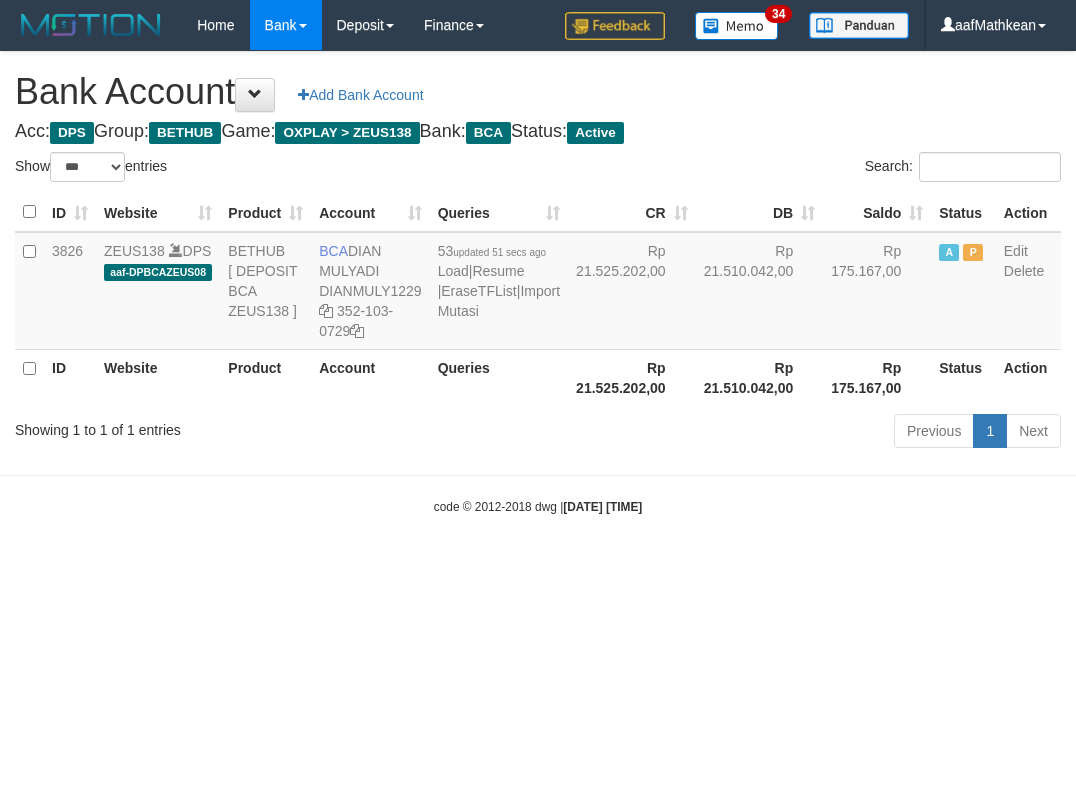 select on "***" 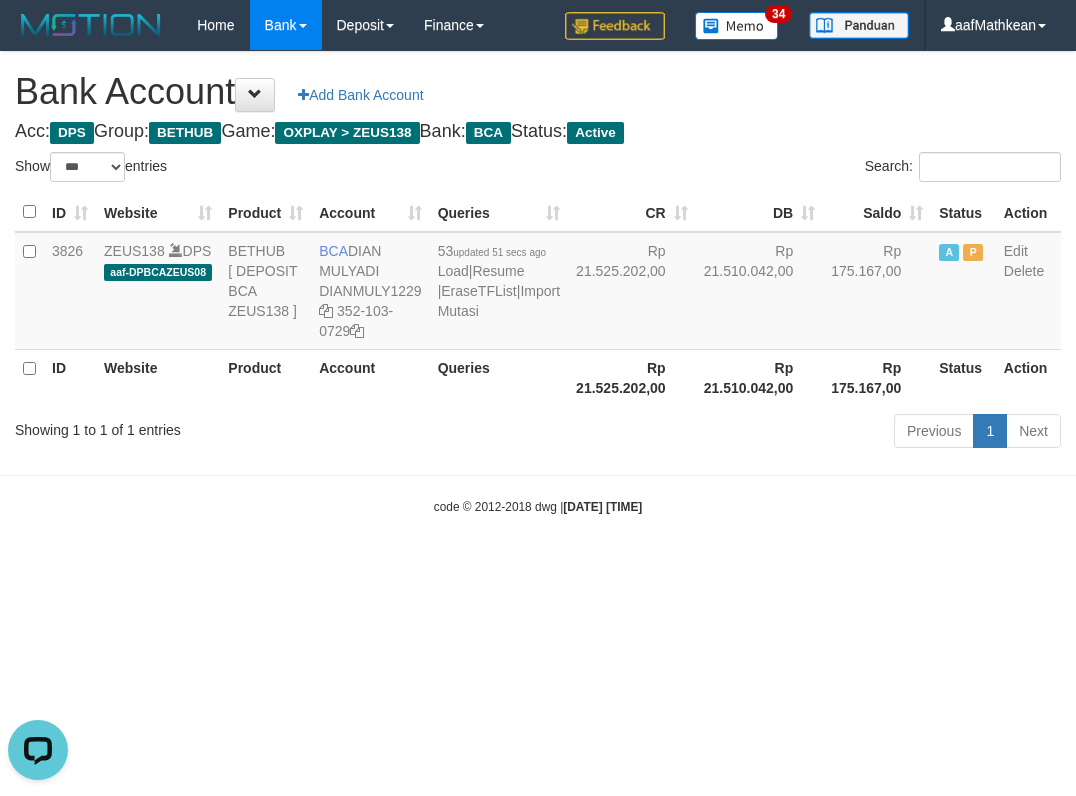 scroll, scrollTop: 0, scrollLeft: 0, axis: both 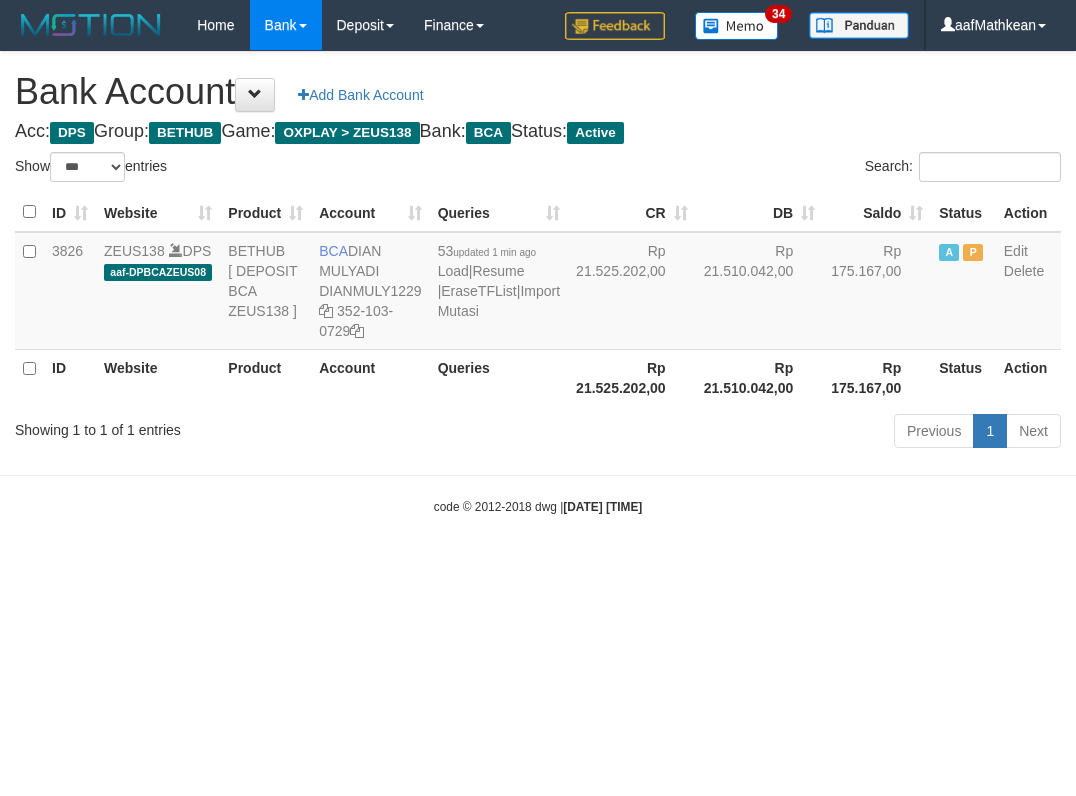 select on "***" 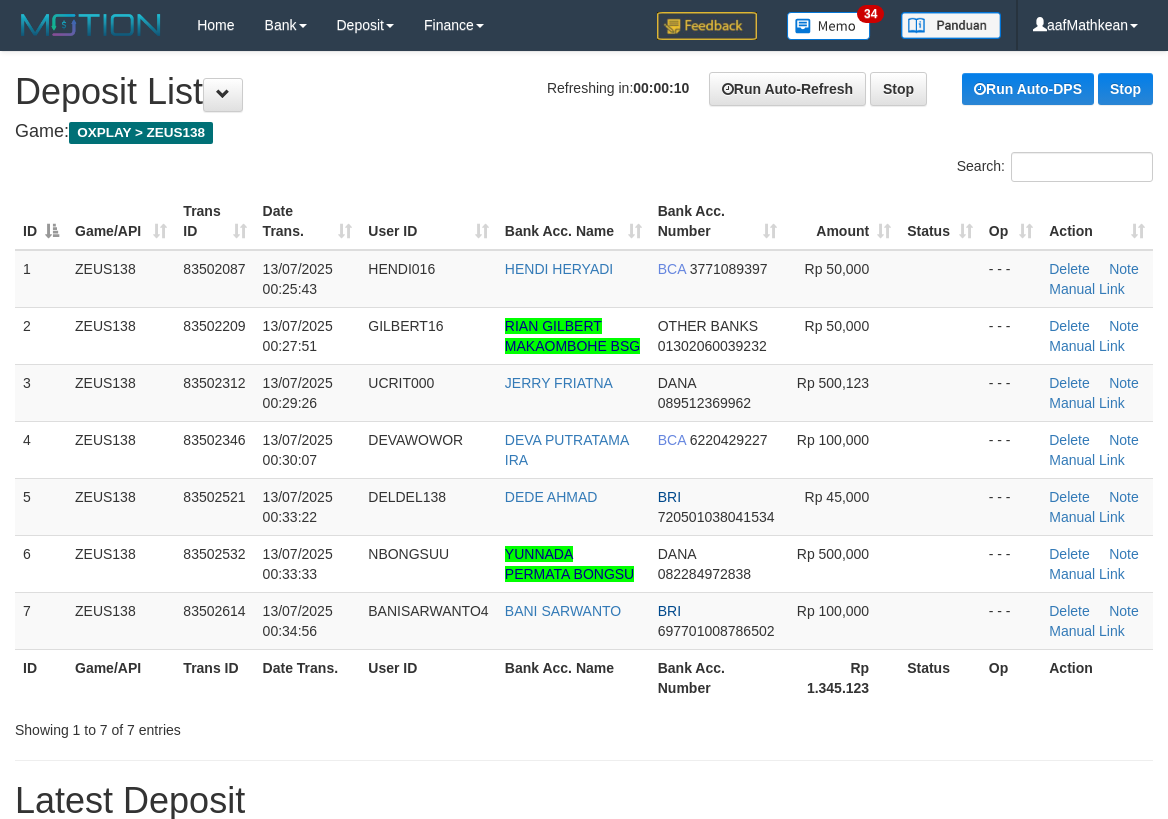 scroll, scrollTop: 0, scrollLeft: 0, axis: both 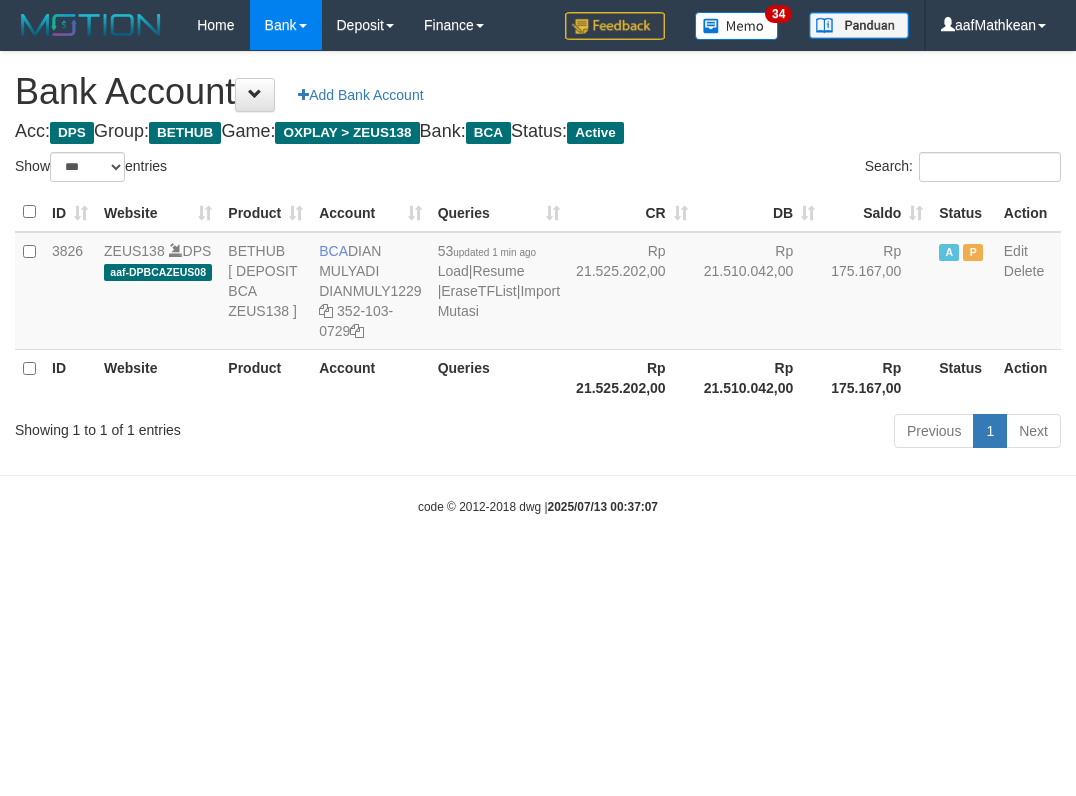 select on "***" 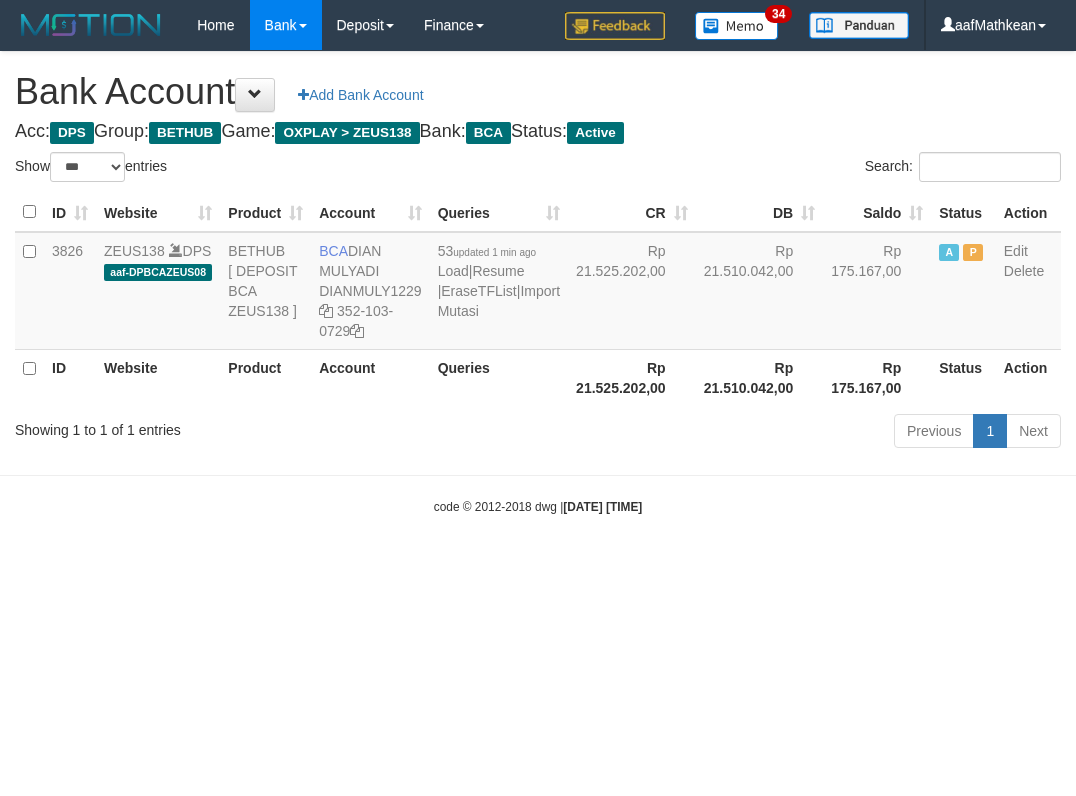 select on "***" 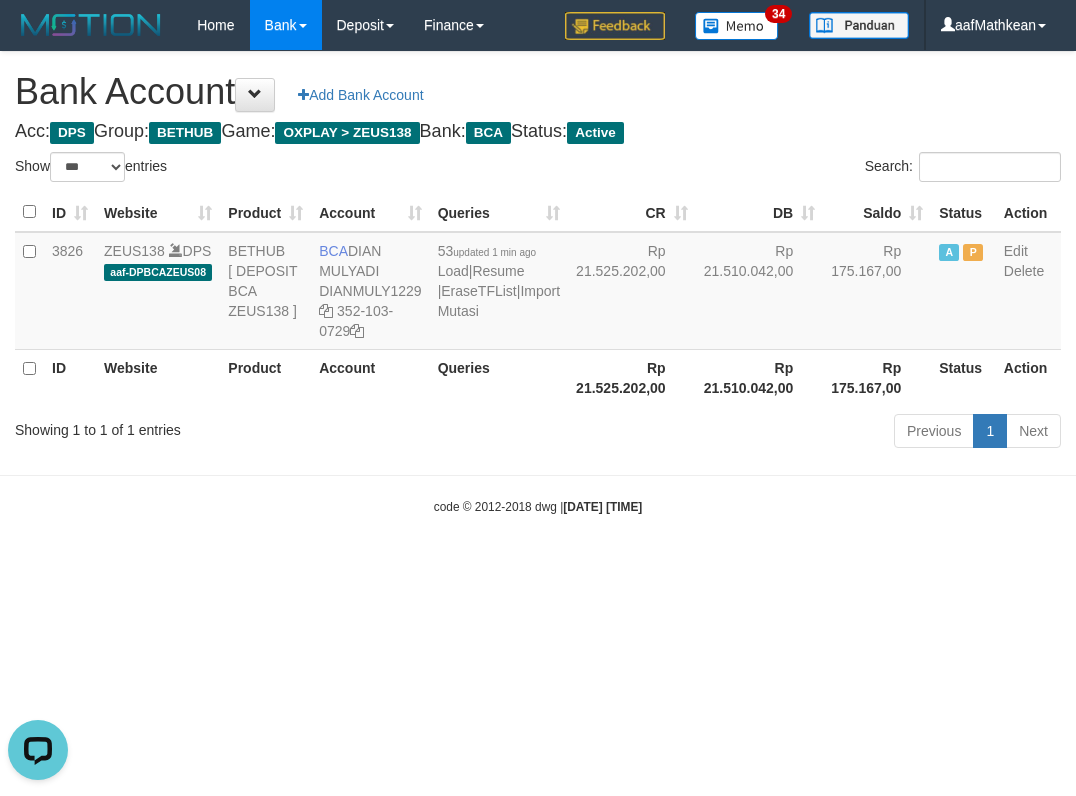 scroll, scrollTop: 0, scrollLeft: 0, axis: both 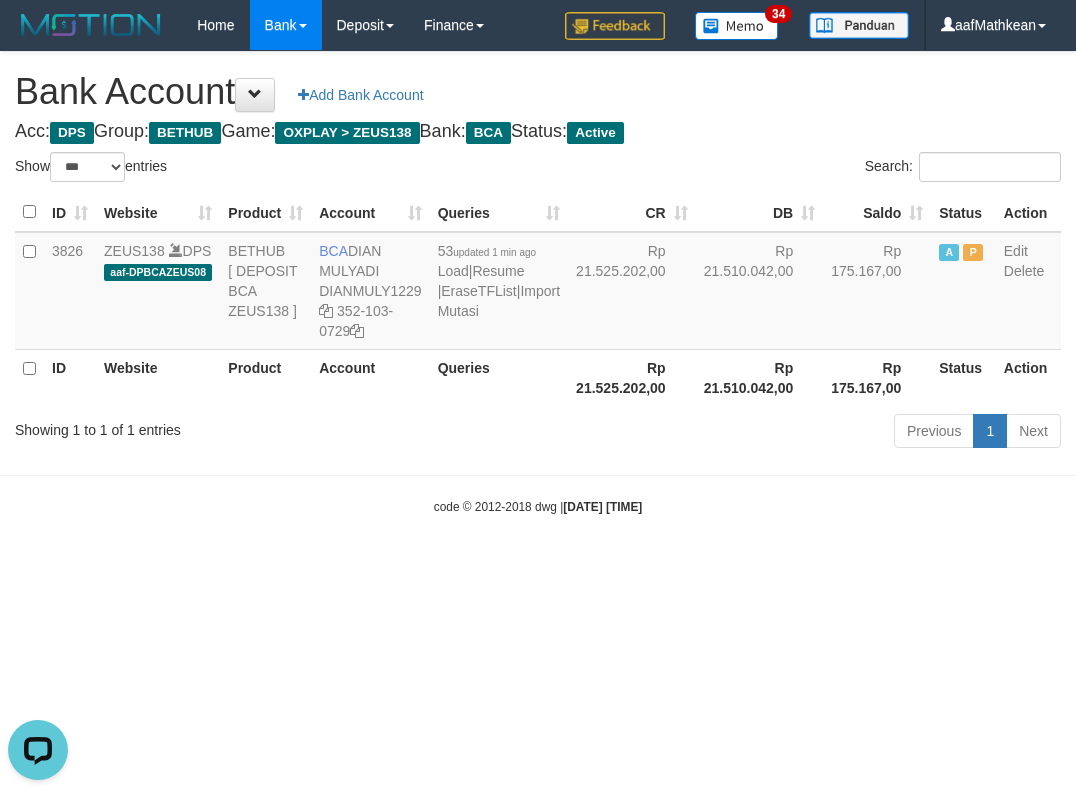 click on "Toggle navigation
Home
Bank
Account List
Load
By Website
Group
[OXPLAY]													ZEUS138
By Load Group (DPS)" at bounding box center [538, 283] 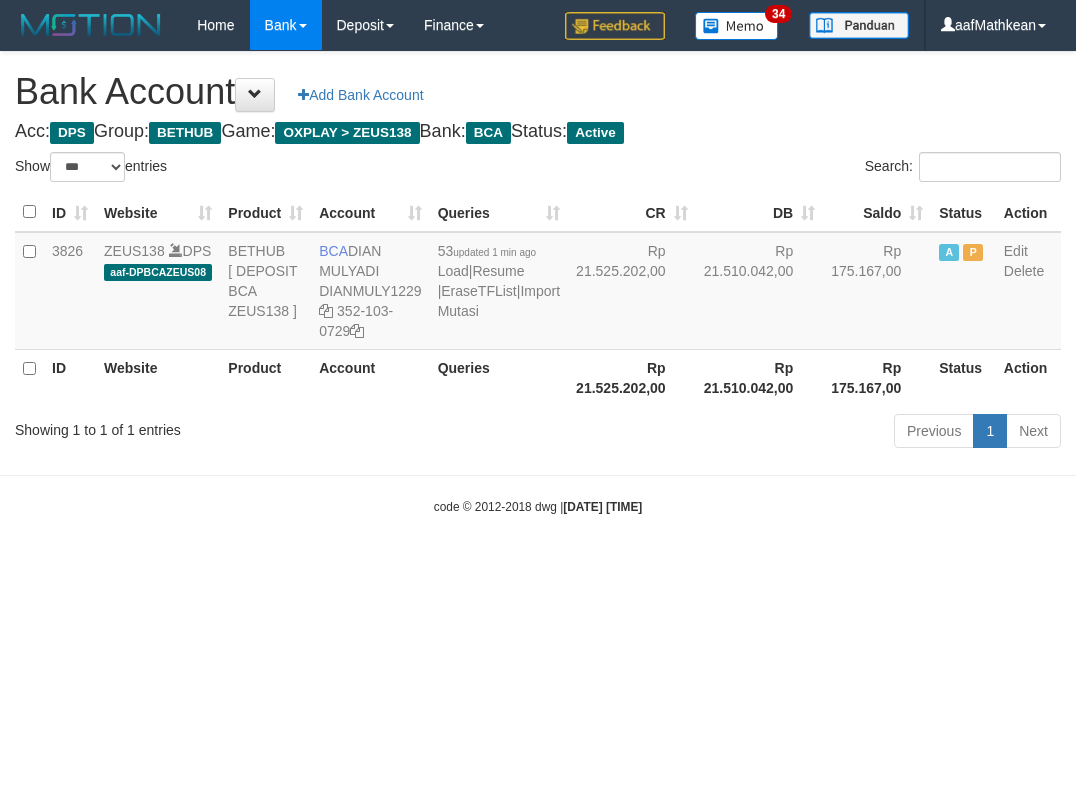 select on "***" 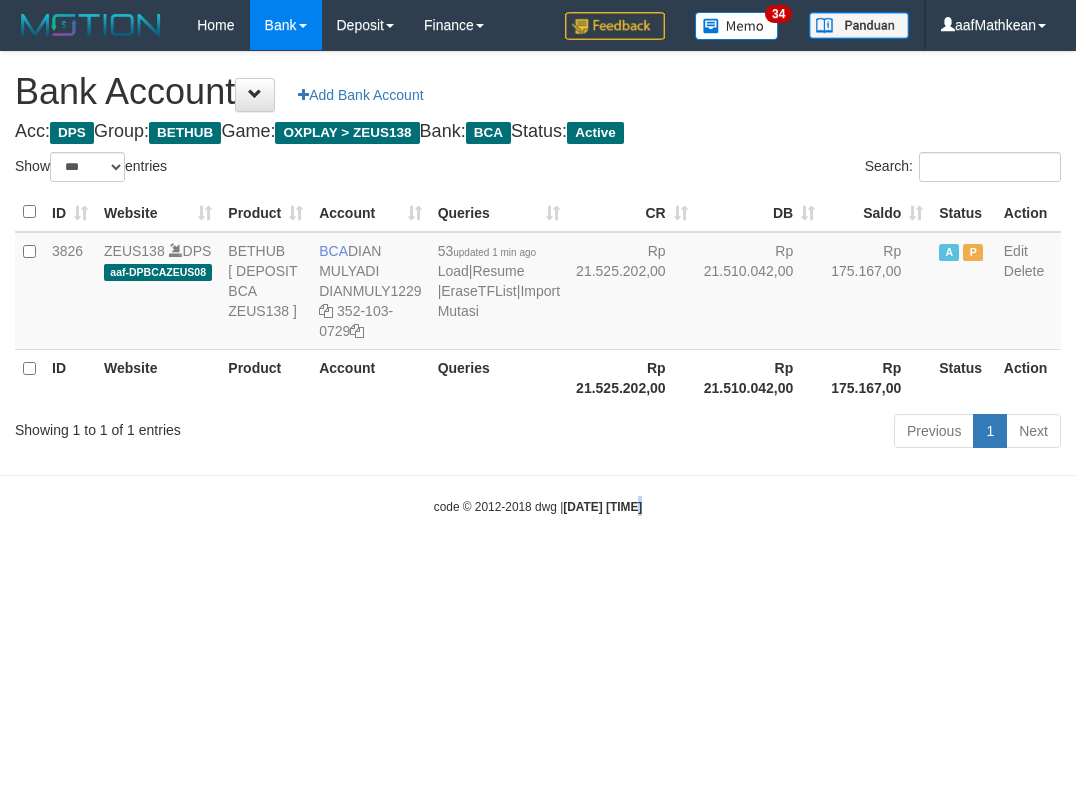 drag, startPoint x: 626, startPoint y: 553, endPoint x: 588, endPoint y: 571, distance: 42.047592 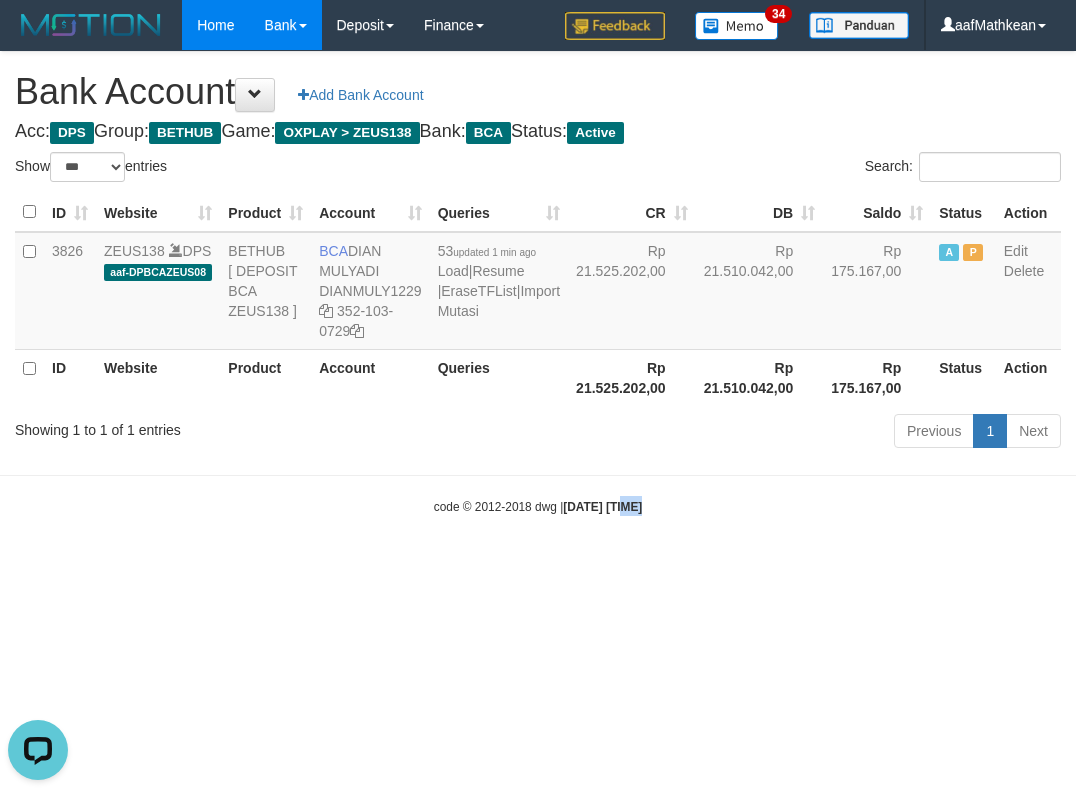 scroll, scrollTop: 0, scrollLeft: 0, axis: both 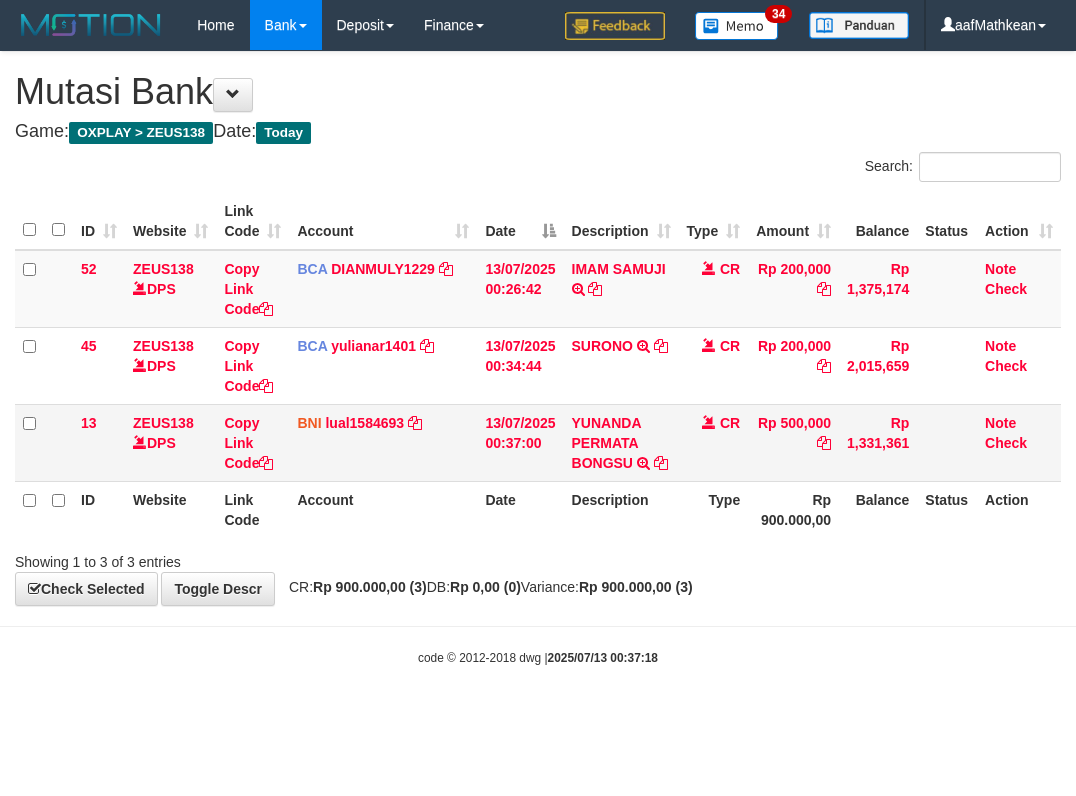 click on "BNI
lual1584693
DPS
[FIRST] [LAST]
mutasi_20250713_2414 | 13
mutasi_20250713_2414 | 13" at bounding box center [383, 442] 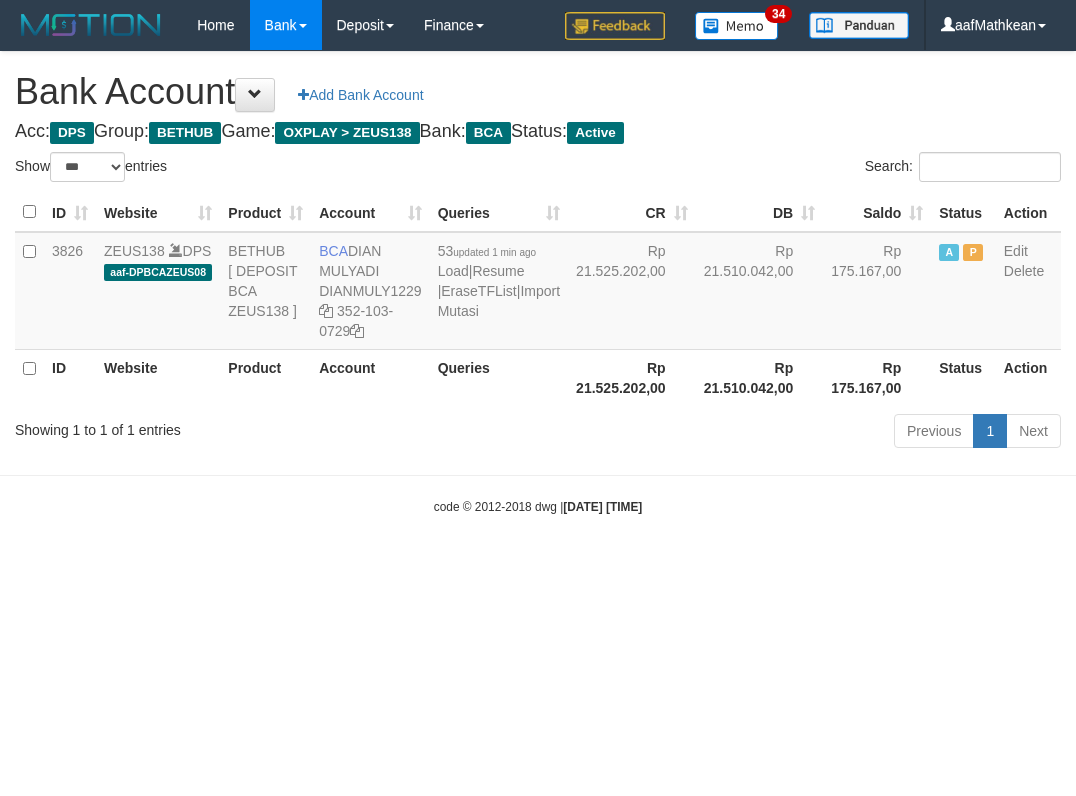 select on "***" 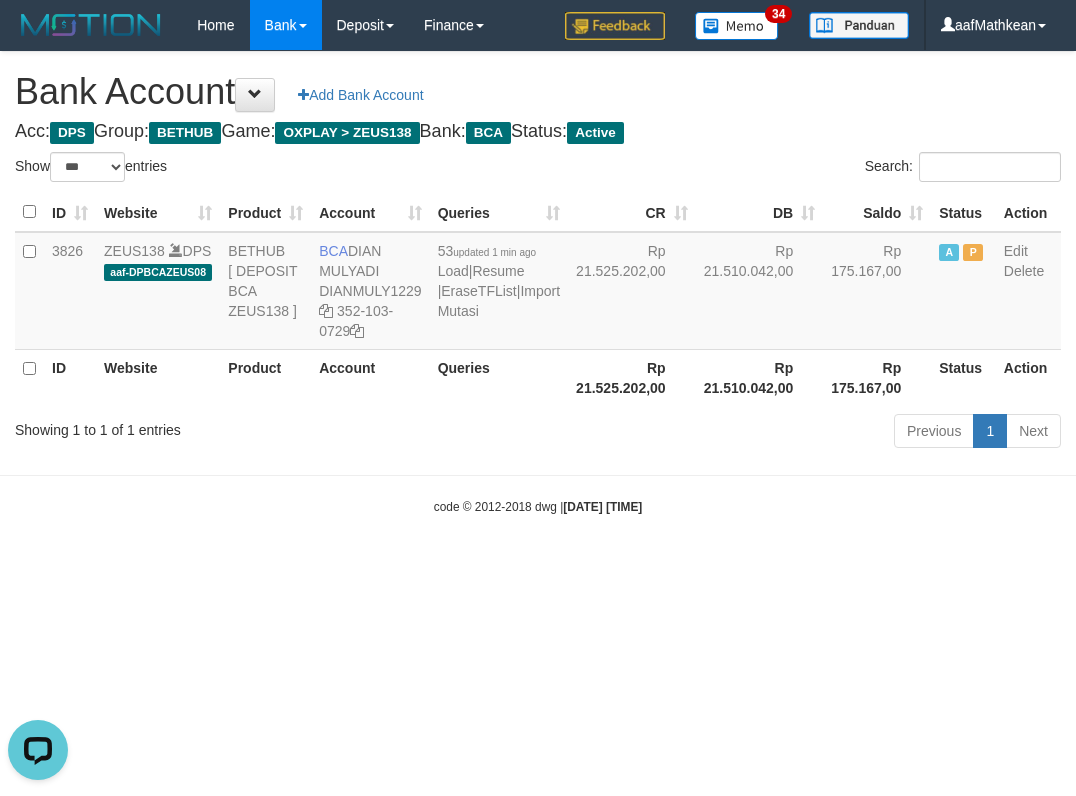 scroll, scrollTop: 0, scrollLeft: 0, axis: both 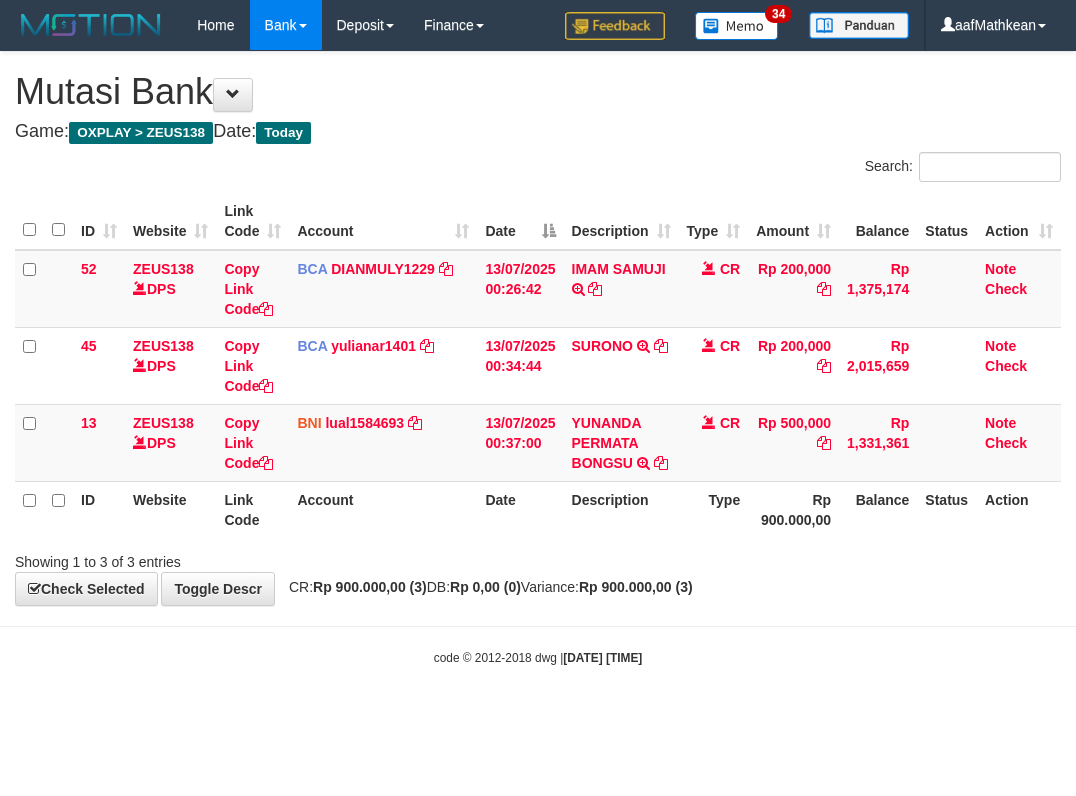 click on "ID Website Link Code Account Date Description Type Amount Balance Status Action
52
ZEUS138    DPS
Copy Link Code
BCA
DIANMULY1229
DPS
[FIRST] [LAST]
mutasi_[DATE]_[NUMBER] | 52
mutasi_[DATE]_[NUMBER] | 52
[DATE] [TIME]
[FIRST] [LAST]         TRSF E-BANKING CR 1307/FTSCY/WS95031
200000.00[FIRST] [LAST]
CR
Rp 200,000
Rp 1,375,174
Note
Check
45
ZEUS138    DPS
Copy Link Code
BCA
yulianar1401
DPS
[FIRST] [LAST] [LAST]" at bounding box center [538, 365] 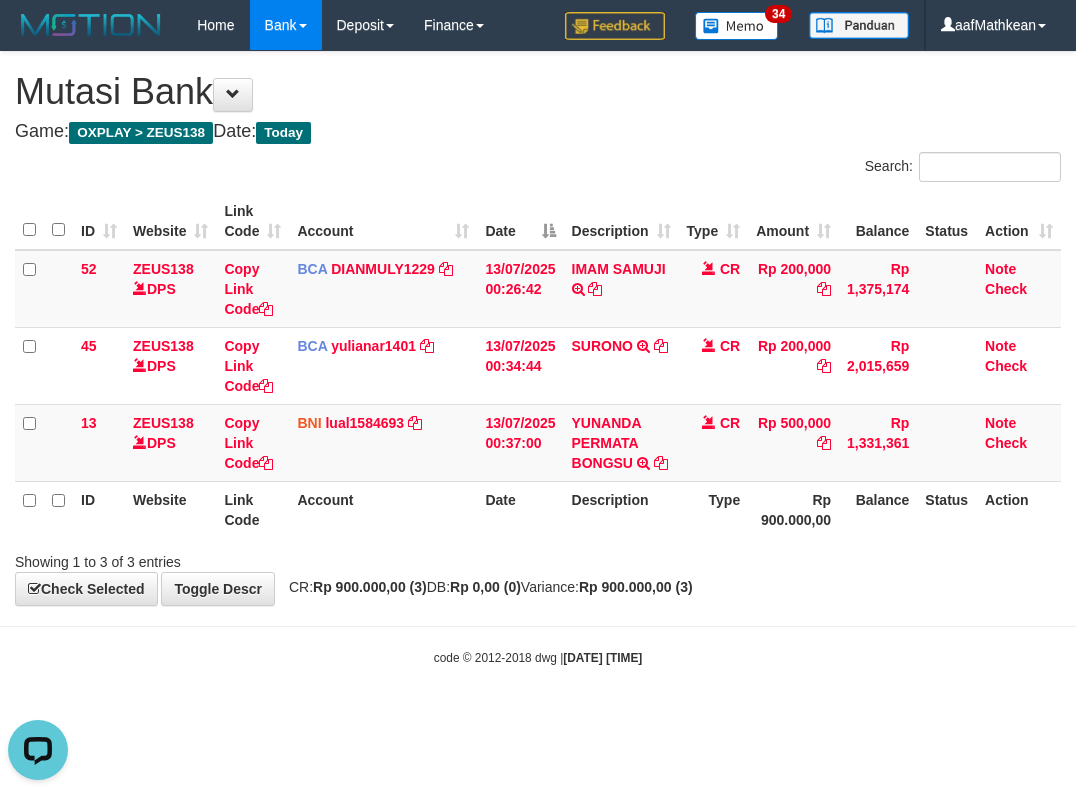 scroll, scrollTop: 0, scrollLeft: 0, axis: both 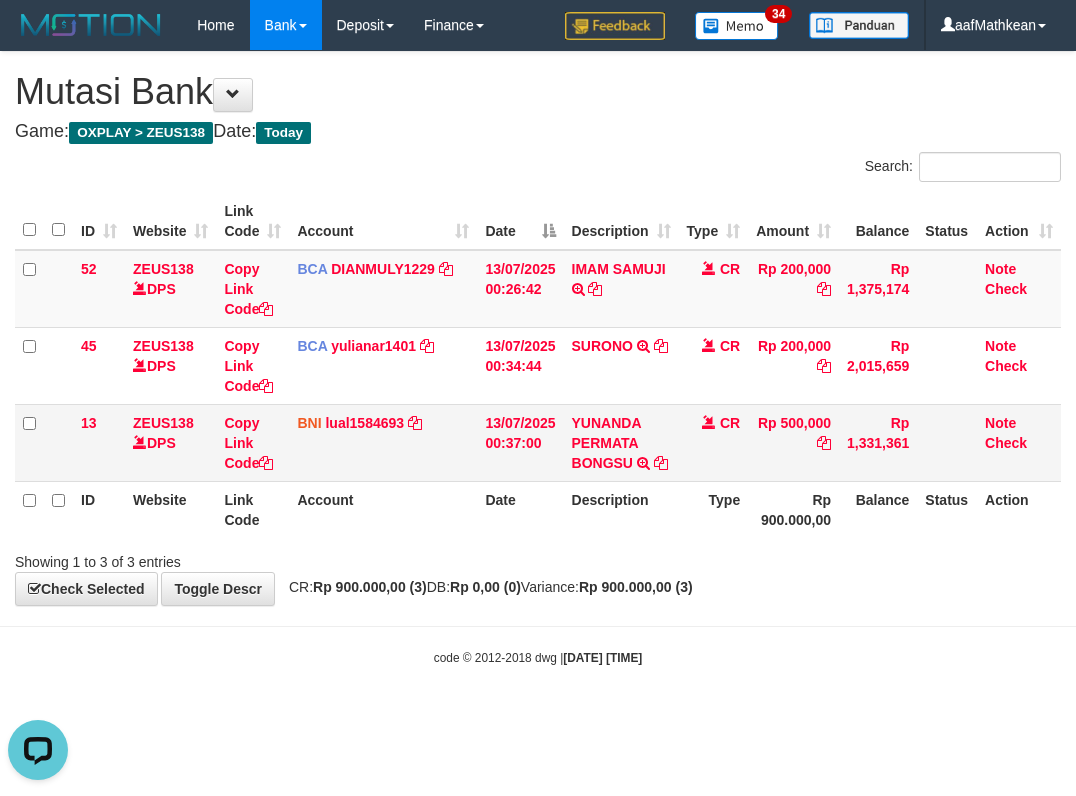 click on "13/07/2025 00:37:00" at bounding box center [520, 442] 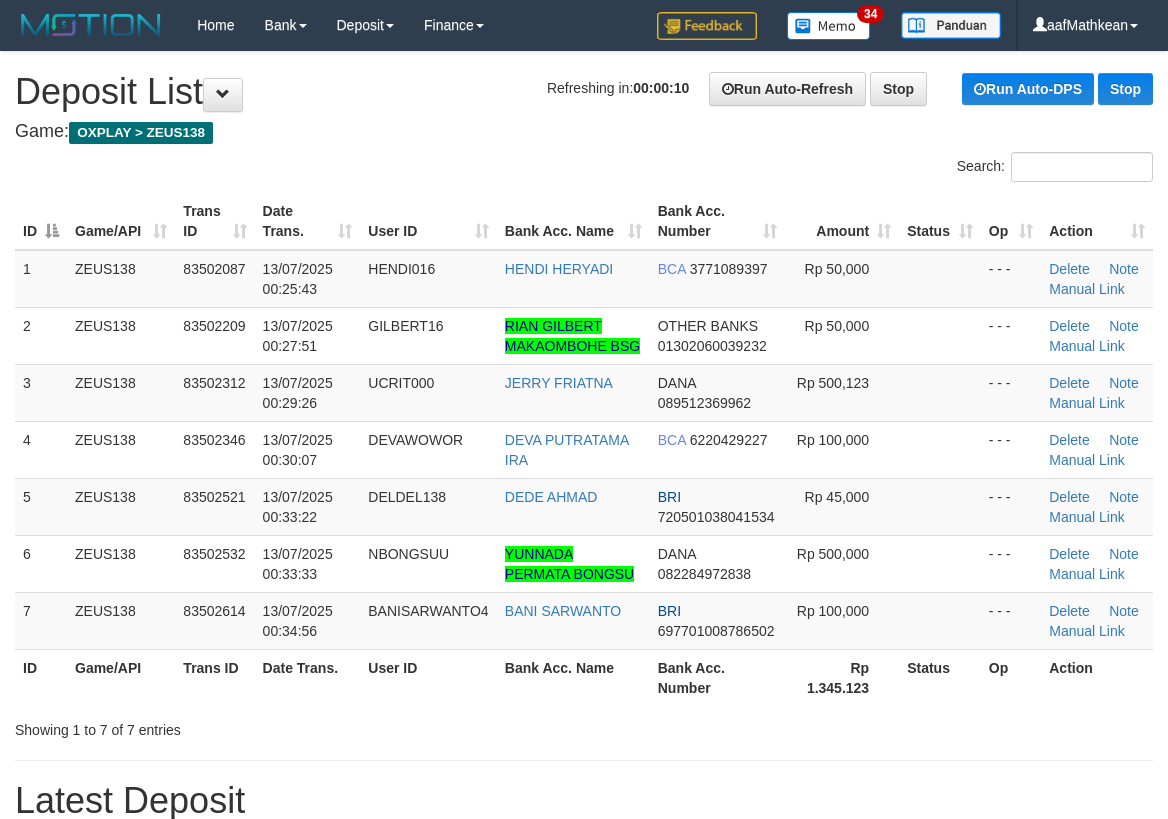 scroll, scrollTop: 0, scrollLeft: 0, axis: both 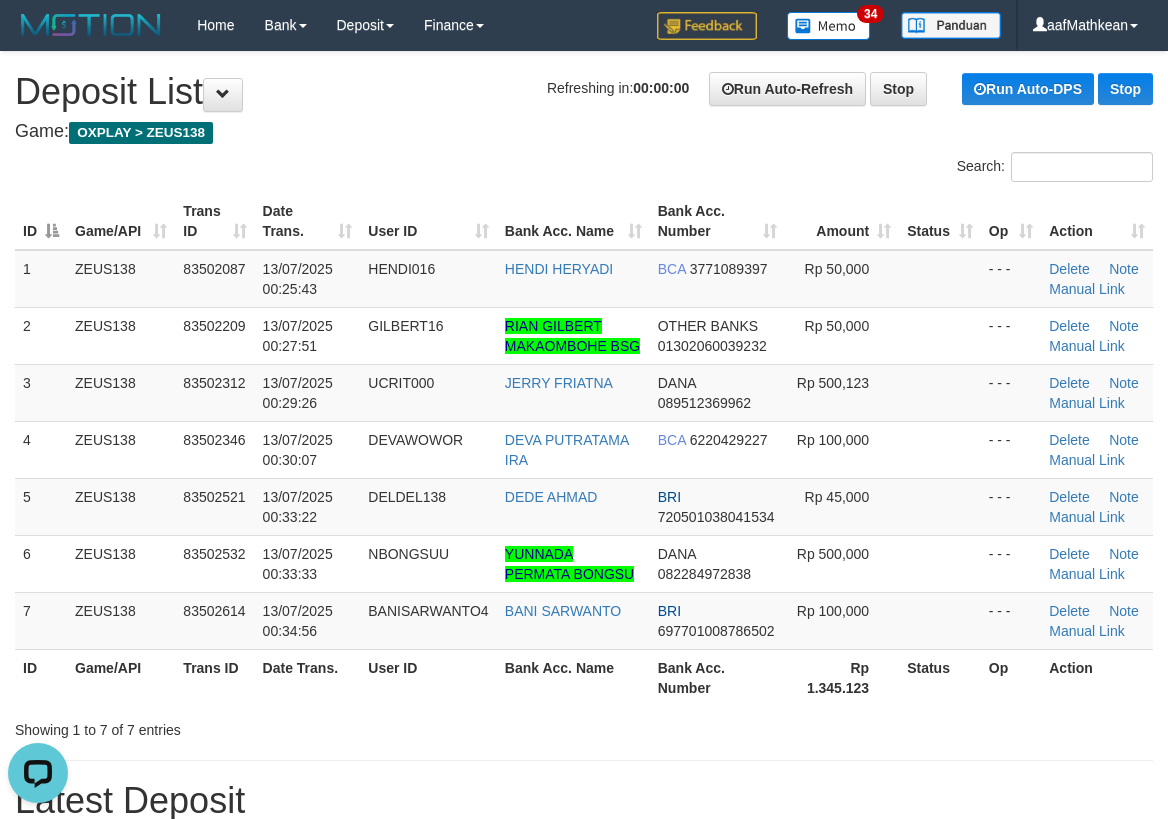 click on "Game:   OXPLAY > ZEUS138" at bounding box center (584, 132) 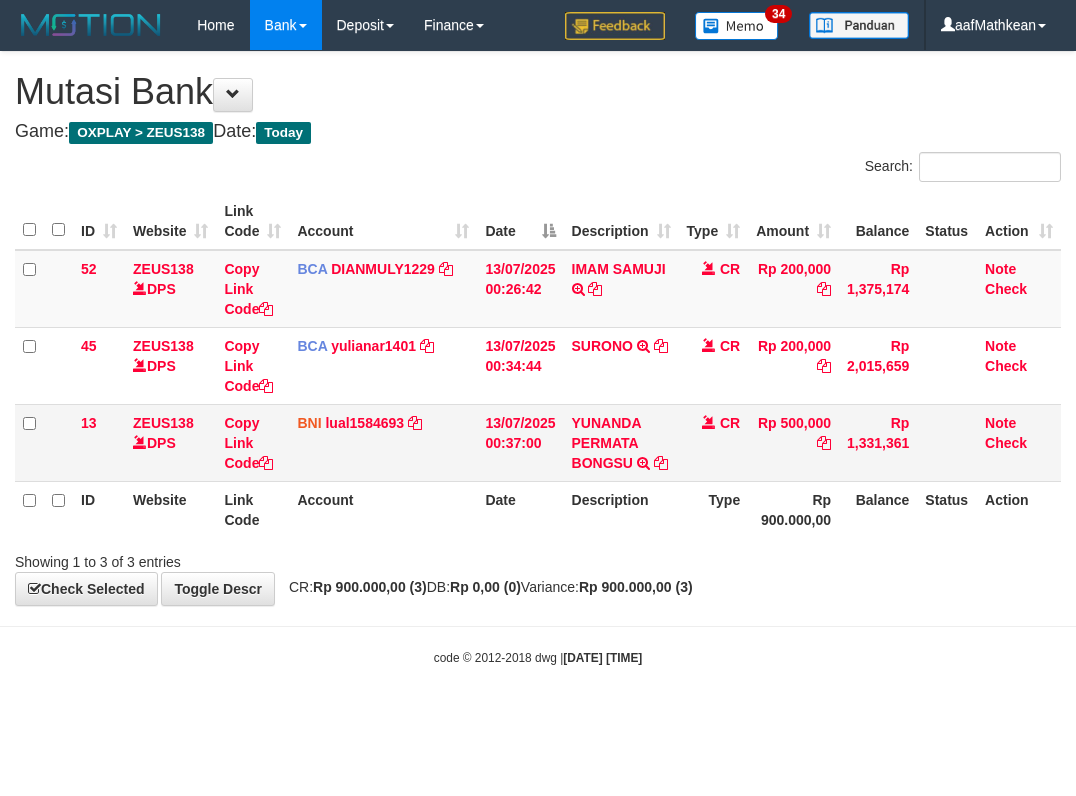 scroll, scrollTop: 0, scrollLeft: 0, axis: both 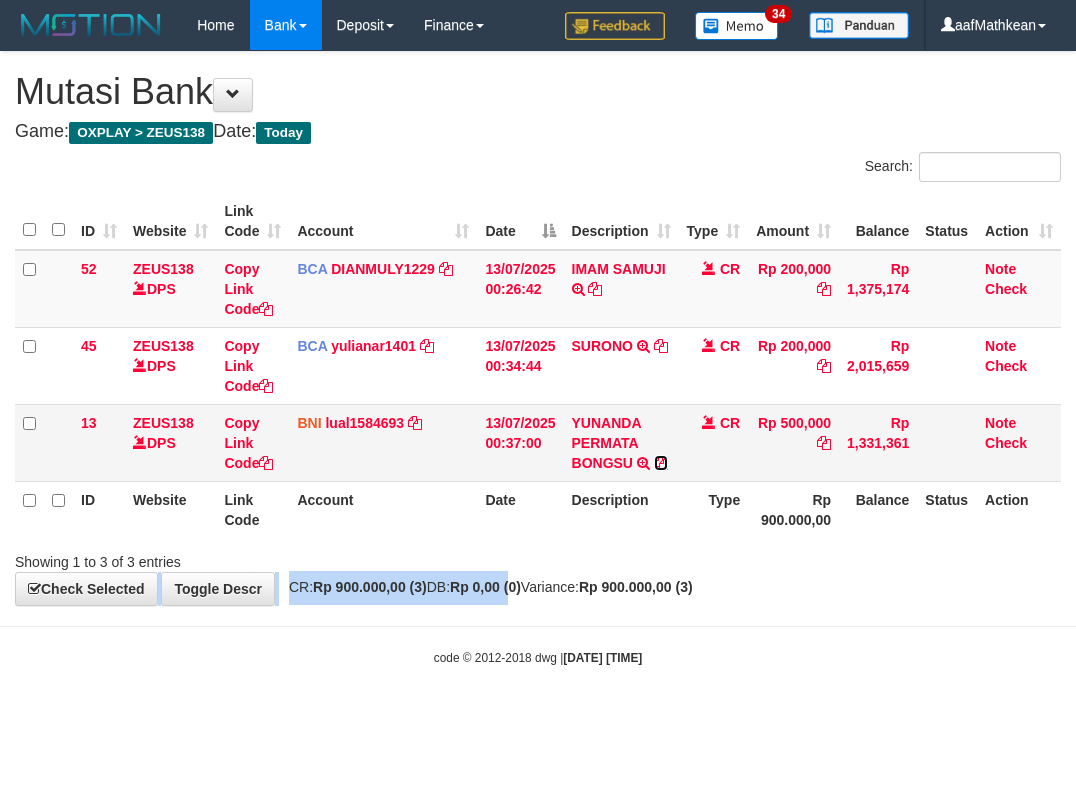 click at bounding box center (661, 463) 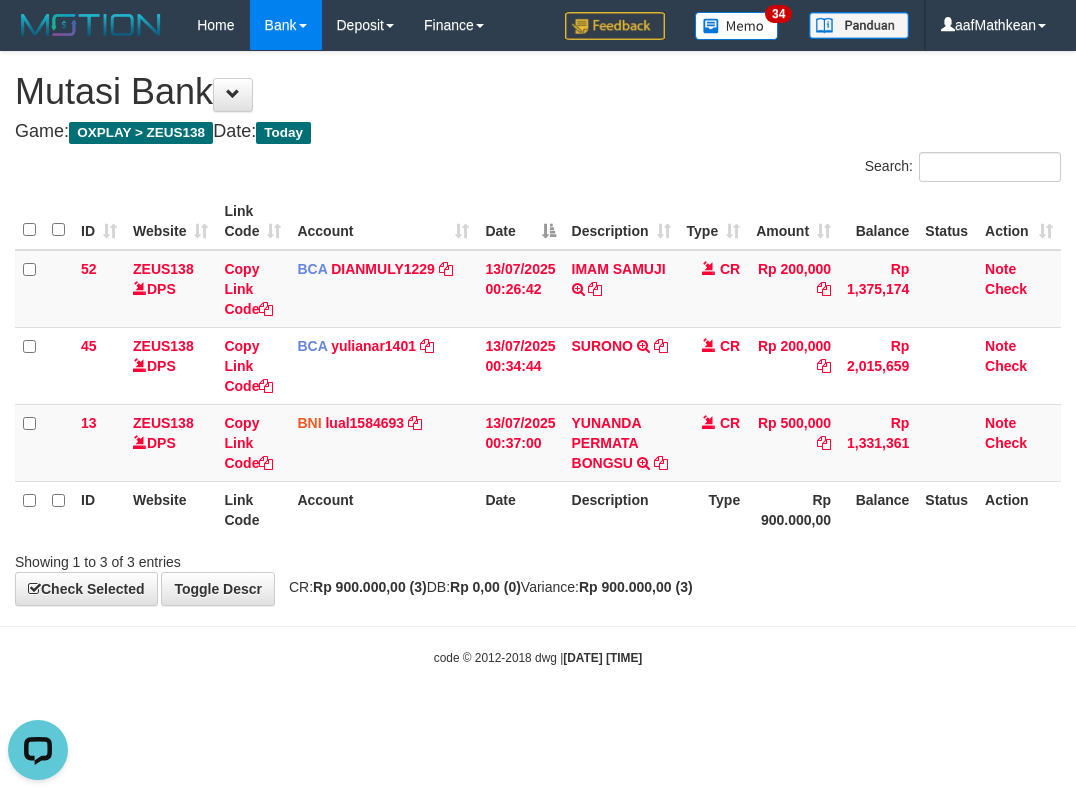 scroll, scrollTop: 0, scrollLeft: 0, axis: both 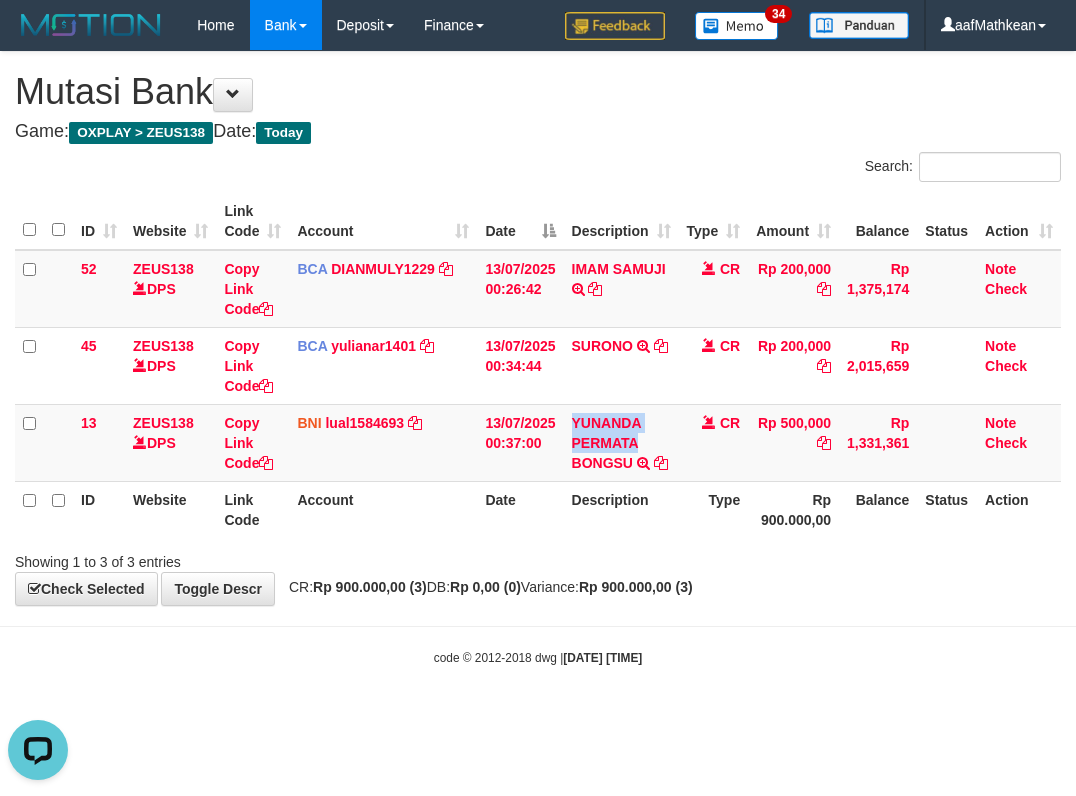 drag, startPoint x: 567, startPoint y: 417, endPoint x: 1064, endPoint y: 396, distance: 497.44345 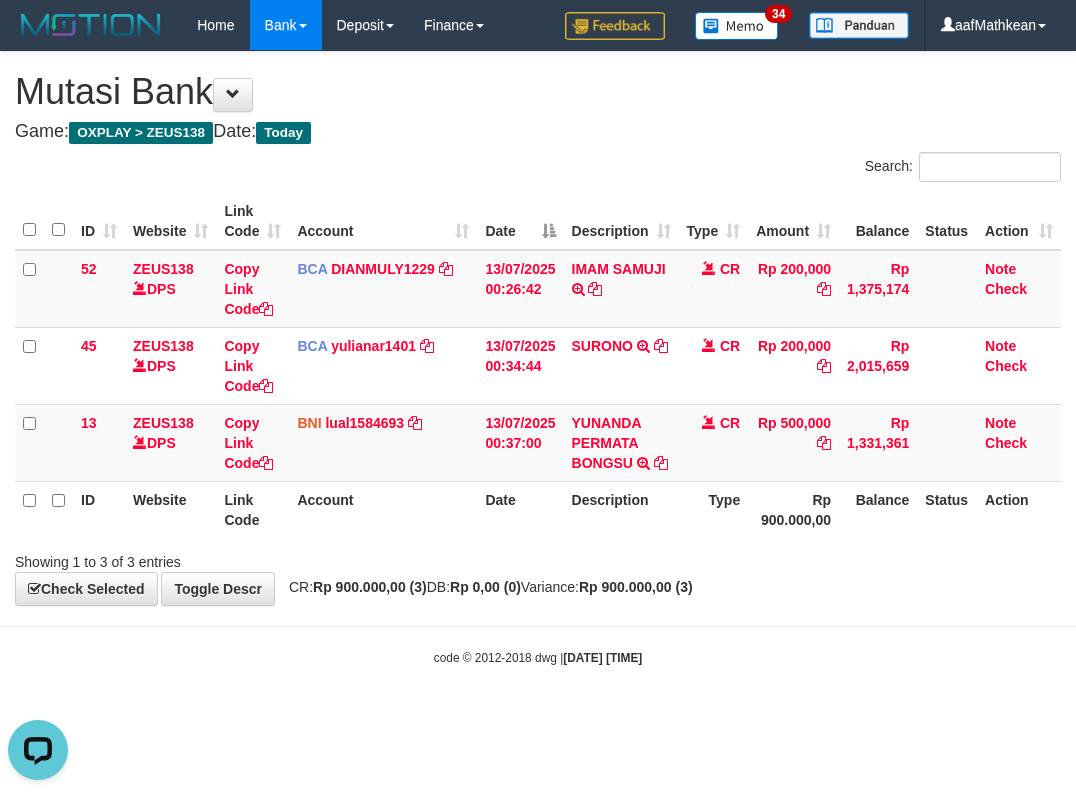 click on "Date" at bounding box center (520, 509) 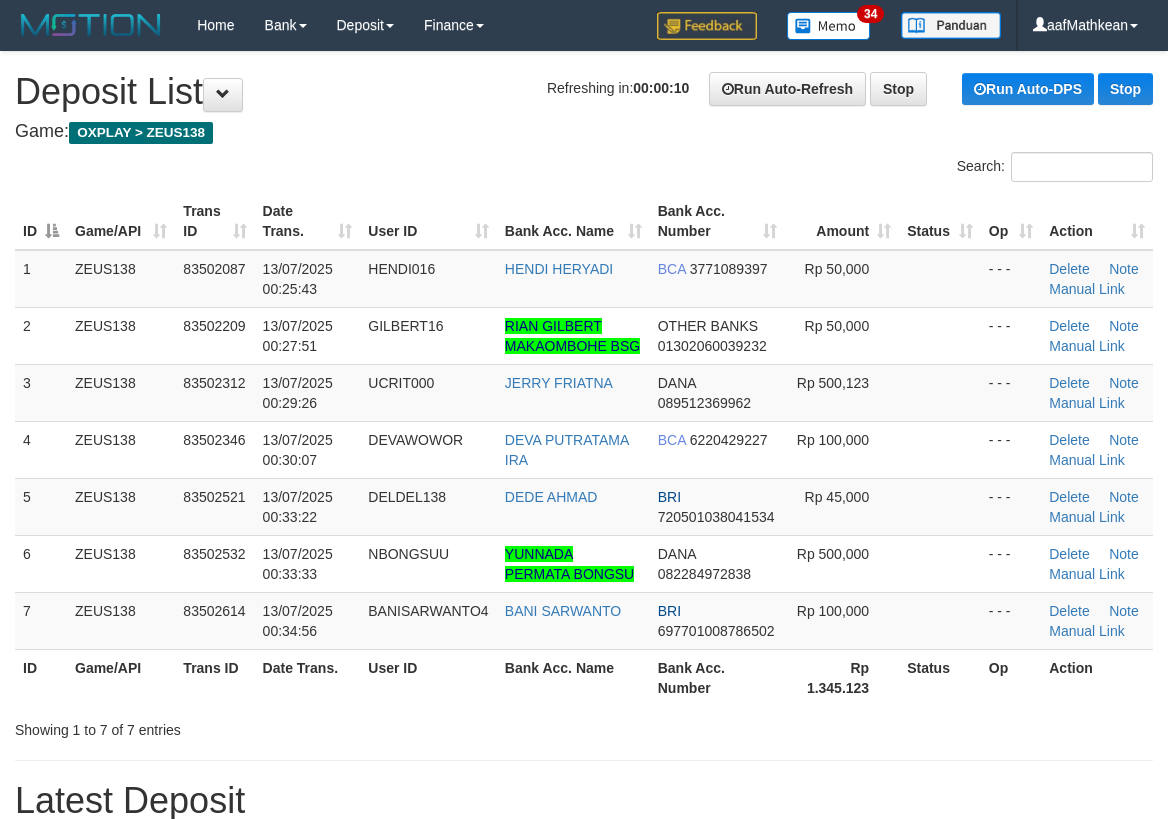 scroll, scrollTop: 0, scrollLeft: 0, axis: both 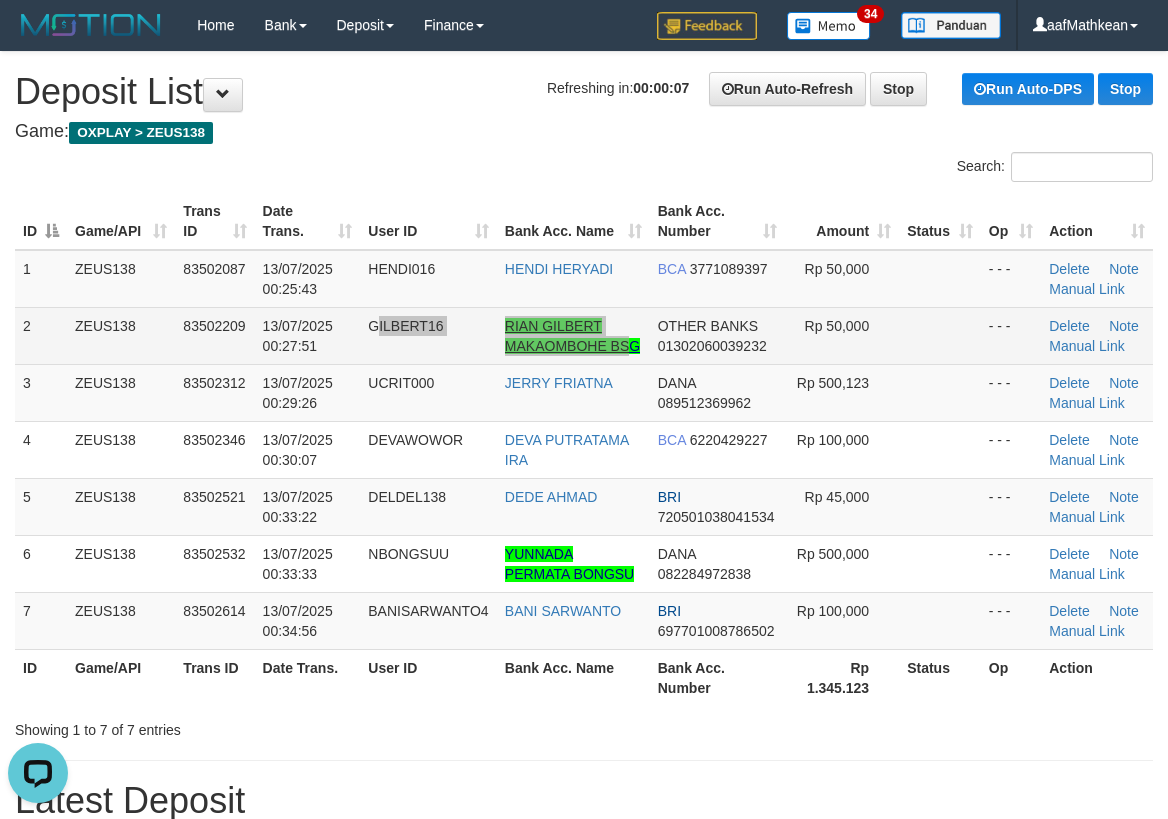 click on "2
ZEUS138
83502209
13/07/2025 00:27:51
GILBERT16
RIAN GILBERT MAKAOMBOHE BSG
OTHER BANKS
01302060039232
Rp 50,000
- - -
Delete
Note
Manual Link" at bounding box center [584, 335] 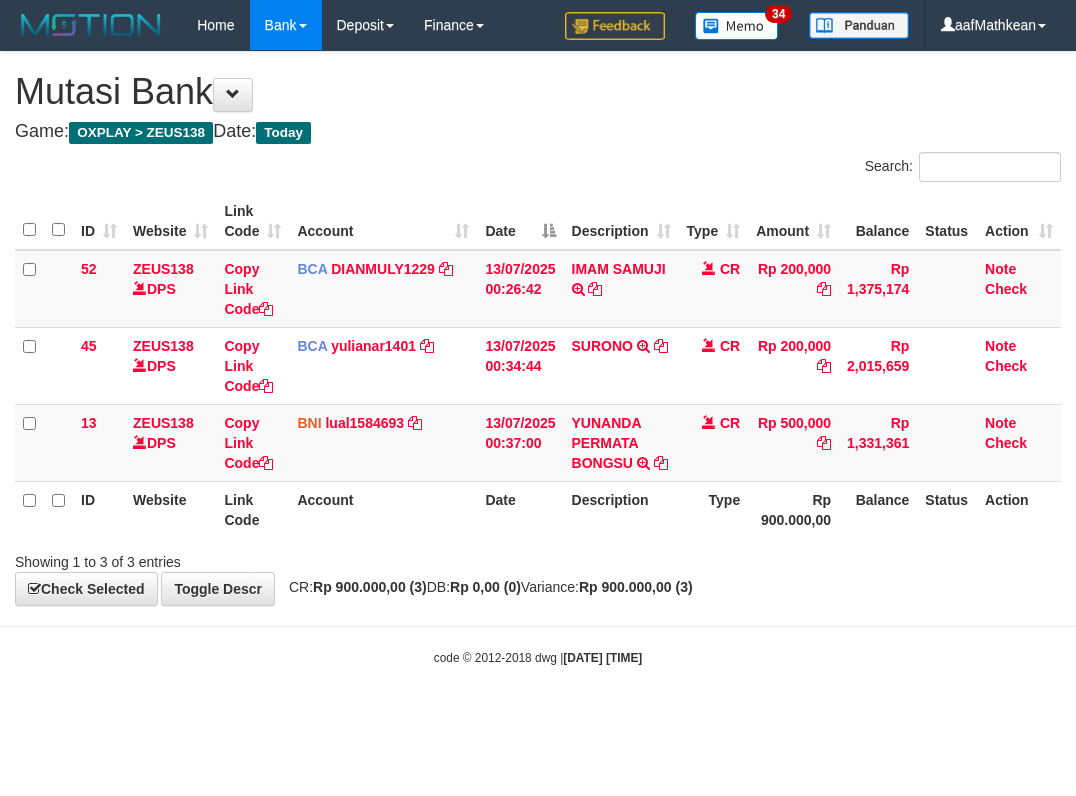 scroll, scrollTop: 0, scrollLeft: 0, axis: both 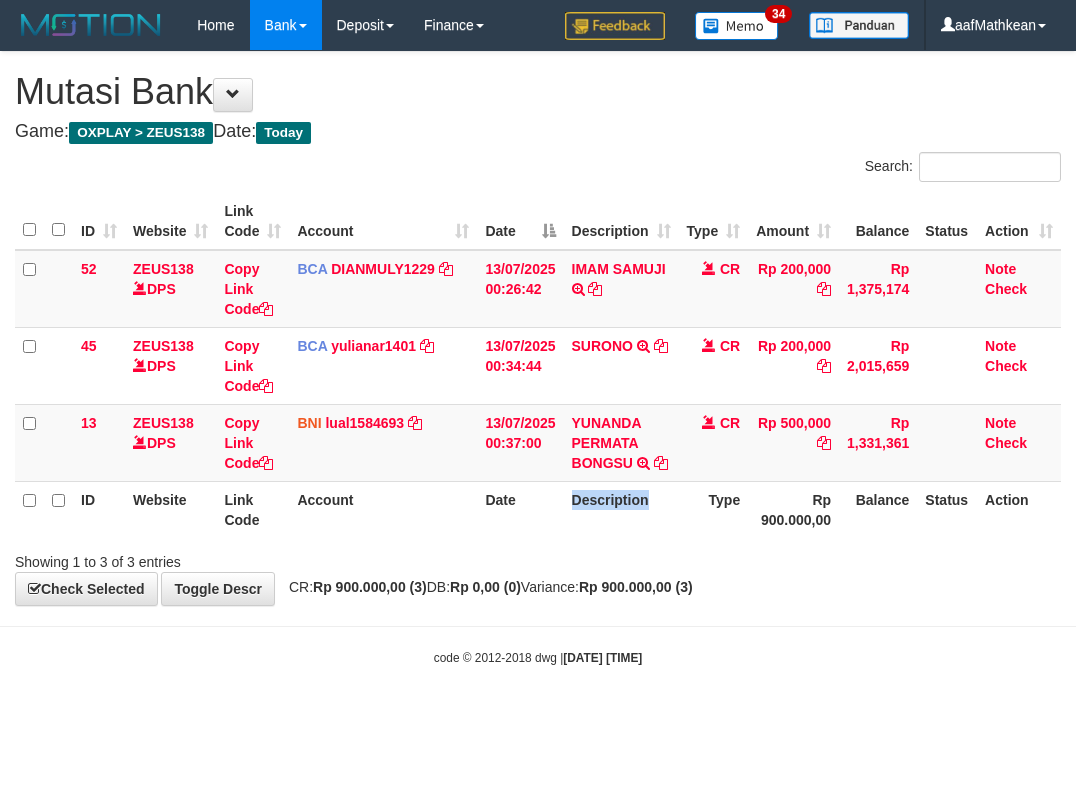 click on "Description" at bounding box center [621, 509] 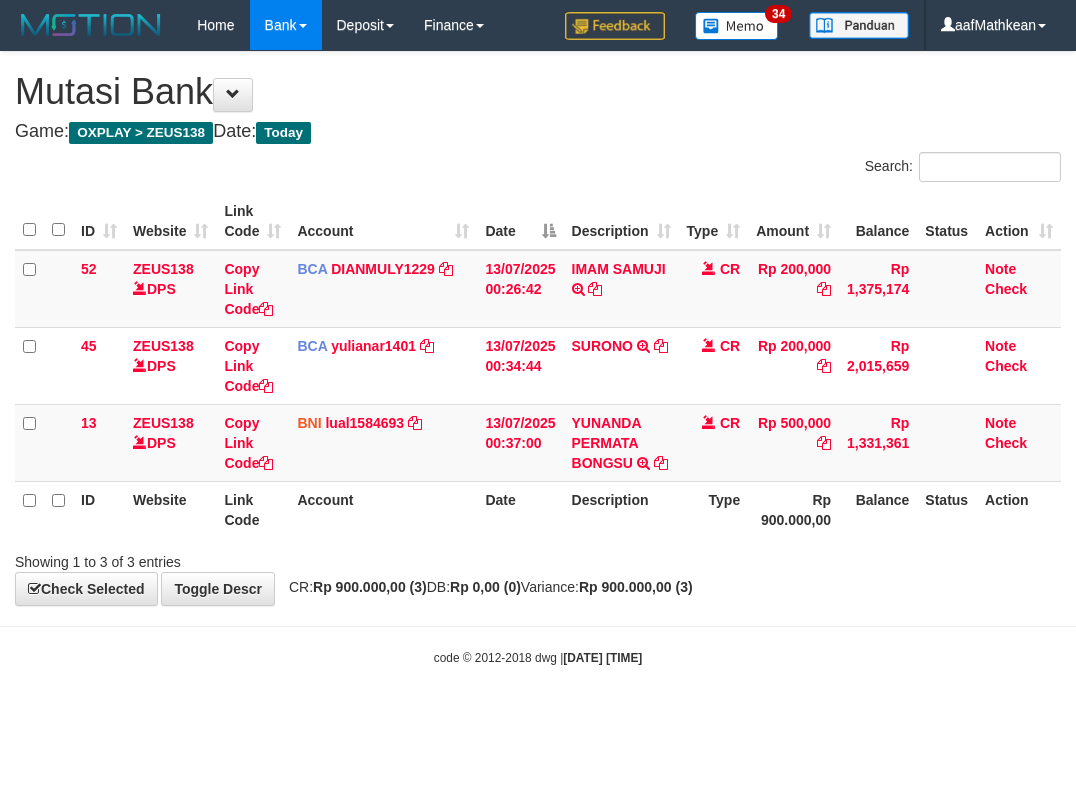 scroll, scrollTop: 0, scrollLeft: 0, axis: both 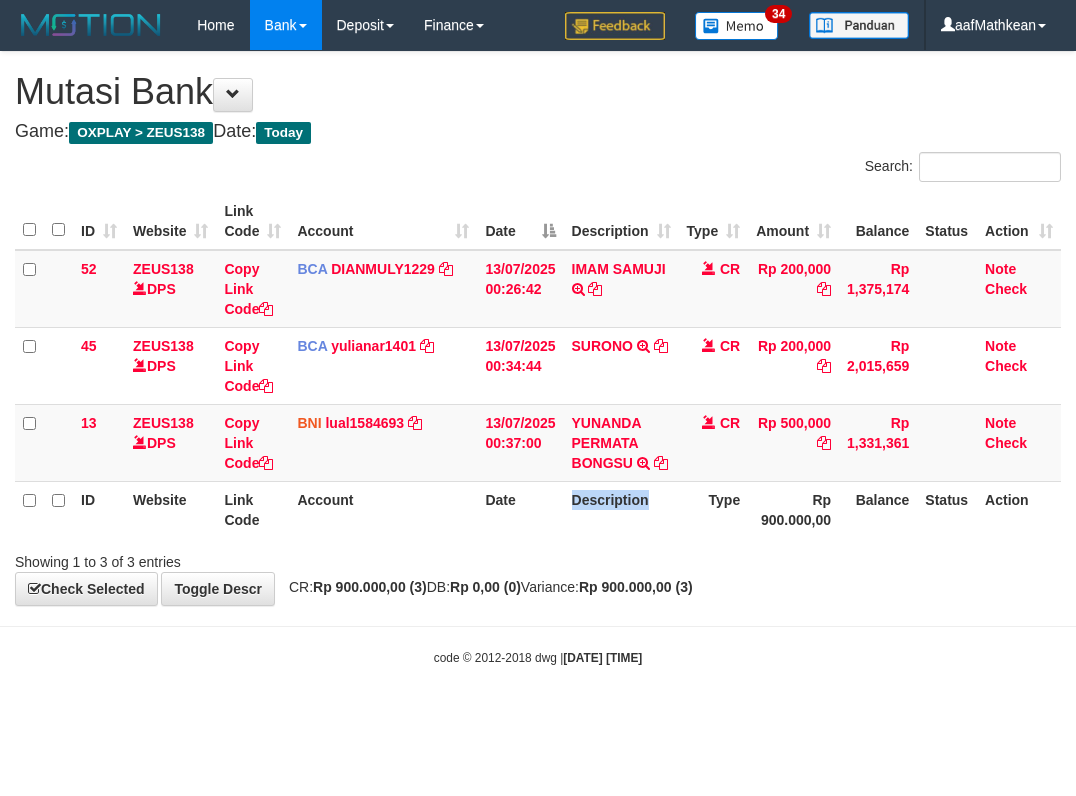 click on "Description" at bounding box center (621, 509) 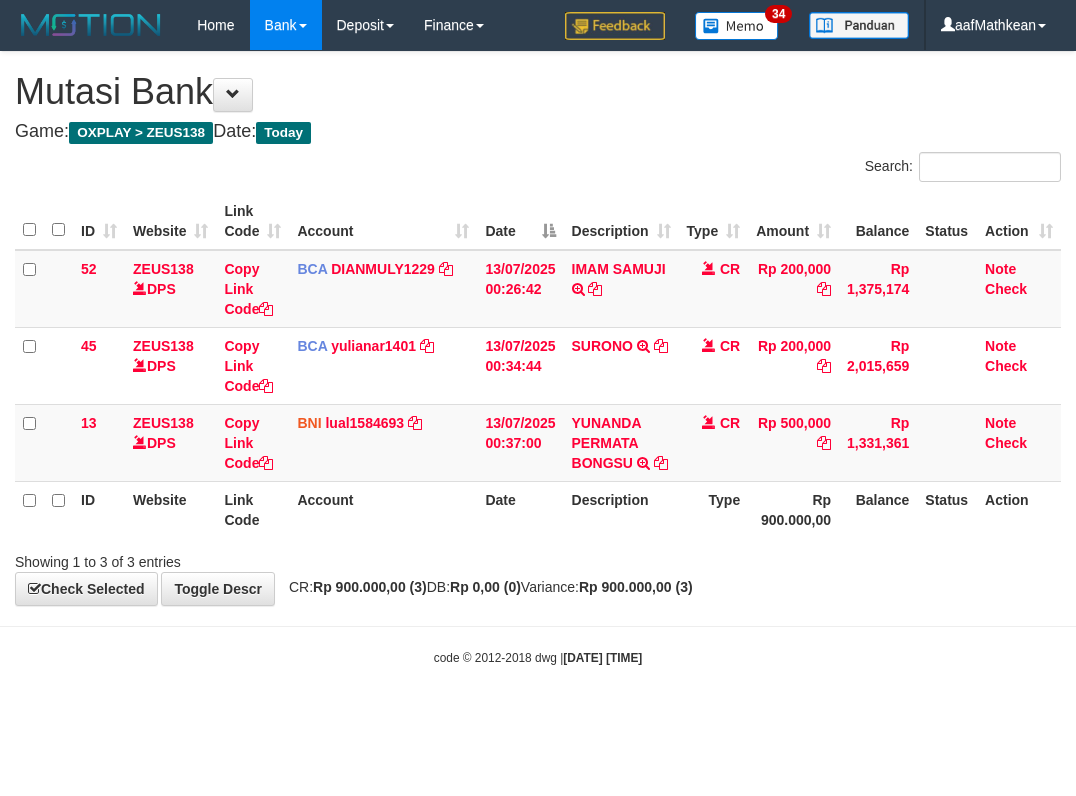 scroll, scrollTop: 0, scrollLeft: 0, axis: both 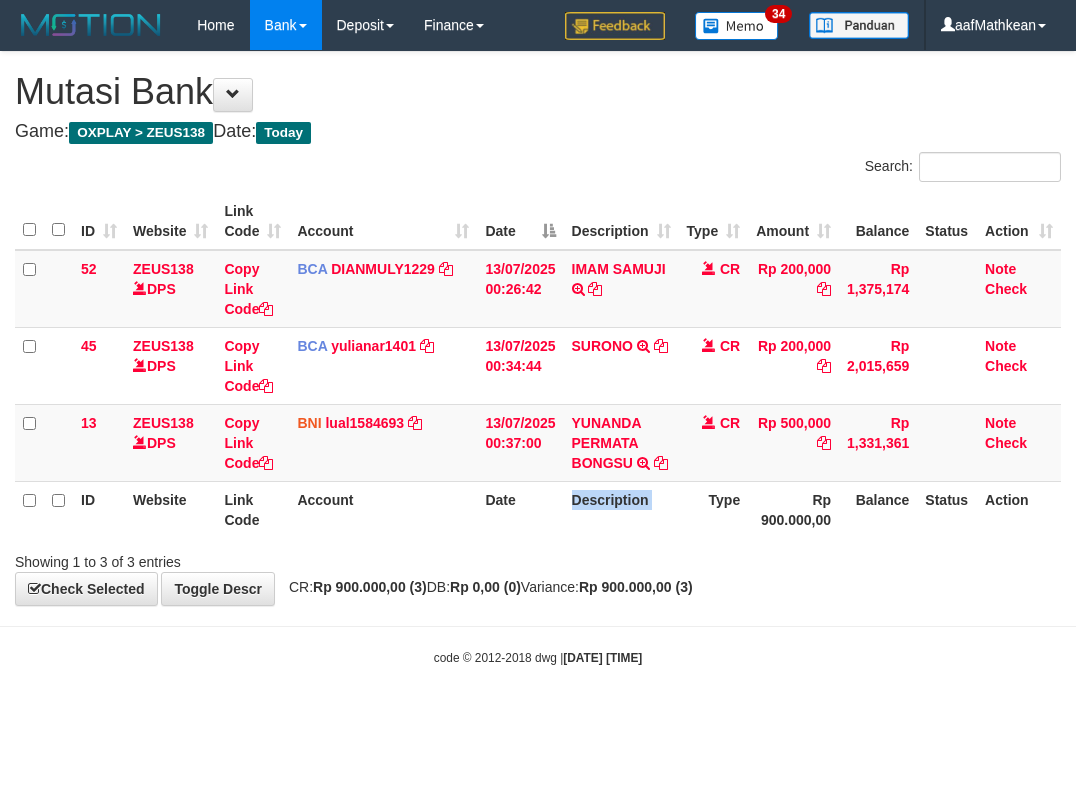click on "Description" at bounding box center [621, 509] 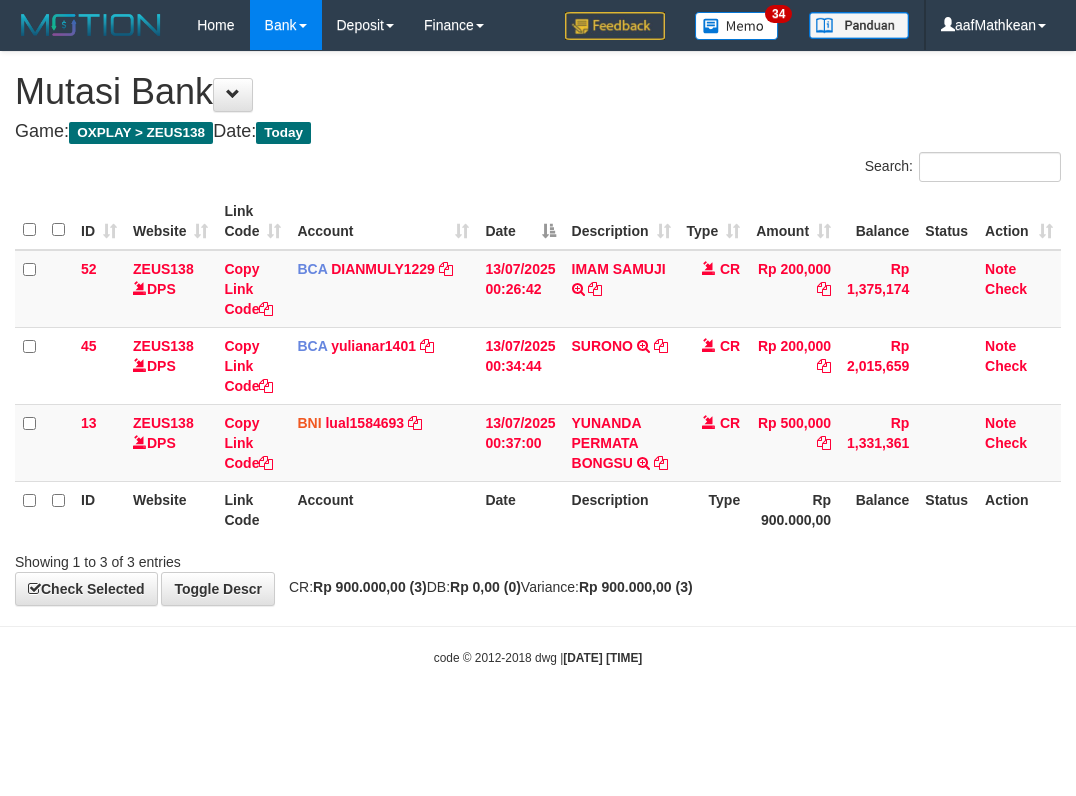 scroll, scrollTop: 0, scrollLeft: 0, axis: both 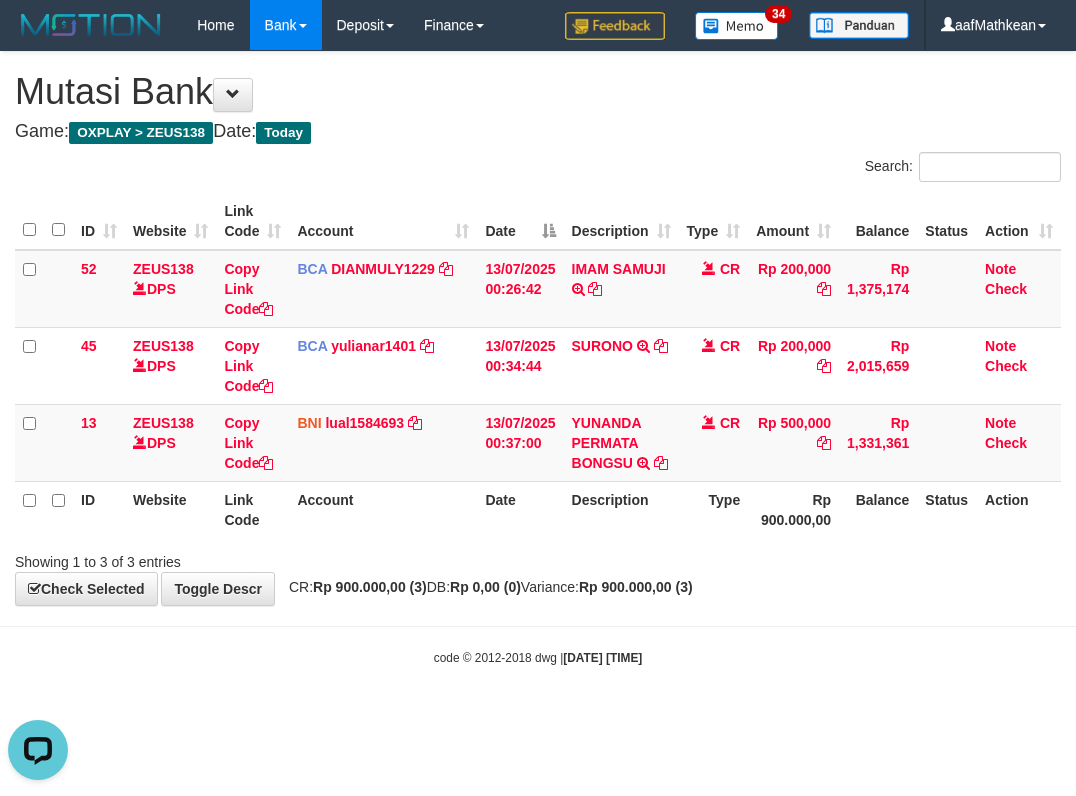 drag, startPoint x: 524, startPoint y: 476, endPoint x: 575, endPoint y: 490, distance: 52.886673 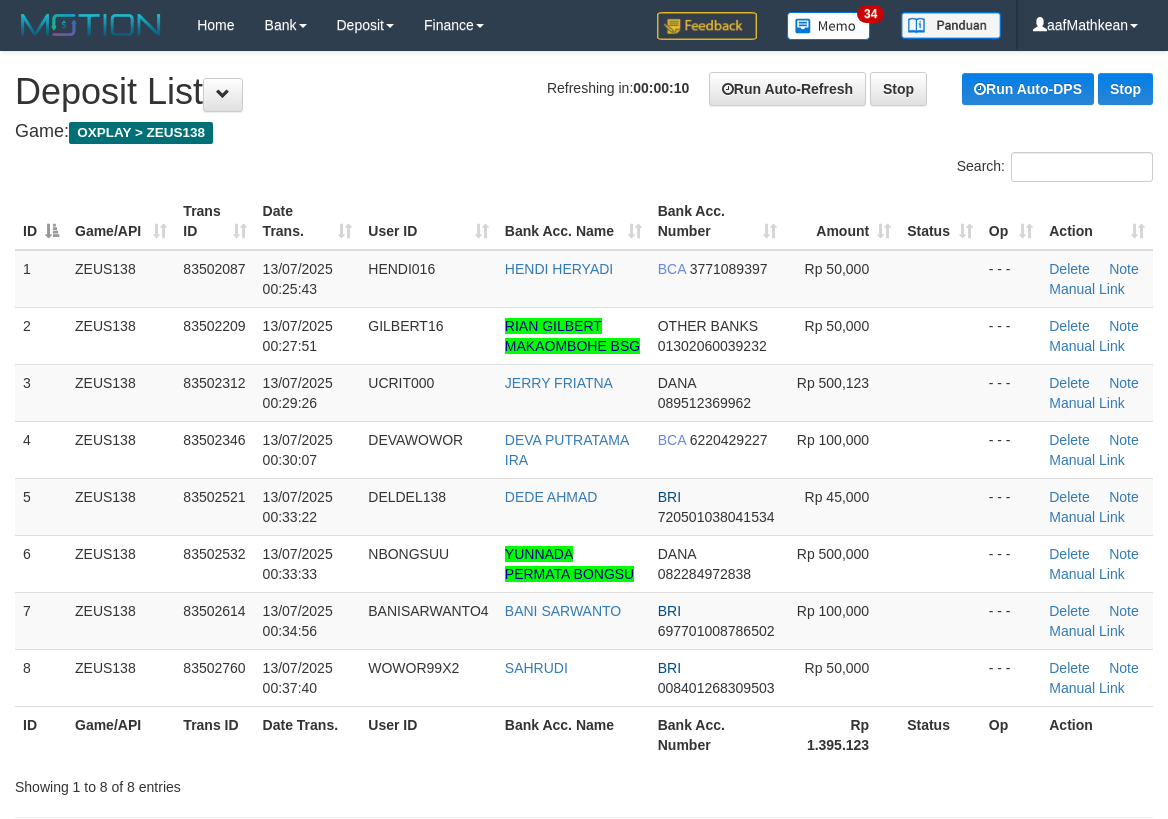 scroll, scrollTop: 0, scrollLeft: 0, axis: both 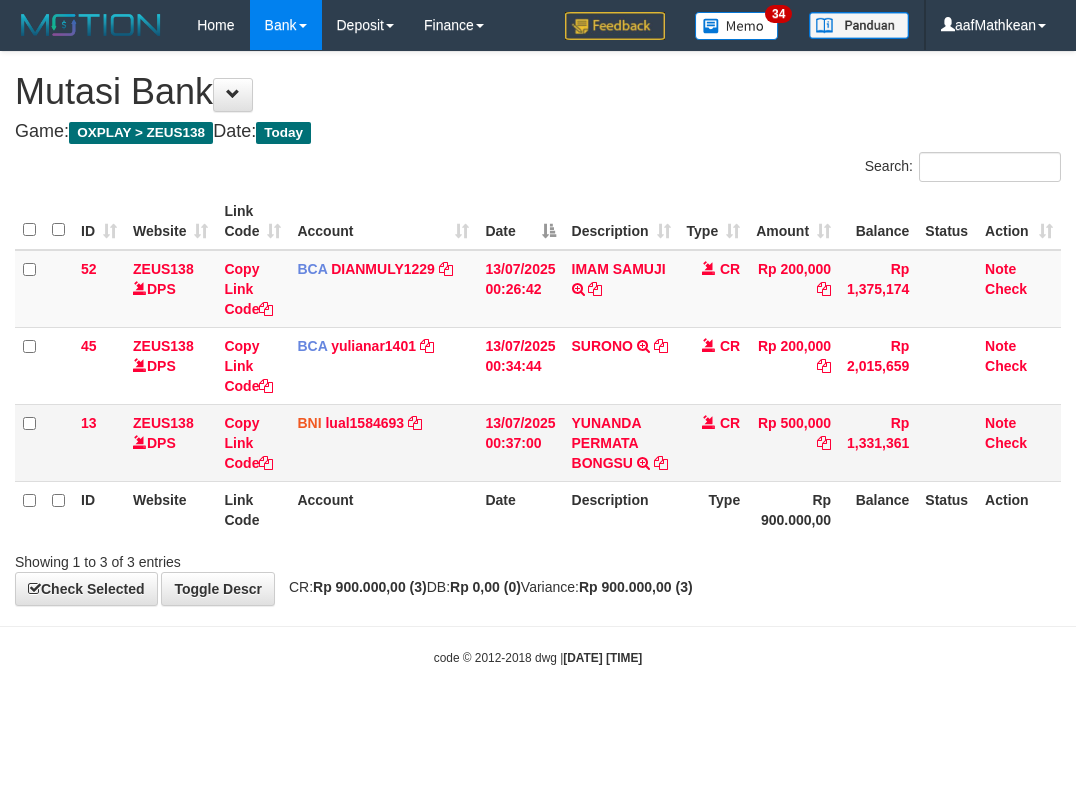 click on "13/07/2025 00:37:00" at bounding box center (520, 442) 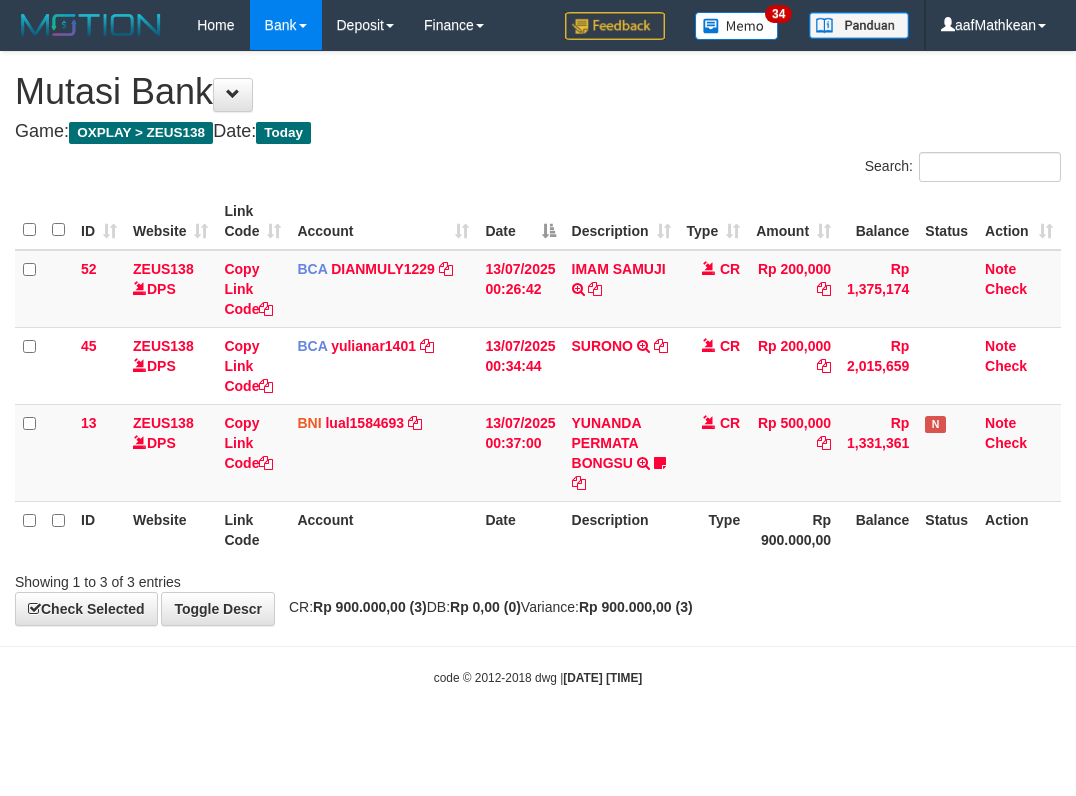 scroll, scrollTop: 0, scrollLeft: 0, axis: both 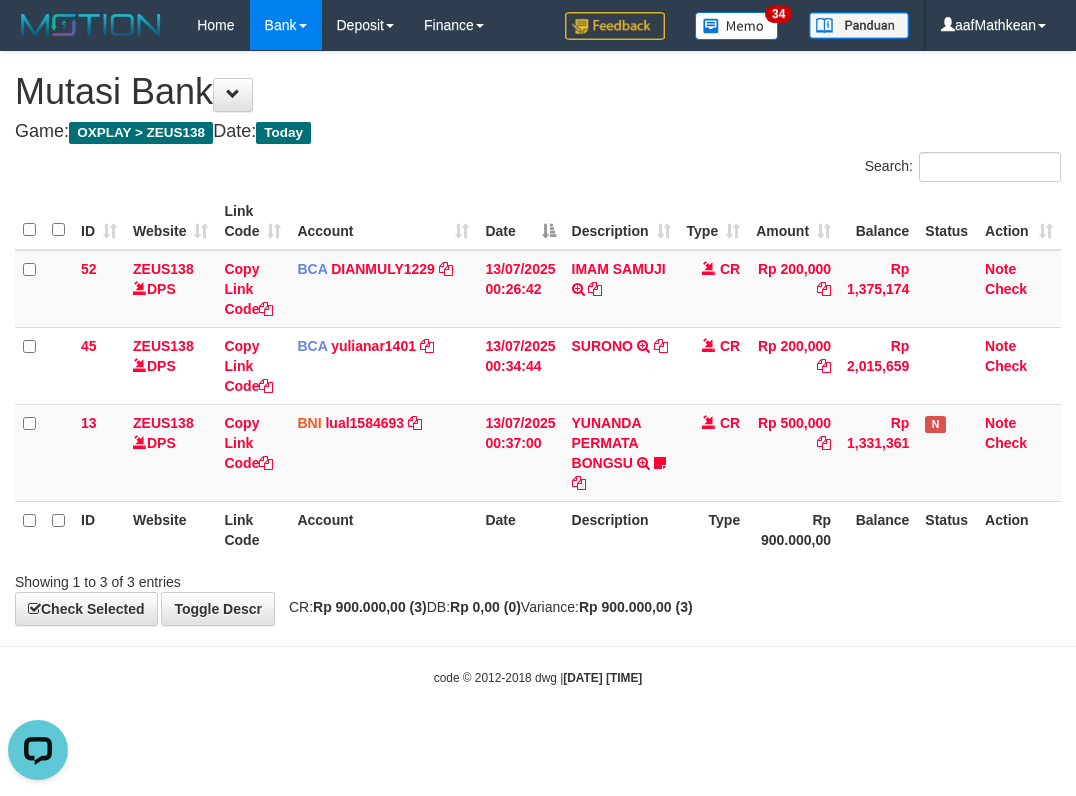 click at bounding box center [762, 564] 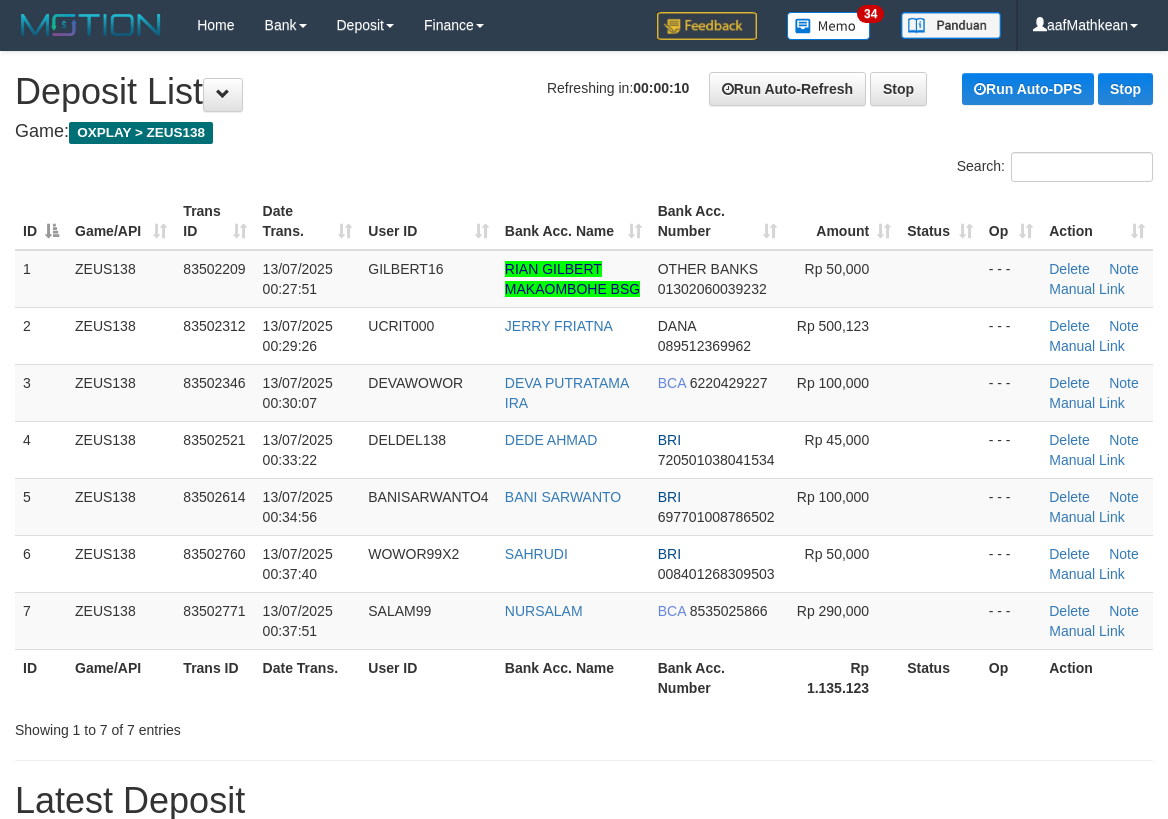 scroll, scrollTop: 0, scrollLeft: 0, axis: both 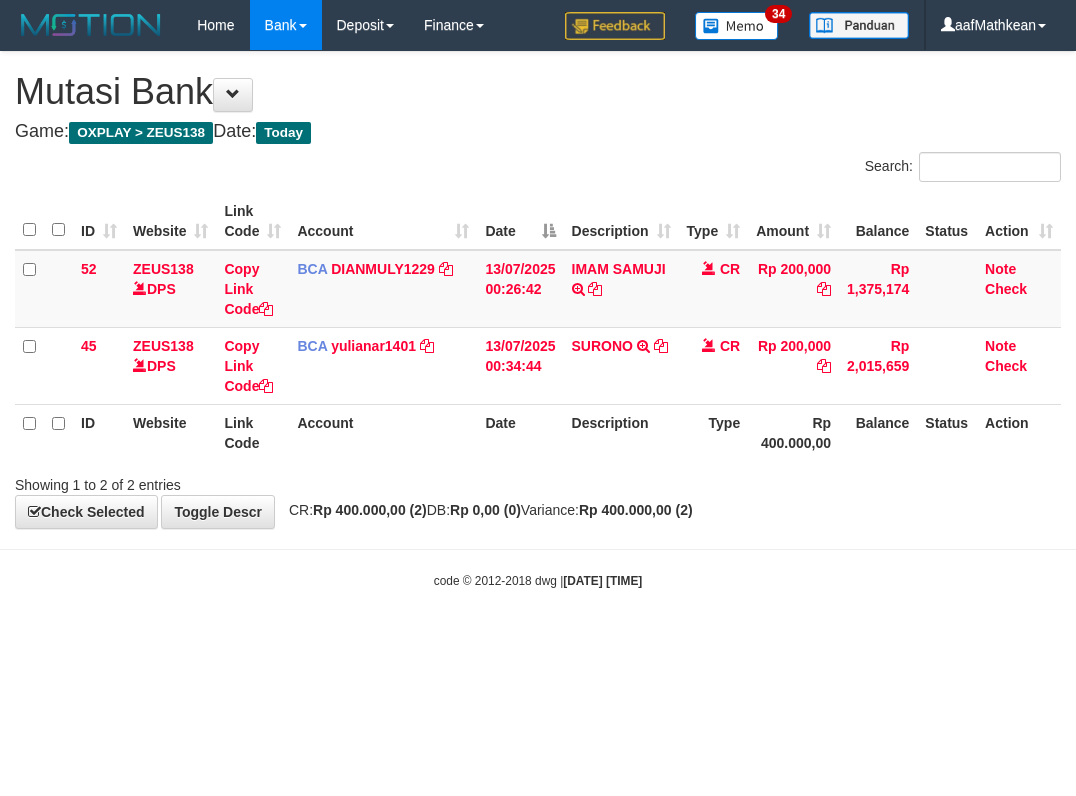 click on "Toggle navigation
Home
Bank
Account List
Load
By Website
Group
[OXPLAY]													ZEUS138
By Load Group (DPS)" at bounding box center (538, 320) 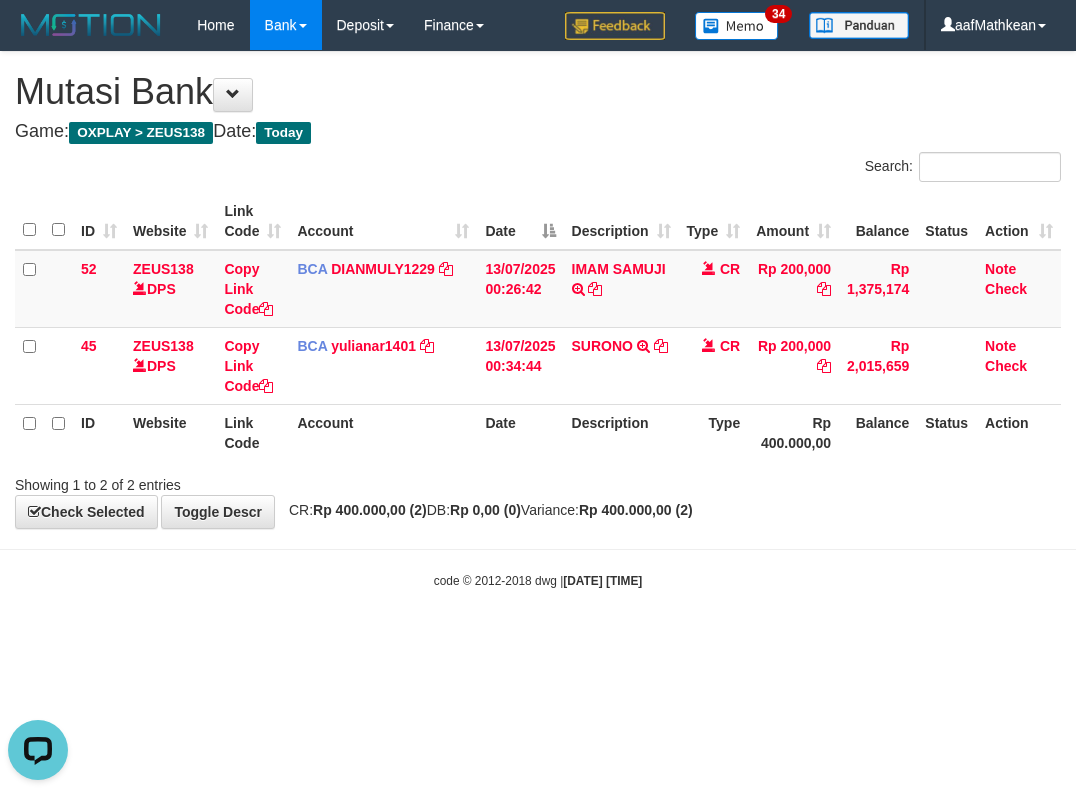 scroll, scrollTop: 0, scrollLeft: 0, axis: both 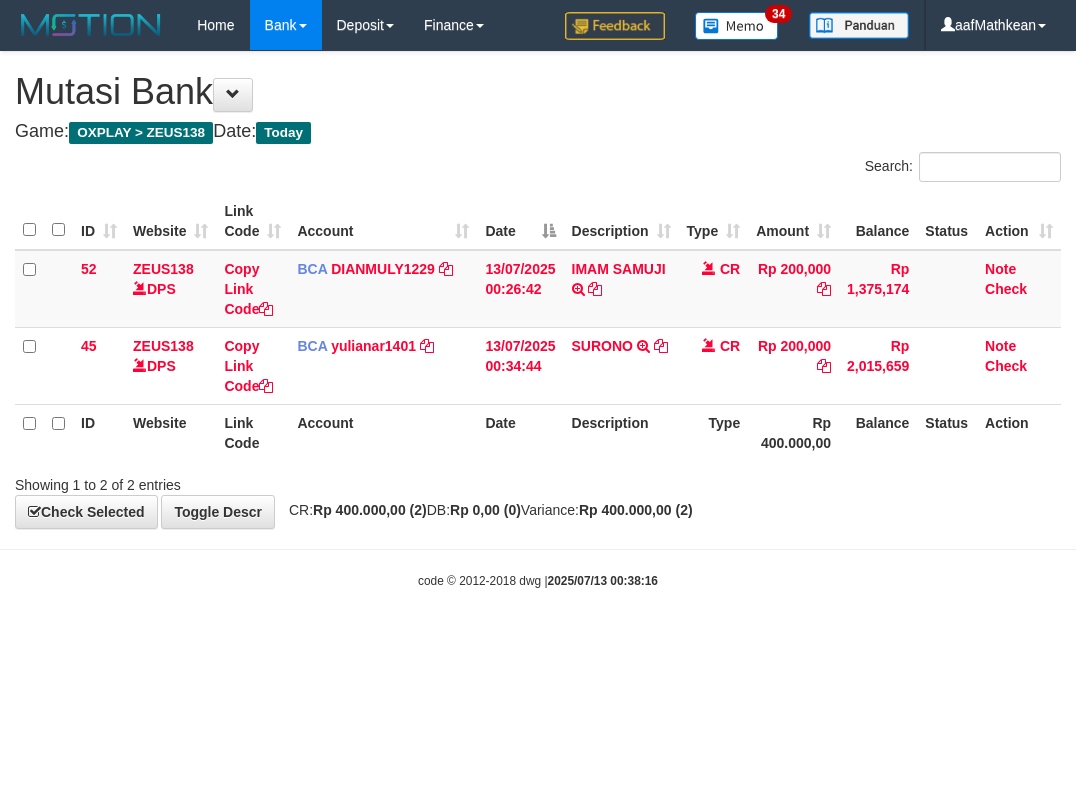 drag, startPoint x: 445, startPoint y: 582, endPoint x: 456, endPoint y: 583, distance: 11.045361 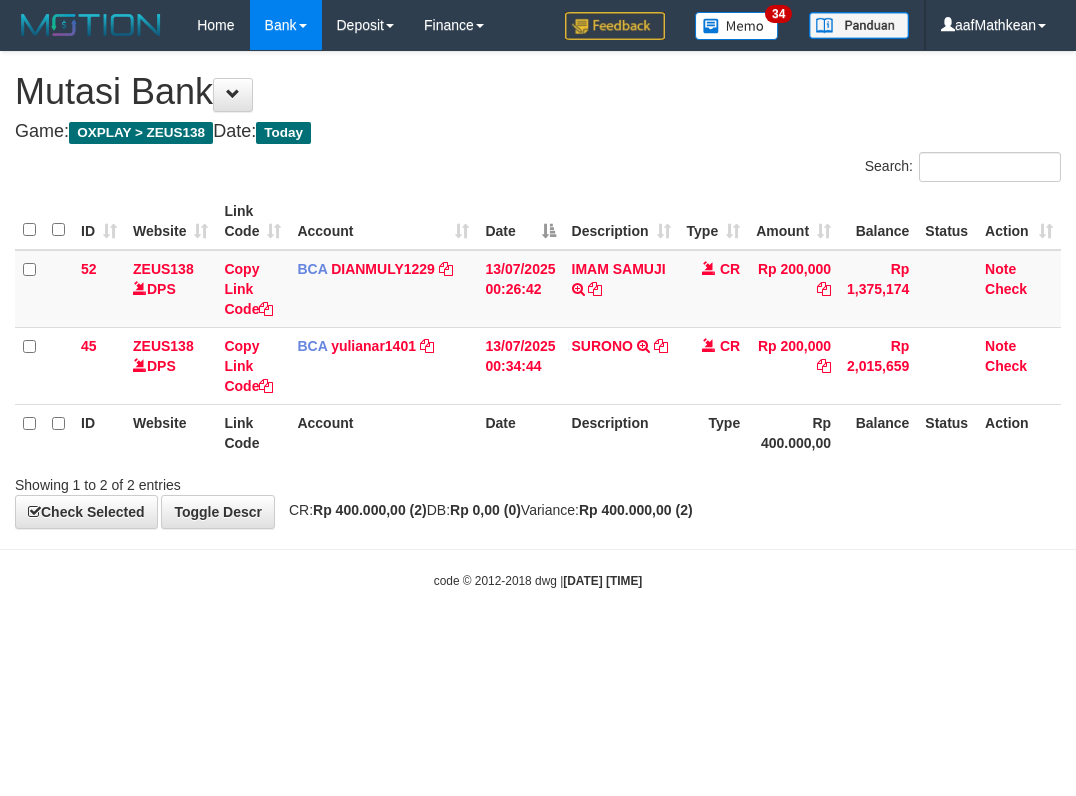 scroll, scrollTop: 0, scrollLeft: 0, axis: both 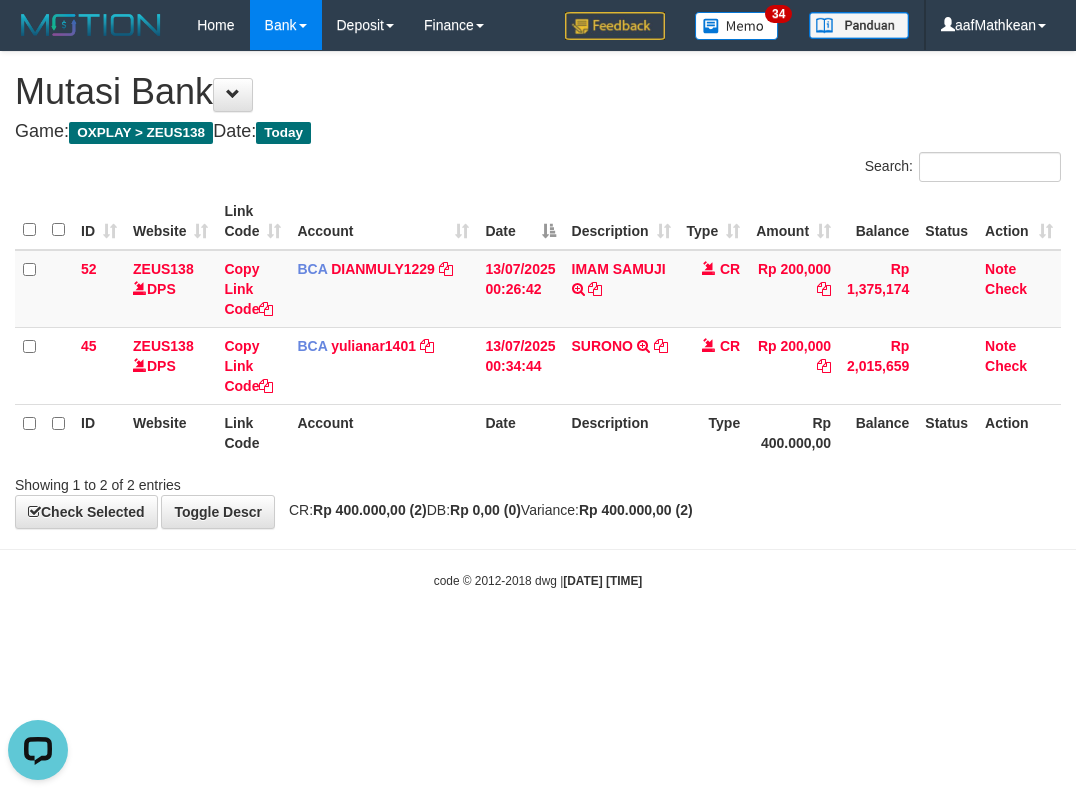 click on "Toggle navigation
Home
Bank
Account List
Load
By Website
Group
[OXPLAY]													ZEUS138
By Load Group (DPS)" at bounding box center [538, 320] 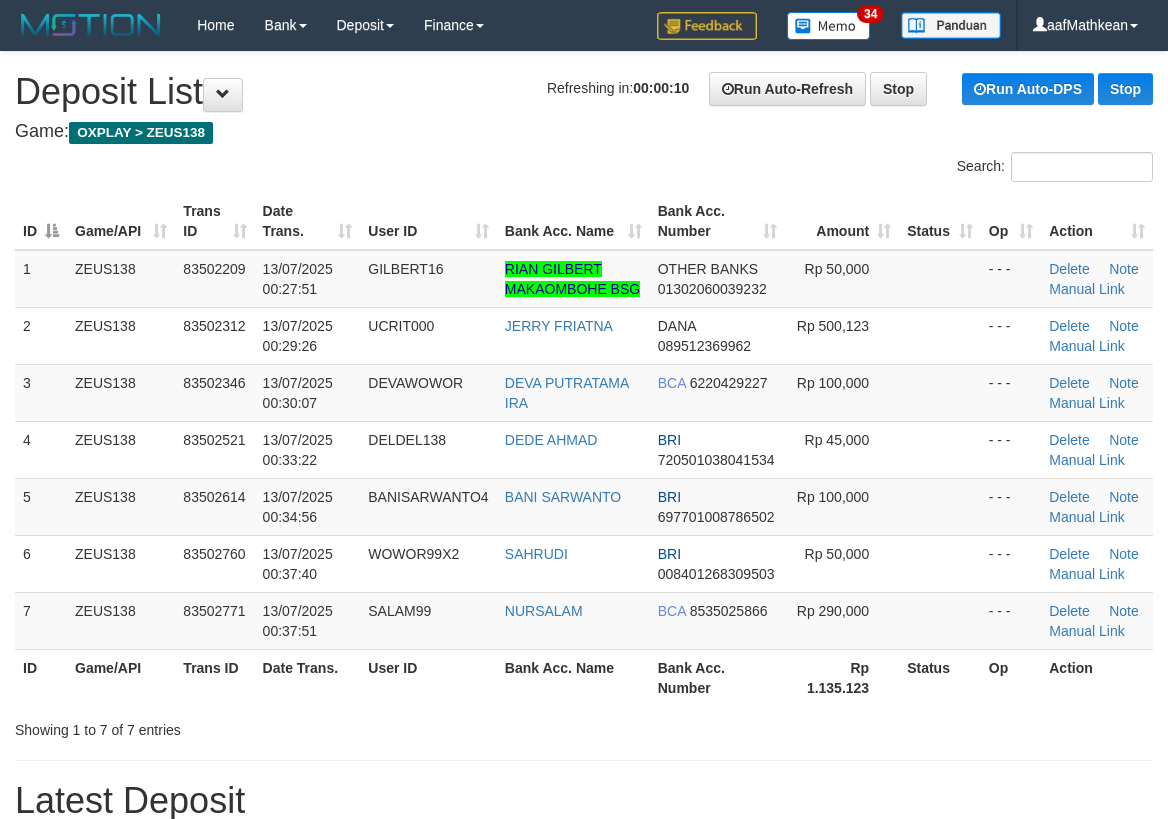 scroll, scrollTop: 0, scrollLeft: 0, axis: both 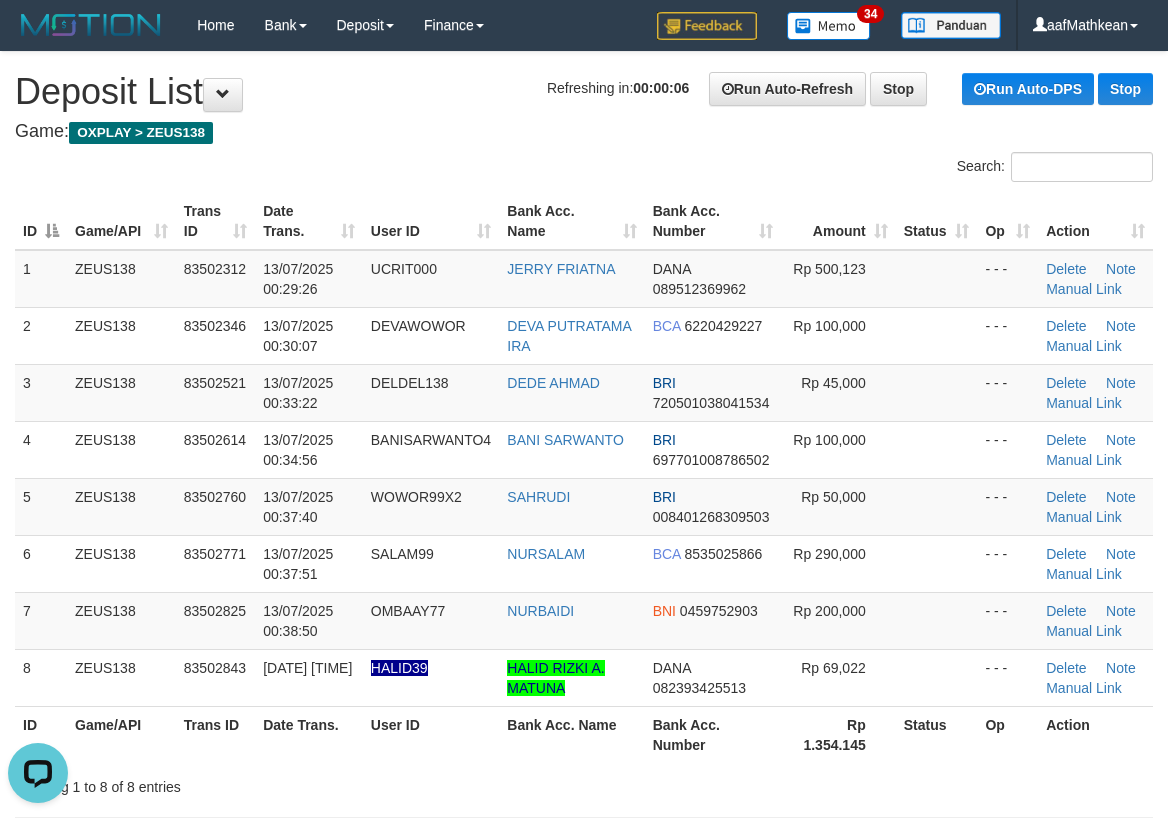 drag, startPoint x: 301, startPoint y: 114, endPoint x: 126, endPoint y: 187, distance: 189.6154 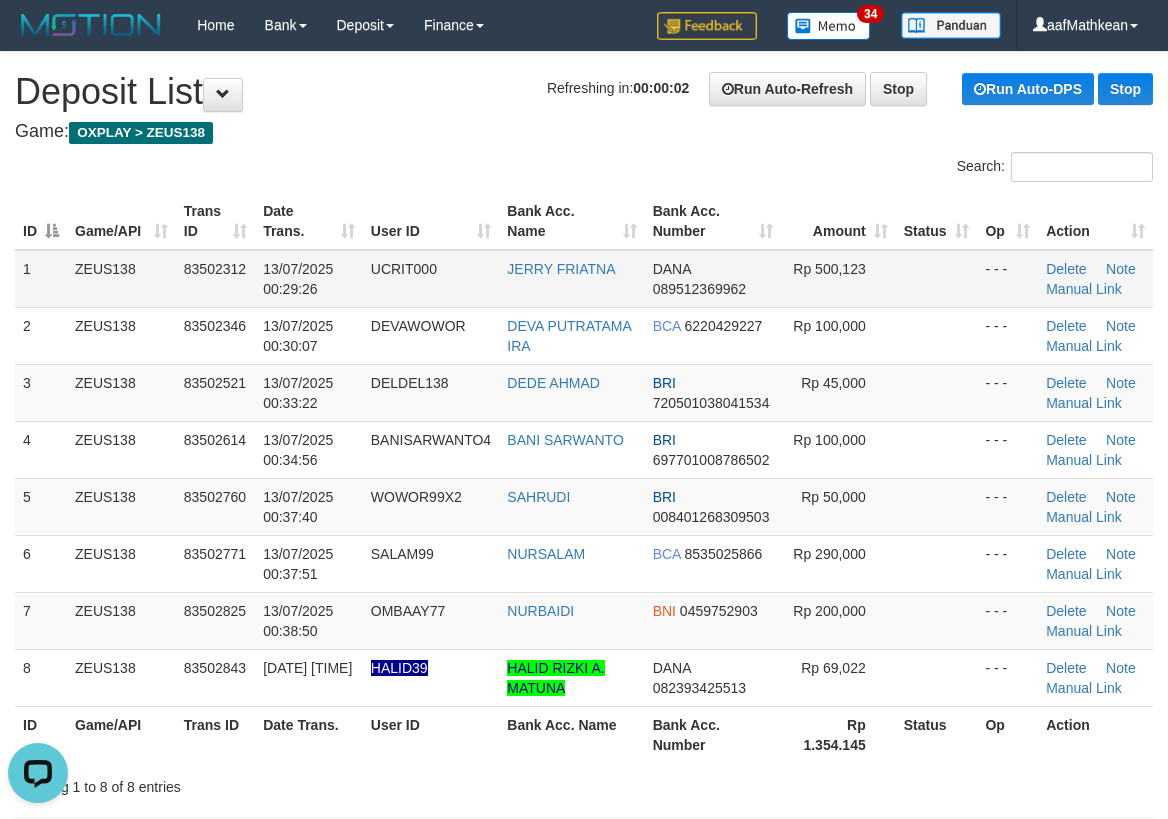 click on "ID Game/API Trans ID Date Trans. User ID Bank Acc. Name Bank Acc. Number Amount Status Op Action" at bounding box center [584, 221] 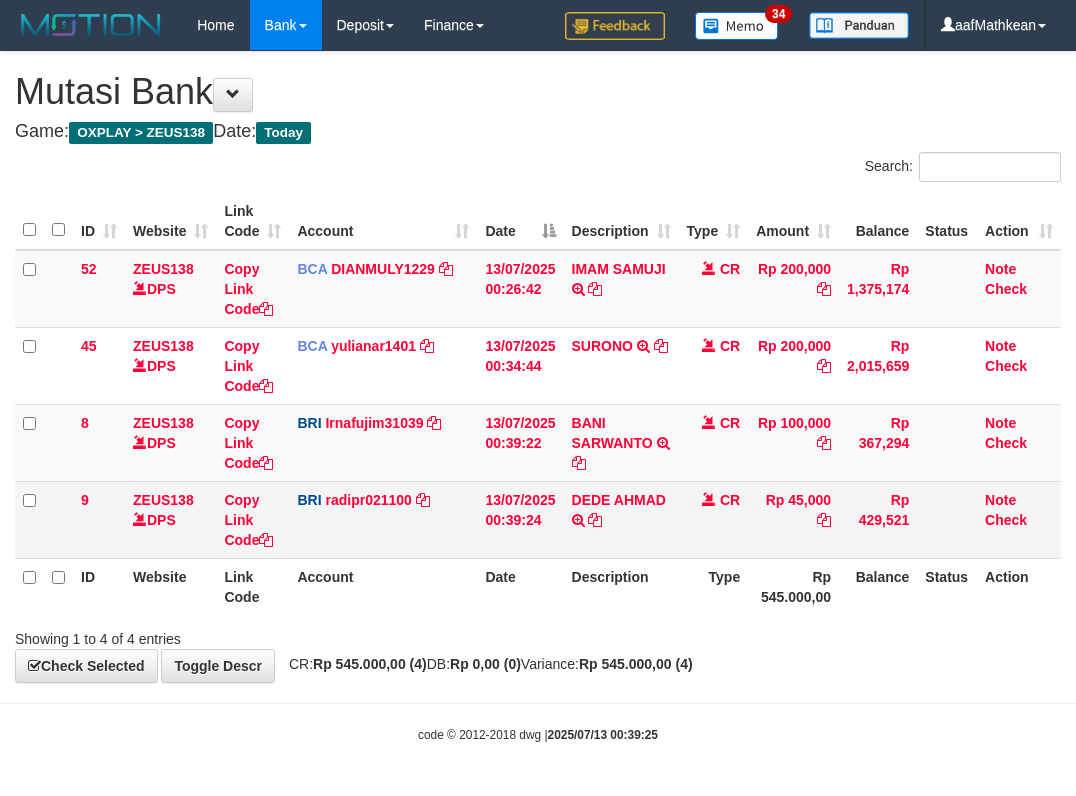 scroll, scrollTop: 0, scrollLeft: 0, axis: both 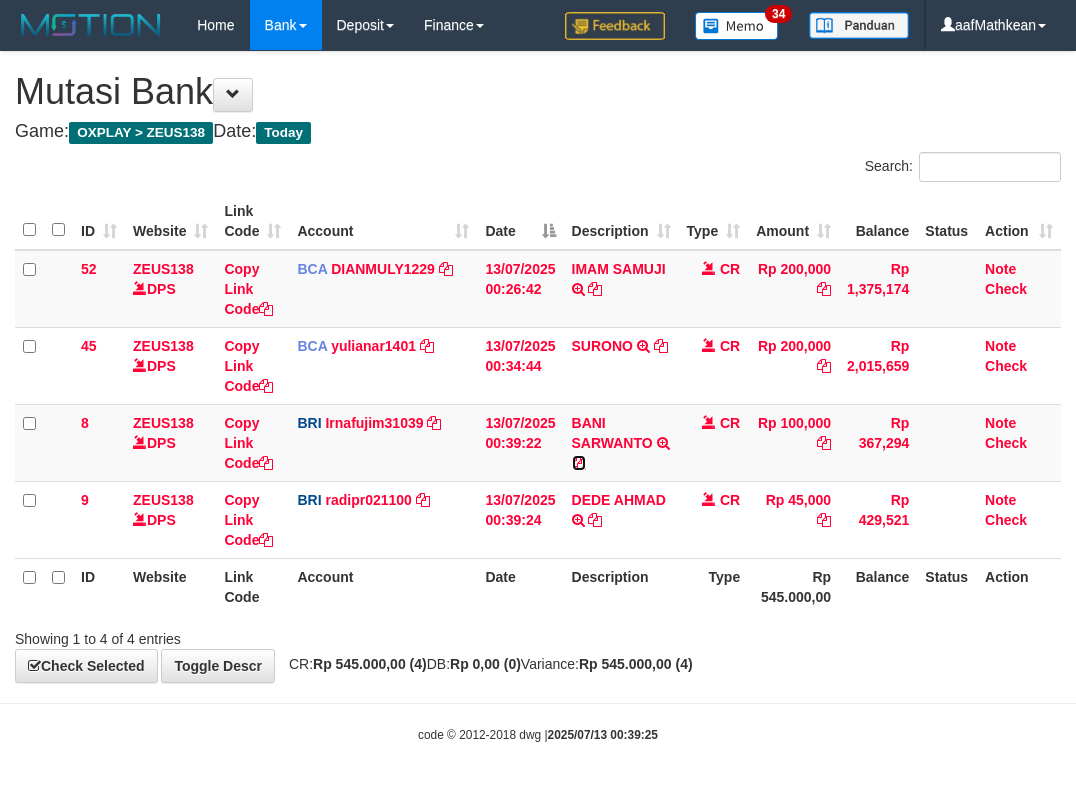 drag, startPoint x: 573, startPoint y: 459, endPoint x: 1074, endPoint y: 254, distance: 541.3188 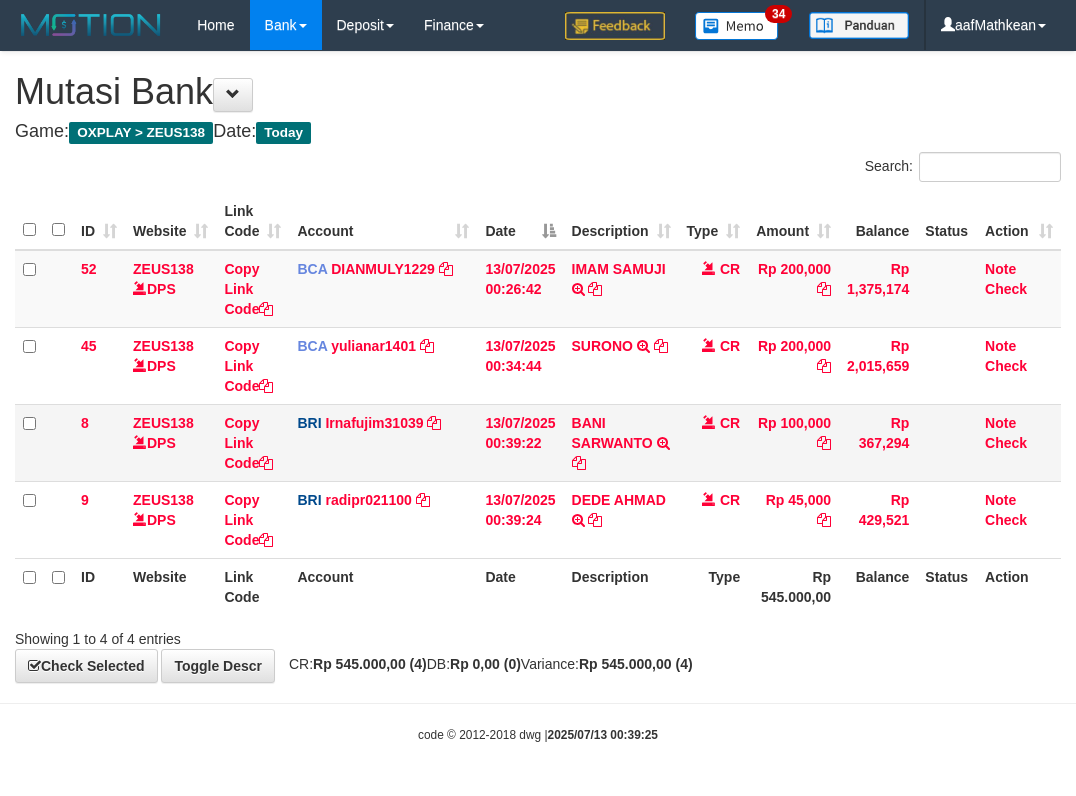 drag, startPoint x: 709, startPoint y: 452, endPoint x: 687, endPoint y: 475, distance: 31.827662 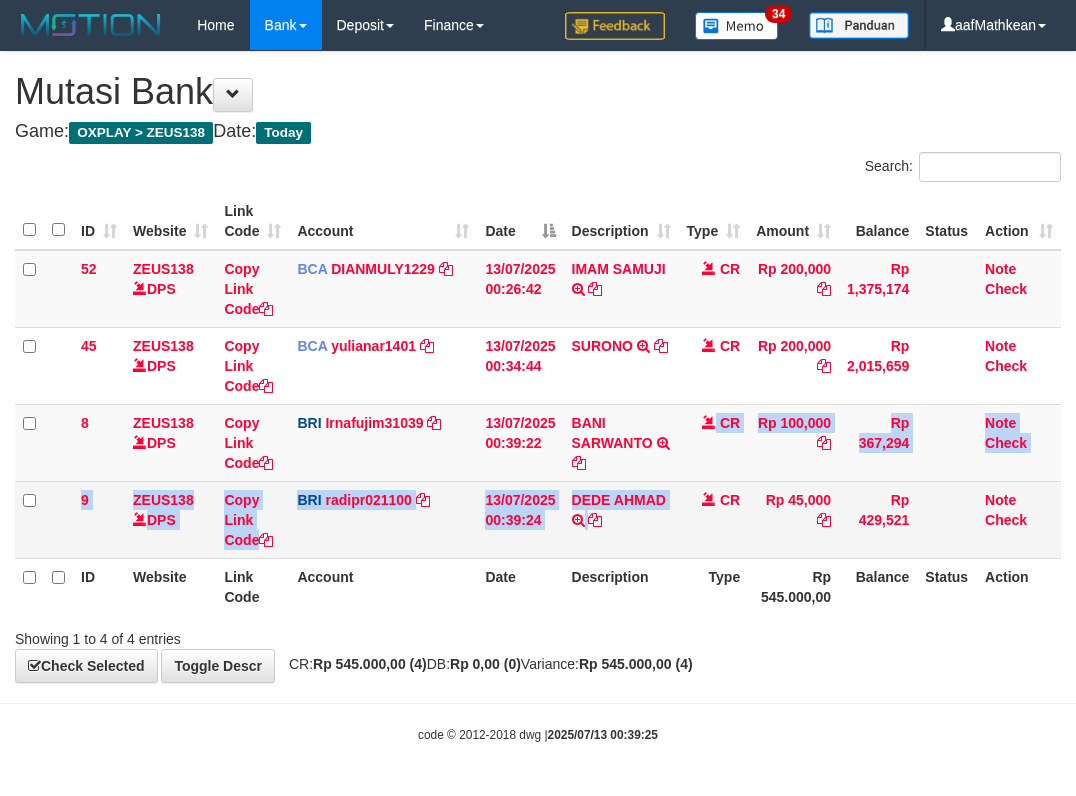 click on "52
ZEUS138    DPS
Copy Link Code
BCA
DIANMULY1229
DPS
DIAN MULYADI
mutasi_20250713_3826 | 52
mutasi_20250713_3826 | 52
13/07/2025 00:26:42
IMAM SAMUJI         TRSF E-BANKING CR 1307/FTSCY/WS95031
200000.00IMAM SAMUJI
CR
Rp 200,000
Rp 1,375,174
Note
Check
45
ZEUS138    DPS
Copy Link Code
BCA
yulianar1401
DPS
YULIANA RISKI ASTUTI
mutasi_20250713_4812 | 45
mutasi_20250713_4812 | 45" at bounding box center [538, 404] 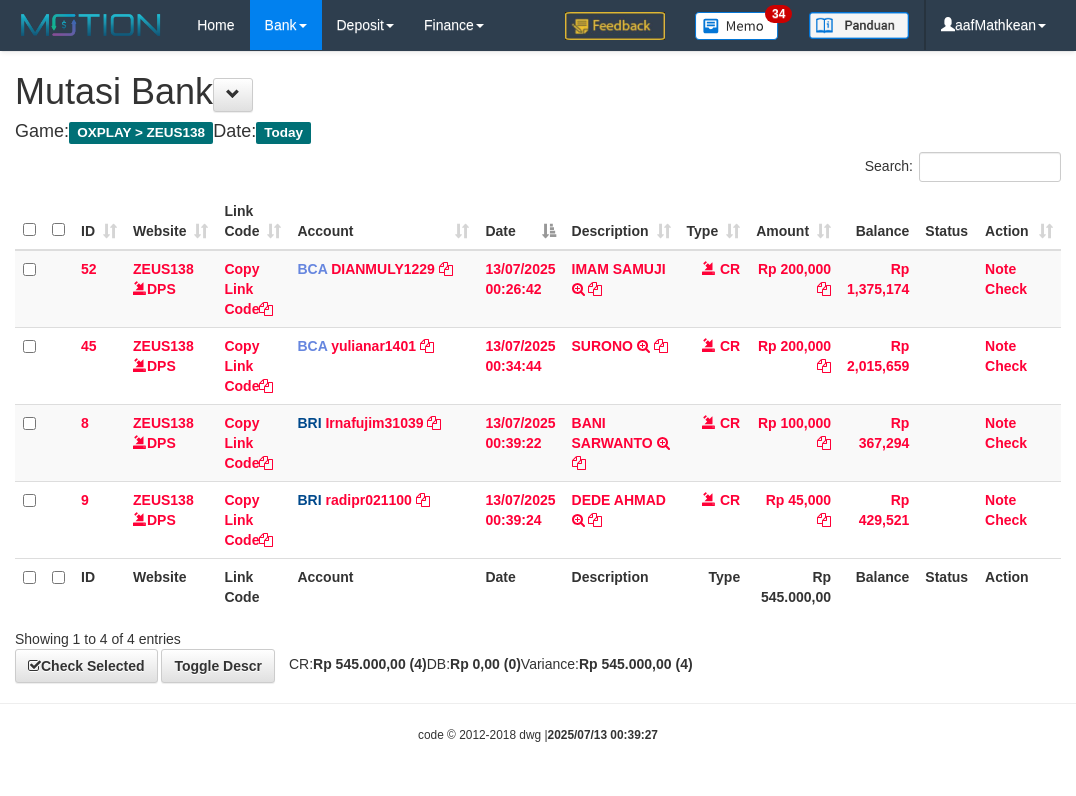 scroll, scrollTop: 0, scrollLeft: 0, axis: both 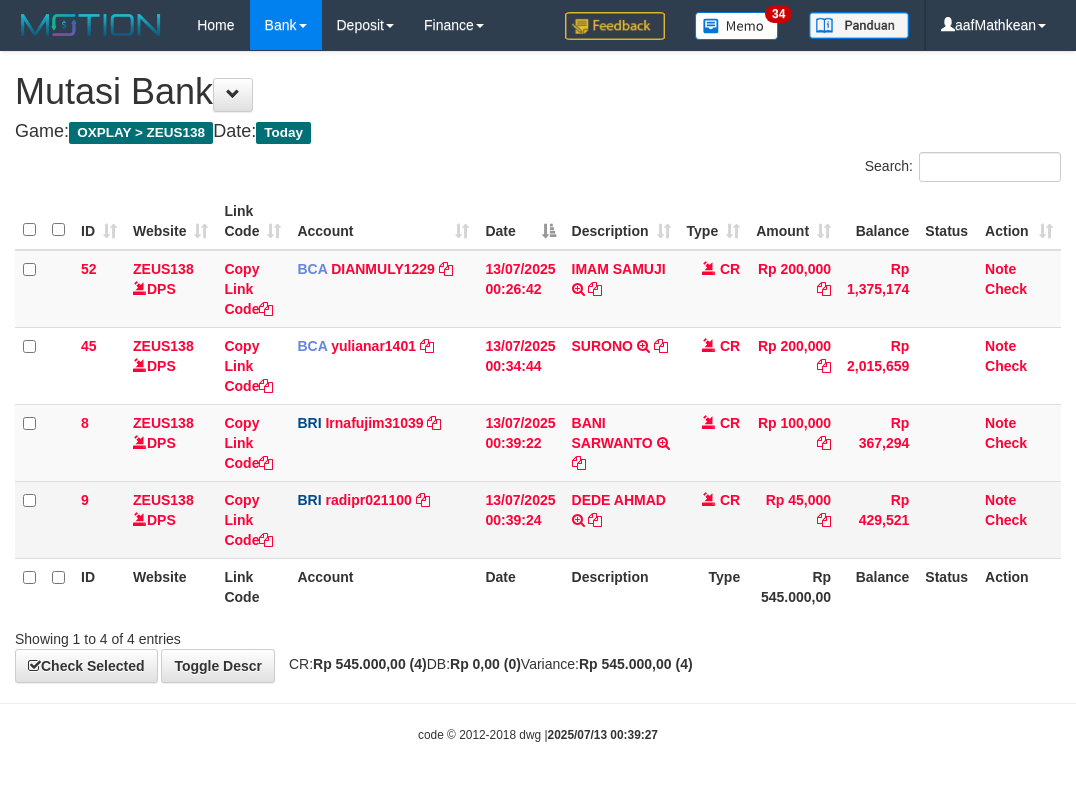 drag, startPoint x: 760, startPoint y: 478, endPoint x: 761, endPoint y: 499, distance: 21.023796 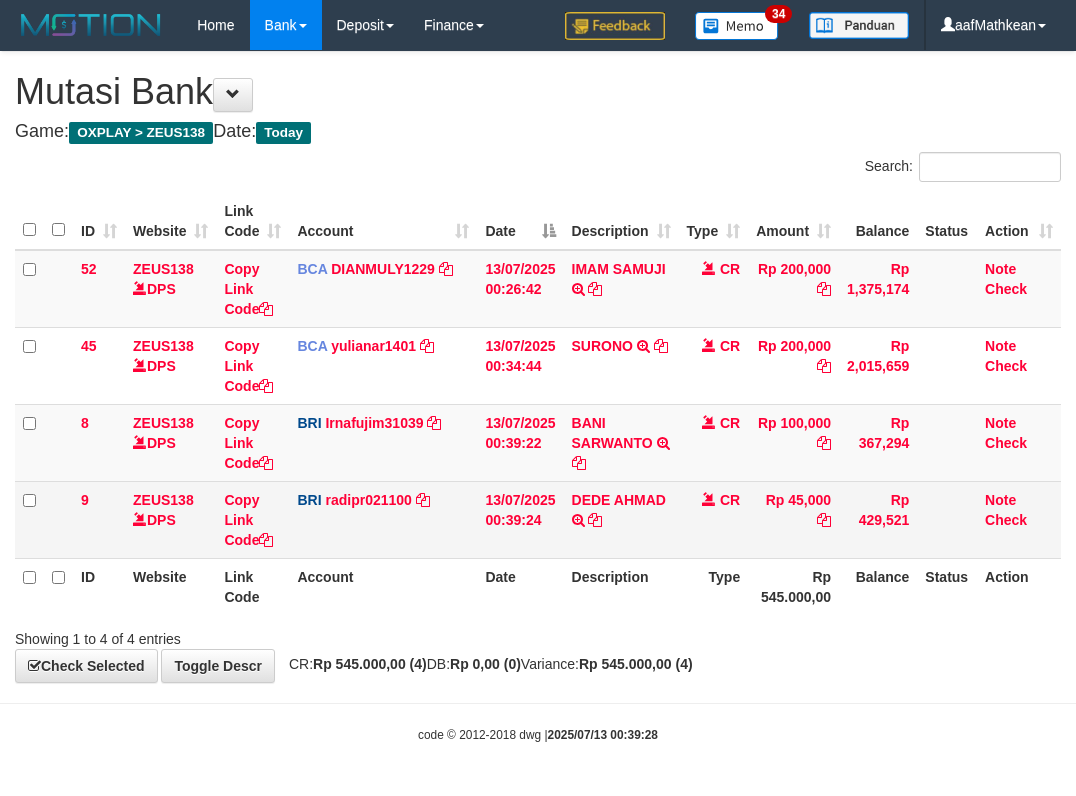 scroll, scrollTop: 0, scrollLeft: 0, axis: both 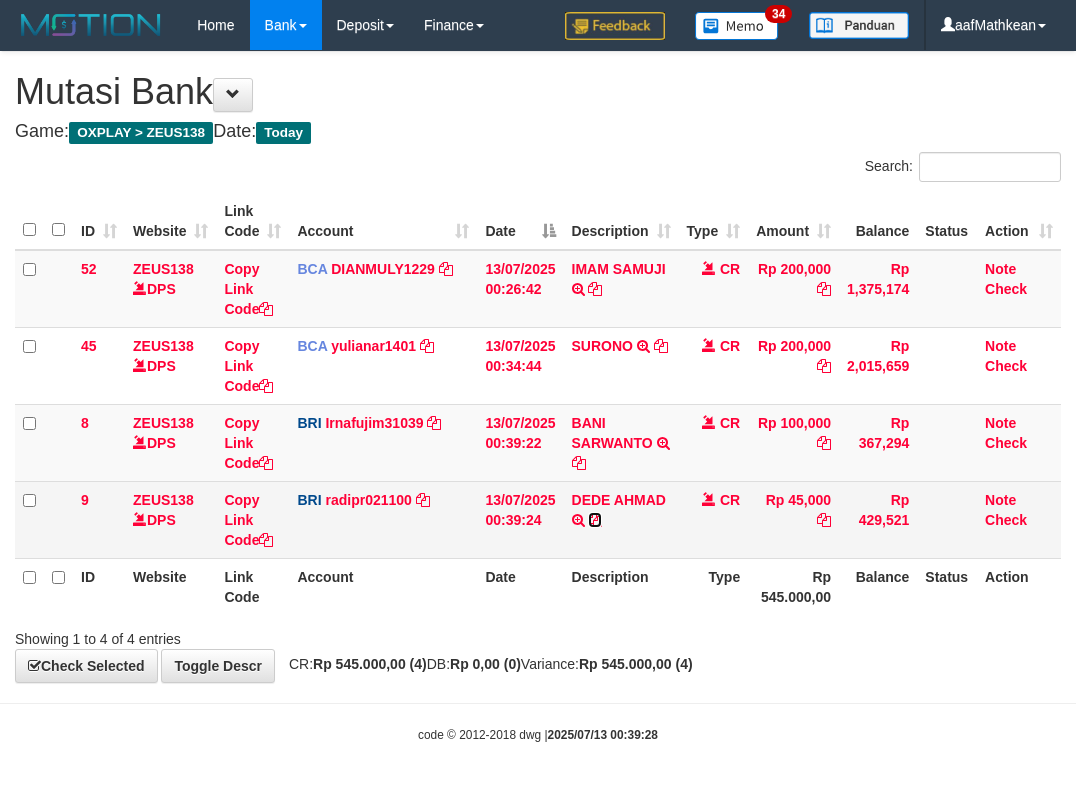 drag, startPoint x: 588, startPoint y: 520, endPoint x: 599, endPoint y: 518, distance: 11.18034 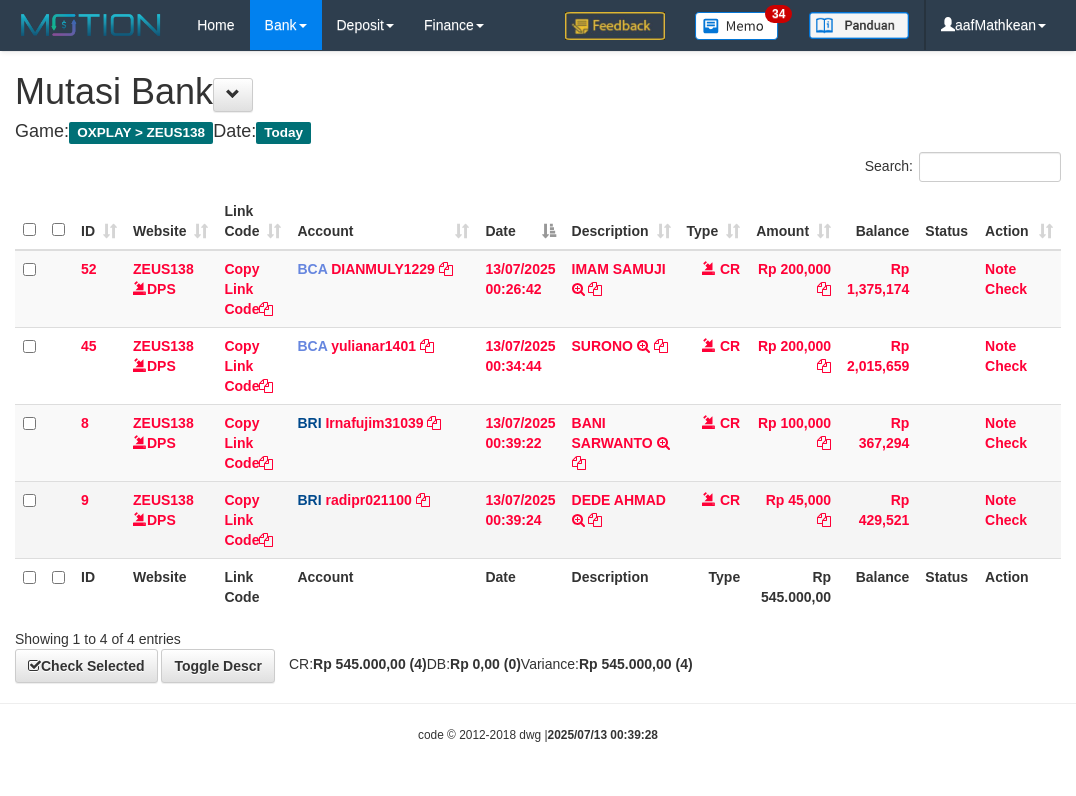 click on "DEDE AHMAD         TRANSFER NBMB DEDE AHMAD TO REYNALDI ADI PRATAMA" at bounding box center (621, 519) 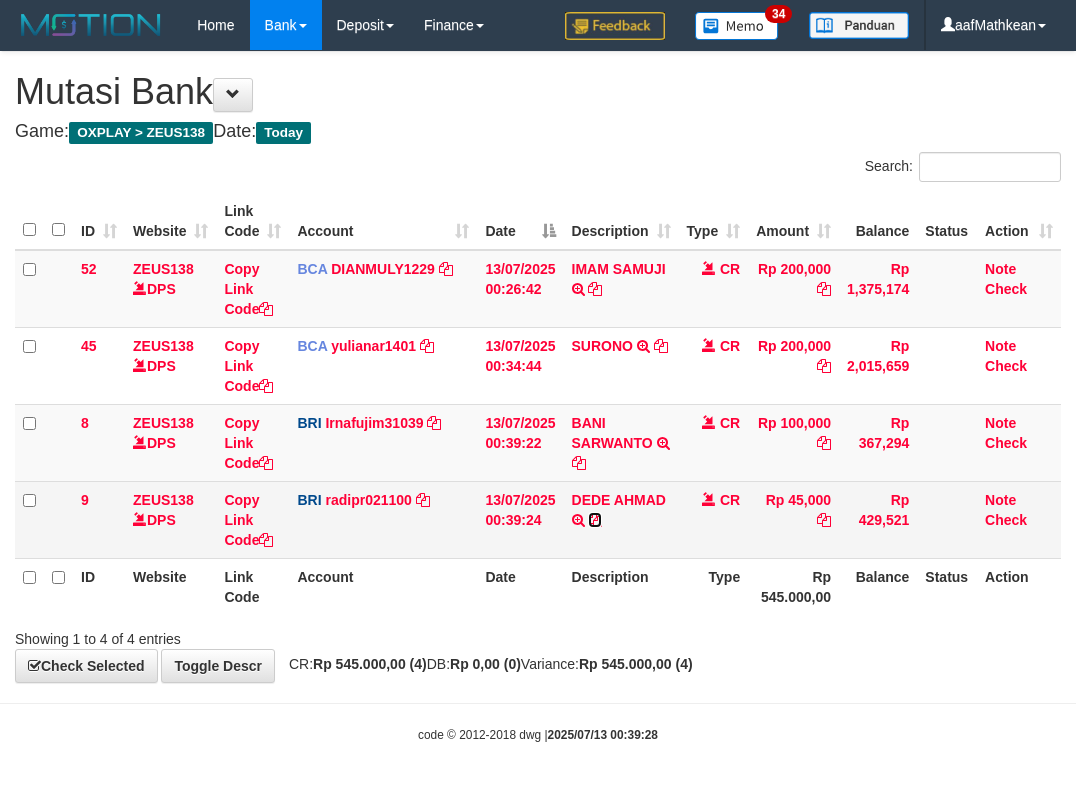 click at bounding box center (595, 520) 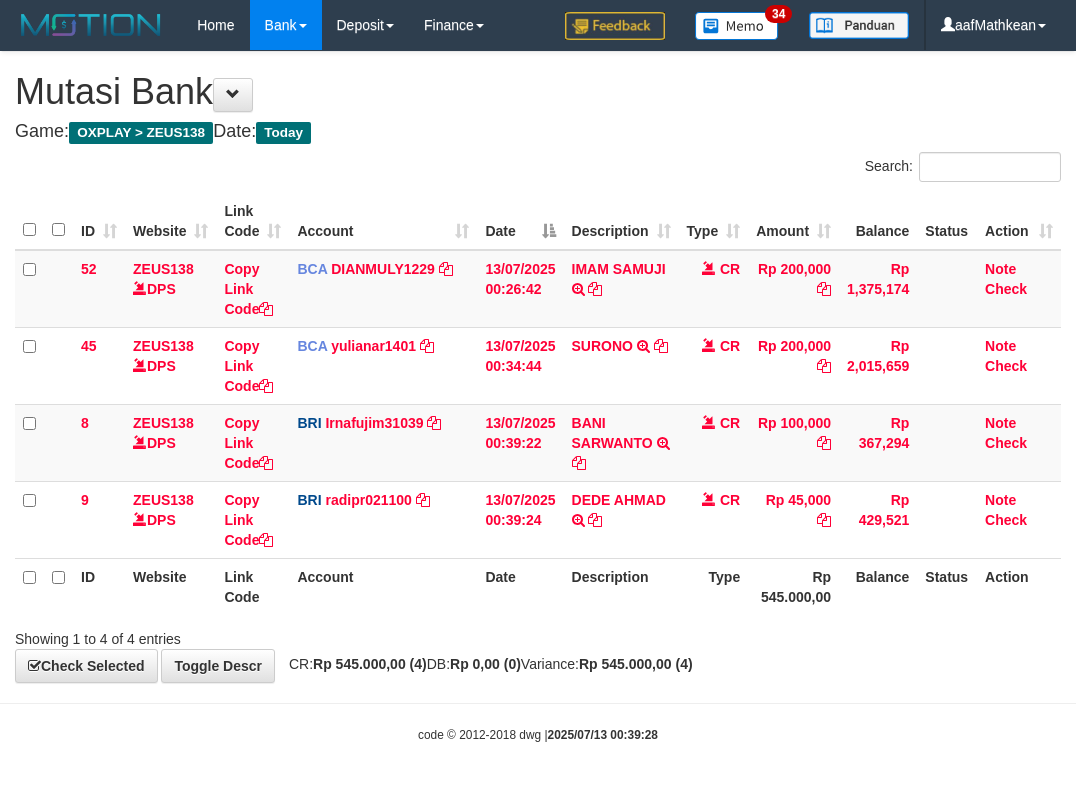 click on "BRI
radipr021100
DPS
REYNALDI ADI PRATAMA
mutasi_20250713_3774 | 9
mutasi_20250713_3774 | 9" at bounding box center (383, 519) 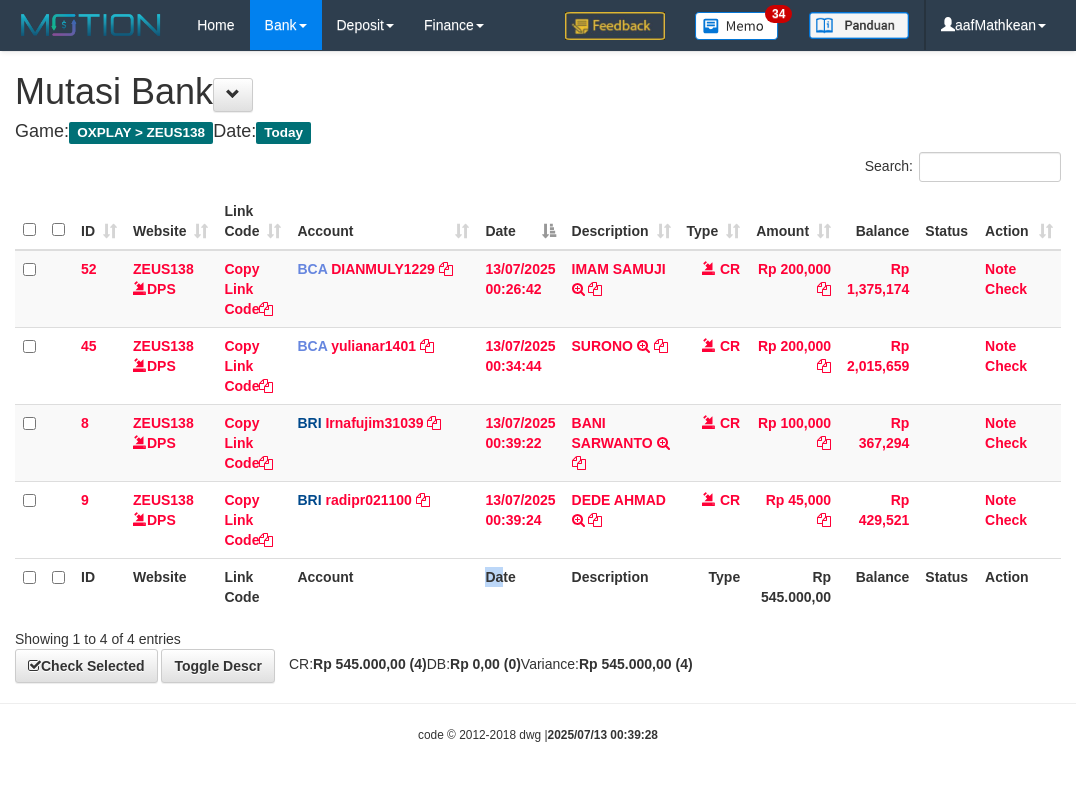 drag, startPoint x: 505, startPoint y: 587, endPoint x: 688, endPoint y: 604, distance: 183.78792 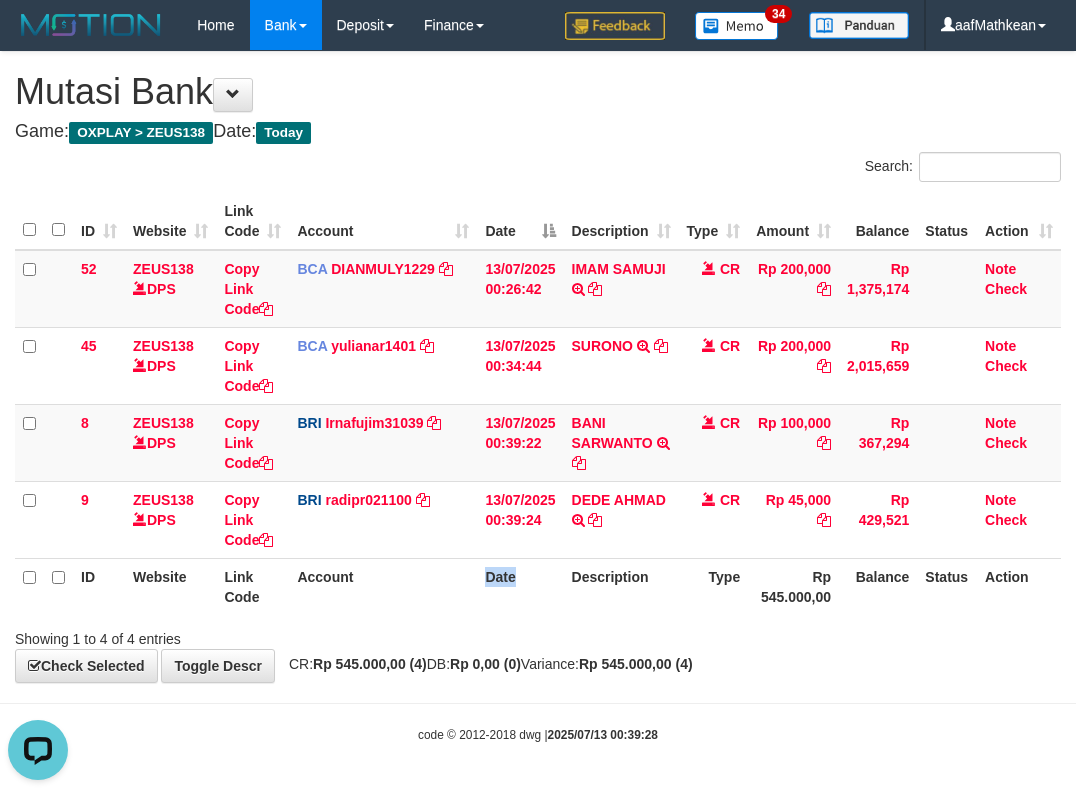 scroll, scrollTop: 0, scrollLeft: 0, axis: both 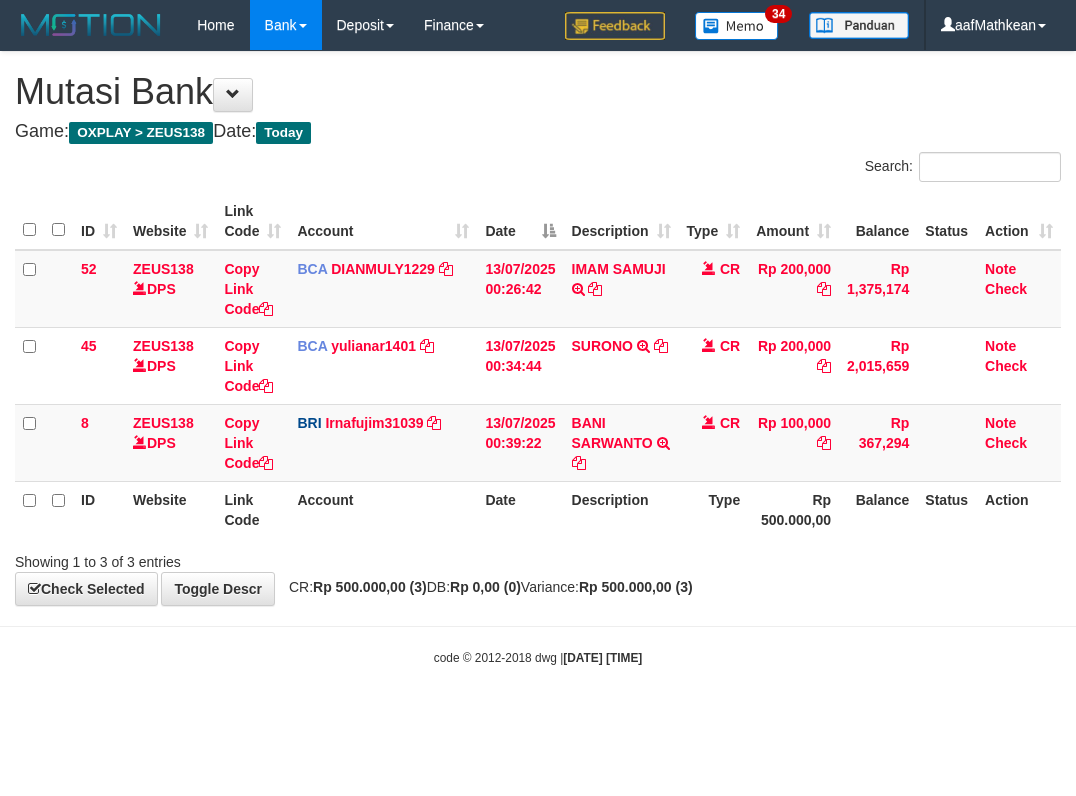 click on "ID Website Link Code Account Date Description Type Amount Balance Status Action
52
ZEUS138    DPS
Copy Link Code
BCA
DIANMULY1229
DPS
DIAN MULYADI
mutasi_20250713_3826 | 52
mutasi_20250713_3826 | 52
13/07/2025 00:26:42
IMAM SAMUJI         TRSF E-BANKING CR 1307/FTSCY/WS95031
200000.00IMAM SAMUJI
CR
Rp 200,000
Rp 1,375,174
Note
Check
45
ZEUS138    DPS
Copy Link Code
BCA
yulianar1401
DPS
YULIANA RISKI ASTUTI" at bounding box center [538, 365] 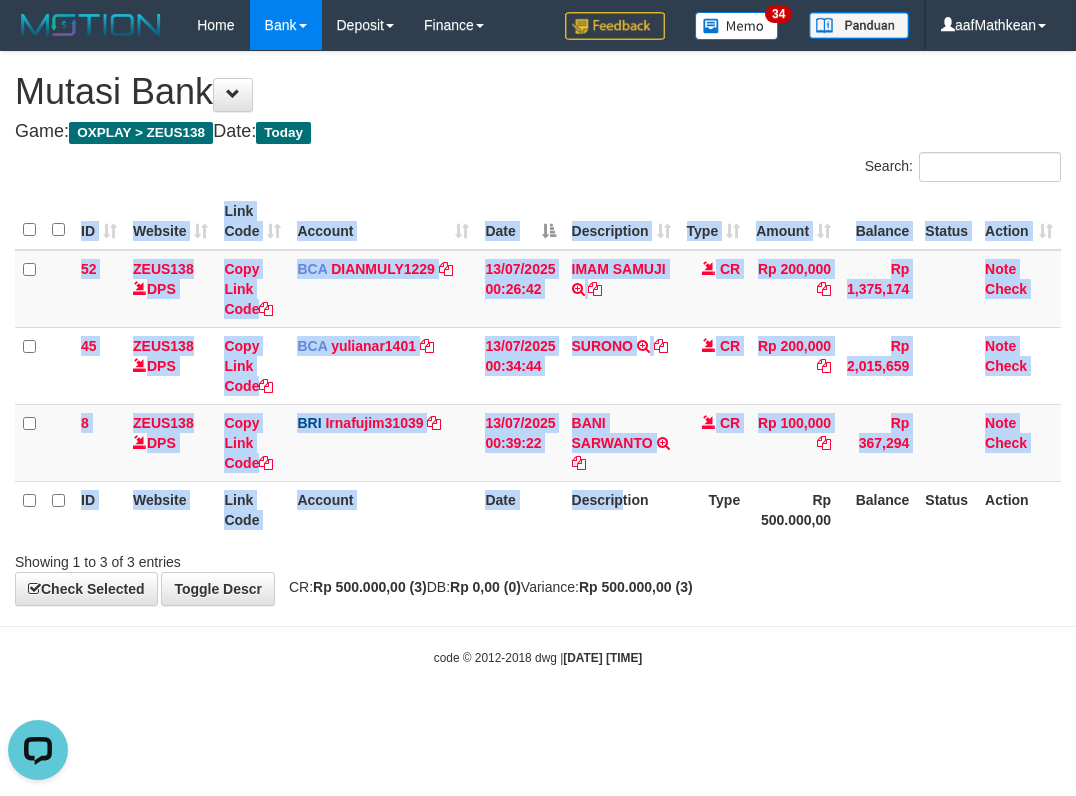 scroll, scrollTop: 0, scrollLeft: 0, axis: both 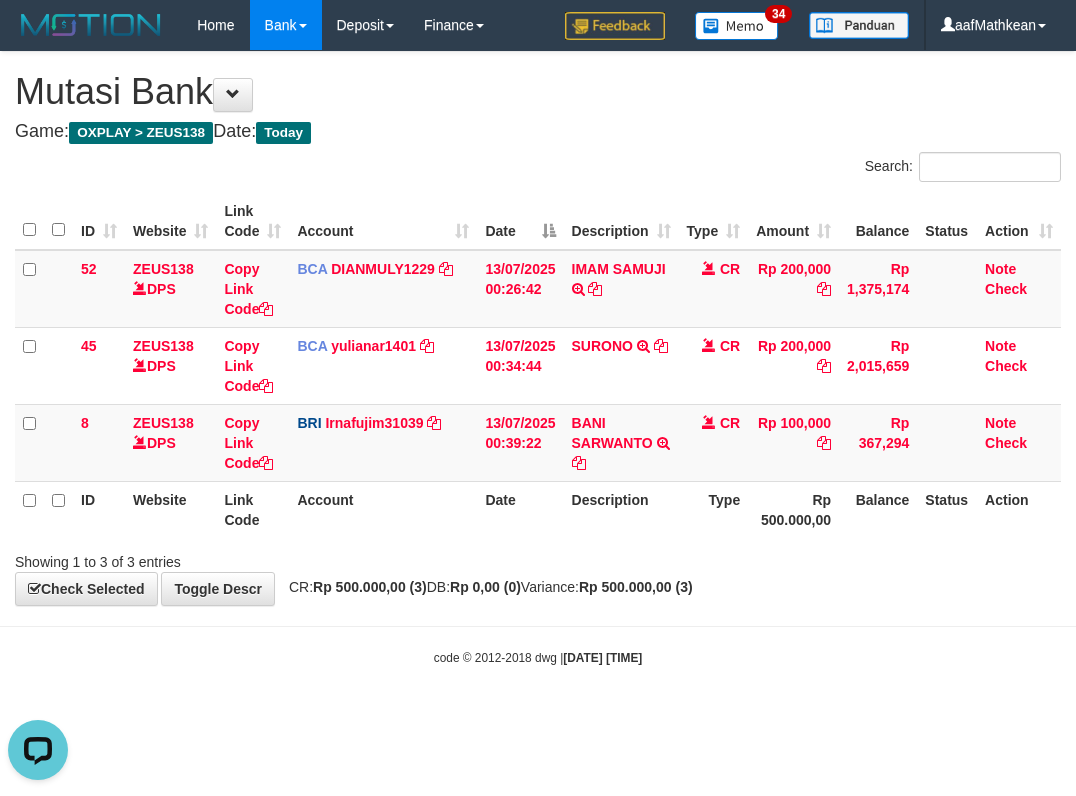 click on "Type" at bounding box center (714, 509) 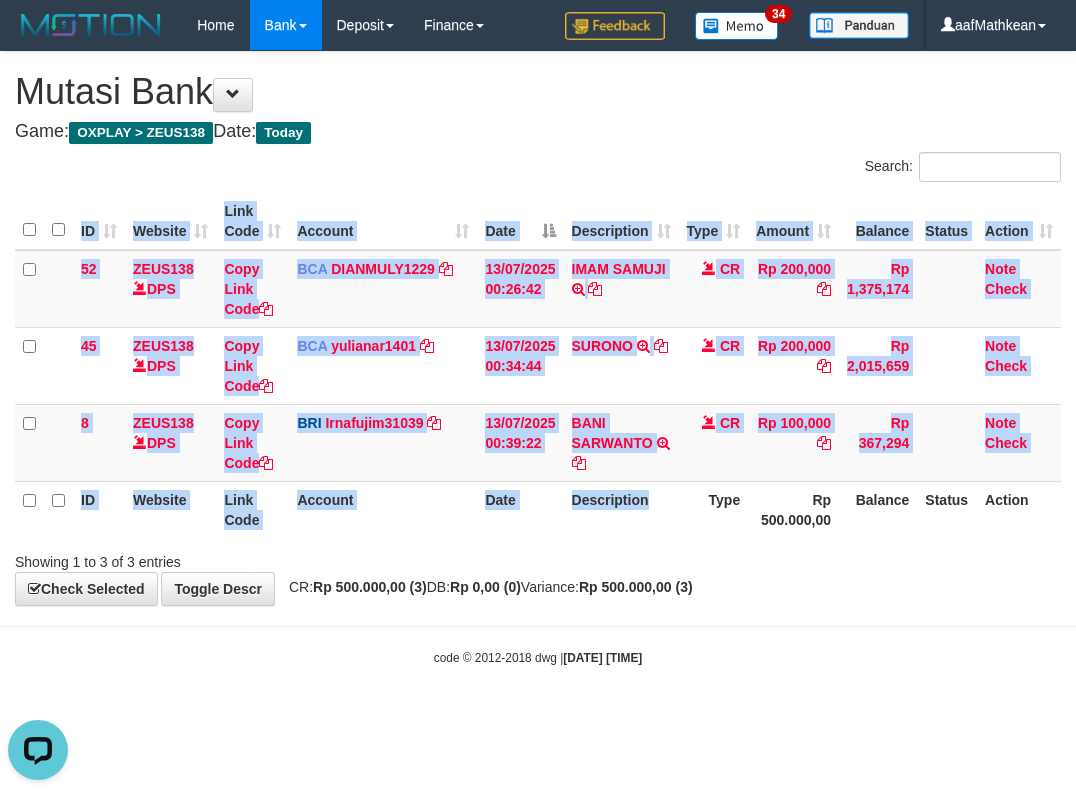 drag, startPoint x: 668, startPoint y: 537, endPoint x: 641, endPoint y: 535, distance: 27.073973 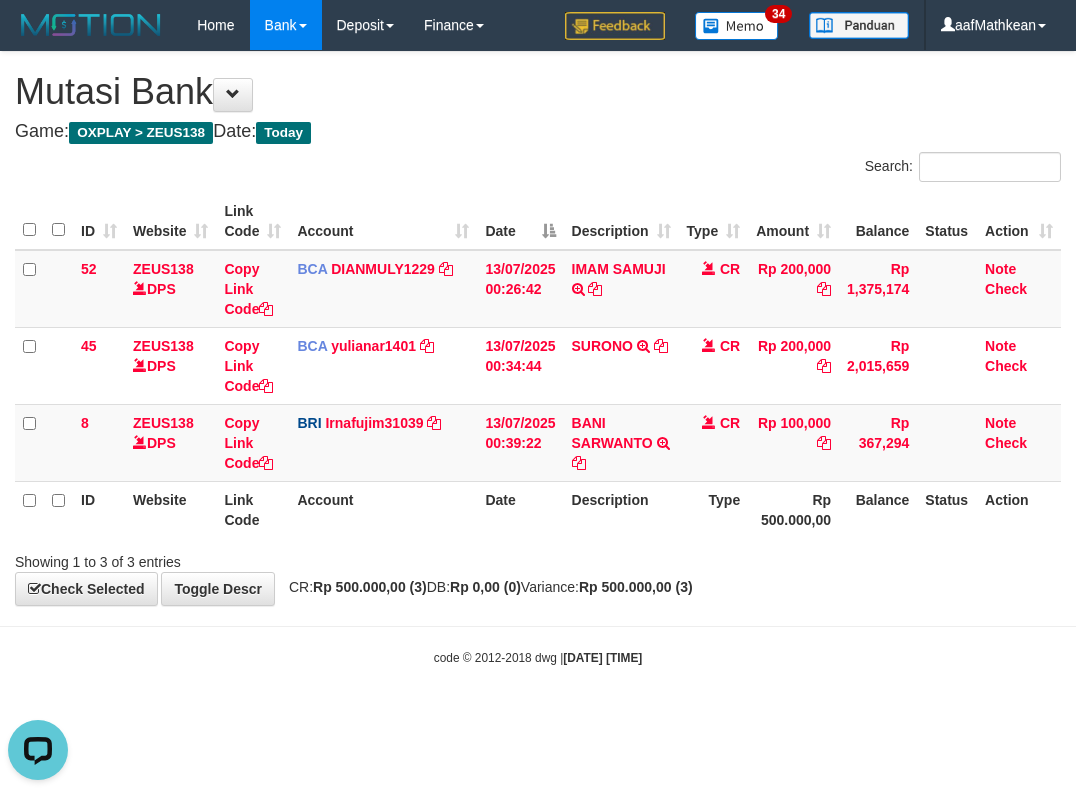 click on "Description" at bounding box center (621, 509) 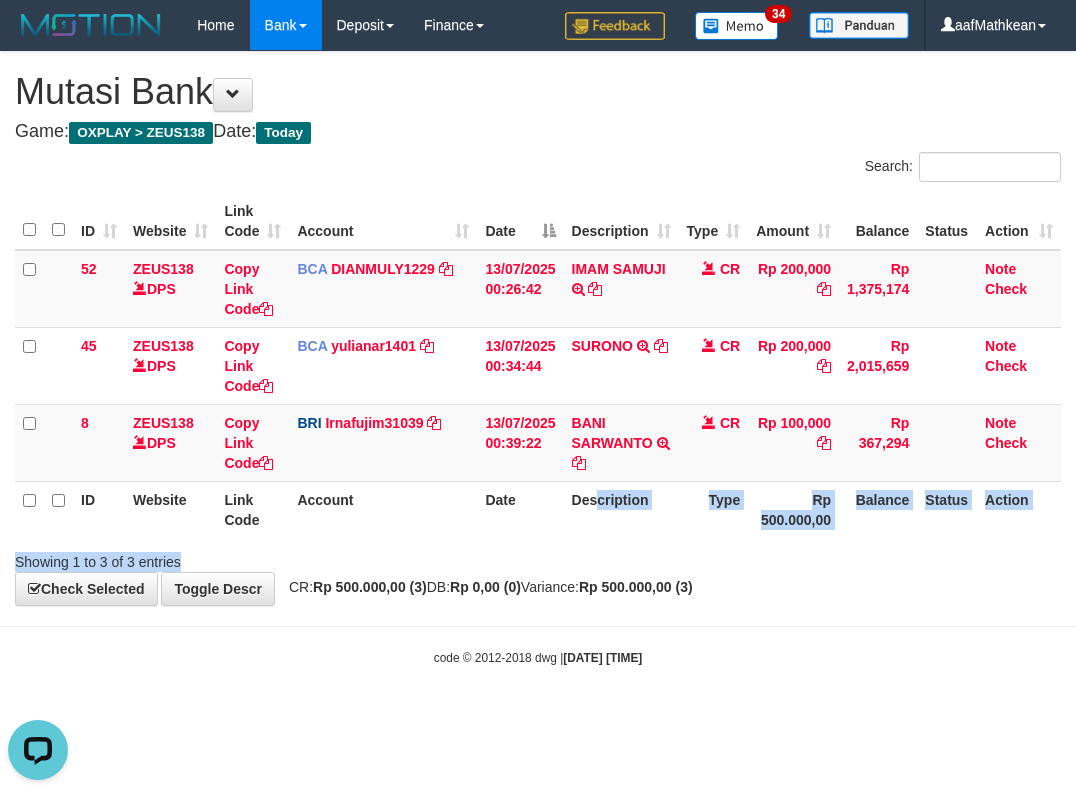 drag, startPoint x: 600, startPoint y: 555, endPoint x: 730, endPoint y: 574, distance: 131.38112 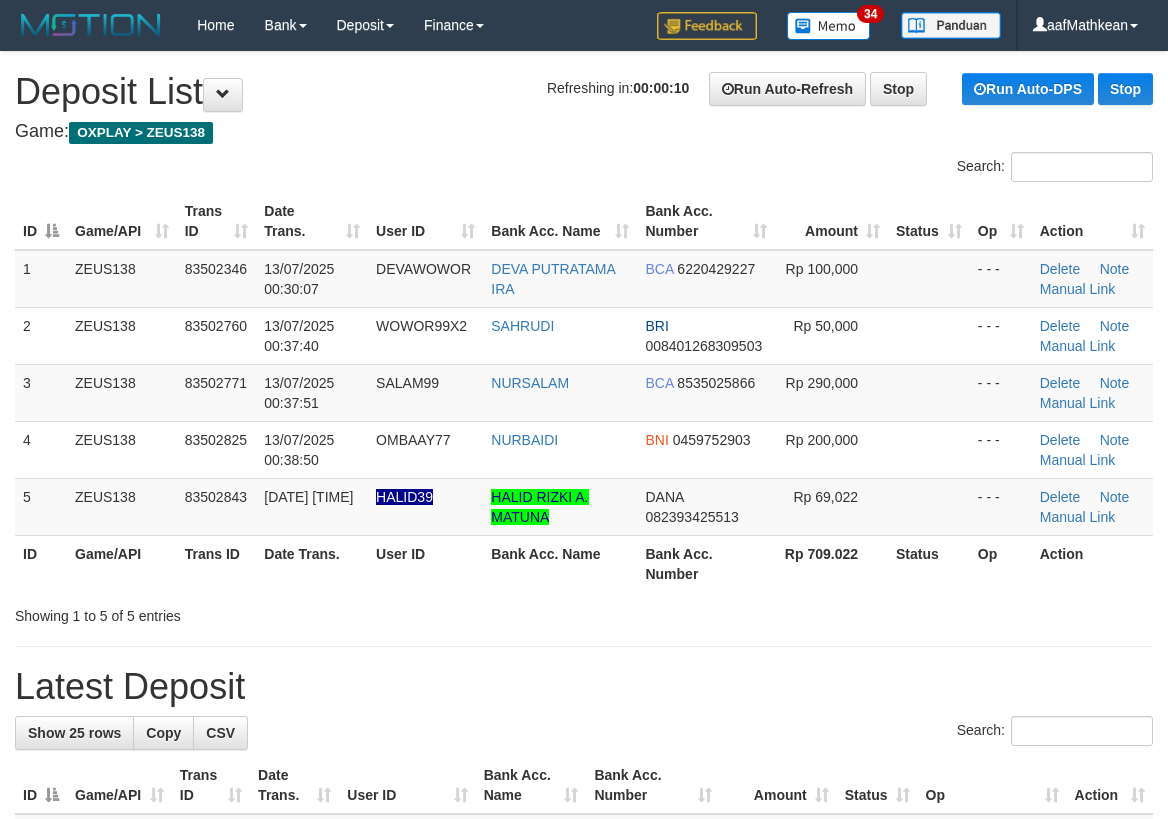 scroll, scrollTop: 0, scrollLeft: 0, axis: both 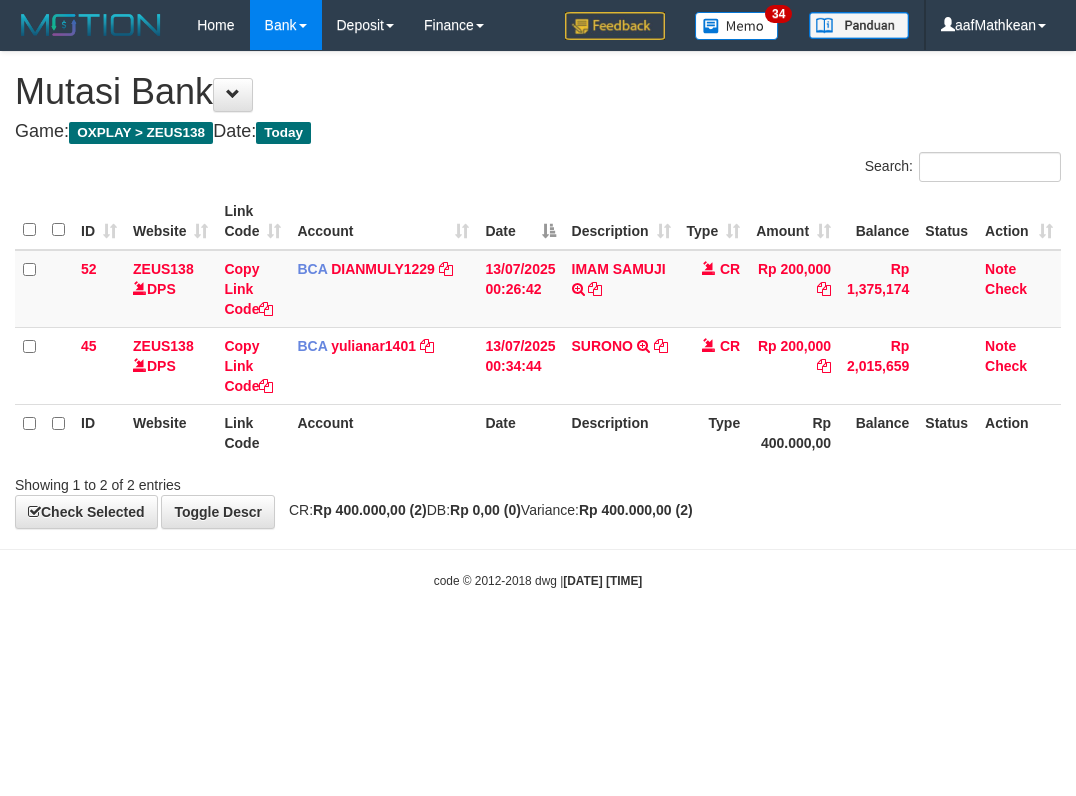drag, startPoint x: 526, startPoint y: 619, endPoint x: 529, endPoint y: 642, distance: 23.194826 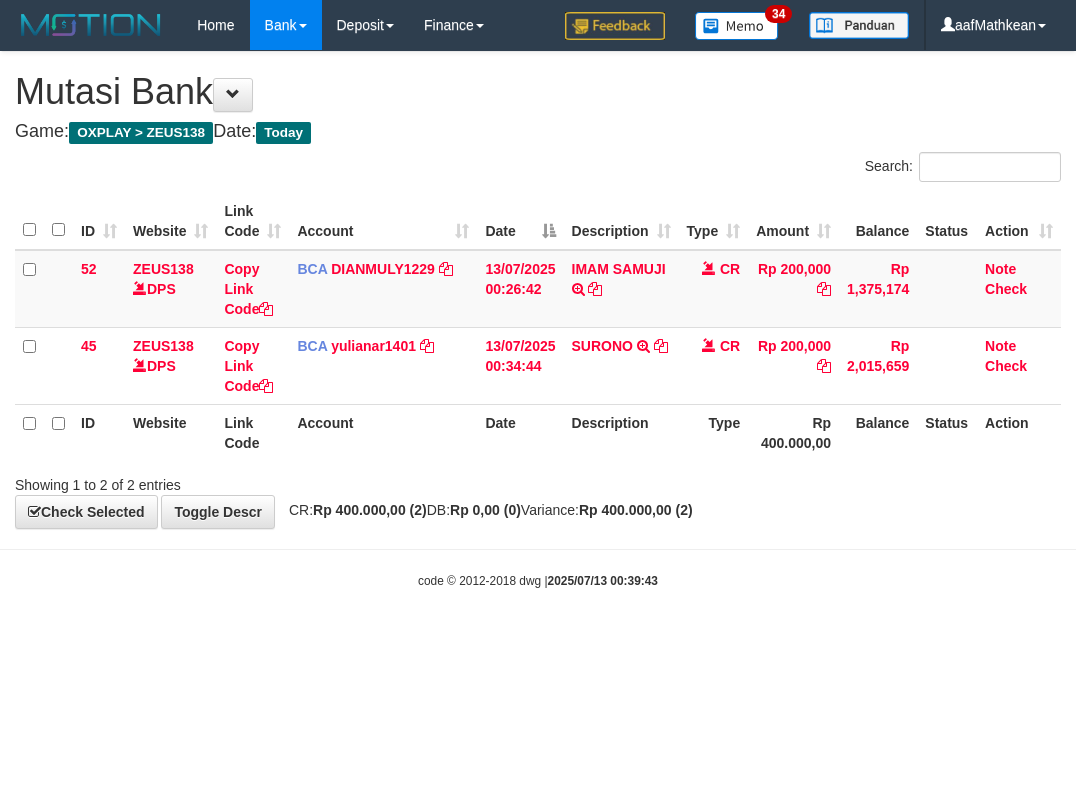 scroll, scrollTop: 0, scrollLeft: 0, axis: both 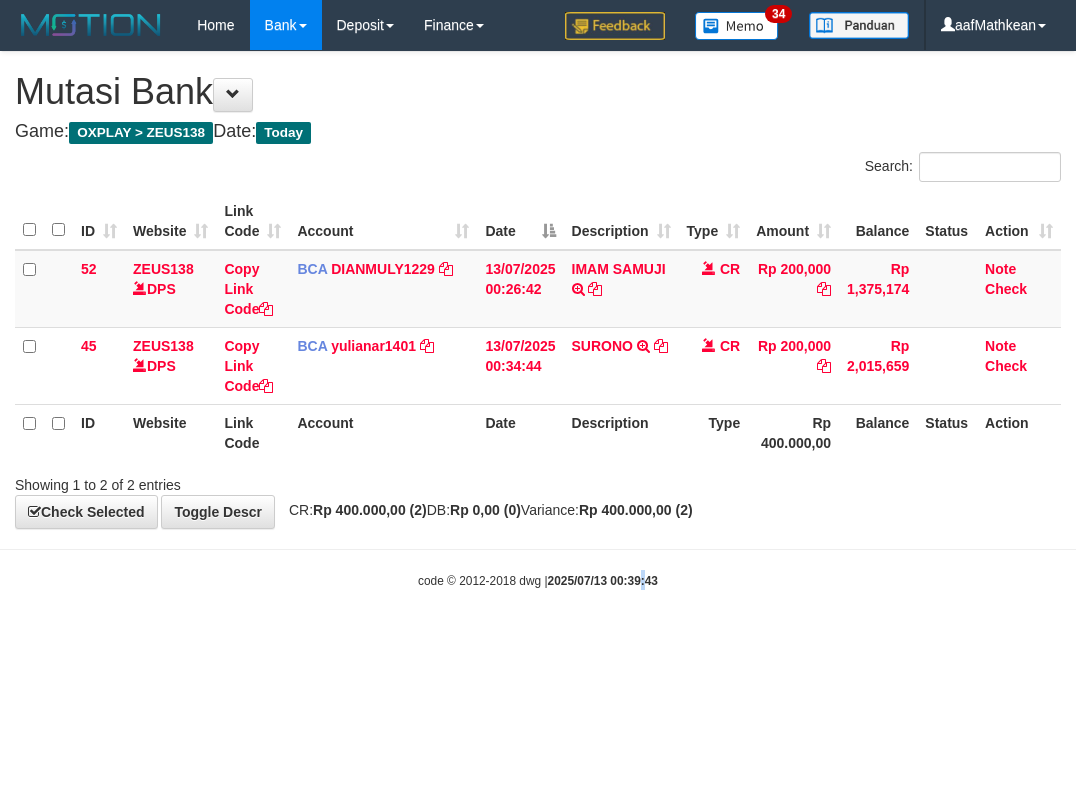 click on "Toggle navigation
Home
Bank
Account List
Load
By Website
Group
[OXPLAY]													ZEUS138
By Load Group (DPS)" at bounding box center (538, 320) 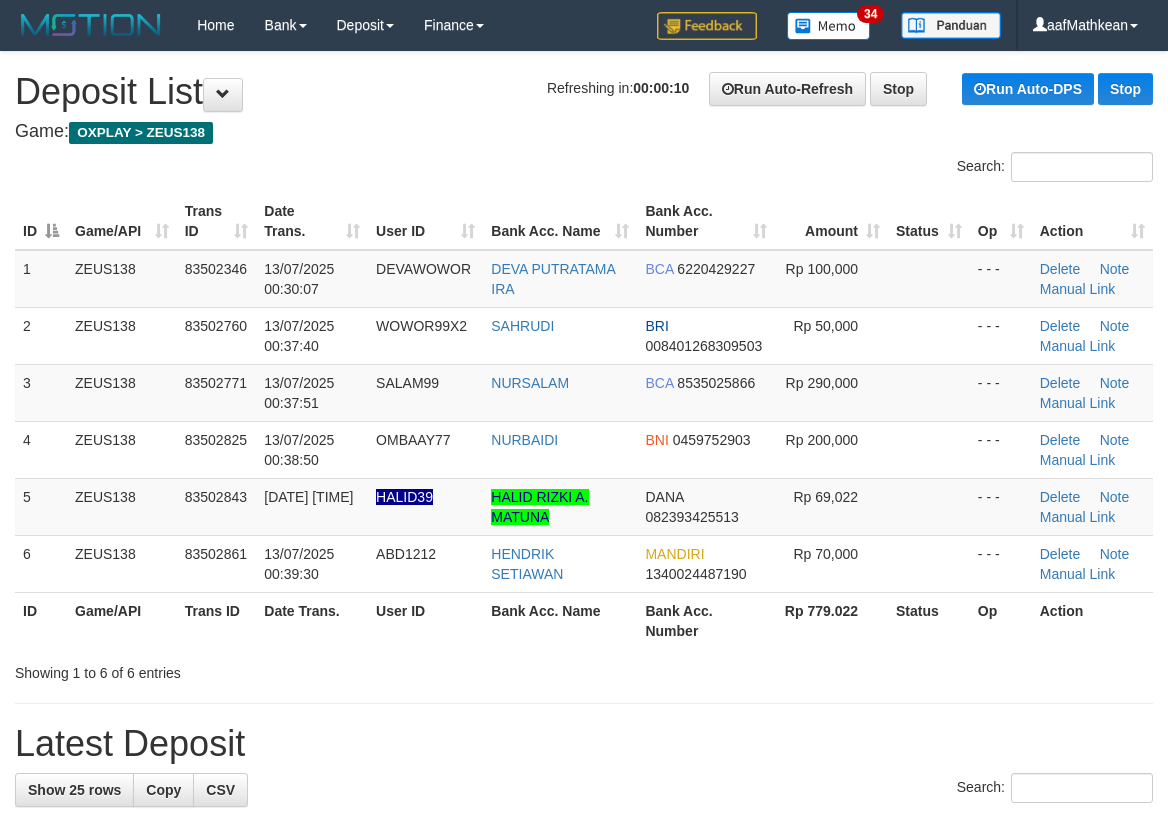 scroll, scrollTop: 0, scrollLeft: 0, axis: both 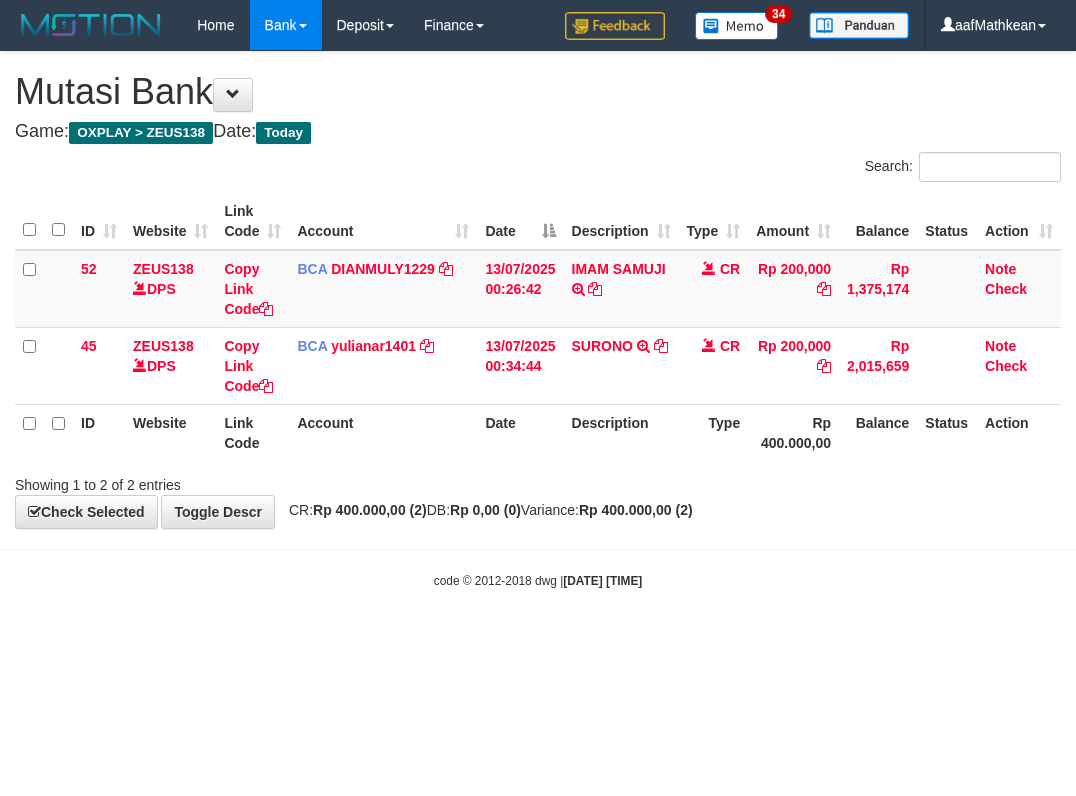 click on "Toggle navigation
Home
Bank
Account List
Load
By Website
Group
[OXPLAY]													ZEUS138
By Load Group (DPS)" at bounding box center [538, 320] 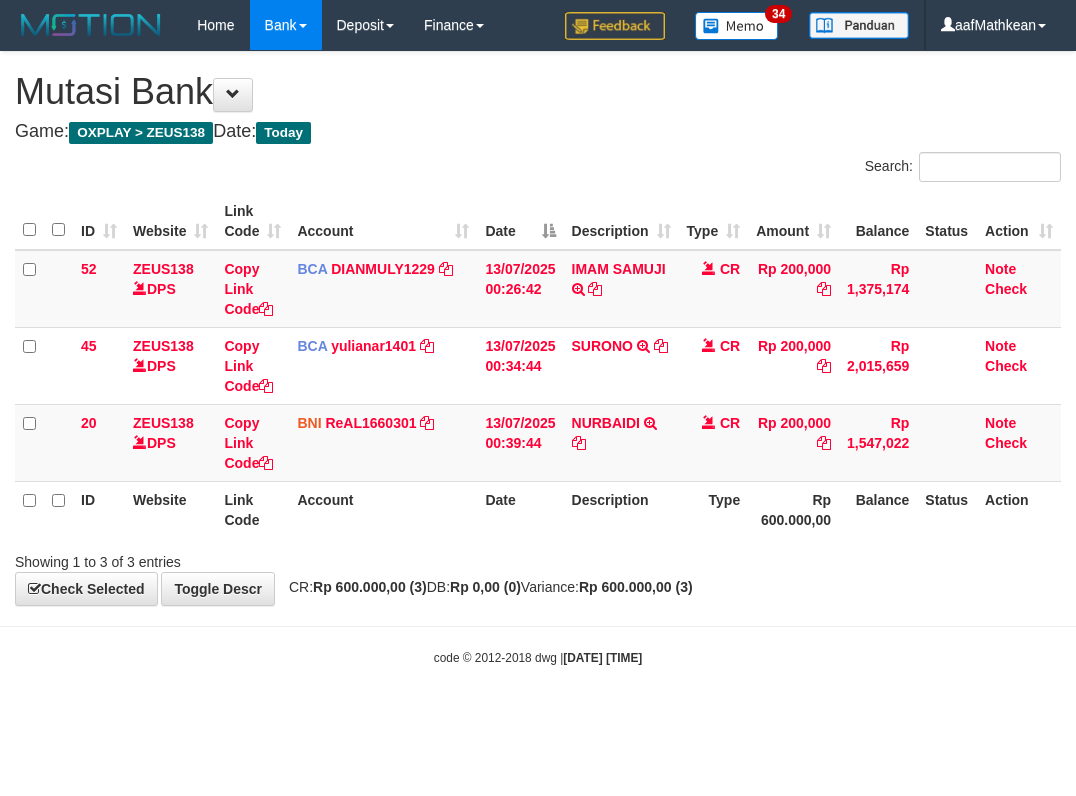 scroll, scrollTop: 0, scrollLeft: 0, axis: both 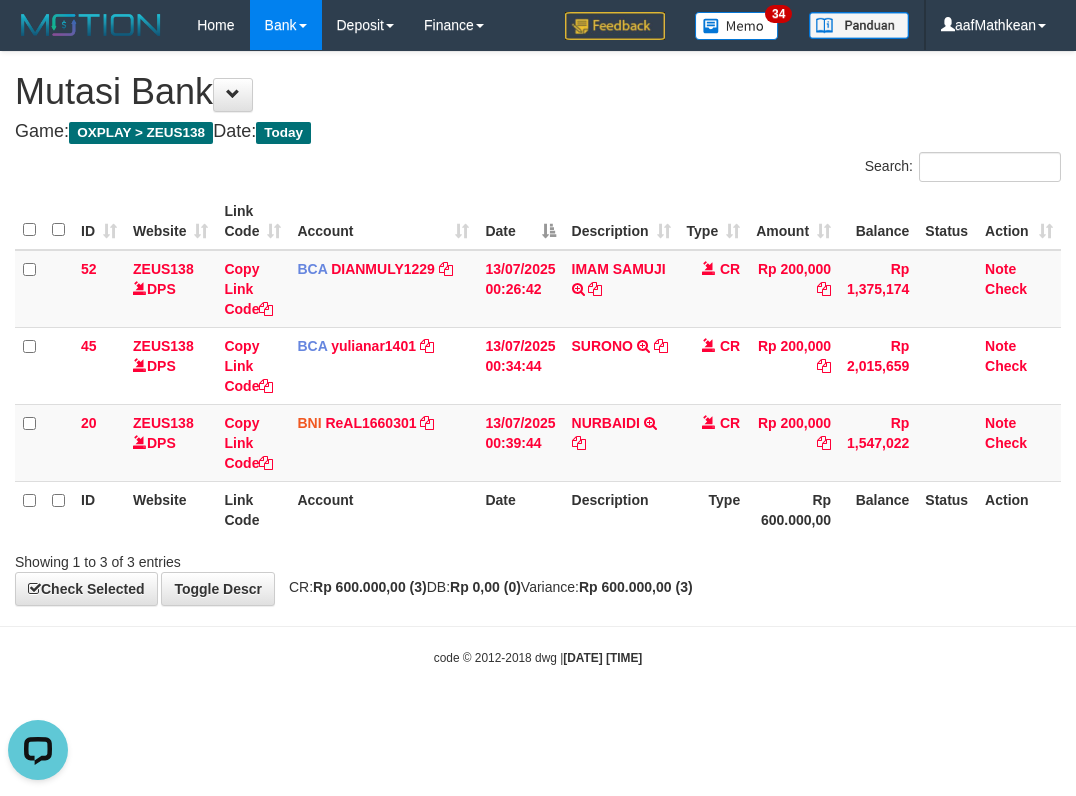 click on "**********" at bounding box center (538, 328) 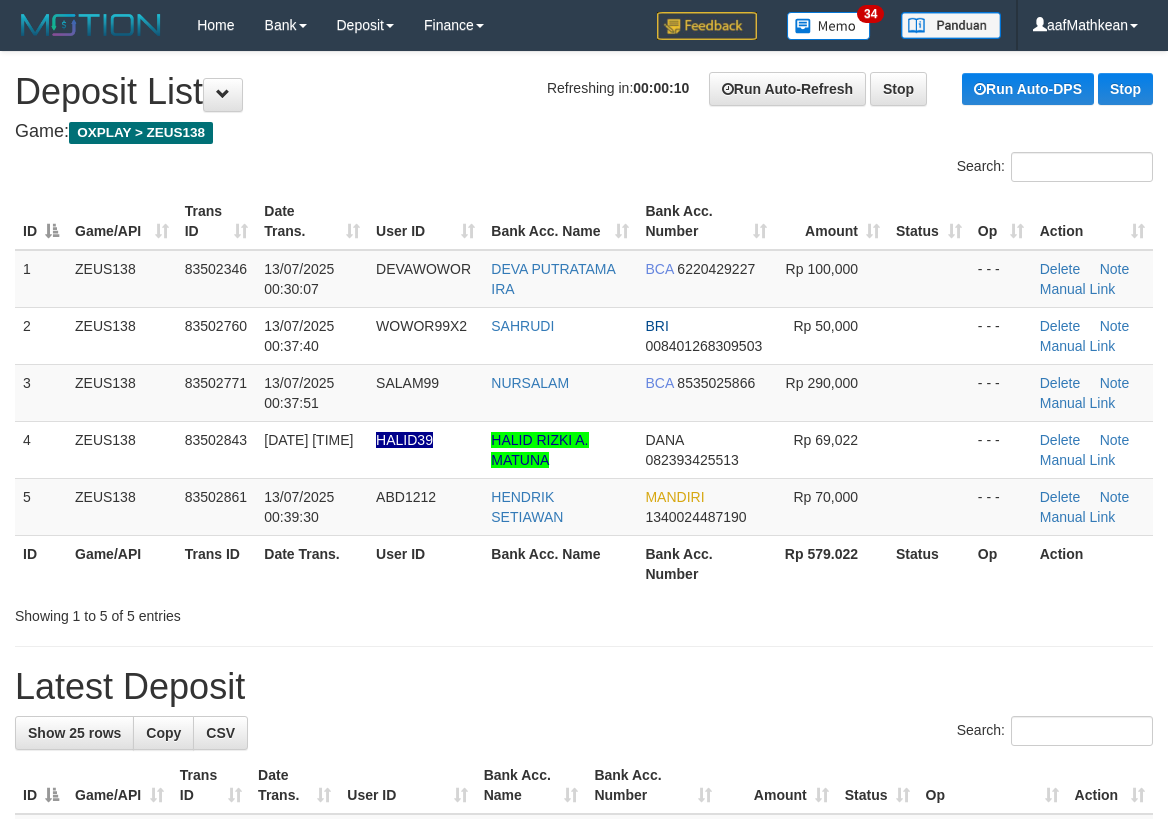 scroll, scrollTop: 0, scrollLeft: 0, axis: both 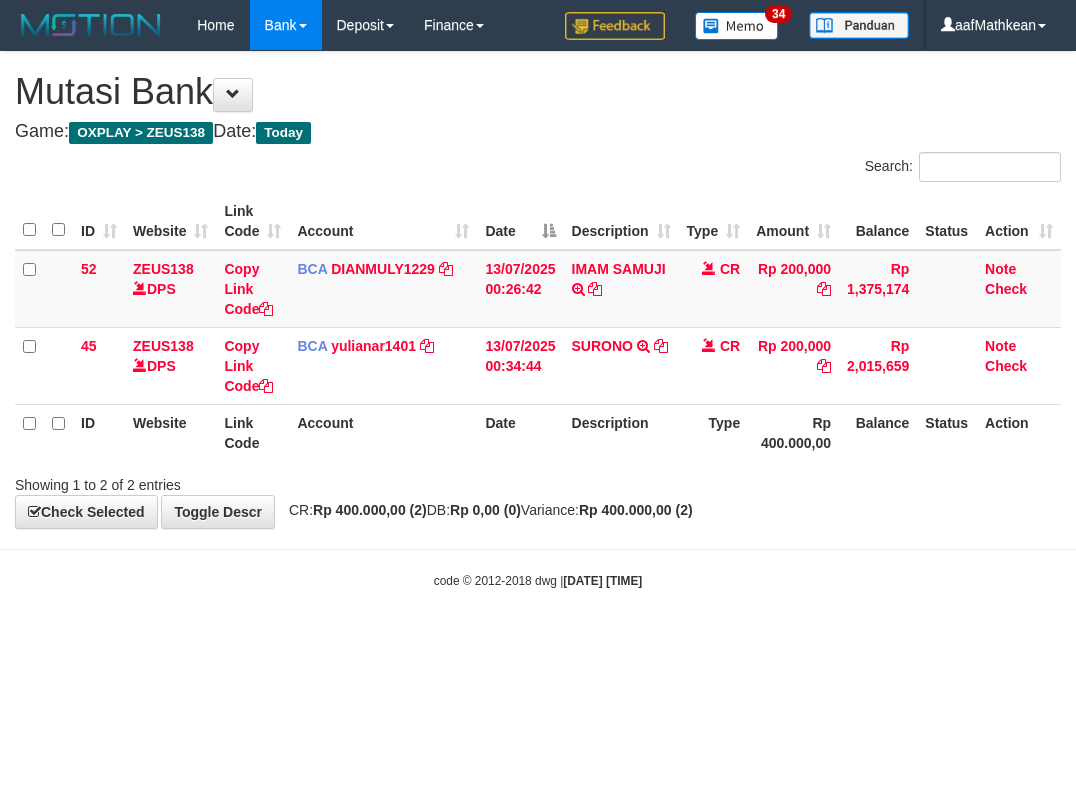 click on "Toggle navigation
Home
Bank
Account List
Load
By Website
Group
[OXPLAY]													ZEUS138
By Load Group (DPS)" at bounding box center [538, 320] 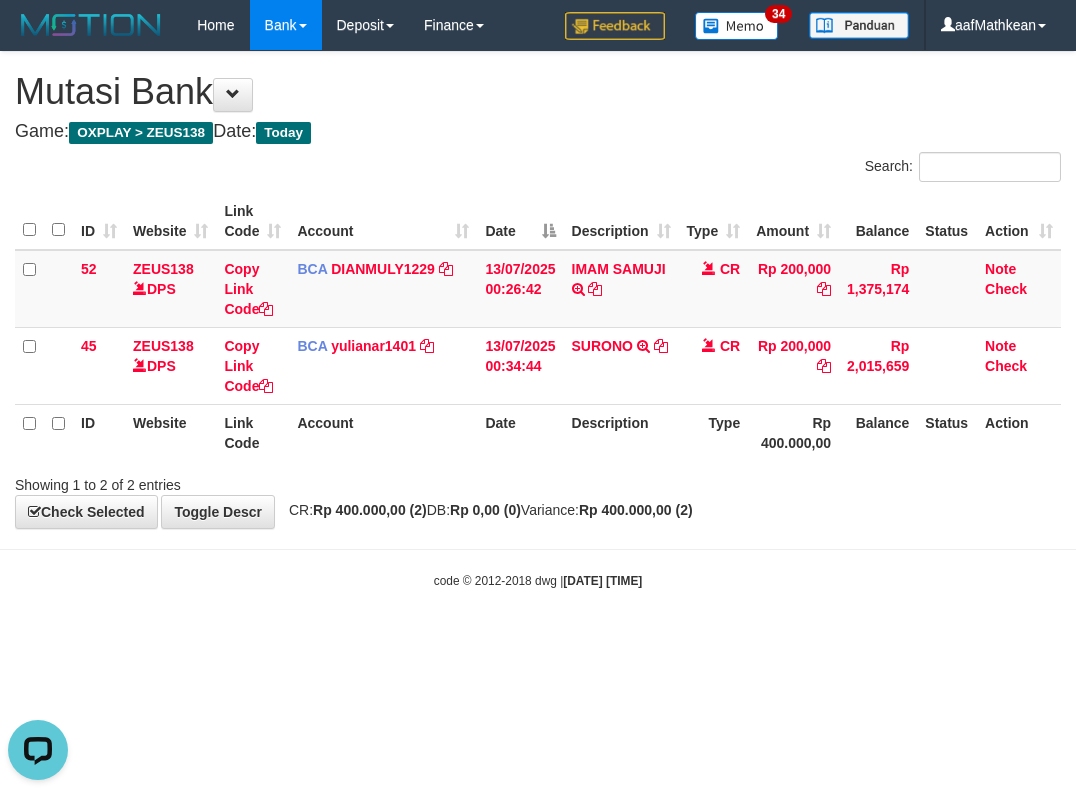 scroll, scrollTop: 0, scrollLeft: 0, axis: both 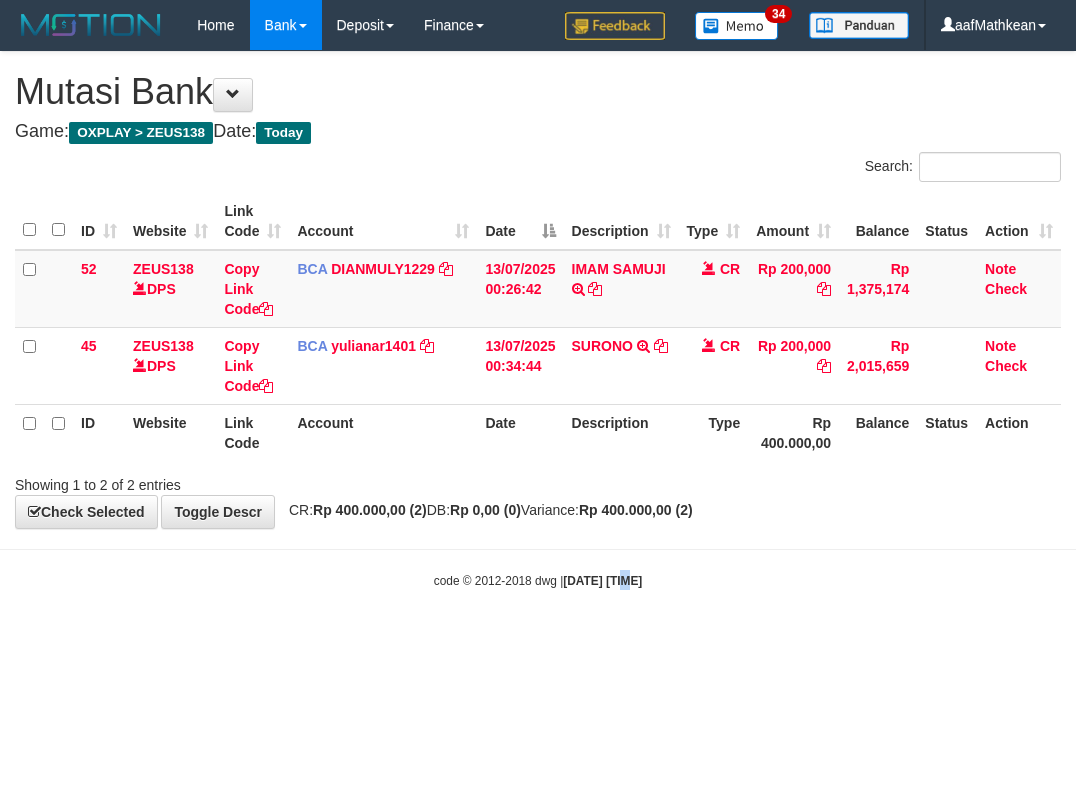 click on "Toggle navigation
Home
Bank
Account List
Load
By Website
Group
[OXPLAY]													ZEUS138
By Load Group (DPS)" at bounding box center (538, 320) 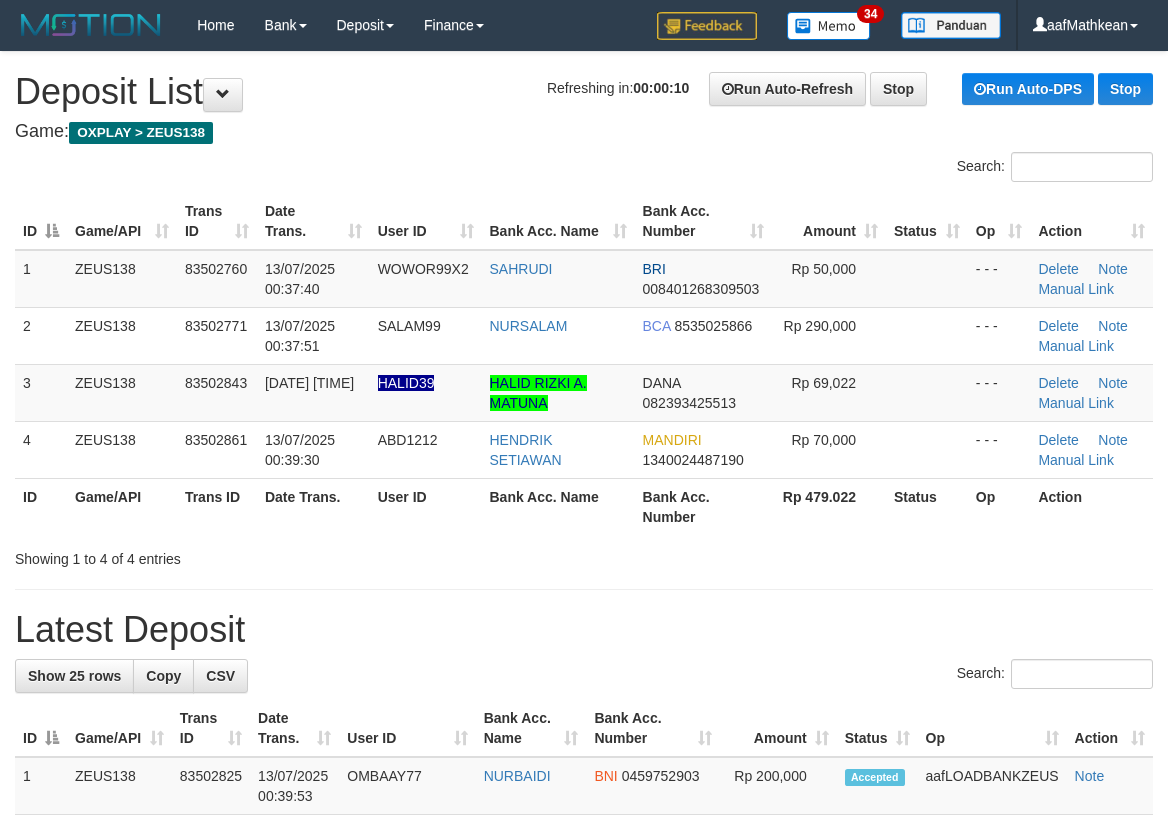 scroll, scrollTop: 0, scrollLeft: 0, axis: both 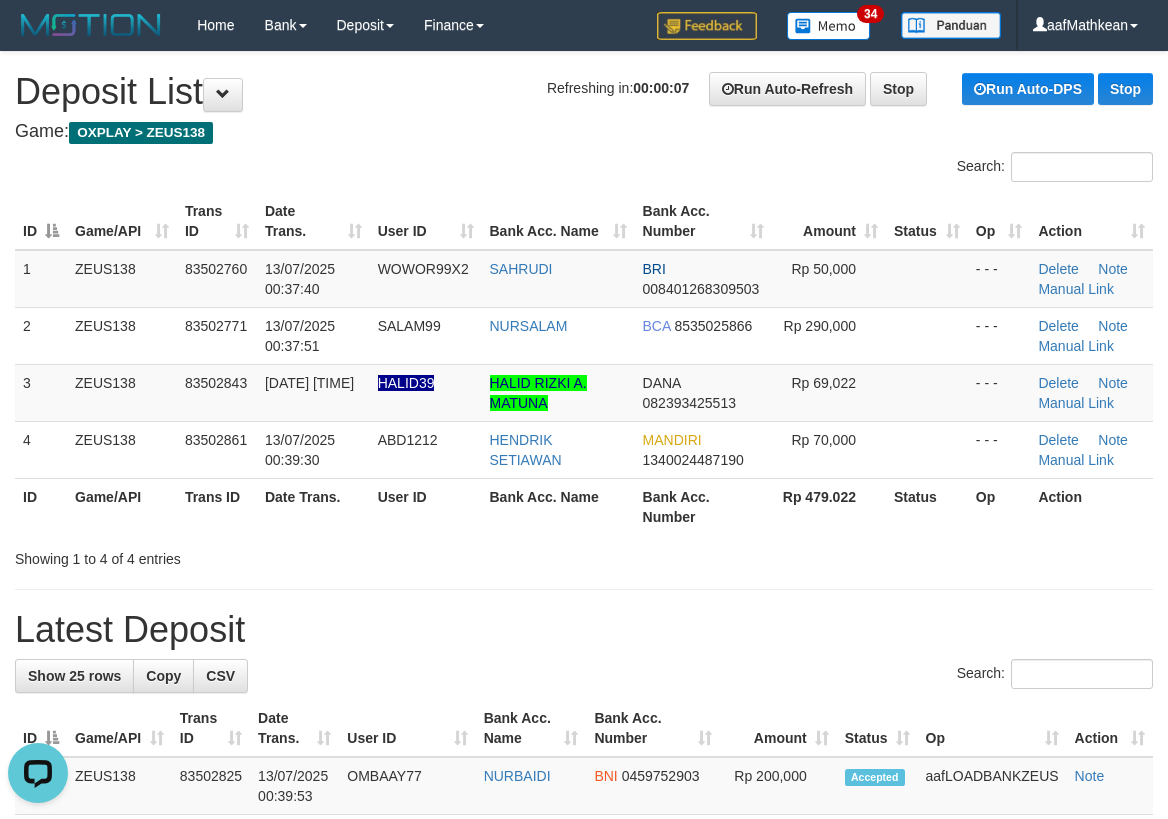 click on "**********" at bounding box center [584, 1214] 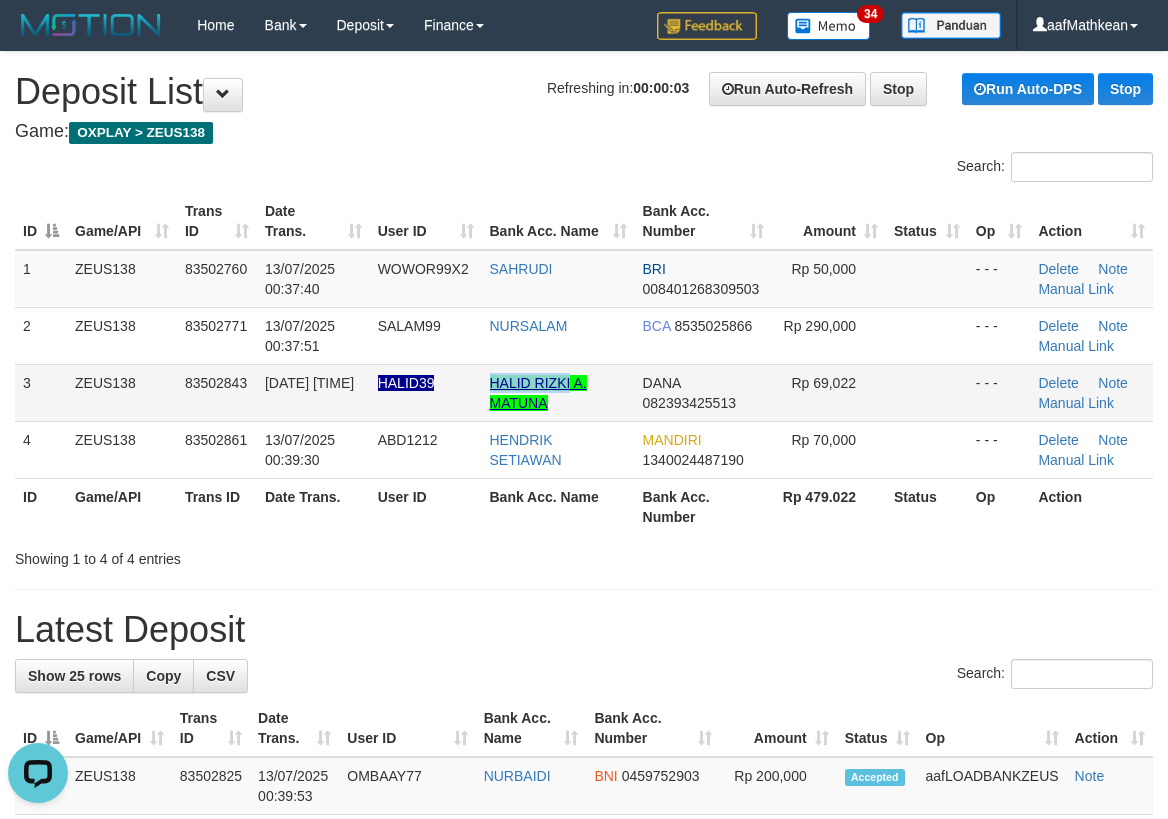 drag, startPoint x: 535, startPoint y: 368, endPoint x: 569, endPoint y: 379, distance: 35.735138 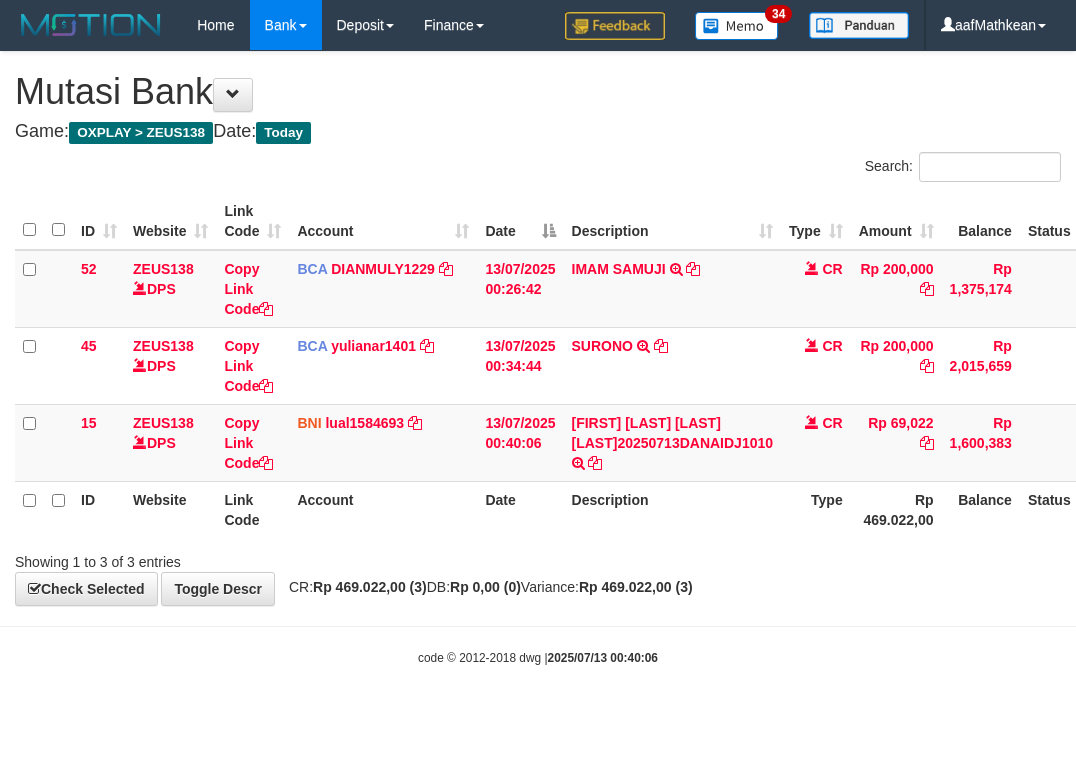 scroll, scrollTop: 0, scrollLeft: 0, axis: both 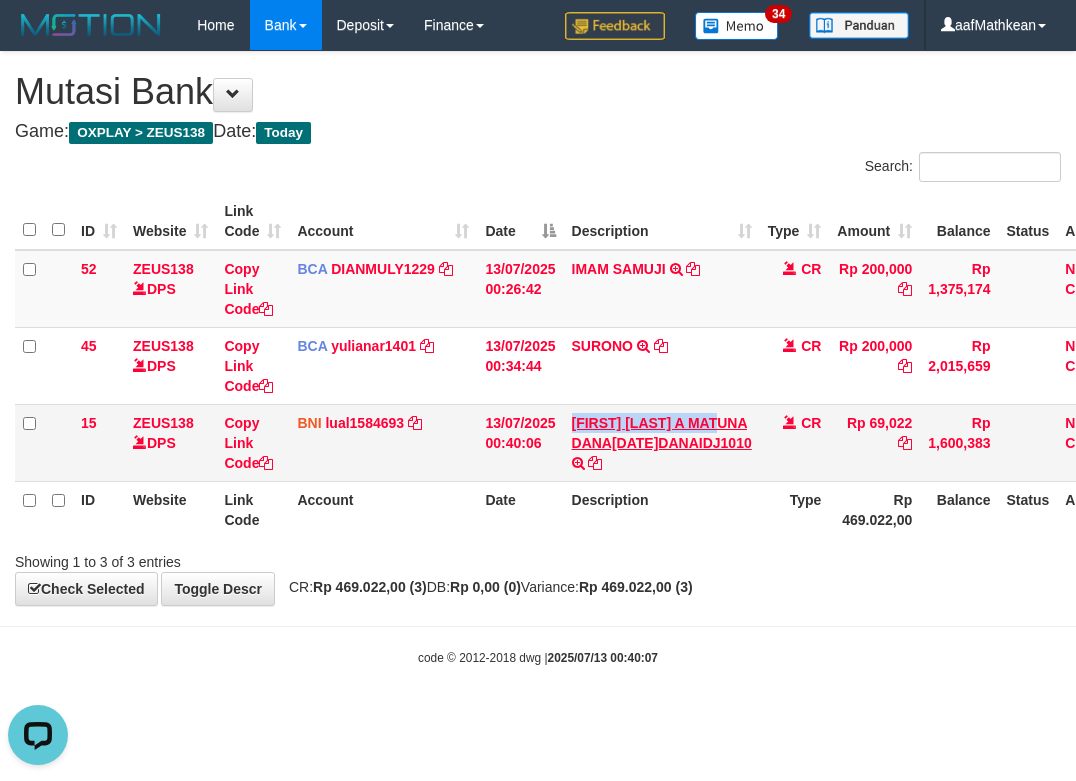 copy on "[FIRST] [LAST] A MATUNA" 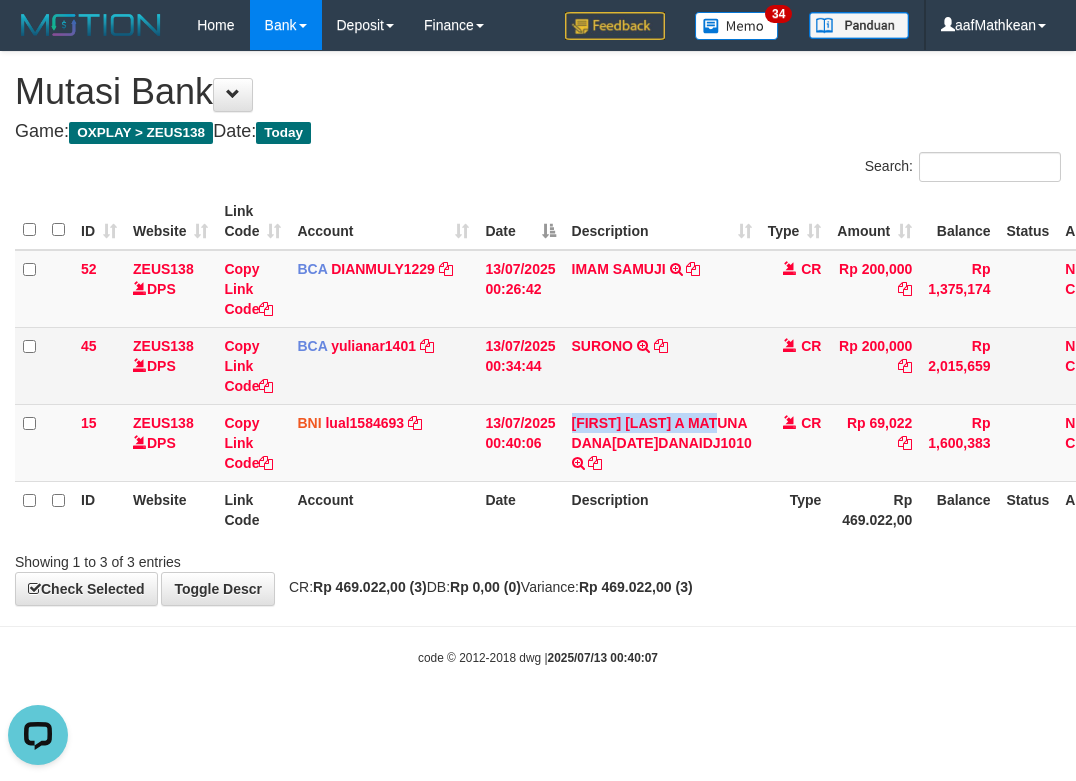 scroll, scrollTop: 0, scrollLeft: 0, axis: both 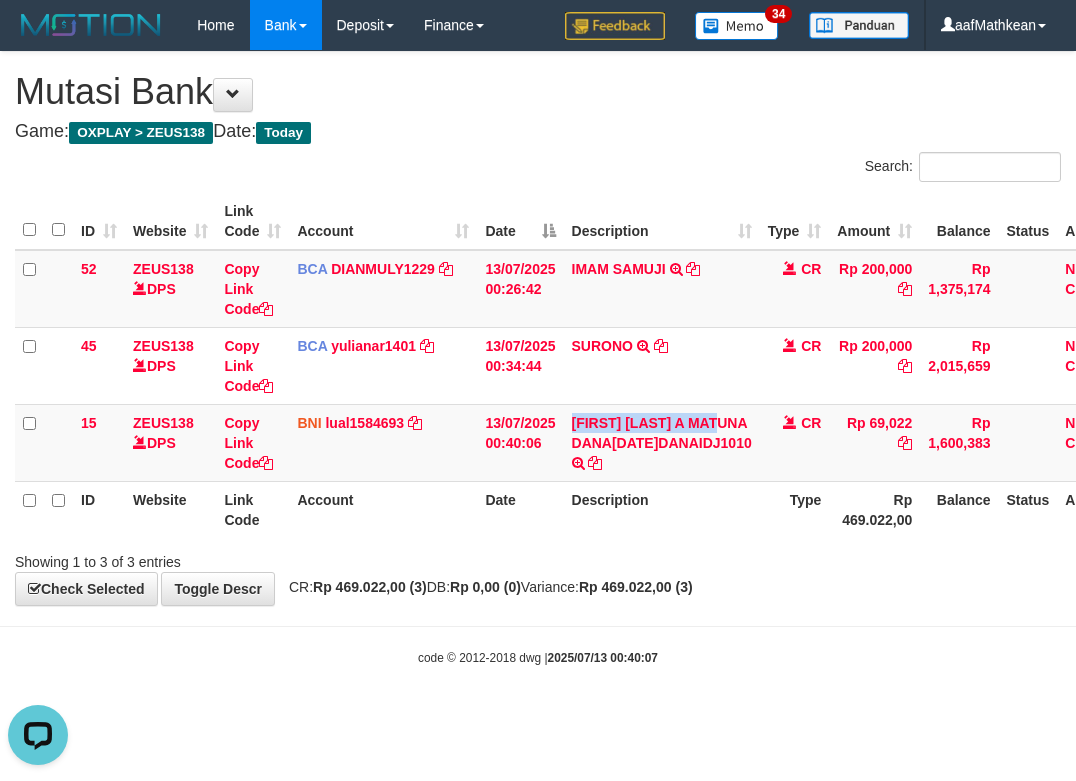 click on "ID Website Link Code Account Date Description Type Amount Balance Status Action
52
ZEUS138    DPS
Copy Link Code
BCA
DIANMULY1229
DPS
[NAME]
mutasi_[DATE]_3826 | 52
mutasi_[DATE]_3826 | 52
13/07/[YEAR] 00:26:42
IMAM SAMUJI         TRSF E-BANKING CR 1307/FTSCY/WS95031
200000.00IMAM SAMUJI
CR
Rp 200,000
Rp 1,375,174
Note
Check
45
ZEUS138    DPS
Copy Link Code
BCA
yulianar1401
DPS
[NAME]" at bounding box center (538, 365) 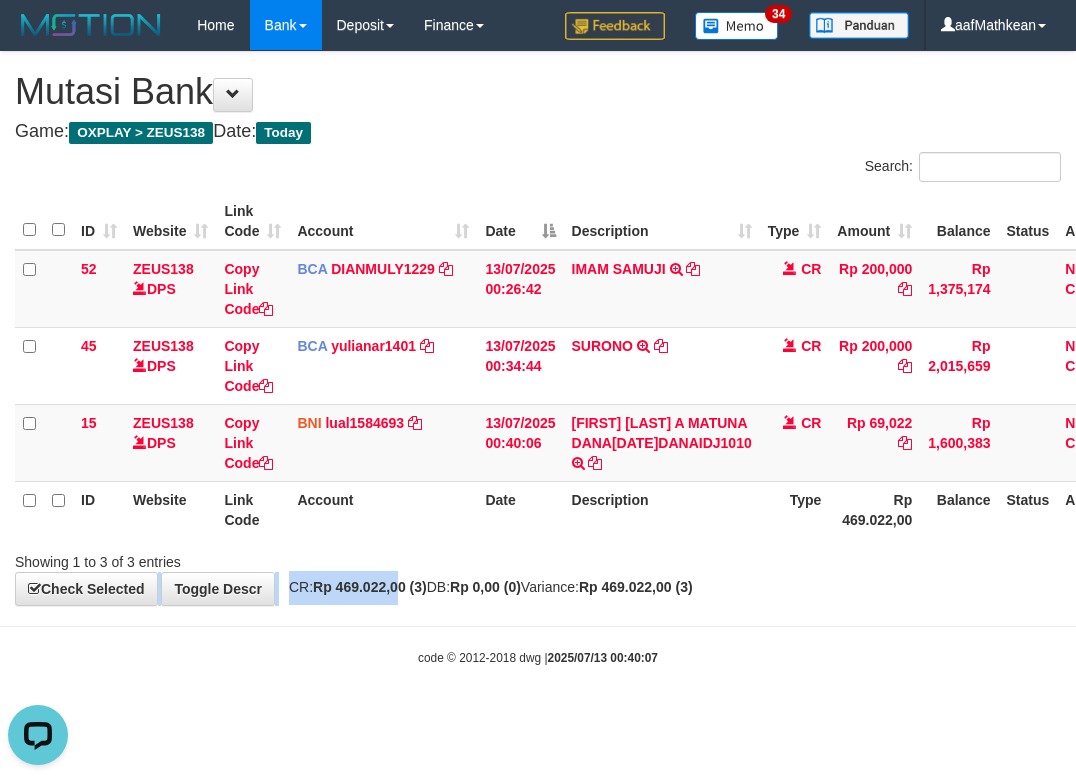 click on "**********" at bounding box center (538, 328) 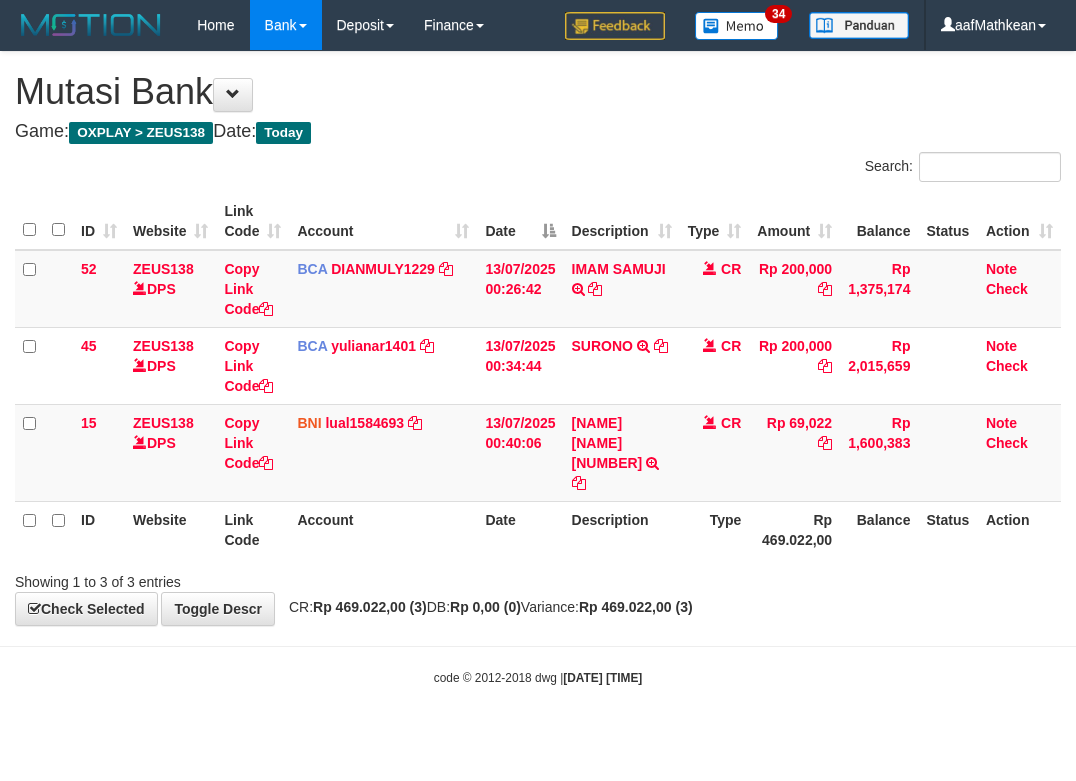 scroll, scrollTop: 0, scrollLeft: 0, axis: both 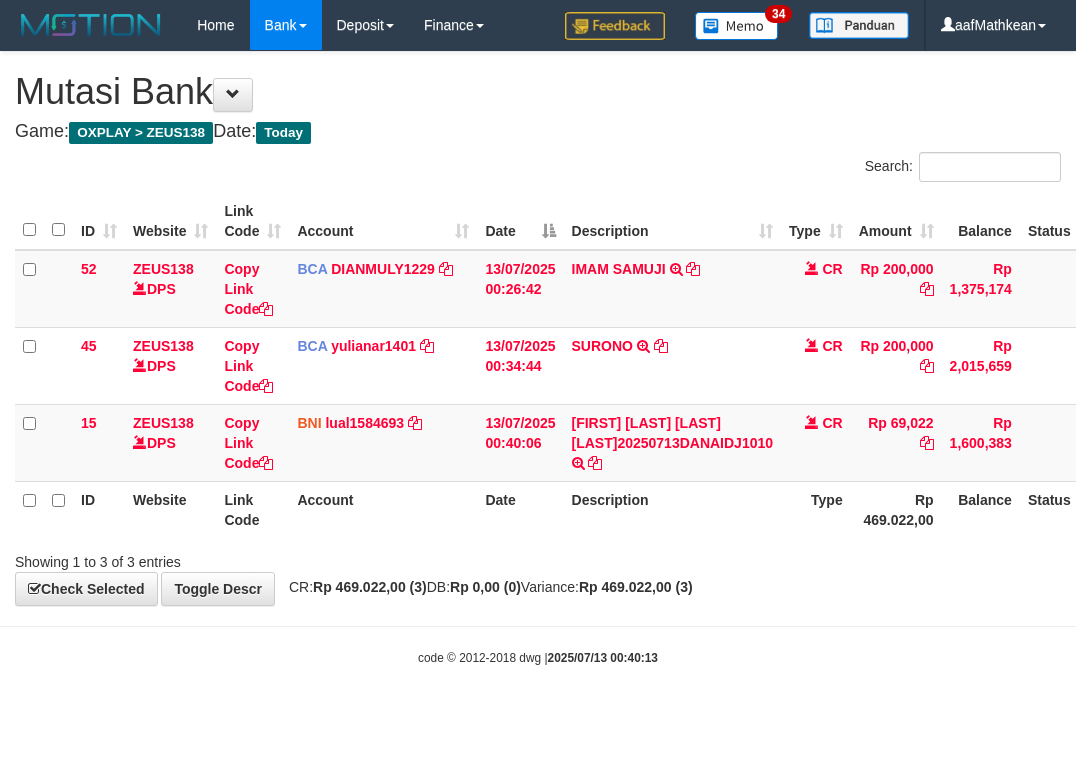 drag, startPoint x: 0, startPoint y: 0, endPoint x: 503, endPoint y: 555, distance: 749.02203 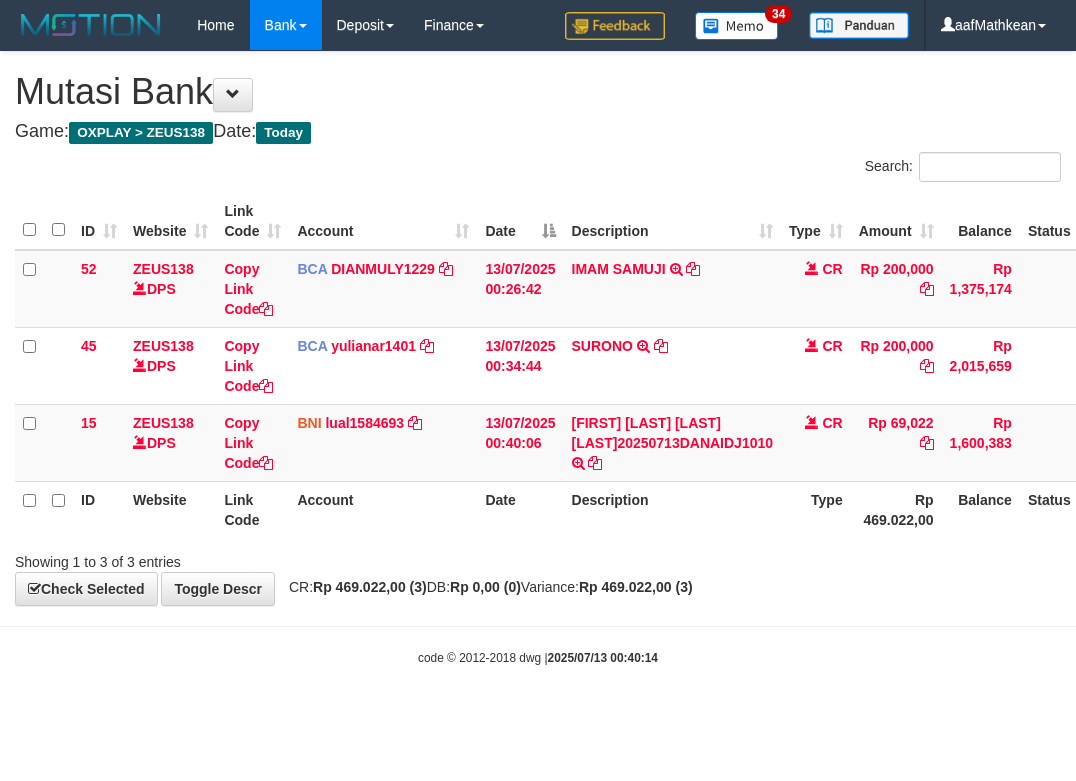 scroll, scrollTop: 0, scrollLeft: 0, axis: both 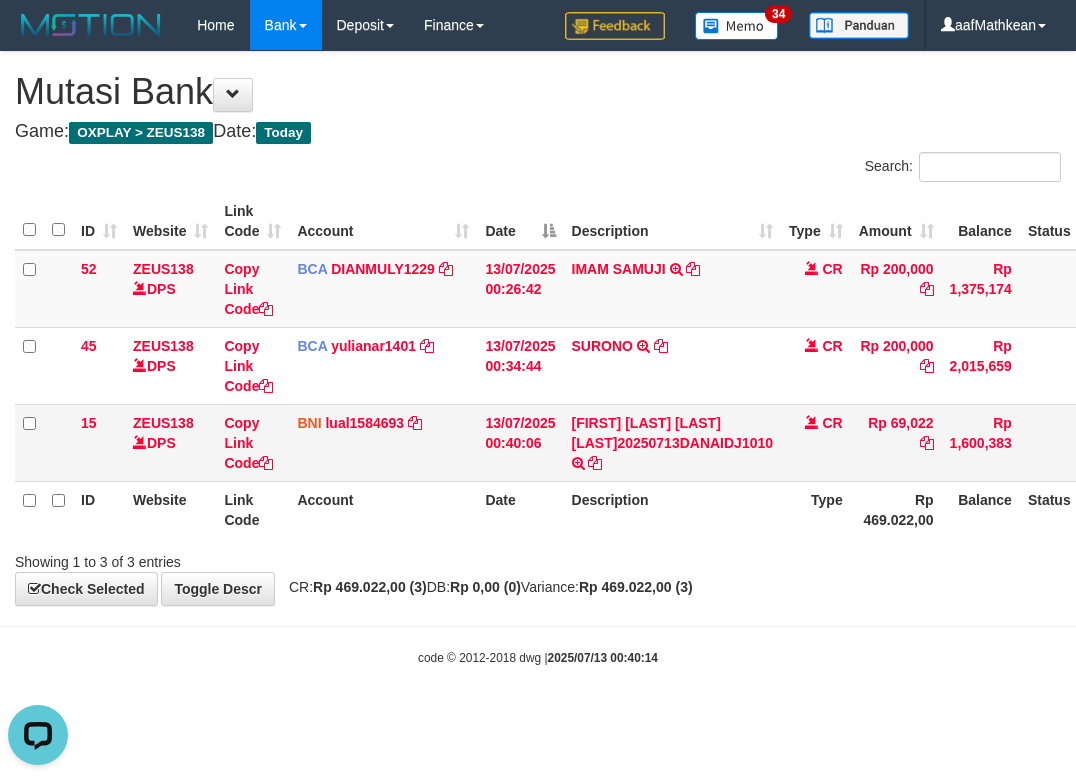 click on "13/07/2025 00:40:06" at bounding box center [520, 442] 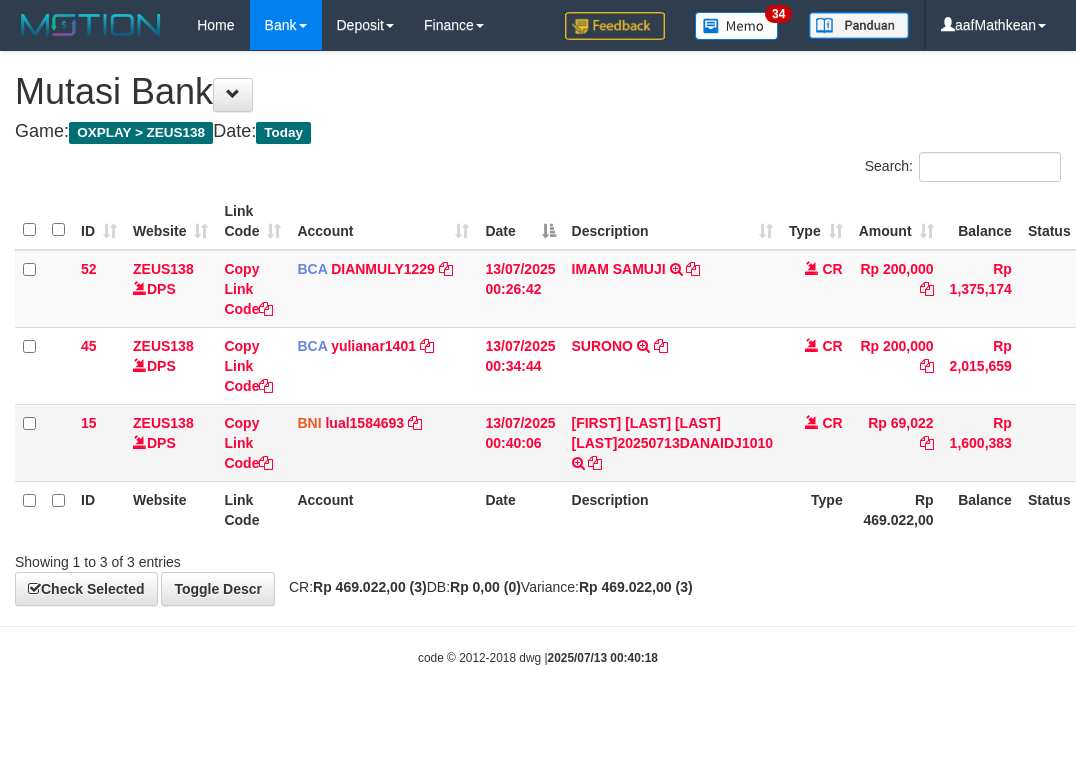 scroll, scrollTop: 0, scrollLeft: 0, axis: both 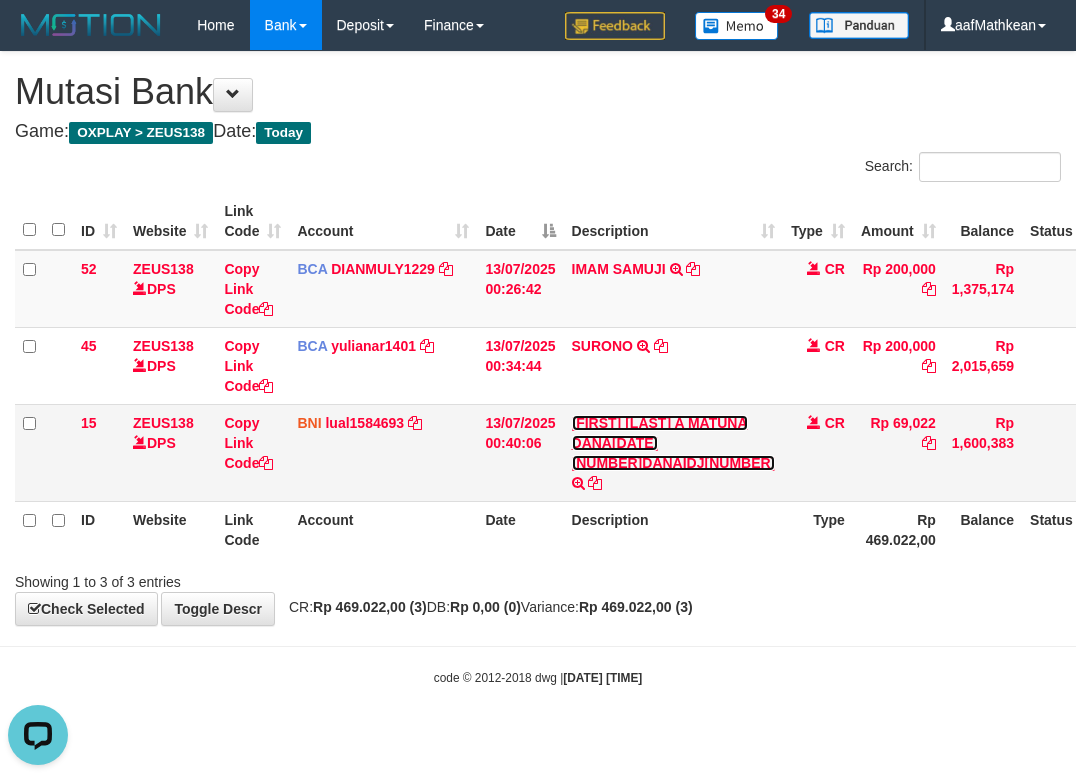 click on "HALID RIZKI A MATUNA DANA20250713DANAIDJ1010" at bounding box center [674, 443] 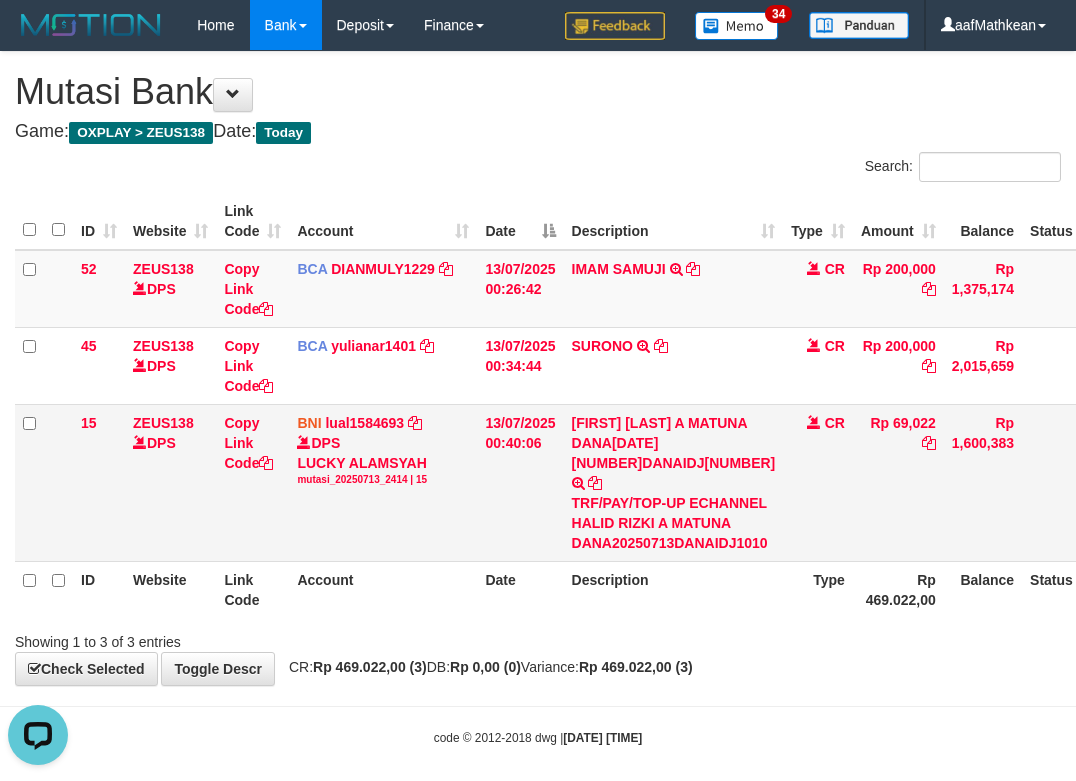 click on "13/07/2025 00:40:06" at bounding box center [520, 482] 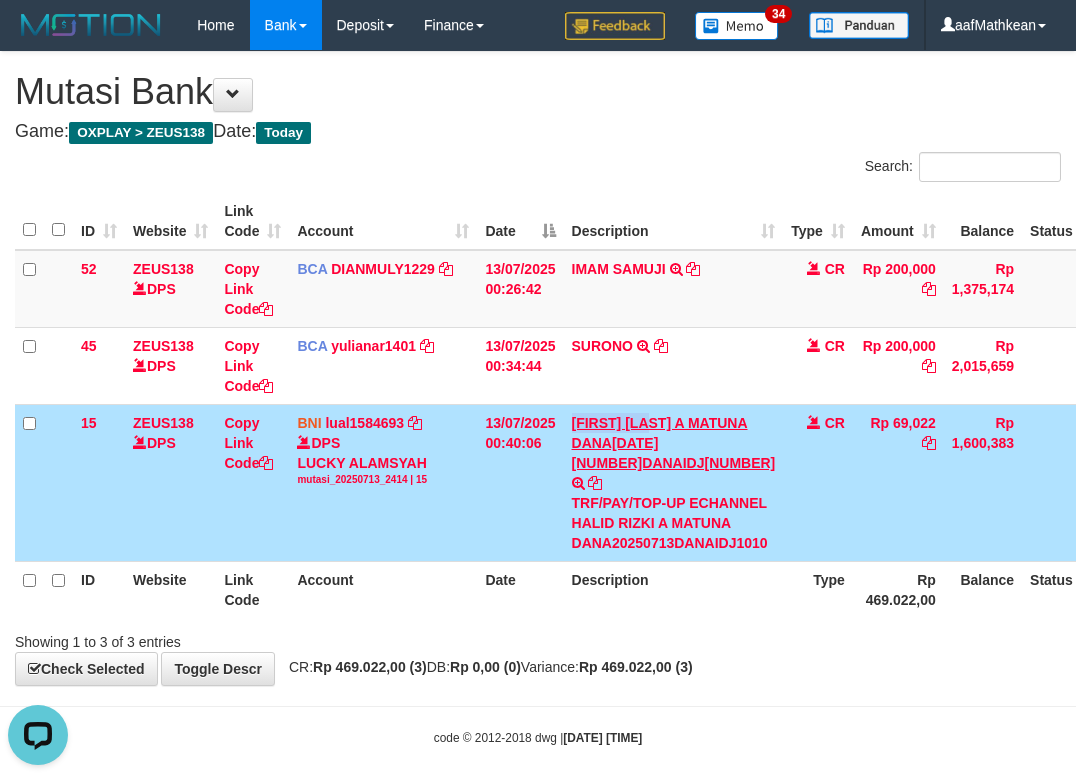 drag, startPoint x: 572, startPoint y: 407, endPoint x: 654, endPoint y: 424, distance: 83.74366 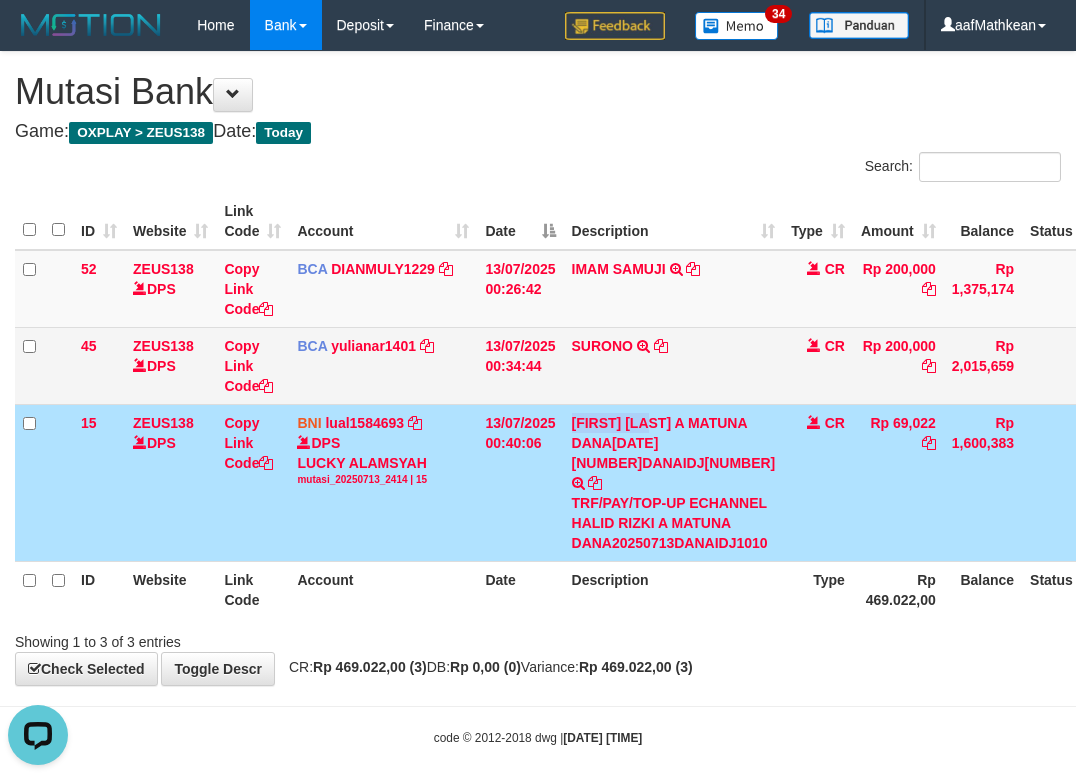 copy on "HALID RIZKI" 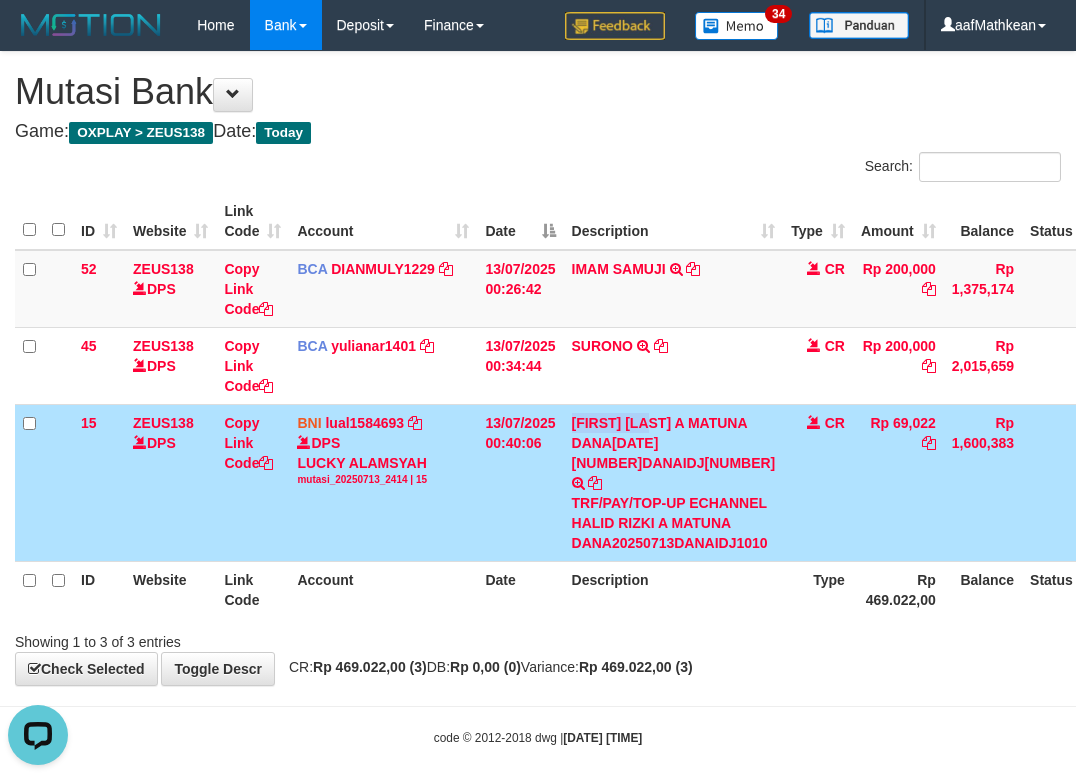 click on "ID Website Link Code Account Date Description Type Amount Balance Status Action
52
ZEUS138    DPS
Copy Link Code
BCA
DIANMULY1229
DPS
DIAN MULYADI
mutasi_20250713_3826 | 52
mutasi_20250713_3826 | 52
13/07/2025 00:26:42
IMAM SAMUJI         TRSF E-BANKING CR 1307/FTSCY/WS95031
200000.00IMAM SAMUJI
CR
Rp 200,000
Rp 1,375,174
Note
Check
45
ZEUS138    DPS
Copy Link Code
BCA
yulianar1401
DPS
YULIANA RISKI ASTUTI" at bounding box center [588, 405] 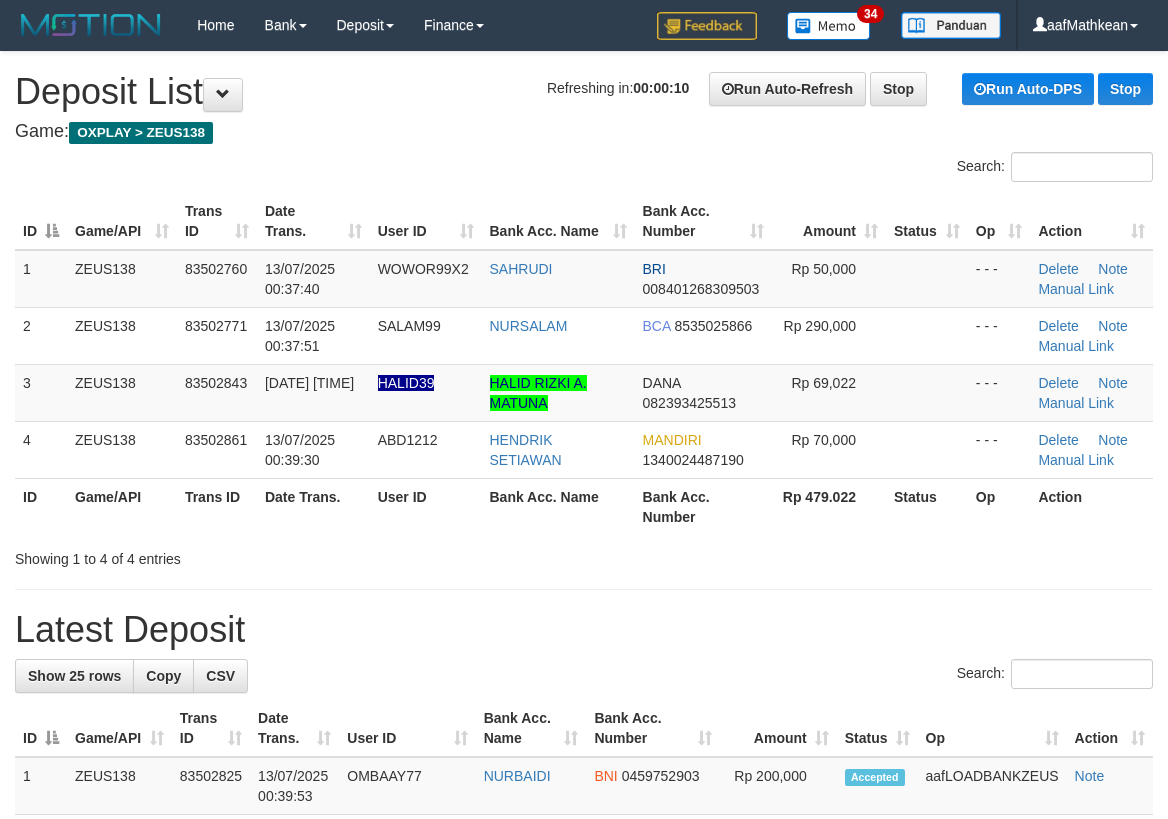scroll, scrollTop: 0, scrollLeft: 0, axis: both 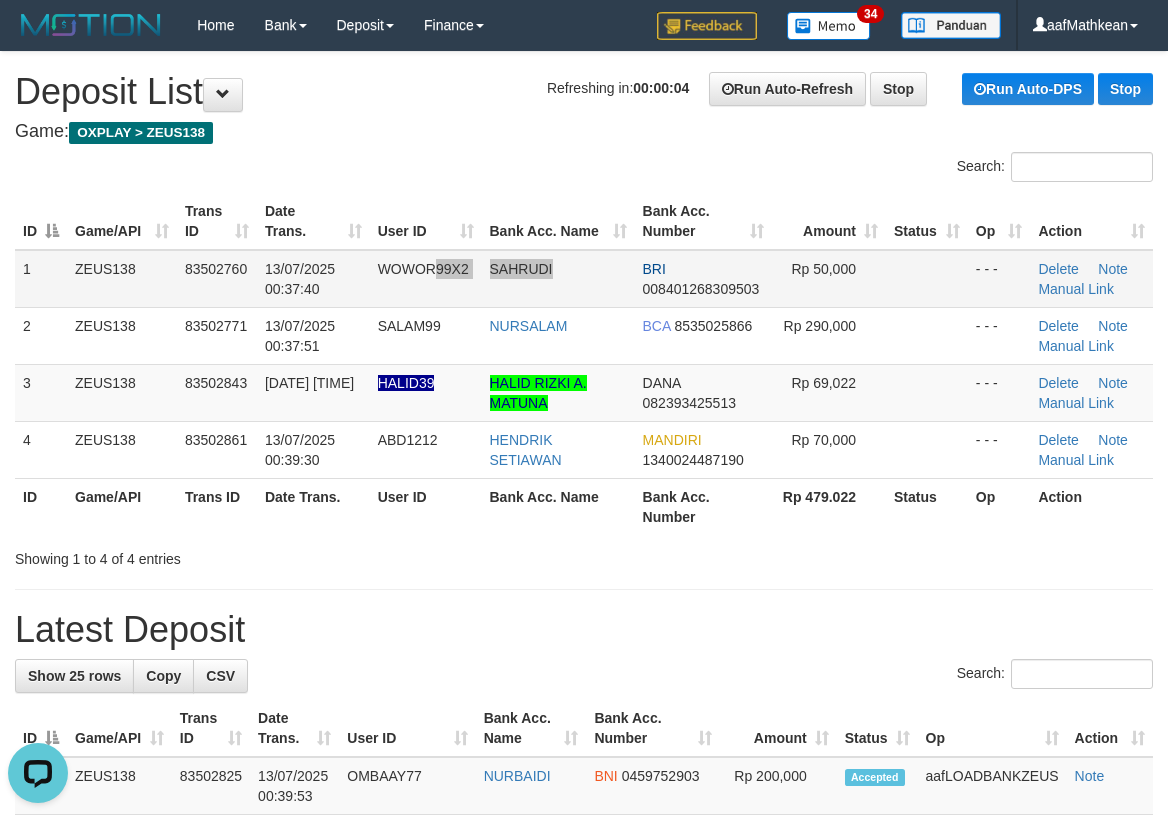 drag, startPoint x: 530, startPoint y: 284, endPoint x: 488, endPoint y: 287, distance: 42.107006 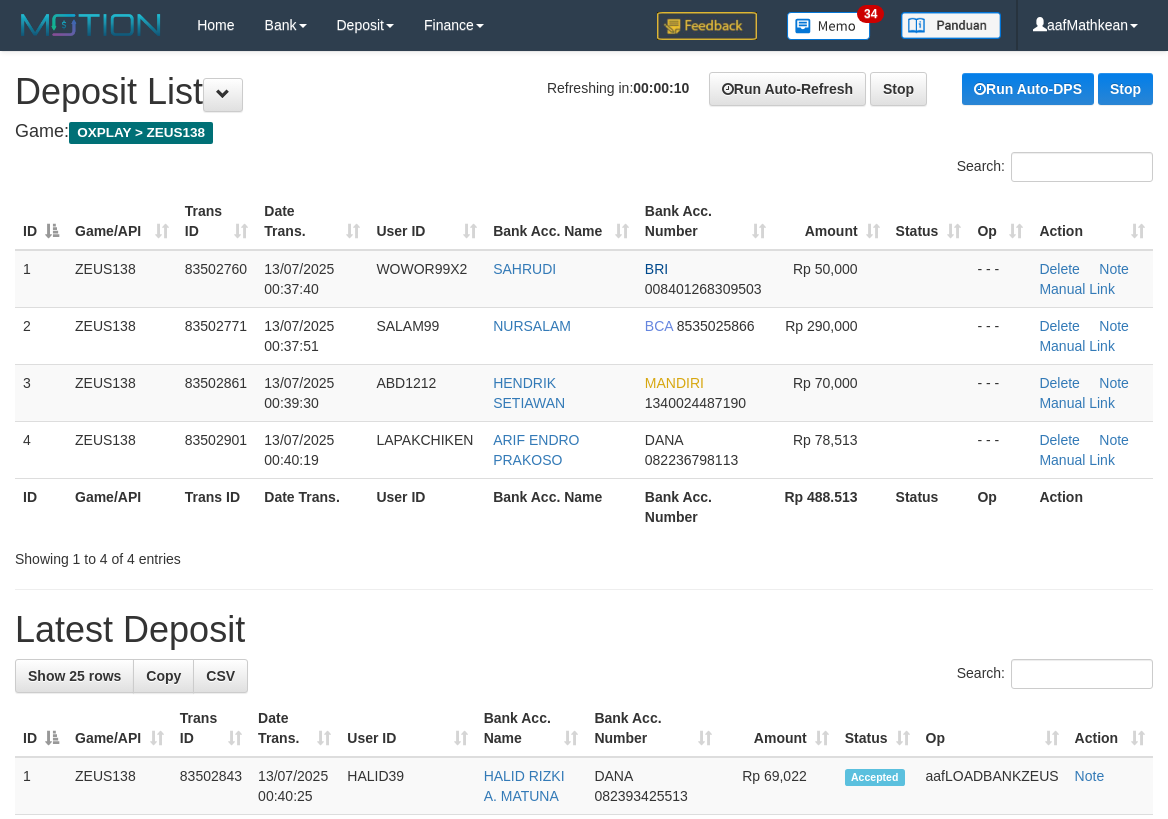 scroll, scrollTop: 0, scrollLeft: 0, axis: both 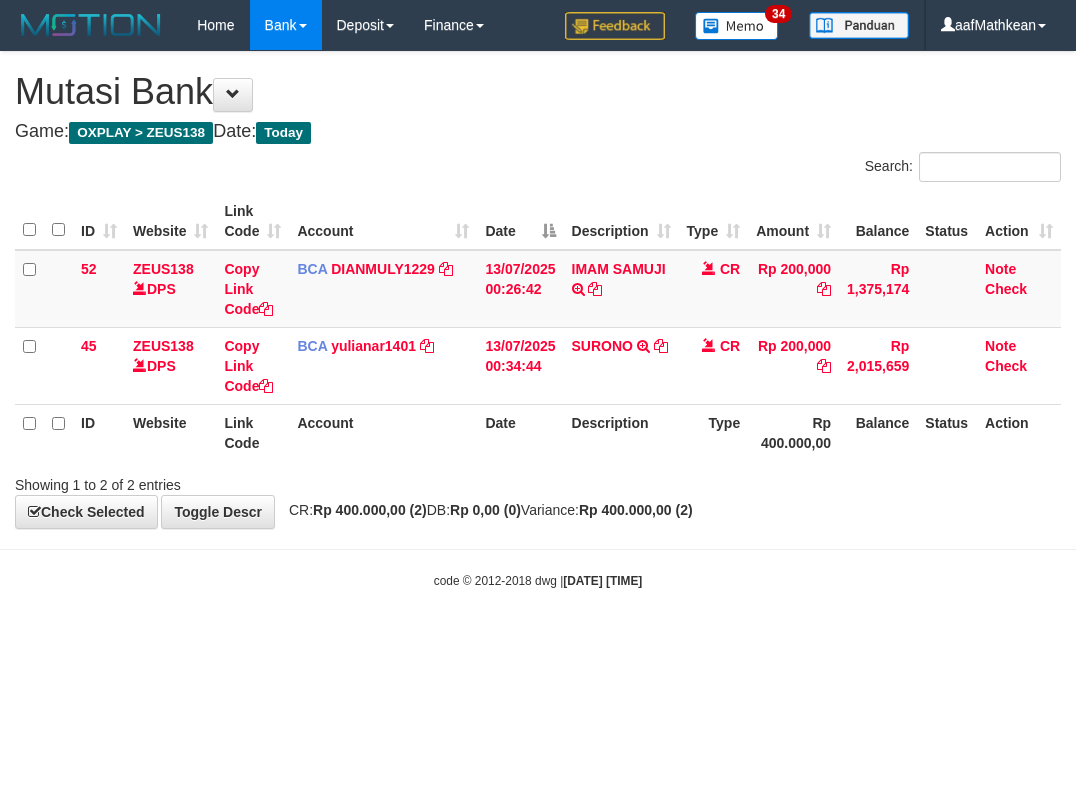click on "**********" at bounding box center (538, 290) 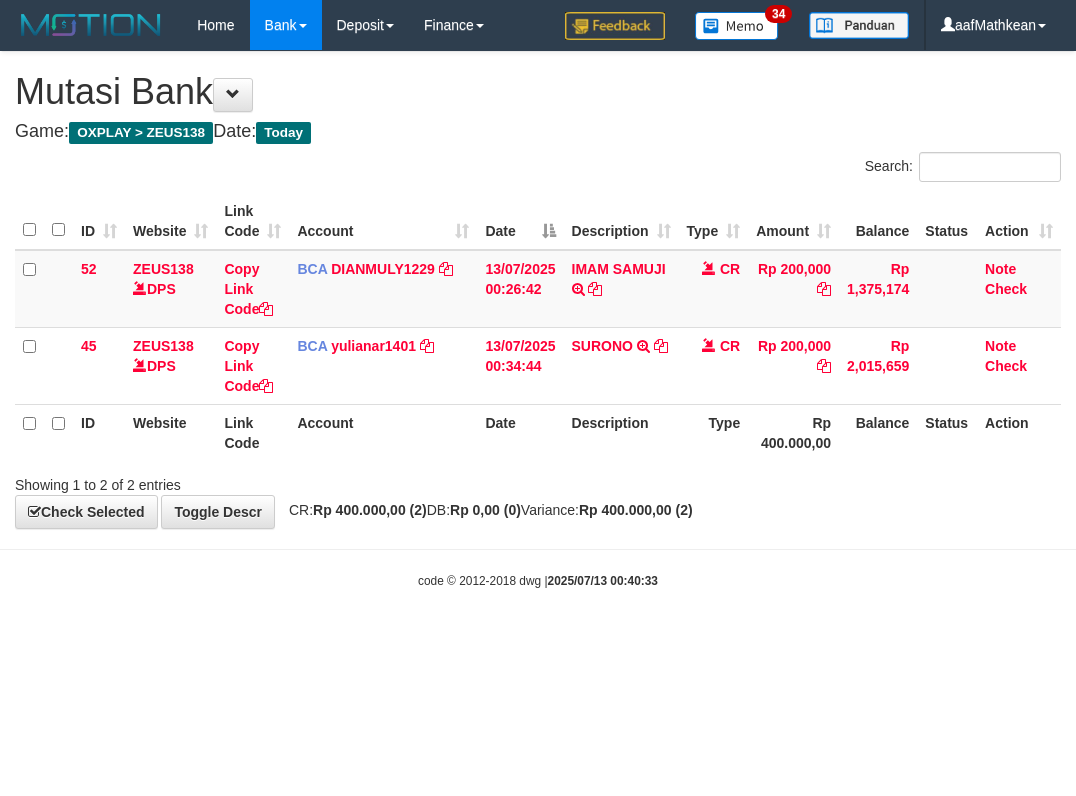 scroll, scrollTop: 0, scrollLeft: 0, axis: both 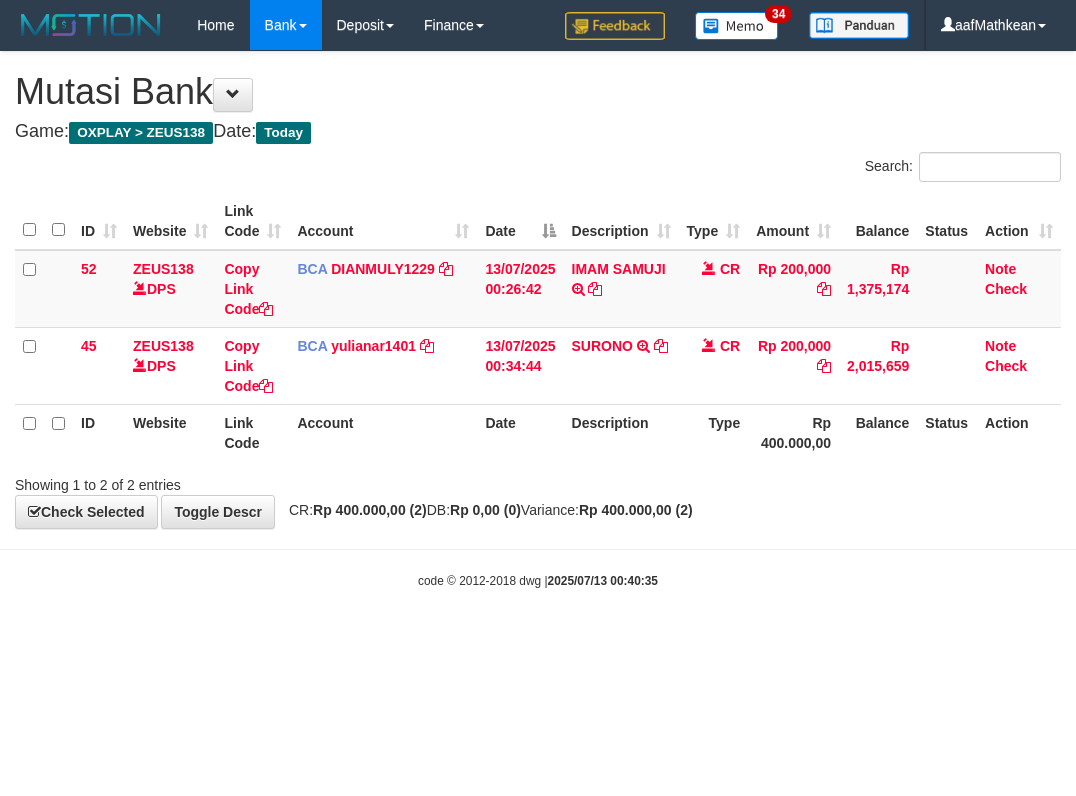 click on "Toggle navigation
Home
Bank
Account List
Load
By Website
Group
[OXPLAY]													ZEUS138
By Load Group (DPS)" at bounding box center (538, 320) 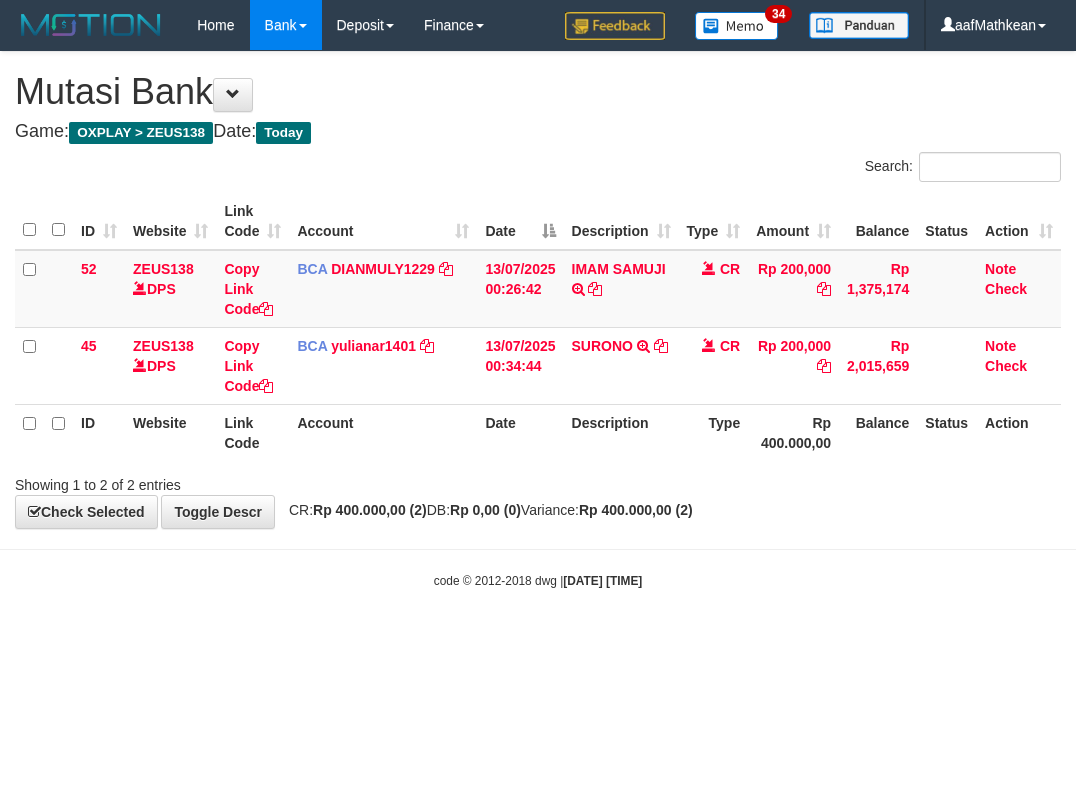 scroll, scrollTop: 0, scrollLeft: 0, axis: both 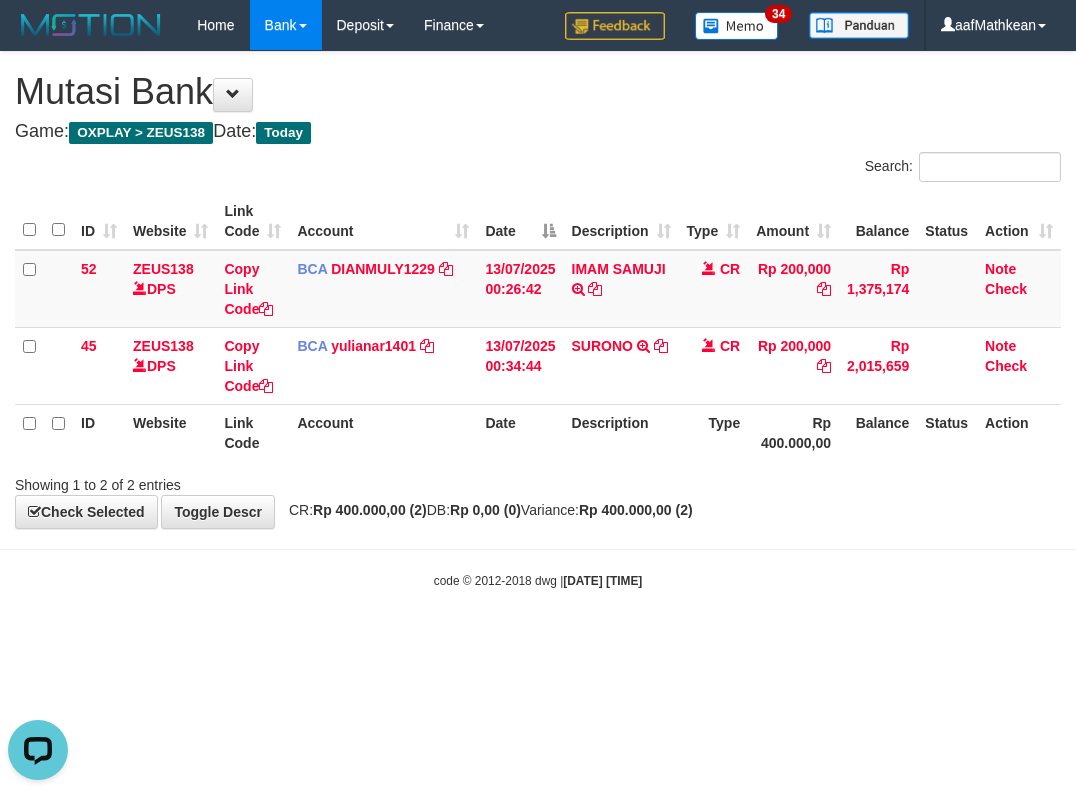 drag, startPoint x: 708, startPoint y: 549, endPoint x: 791, endPoint y: 589, distance: 92.13577 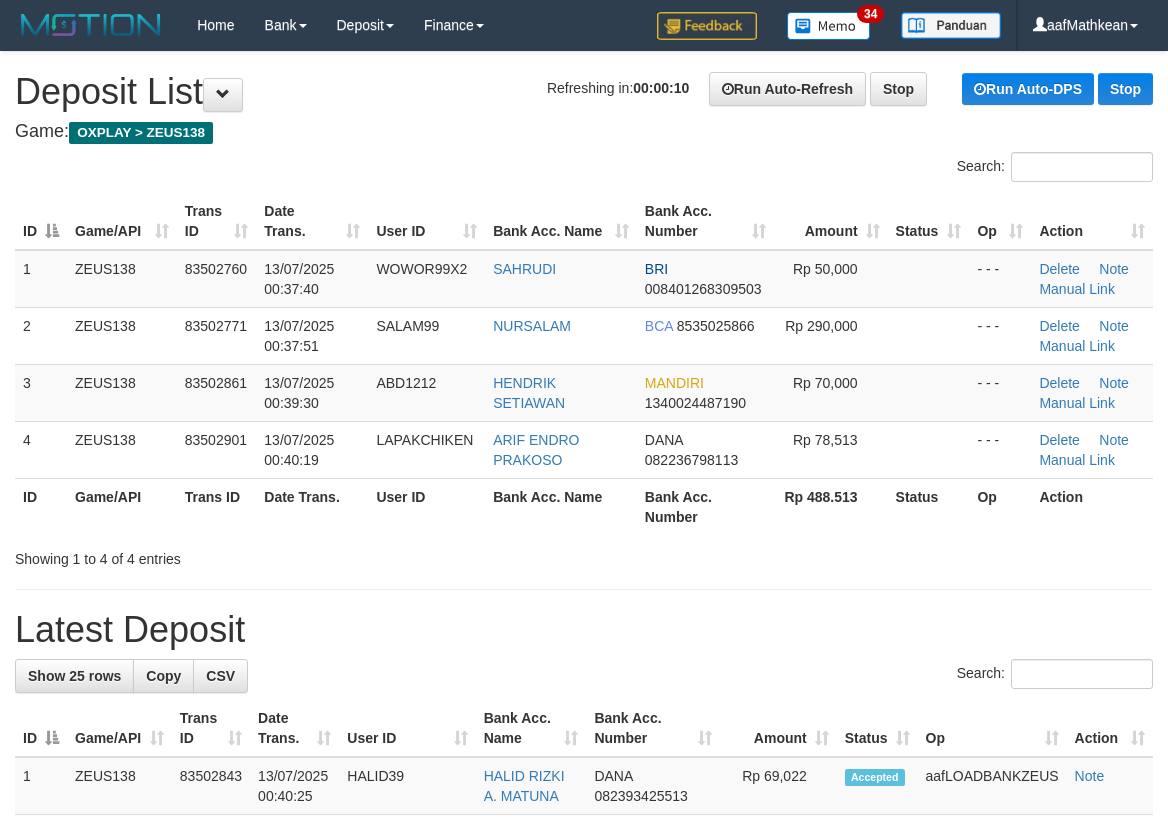 scroll, scrollTop: 0, scrollLeft: 0, axis: both 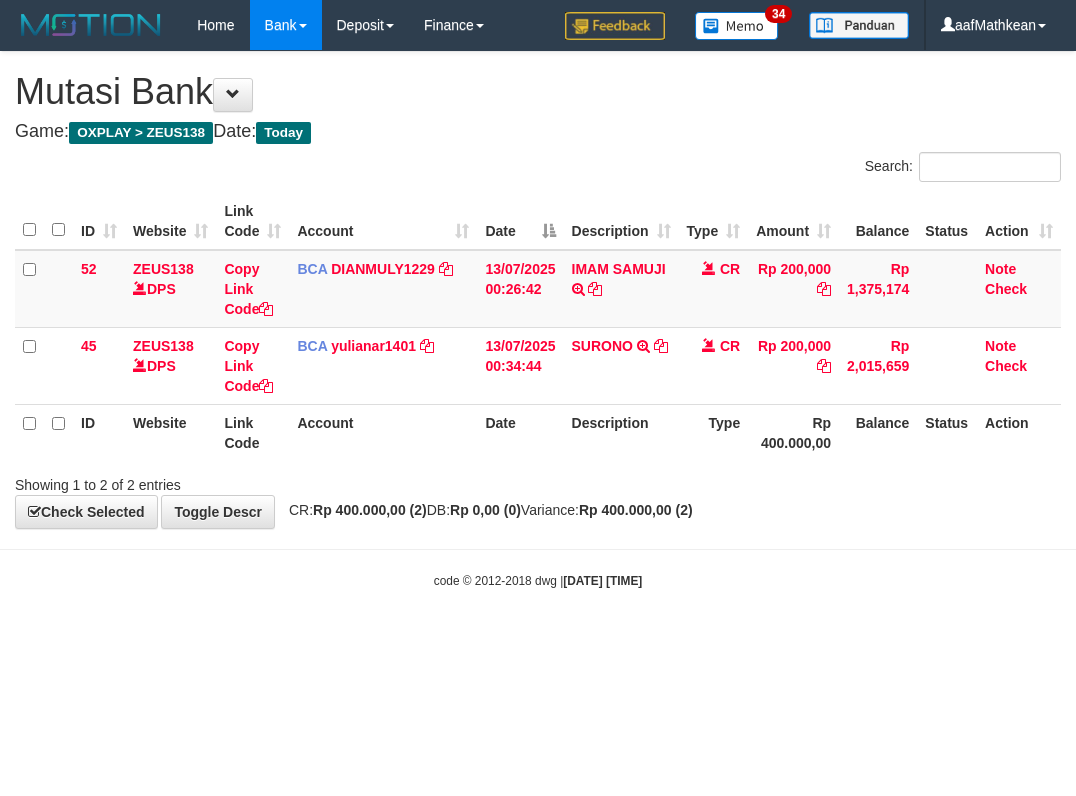 click on "Toggle navigation
Home
Bank
Account List
Load
By Website
Group
[OXPLAY]													ZEUS138
By Load Group (DPS)" at bounding box center [538, 320] 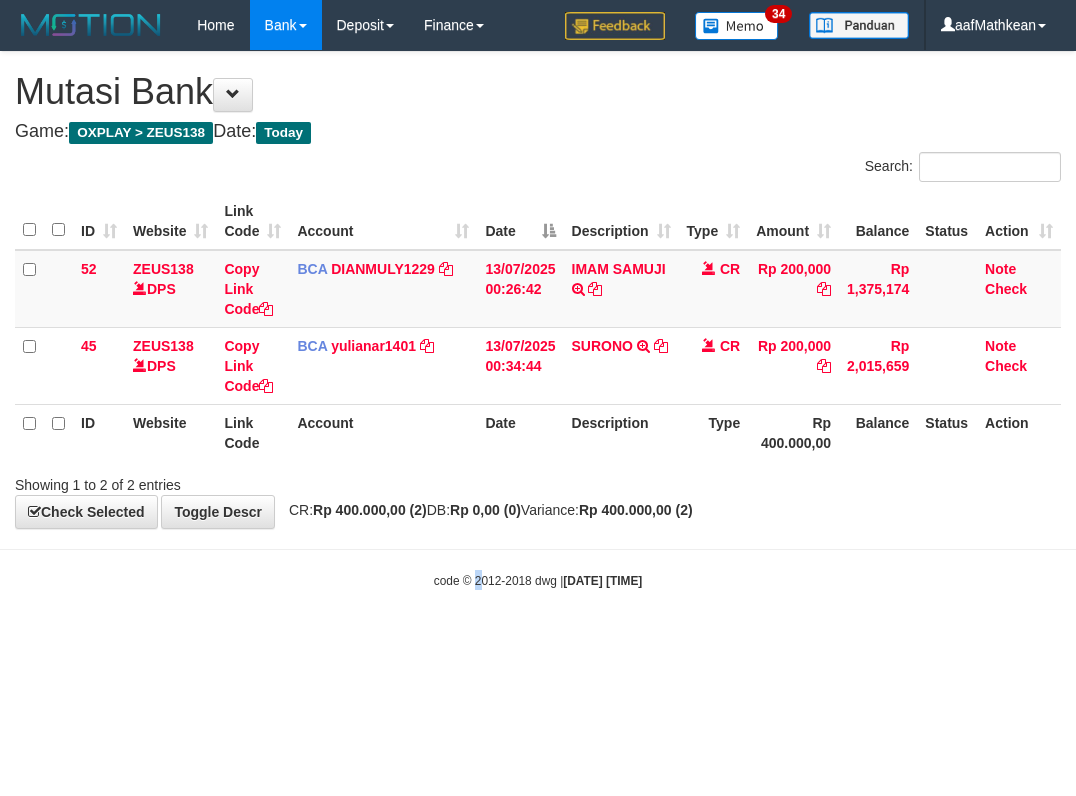 click on "Toggle navigation
Home
Bank
Account List
Load
By Website
Group
[OXPLAY]													ZEUS138
By Load Group (DPS)
Sync" at bounding box center (538, 320) 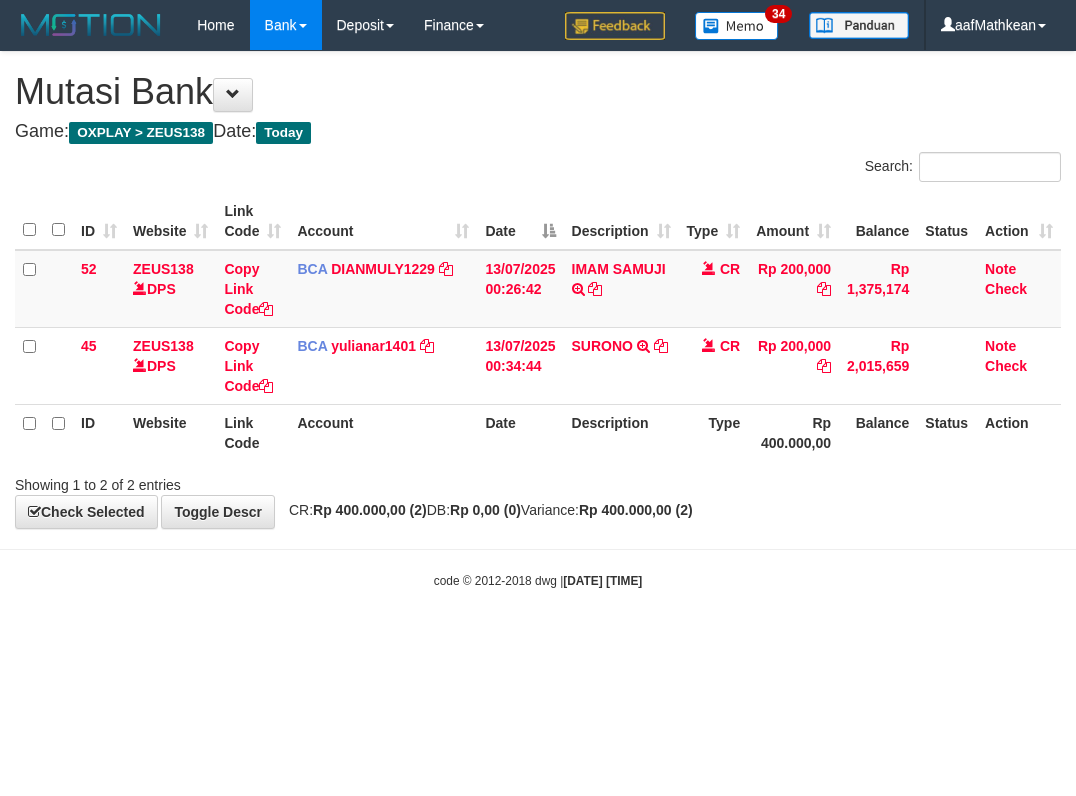 drag, startPoint x: 489, startPoint y: 637, endPoint x: 615, endPoint y: 642, distance: 126.09917 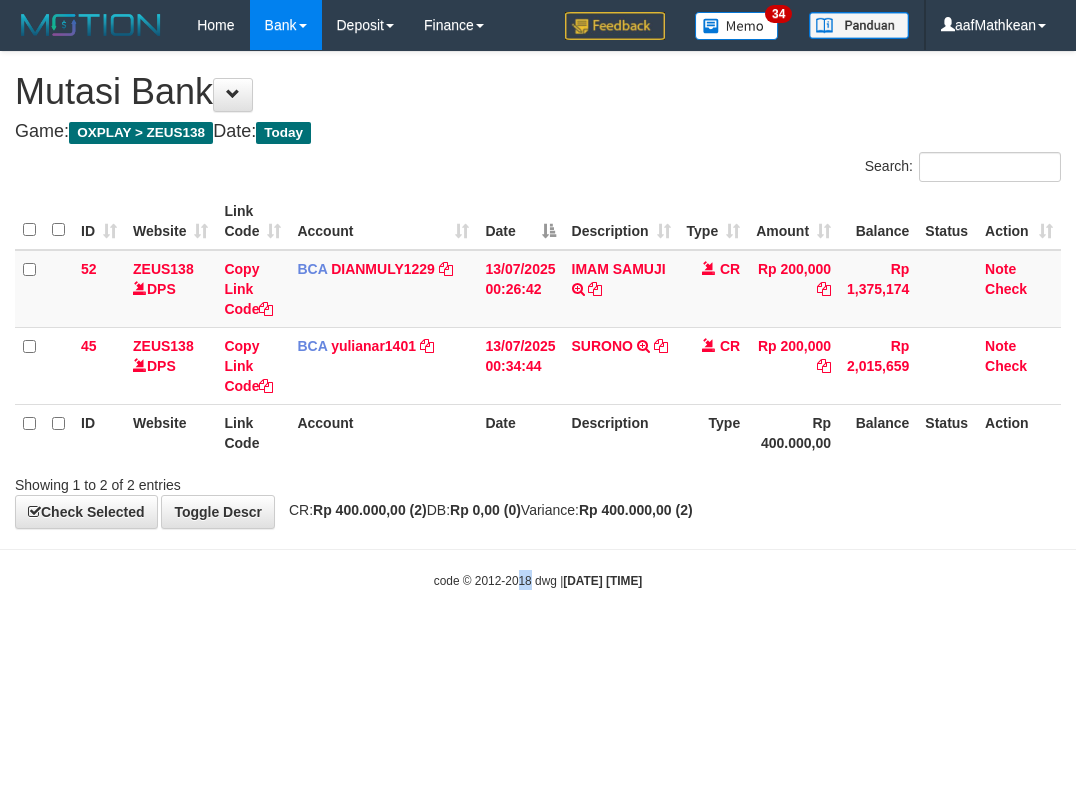 click on "Toggle navigation
Home
Bank
Account List
Load
By Website
Group
[OXPLAY]													ZEUS138
By Load Group (DPS)" at bounding box center (538, 320) 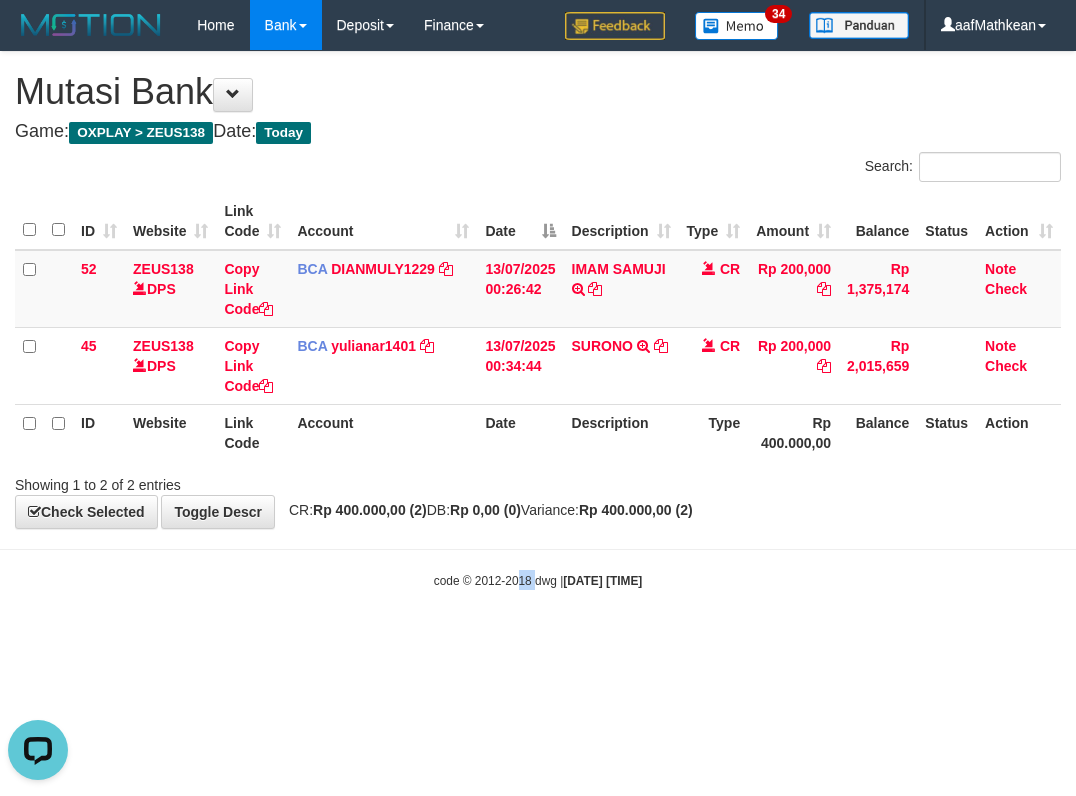 scroll, scrollTop: 0, scrollLeft: 0, axis: both 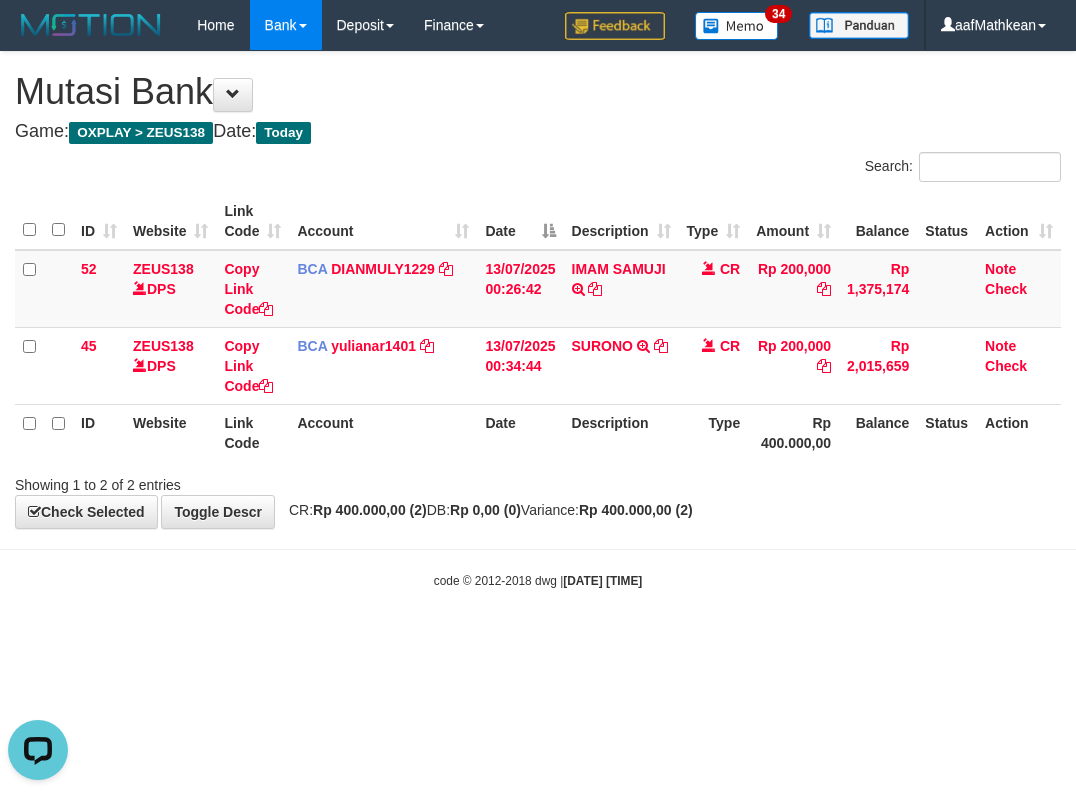 click on "Toggle navigation
Home
Bank
Account List
Load
By Website
Group
[OXPLAY]													ZEUS138
By Load Group (DPS)" at bounding box center (538, 320) 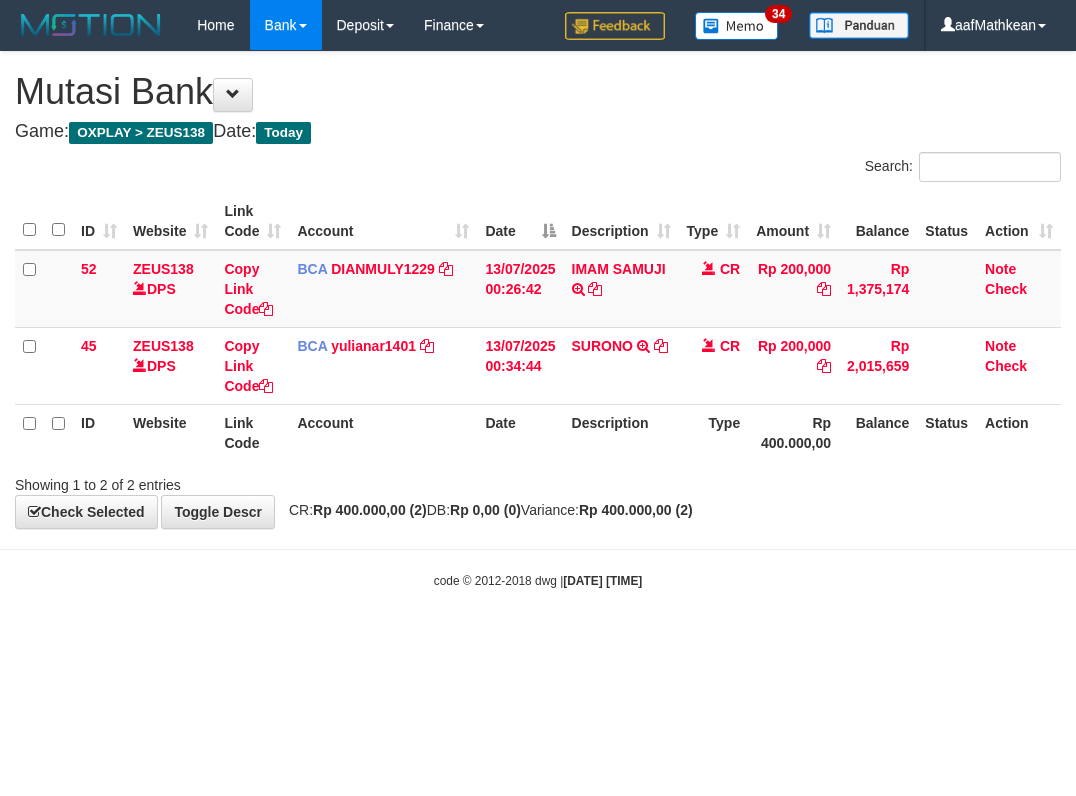 scroll, scrollTop: 0, scrollLeft: 0, axis: both 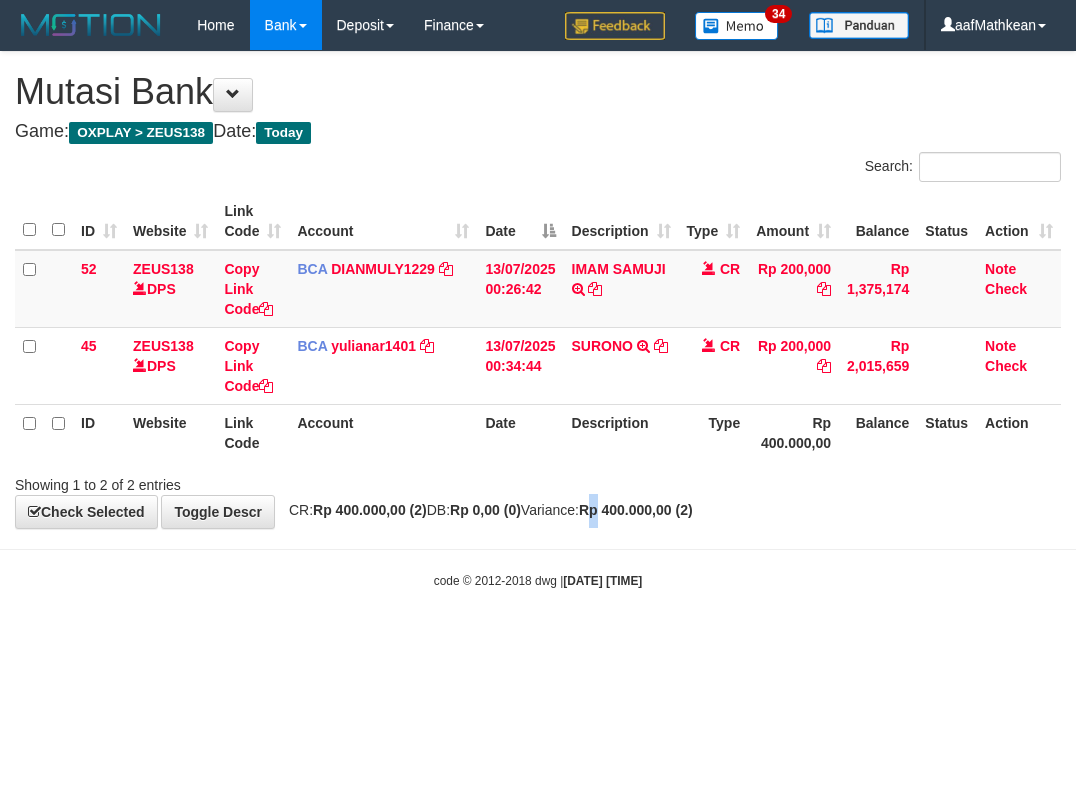 click on "**********" at bounding box center (538, 290) 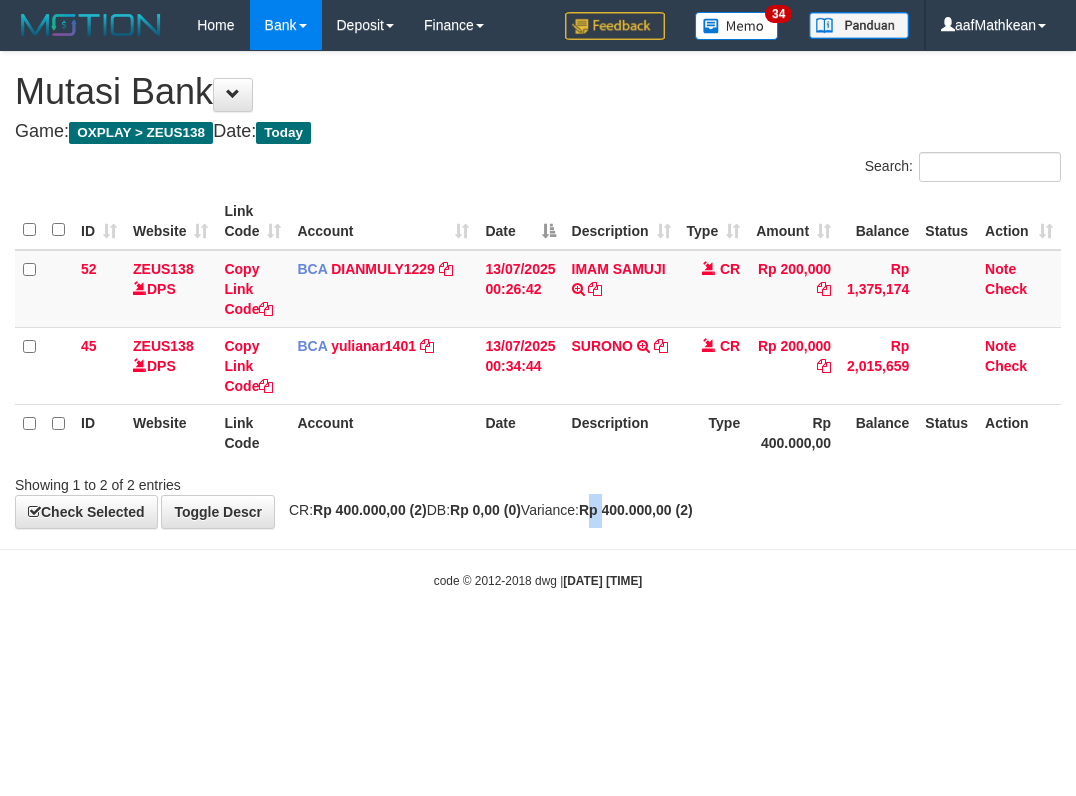 click on "**********" at bounding box center (538, 290) 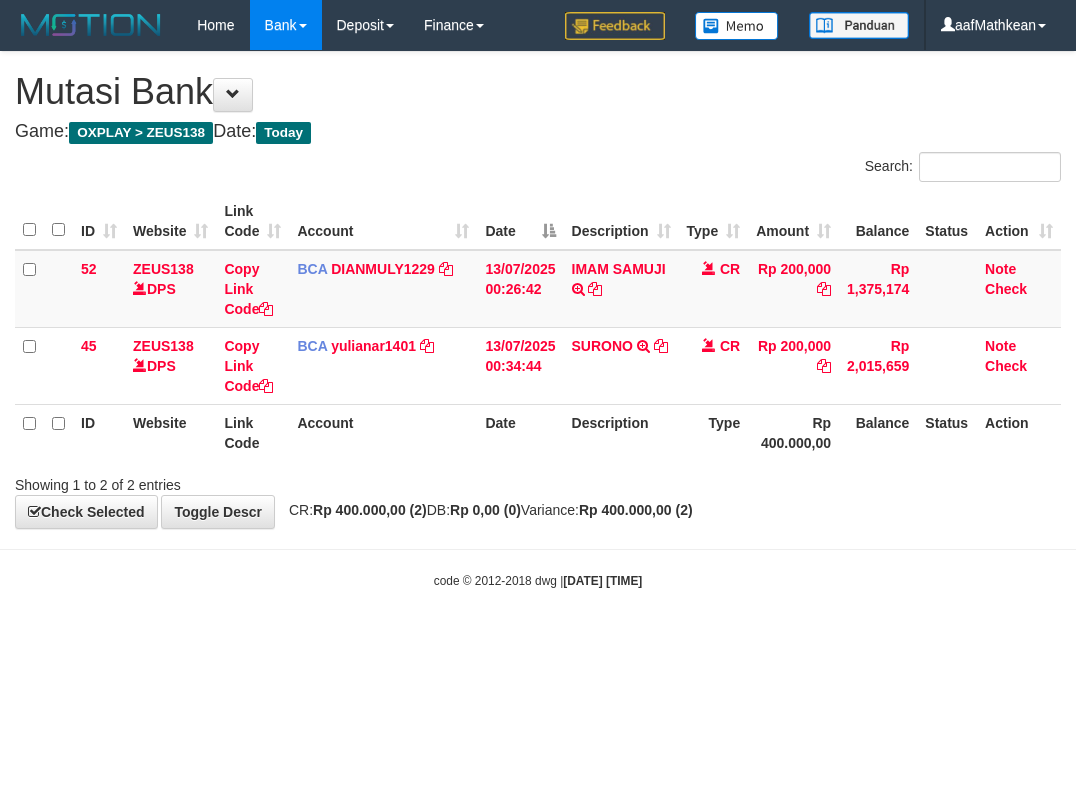 scroll, scrollTop: 0, scrollLeft: 0, axis: both 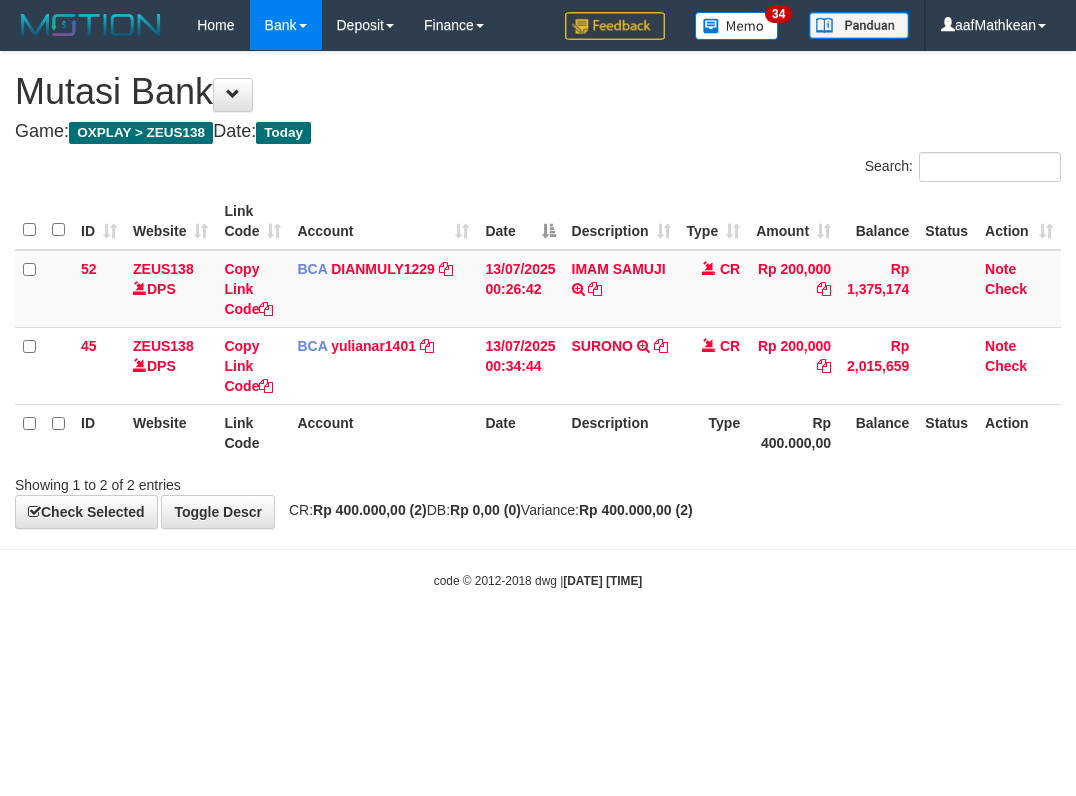 drag, startPoint x: 538, startPoint y: 602, endPoint x: 549, endPoint y: 631, distance: 31.016125 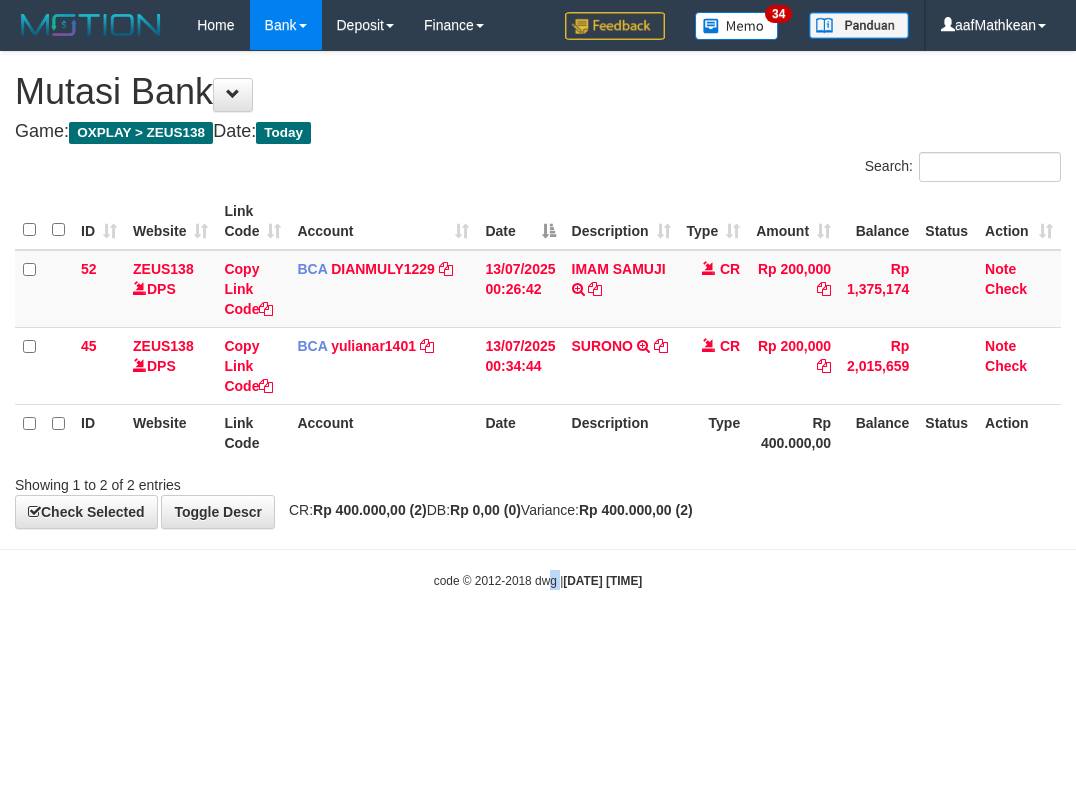 click on "Toggle navigation
Home
Bank
Account List
Load
By Website
Group
[OXPLAY]													ZEUS138
By Load Group (DPS)" at bounding box center [538, 320] 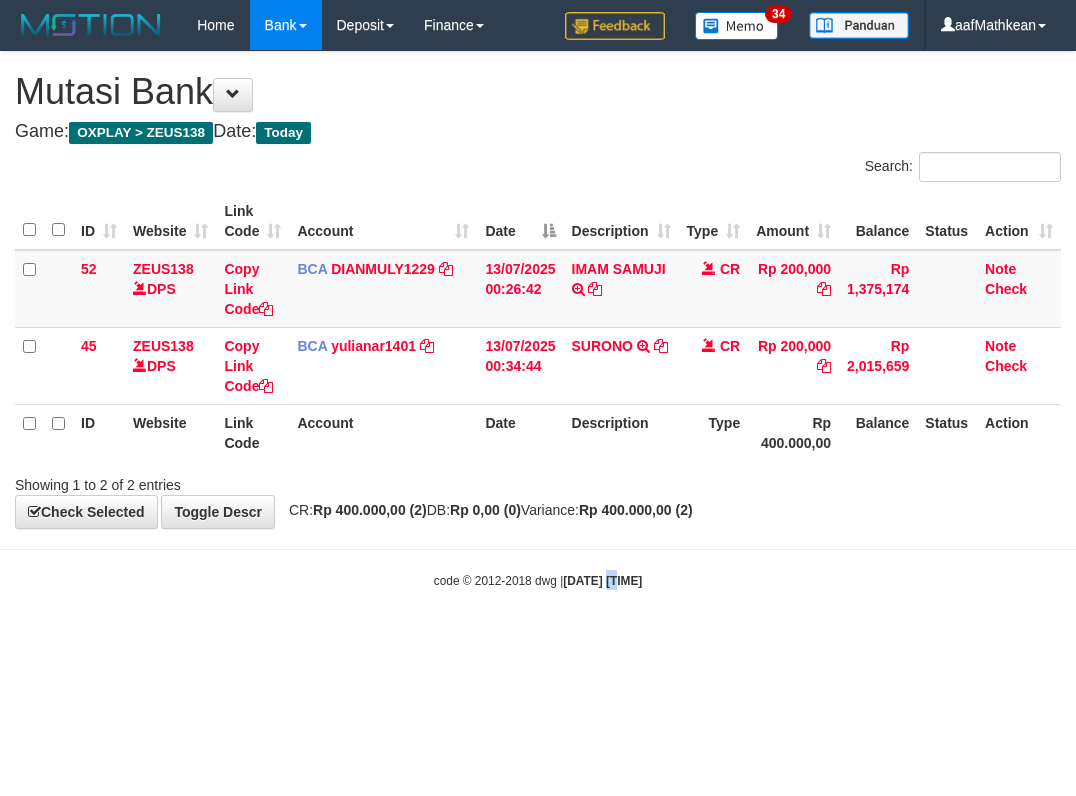 click on "Toggle navigation
Home
Bank
Account List
Load
By Website
Group
[OXPLAY]													ZEUS138
By Load Group (DPS)" at bounding box center [538, 320] 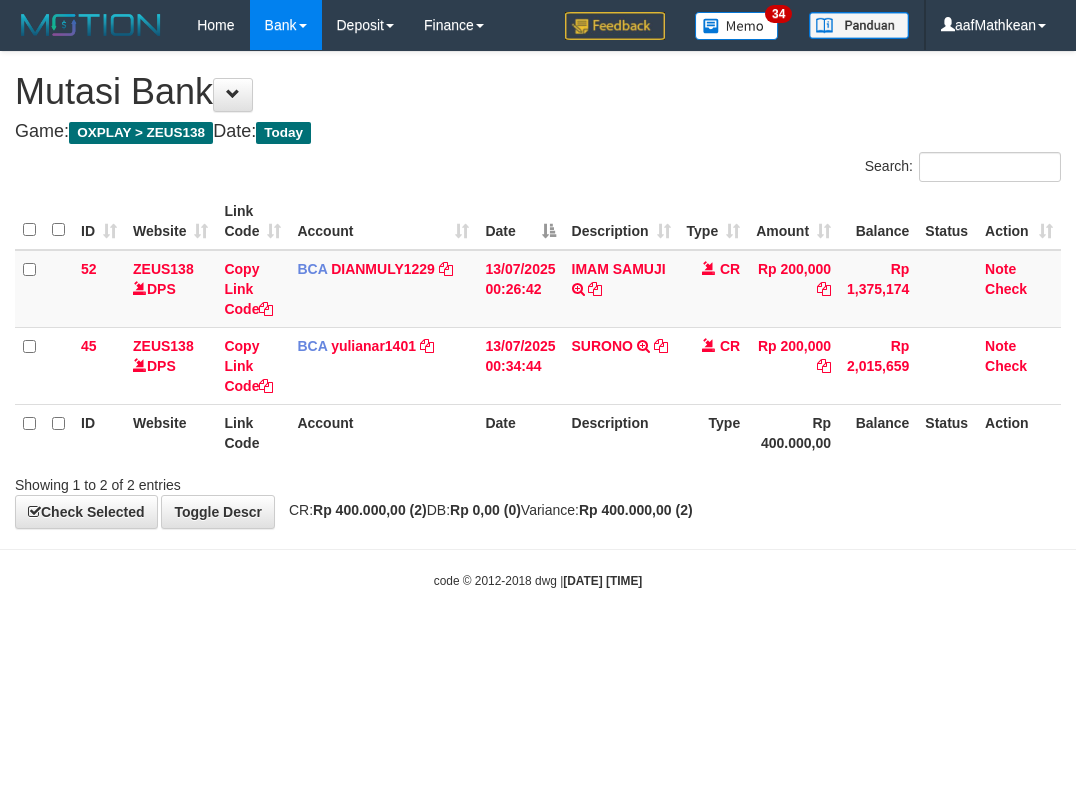 click on "Toggle navigation
Home
Bank
Account List
Load
By Website
Group
[OXPLAY]													ZEUS138
By Load Group (DPS)" at bounding box center [538, 320] 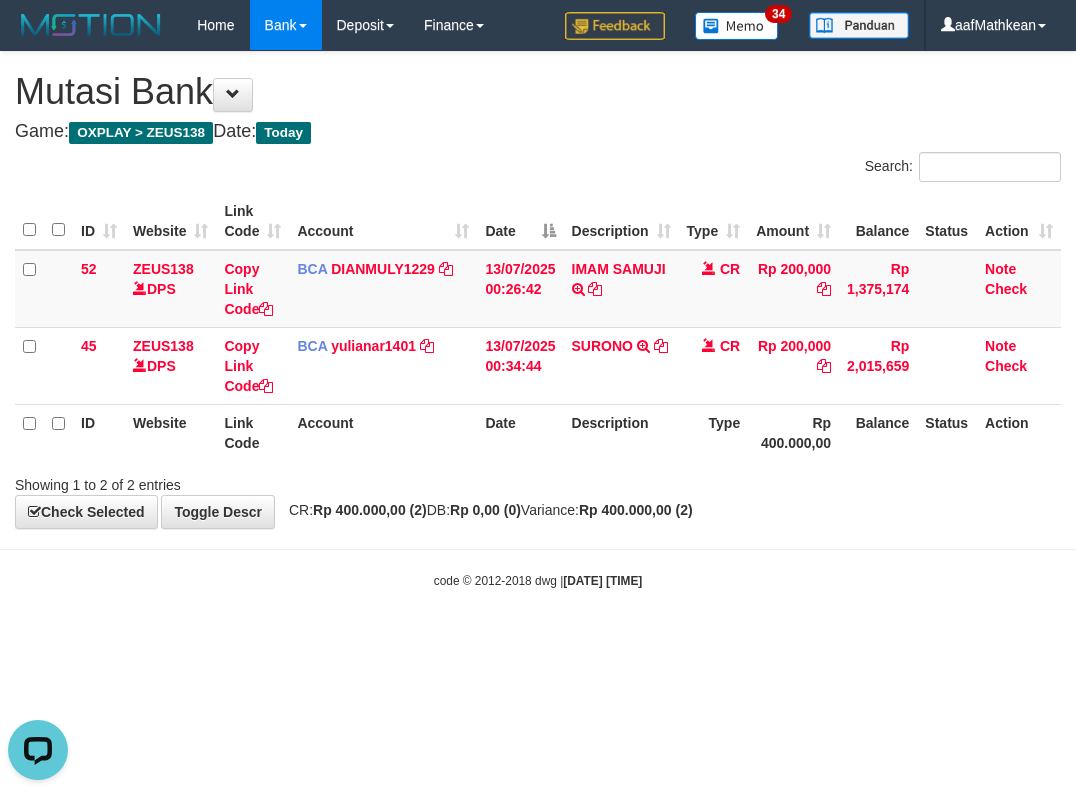 scroll, scrollTop: 0, scrollLeft: 0, axis: both 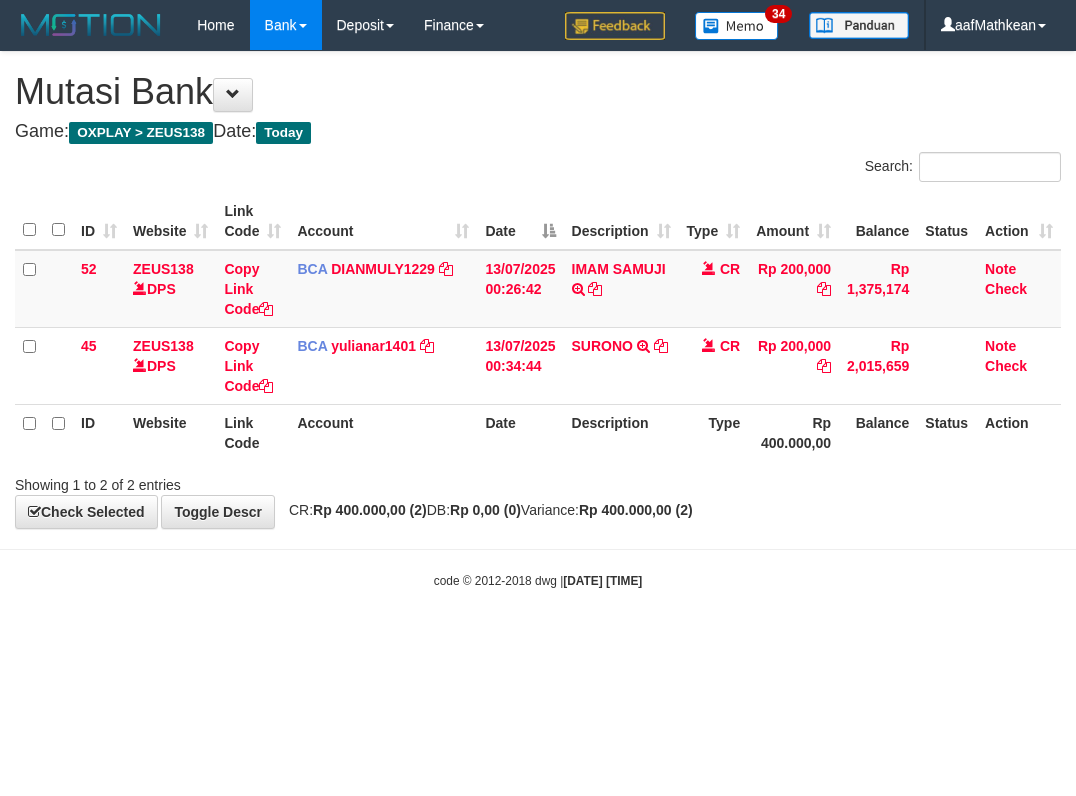 click on "Toggle navigation
Home
Bank
Account List
Load
By Website
Group
[OXPLAY]													ZEUS138
By Load Group (DPS)" at bounding box center [538, 320] 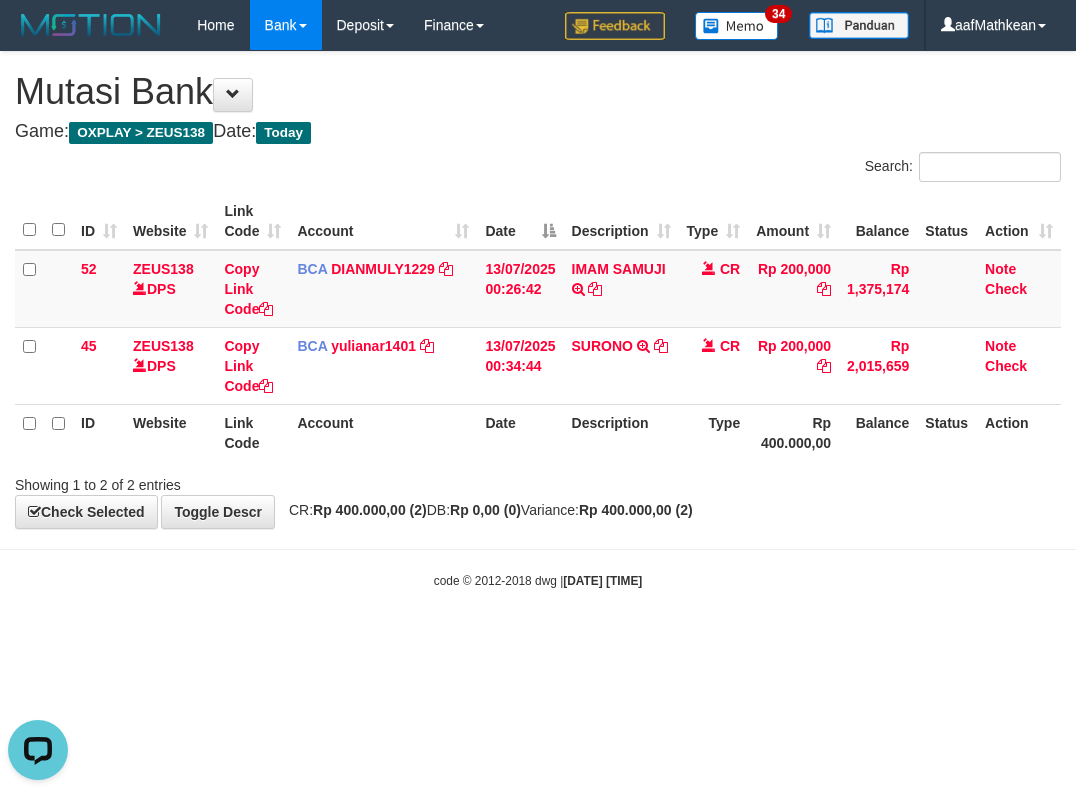 scroll, scrollTop: 0, scrollLeft: 0, axis: both 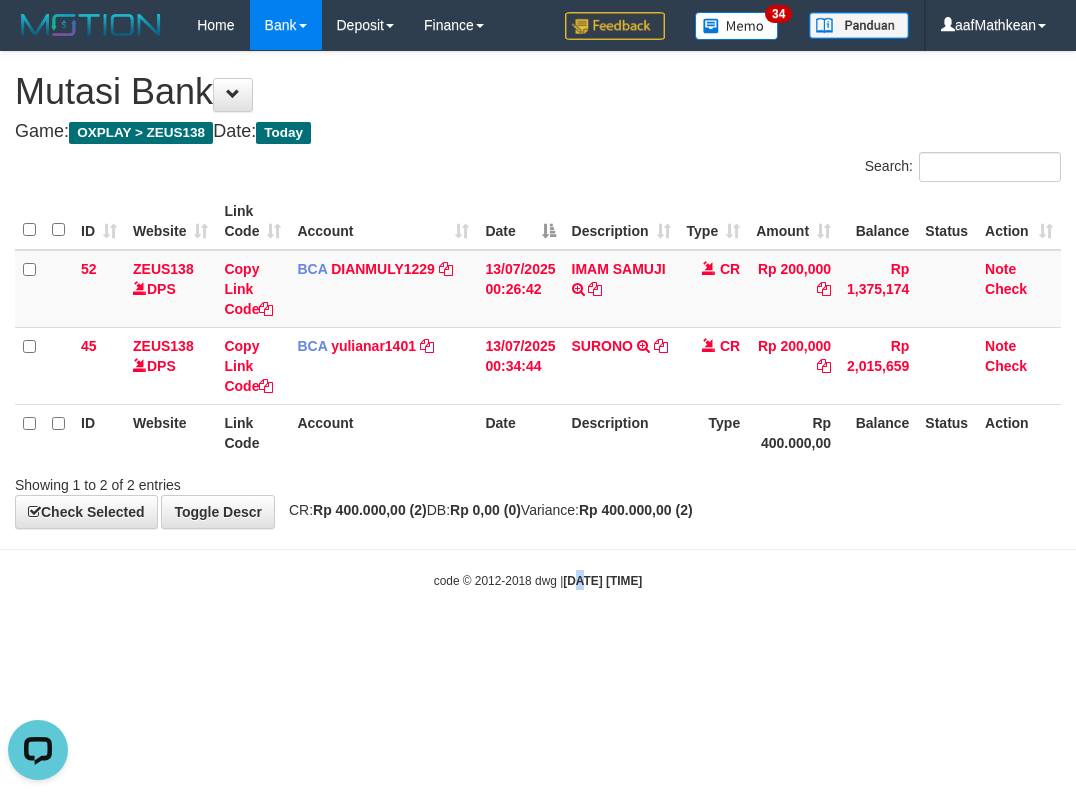click on "[DATE] [TIME]" at bounding box center [602, 581] 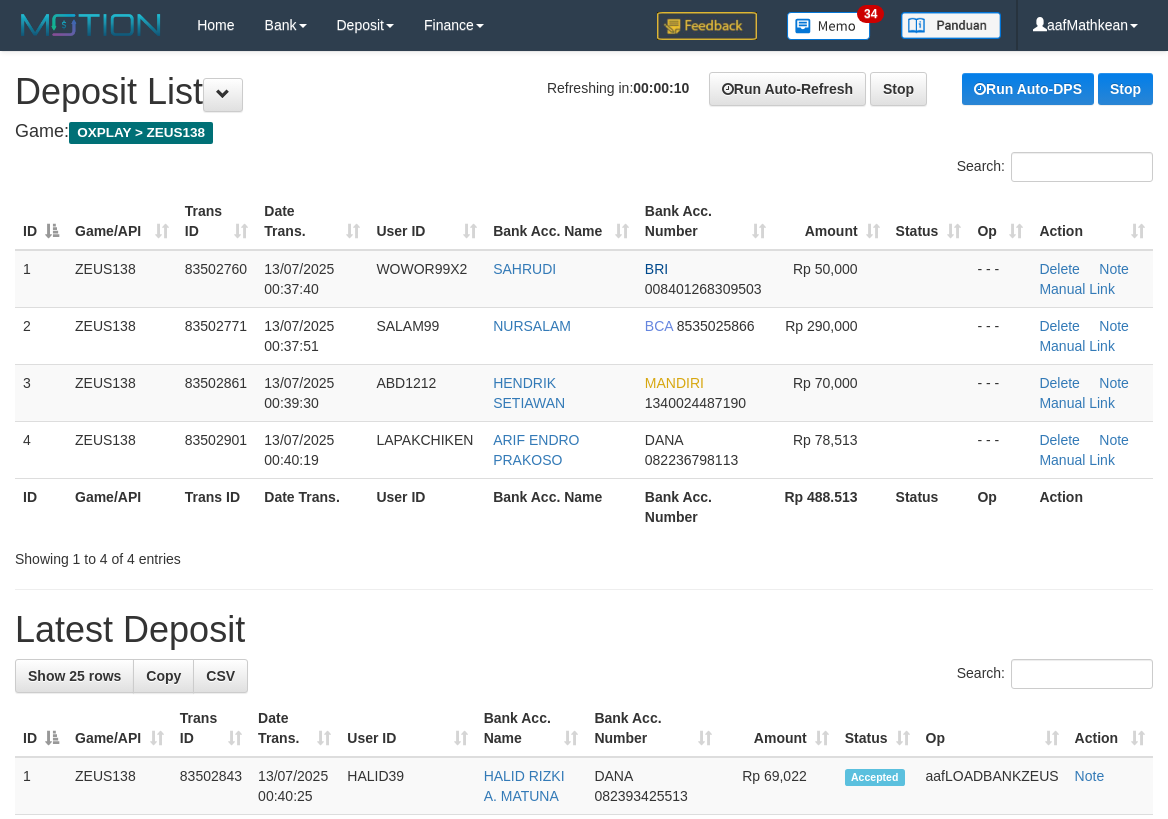 scroll, scrollTop: 0, scrollLeft: 0, axis: both 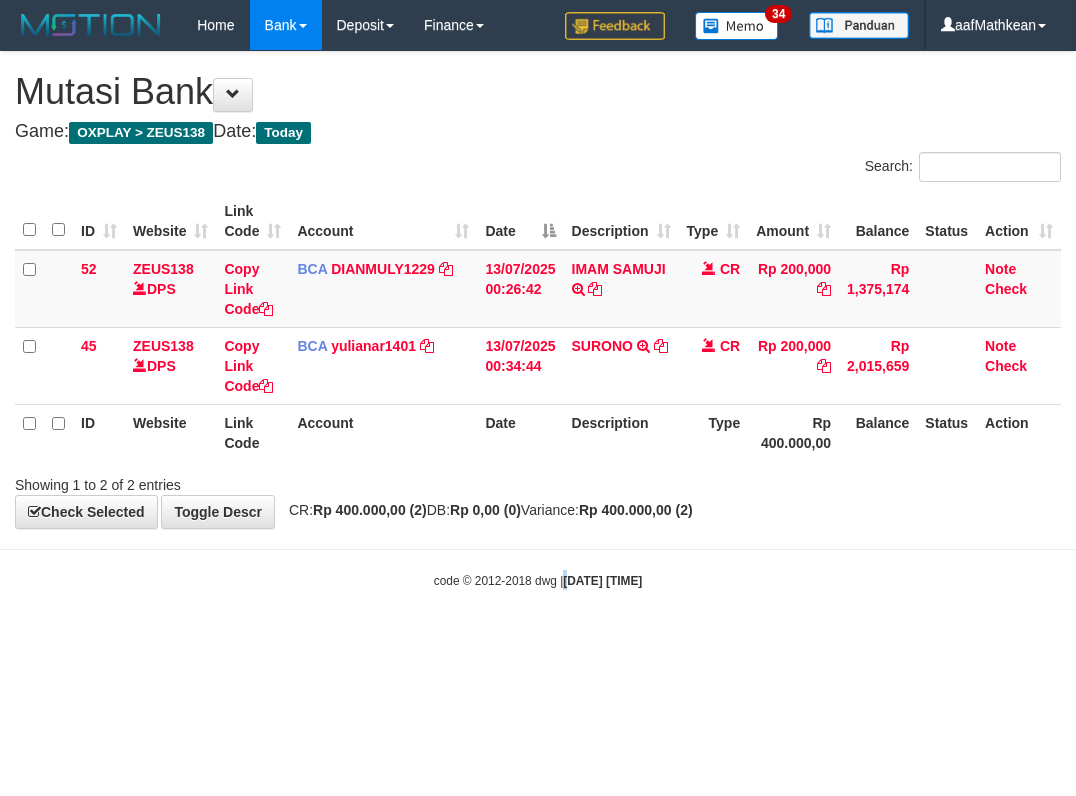 click on "2025/07/13 00:41:13" at bounding box center [602, 581] 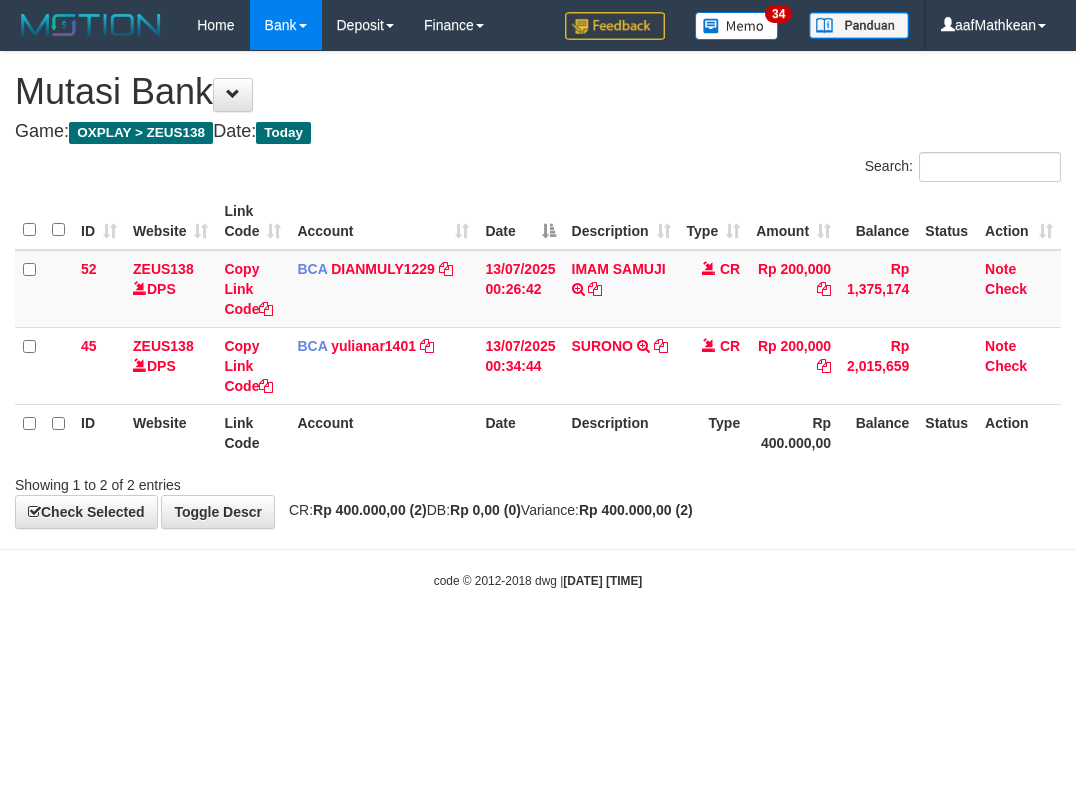 scroll, scrollTop: 0, scrollLeft: 0, axis: both 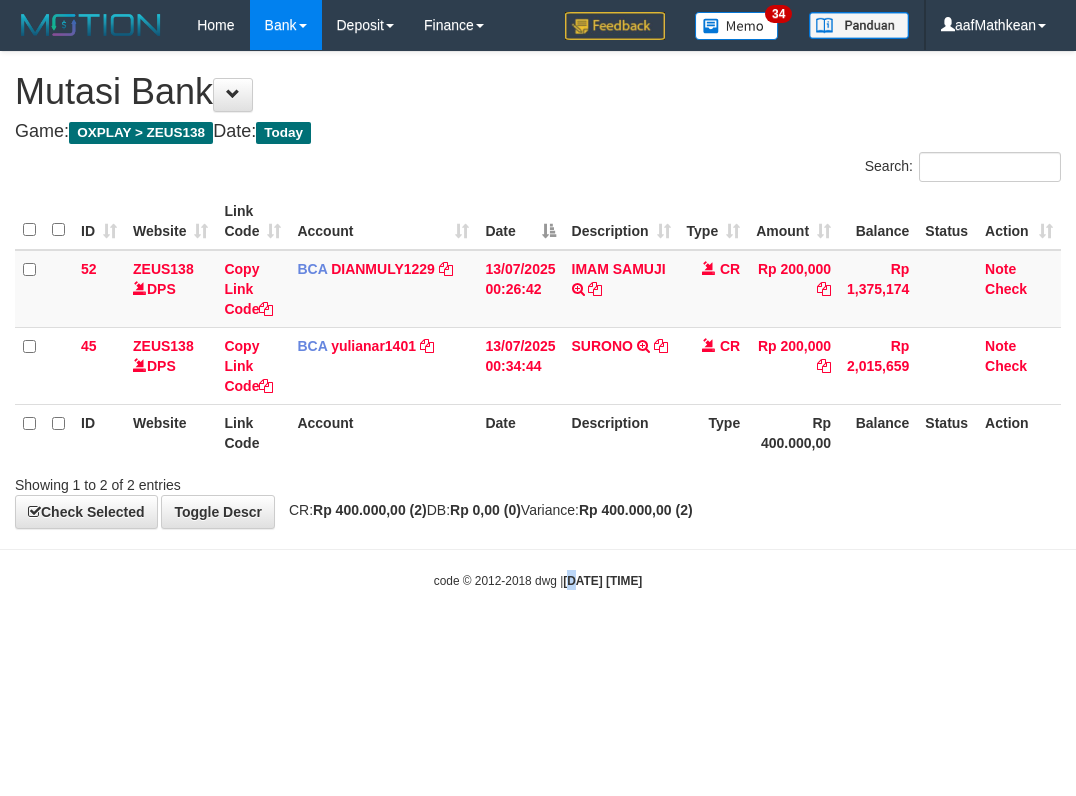 click on "[DATE] [TIME]" at bounding box center [602, 581] 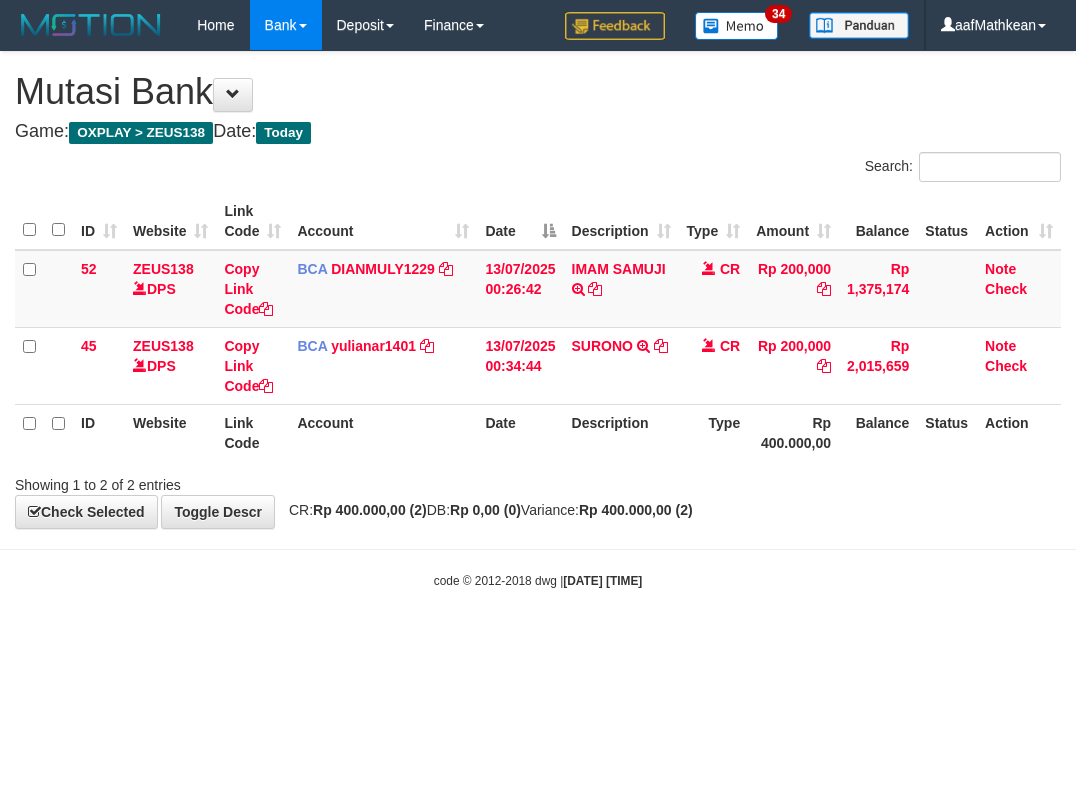 click on "Toggle navigation
Home
Bank
Account List
Load
By Website
Group
[OXPLAY]													ZEUS138
By Load Group (DPS)" at bounding box center (538, 320) 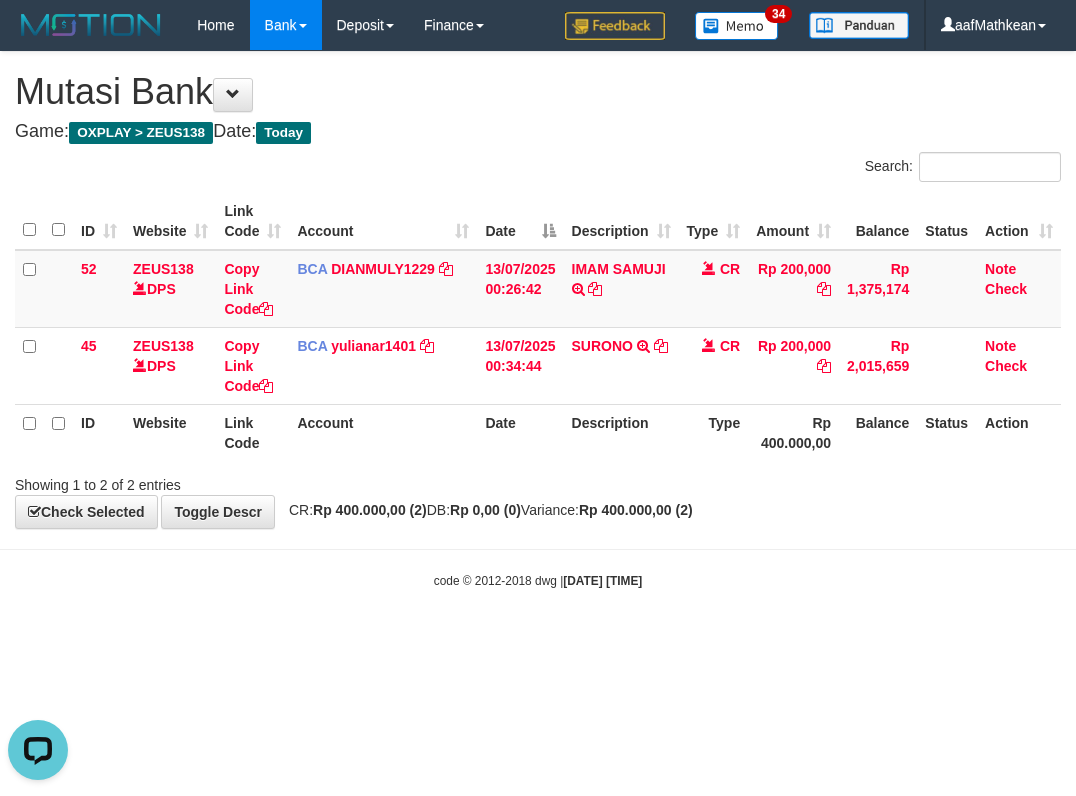 scroll, scrollTop: 0, scrollLeft: 0, axis: both 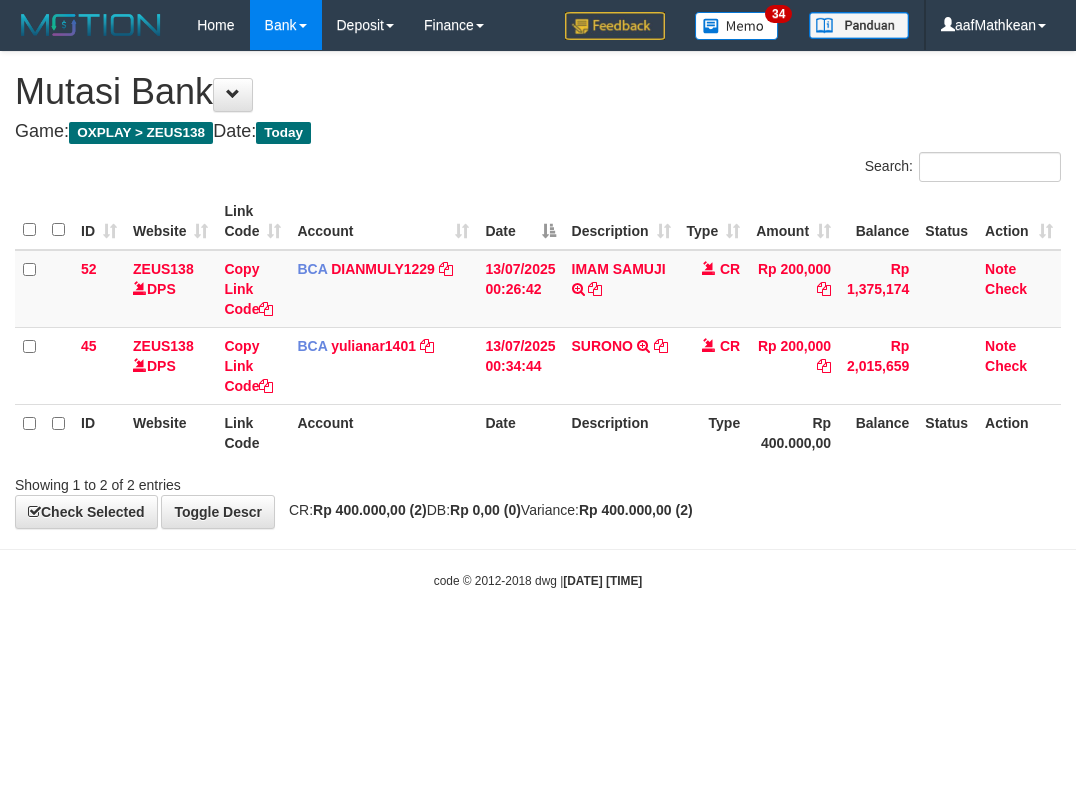 click on "Toggle navigation
Home
Bank
Account List
Load
By Website
Group
[OXPLAY]													ZEUS138
By Load Group (DPS)" at bounding box center [538, 320] 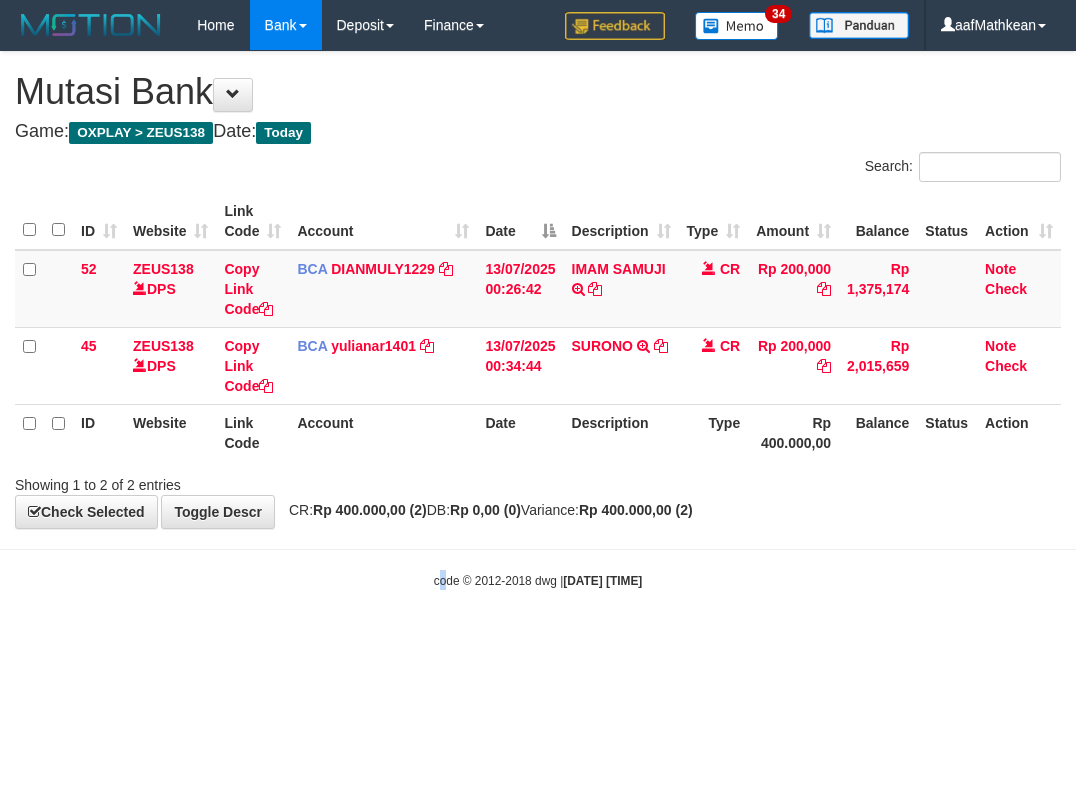 click on "Toggle navigation
Home
Bank
Account List
Load
By Website
Group
[OXPLAY]													ZEUS138
By Load Group (DPS)" at bounding box center [538, 320] 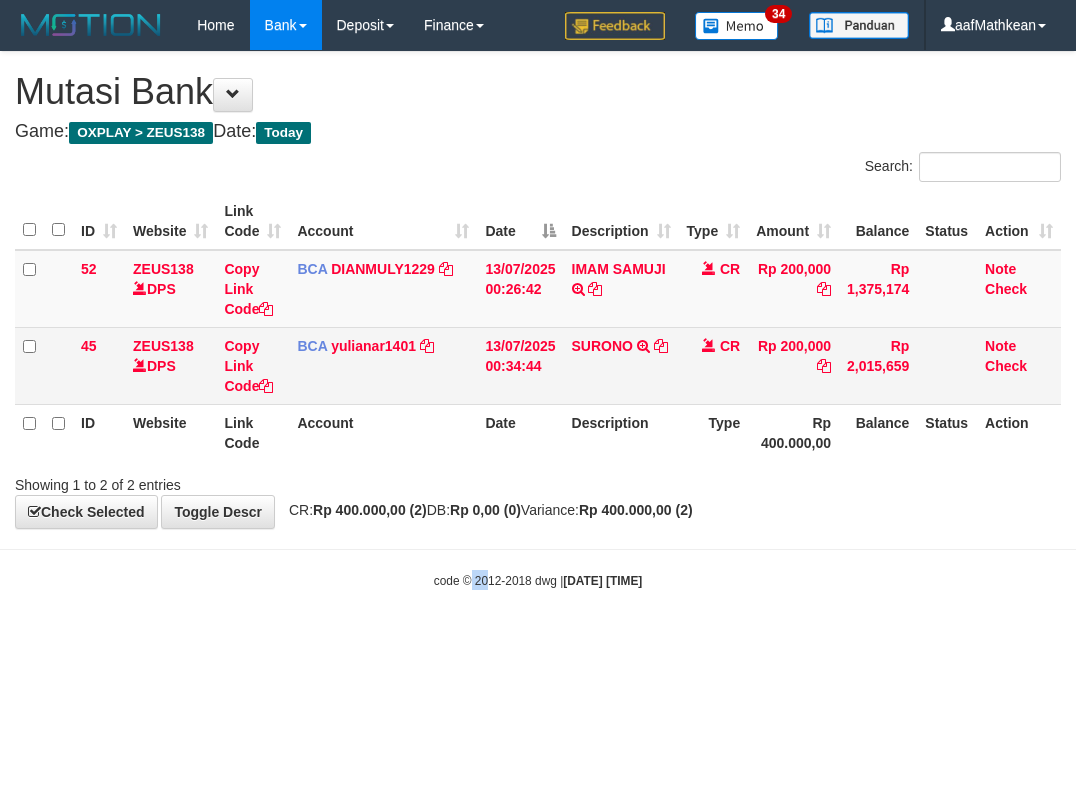 drag, startPoint x: 469, startPoint y: 617, endPoint x: 272, endPoint y: 368, distance: 317.50592 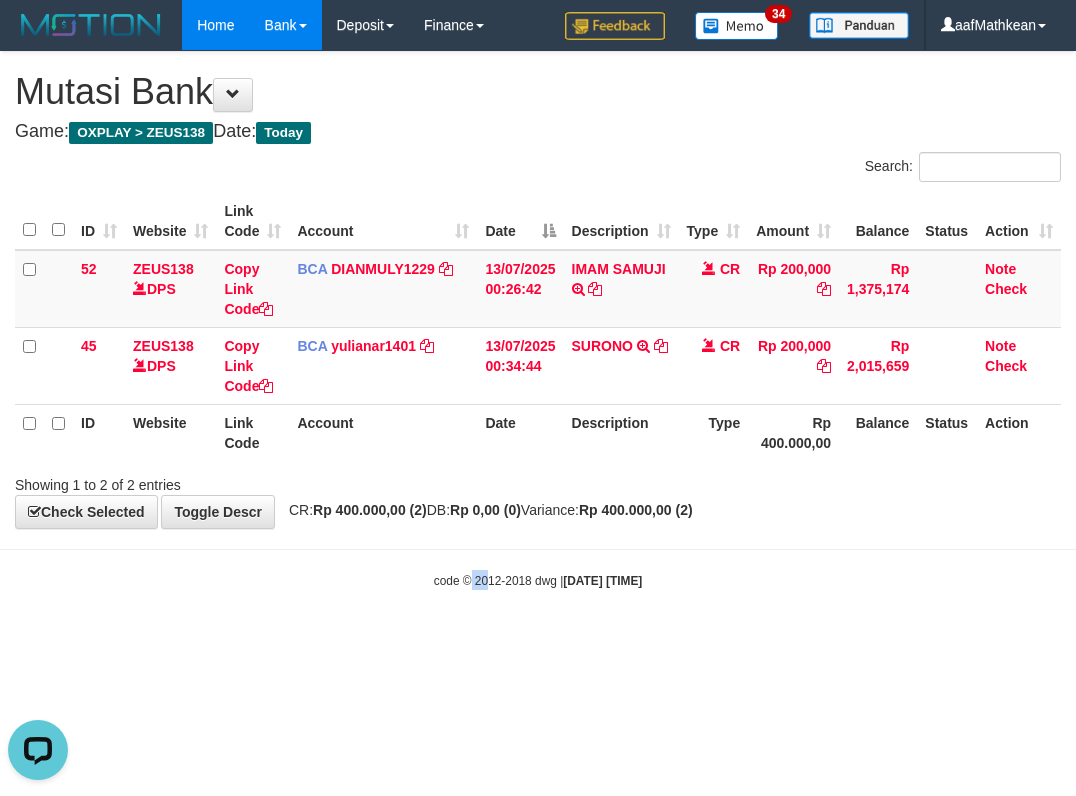 scroll, scrollTop: 0, scrollLeft: 0, axis: both 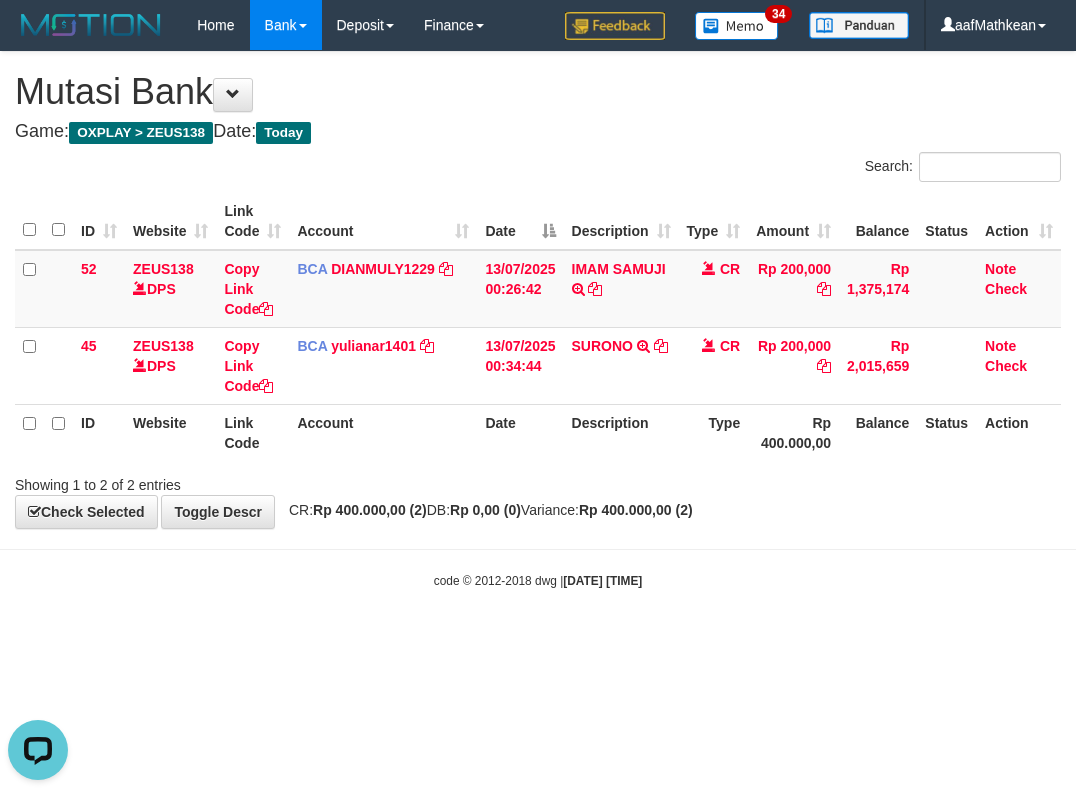drag, startPoint x: 548, startPoint y: 409, endPoint x: 537, endPoint y: 422, distance: 17.029387 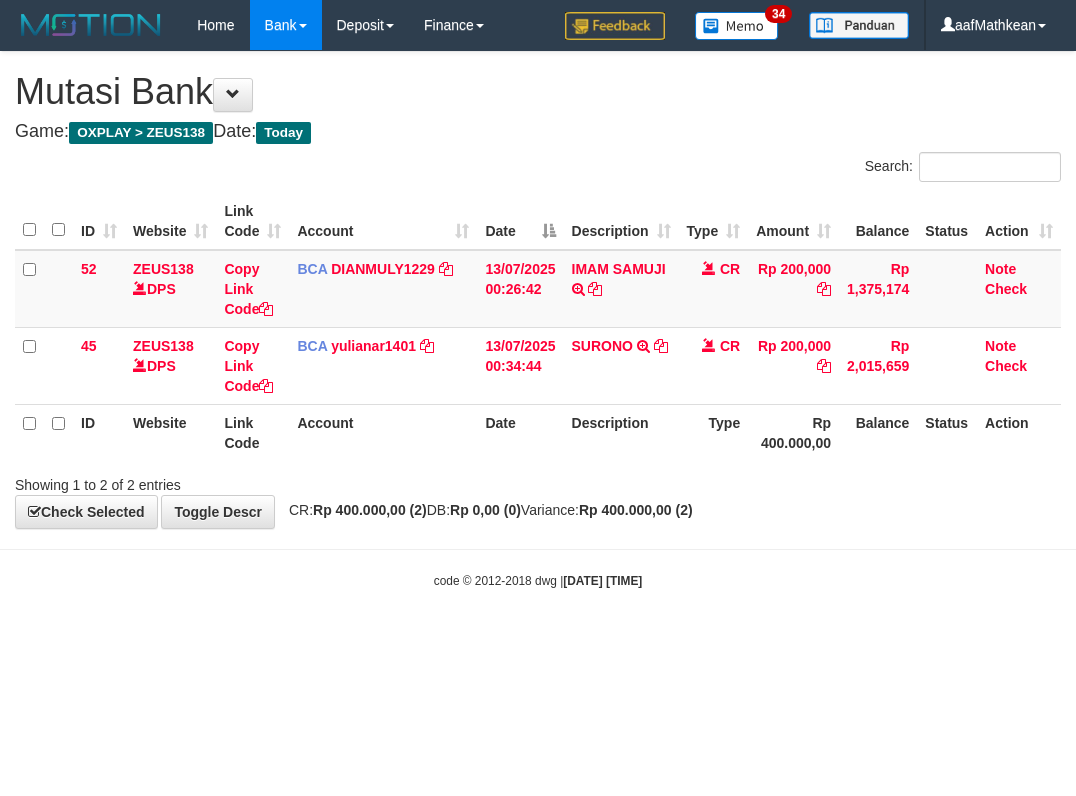 click on "ID Website Link Code Account Date Description Type Amount Balance Status Action
52
ZEUS138    DPS
Copy Link Code
BCA
DIANMULY1229
DPS
DIAN MULYADI
mutasi_20250713_3826 | 52
mutasi_20250713_3826 | 52
13/07/2025 00:26:42
IMAM SAMUJI         TRSF E-BANKING CR 1307/FTSCY/WS95031
200000.00IMAM SAMUJI
CR
Rp 200,000
Rp 1,375,174
Note
Check
45
ZEUS138    DPS
Copy Link Code
BCA
yulianar1401
DPS
YULIANA RISKI ASTUTI" at bounding box center [538, 327] 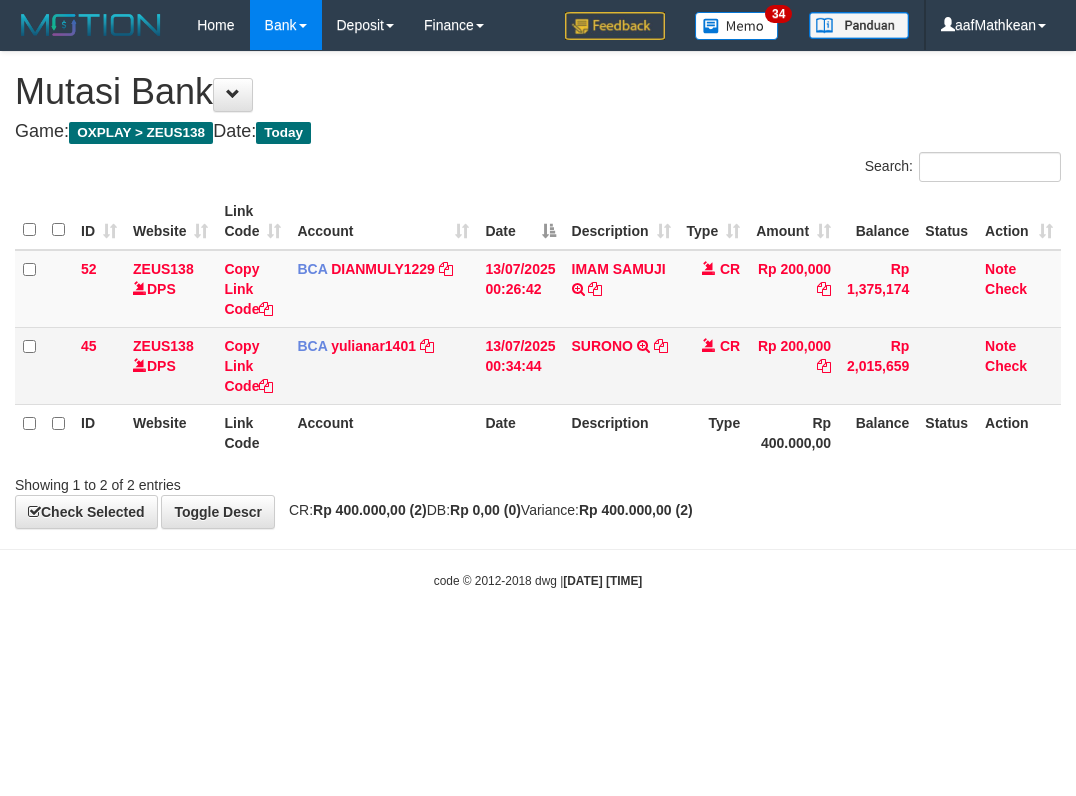 scroll, scrollTop: 0, scrollLeft: 0, axis: both 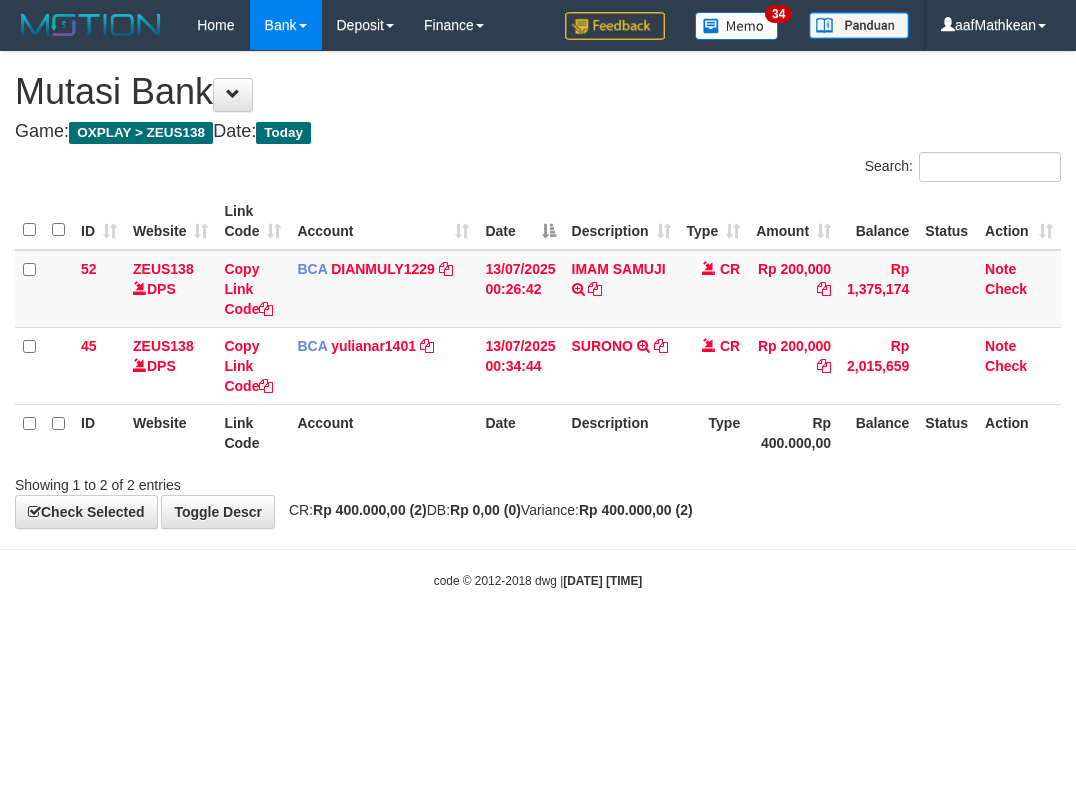 click on "SURONO         TRSF E-BANKING CR 1307/FTSCY/WS95031
200000.00SURONO" at bounding box center [621, 365] 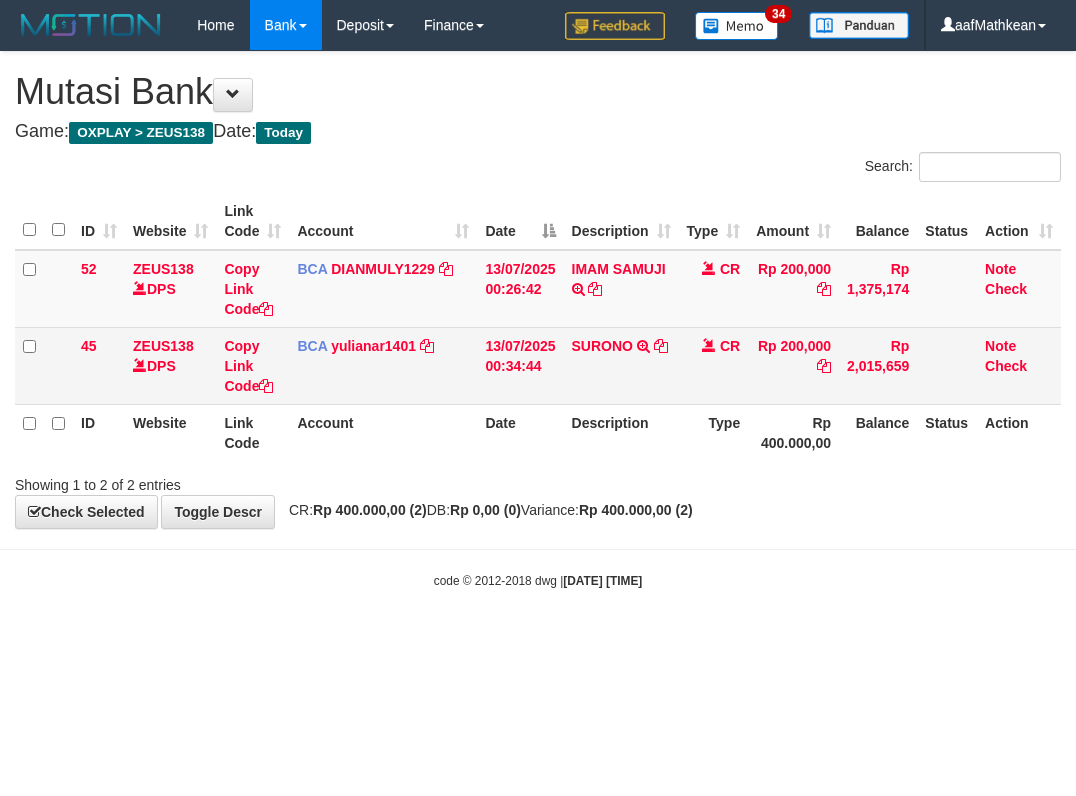 scroll, scrollTop: 0, scrollLeft: 0, axis: both 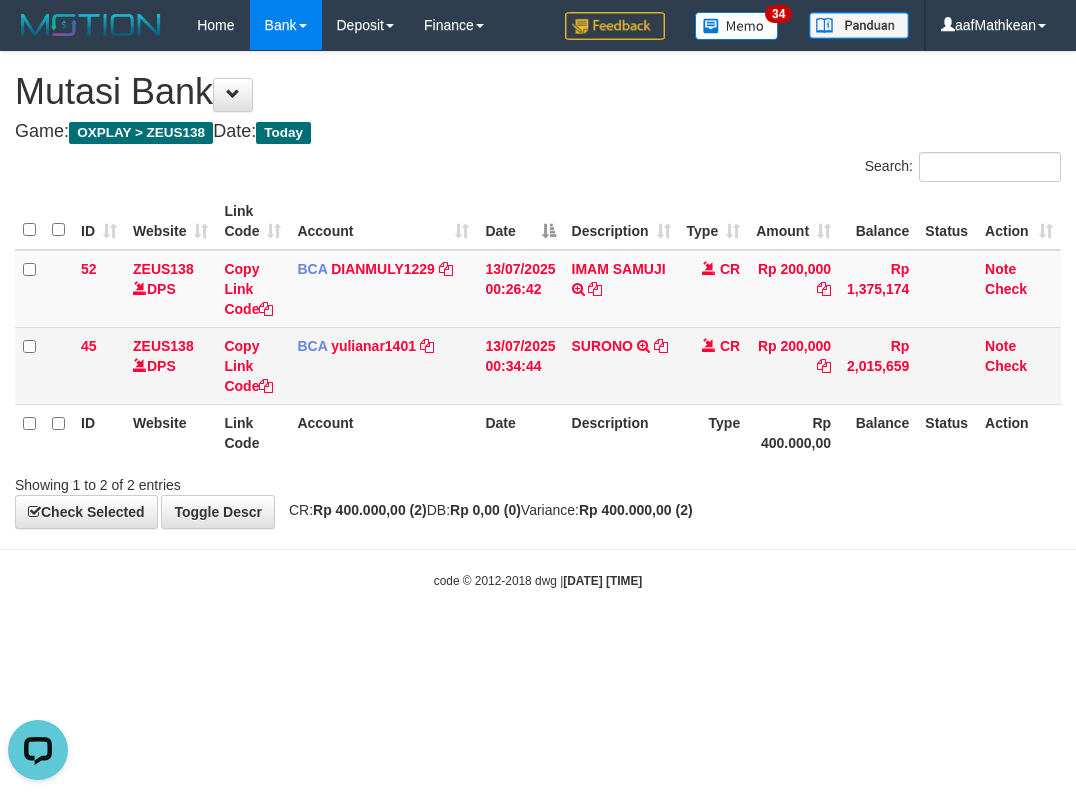 click on "SURONO         TRSF E-BANKING CR 1307/FTSCY/WS95031
200000.00SURONO" at bounding box center (621, 365) 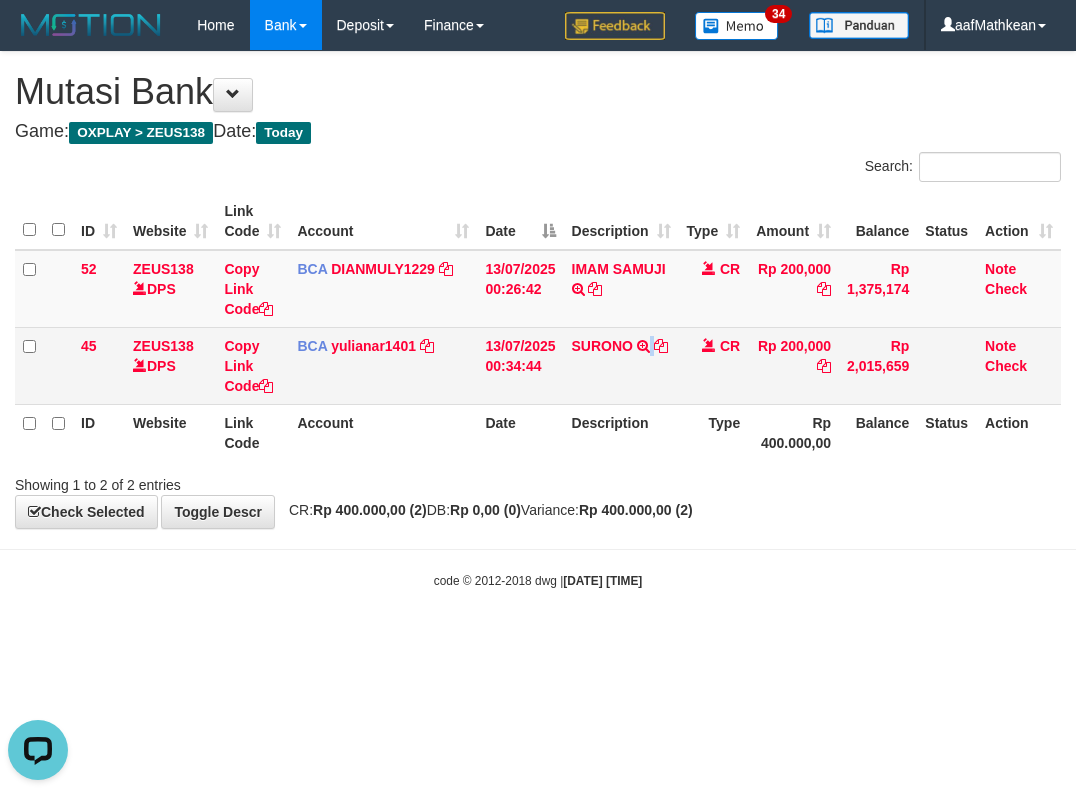 click on "SURONO         TRSF E-BANKING CR 1307/FTSCY/WS95031
200000.00SURONO" at bounding box center (621, 365) 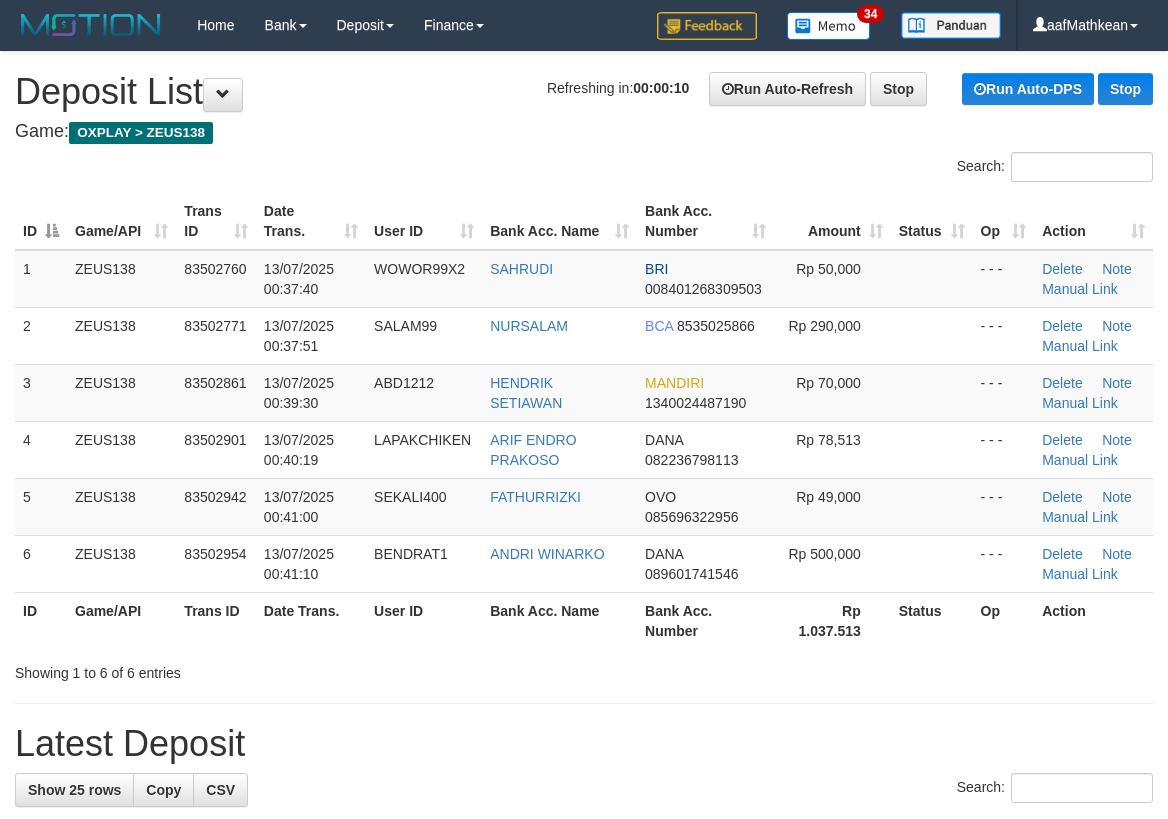 scroll, scrollTop: 0, scrollLeft: 0, axis: both 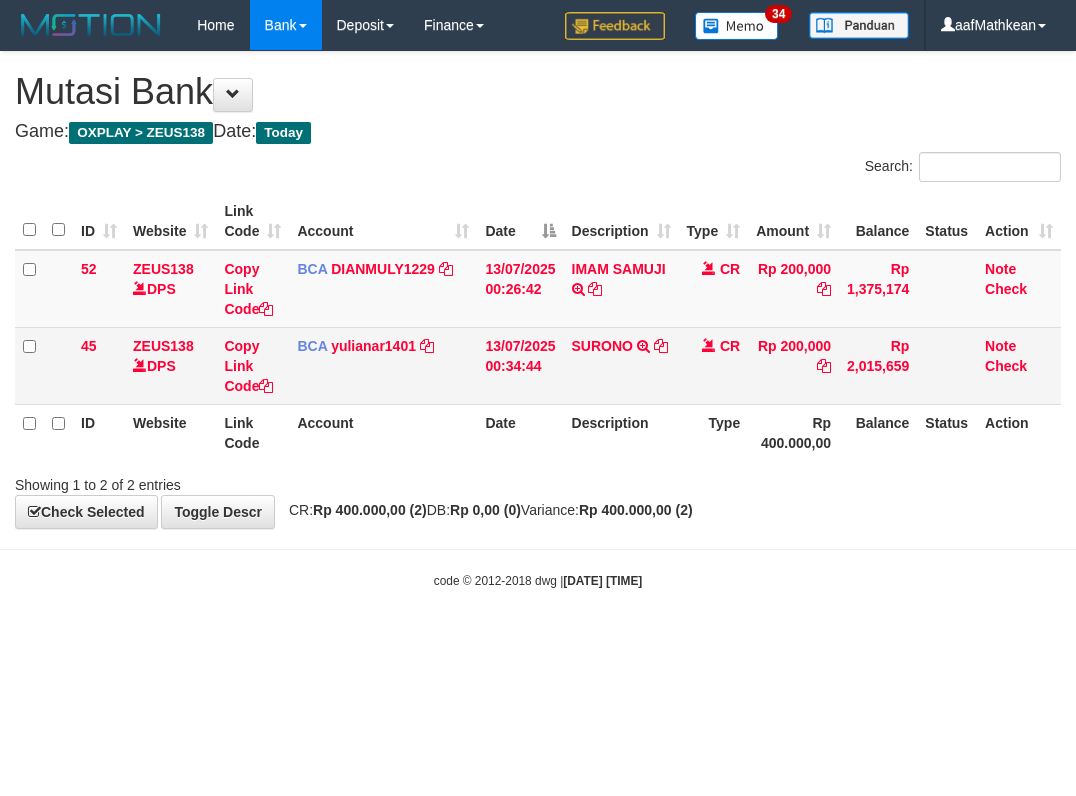 drag, startPoint x: 0, startPoint y: 0, endPoint x: 651, endPoint y: 390, distance: 758.8814 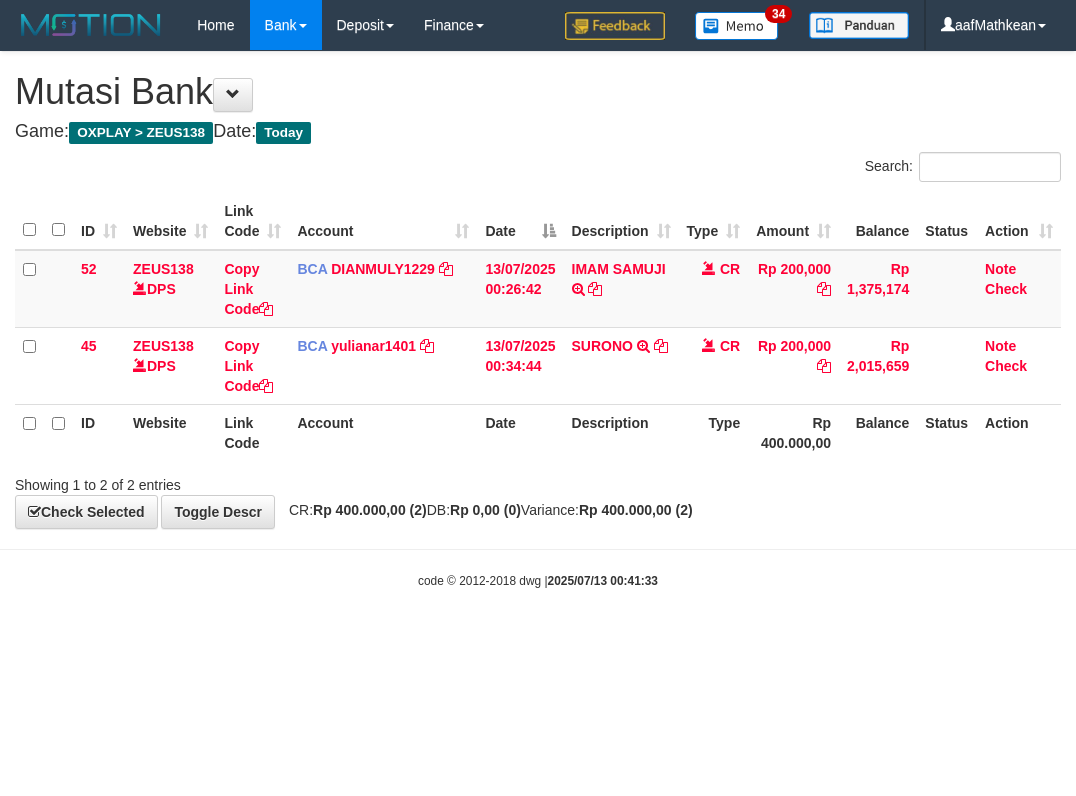 scroll, scrollTop: 0, scrollLeft: 0, axis: both 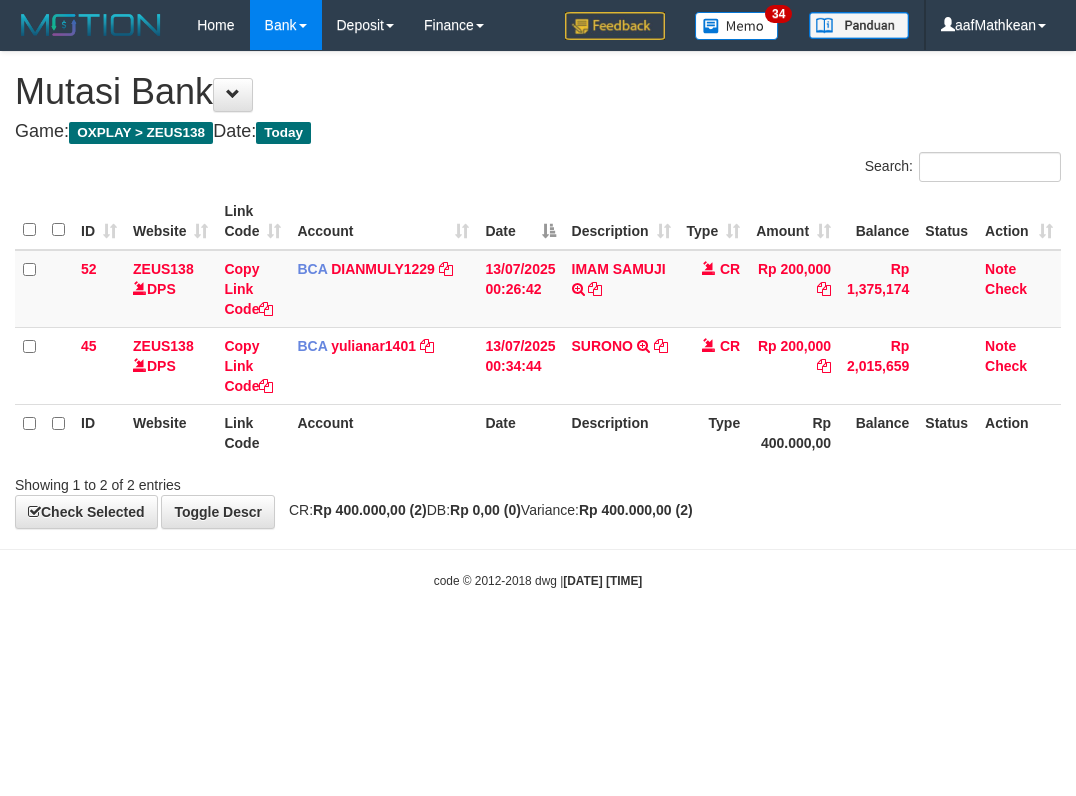 click on "code © 2012-2018 dwg |  2025/07/13 00:41:34" at bounding box center (538, 580) 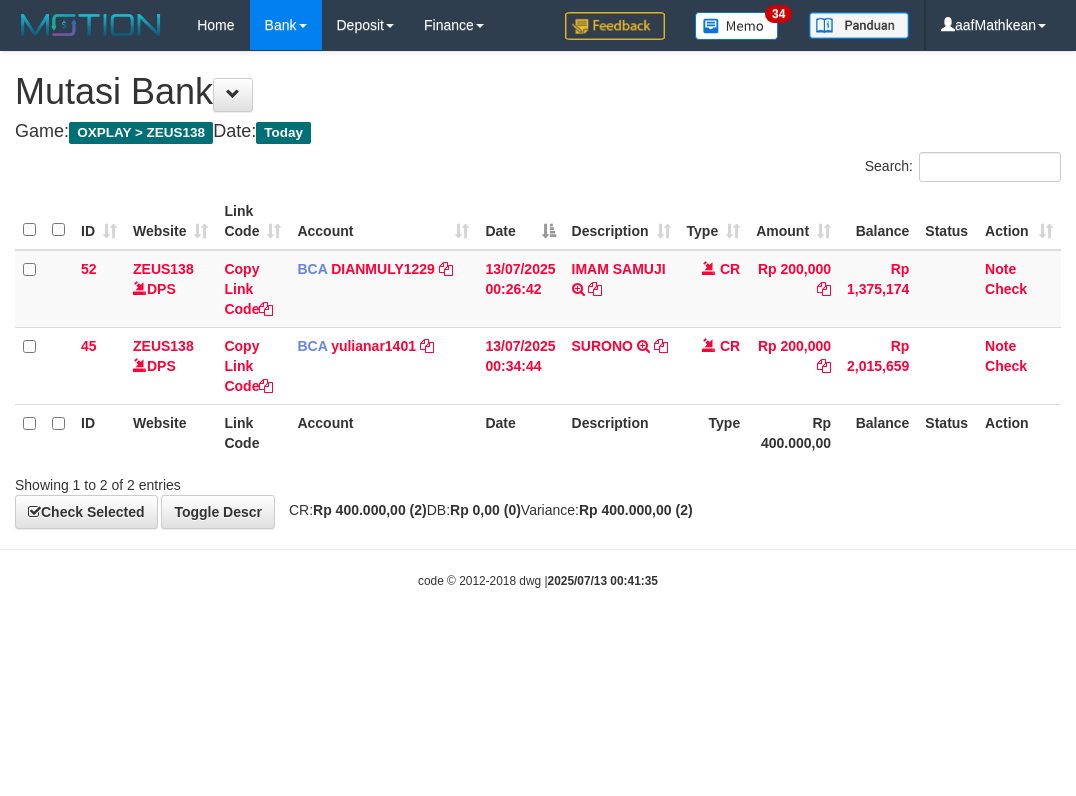 scroll, scrollTop: 0, scrollLeft: 0, axis: both 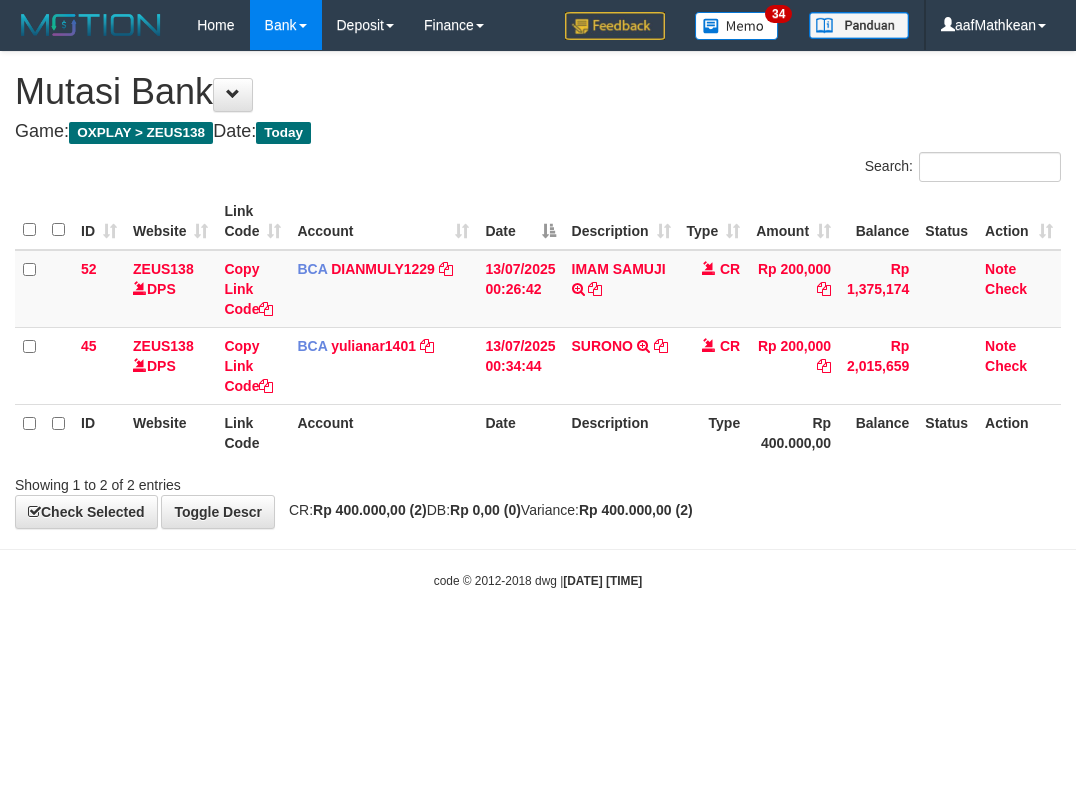 click on "Toggle navigation
Home
Bank
Account List
Load
By Website
Group
[OXPLAY]													ZEUS138
By Load Group (DPS)" at bounding box center (538, 320) 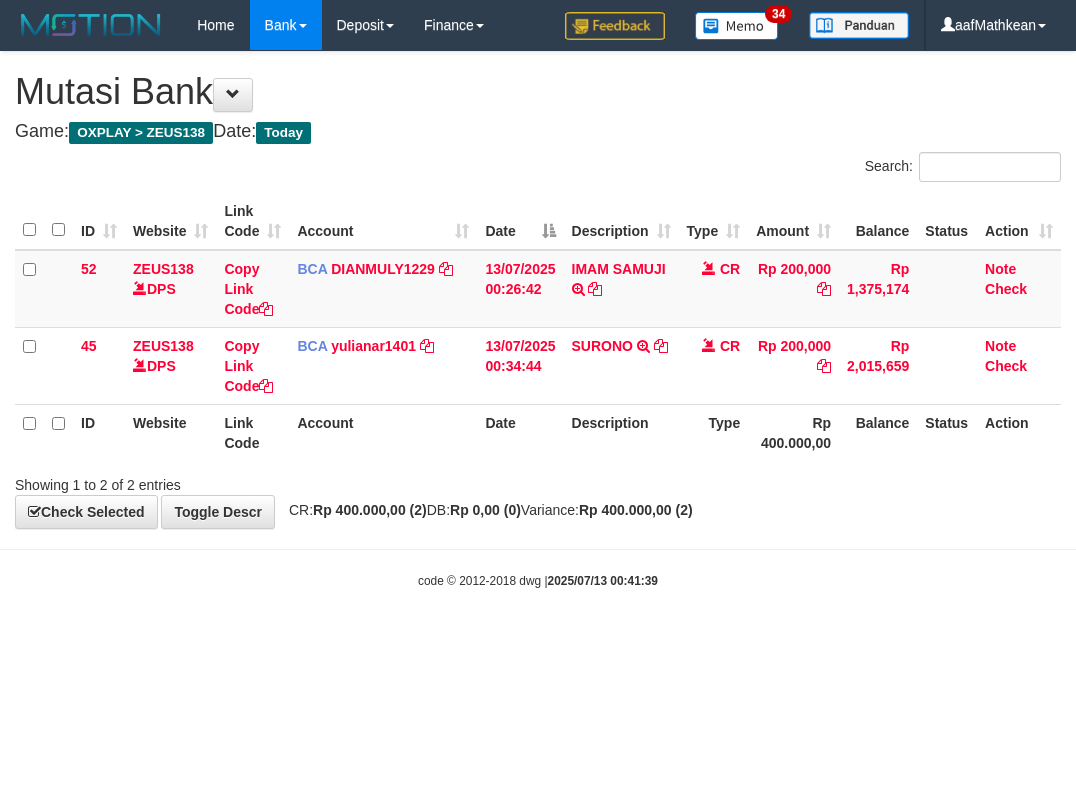 scroll, scrollTop: 0, scrollLeft: 0, axis: both 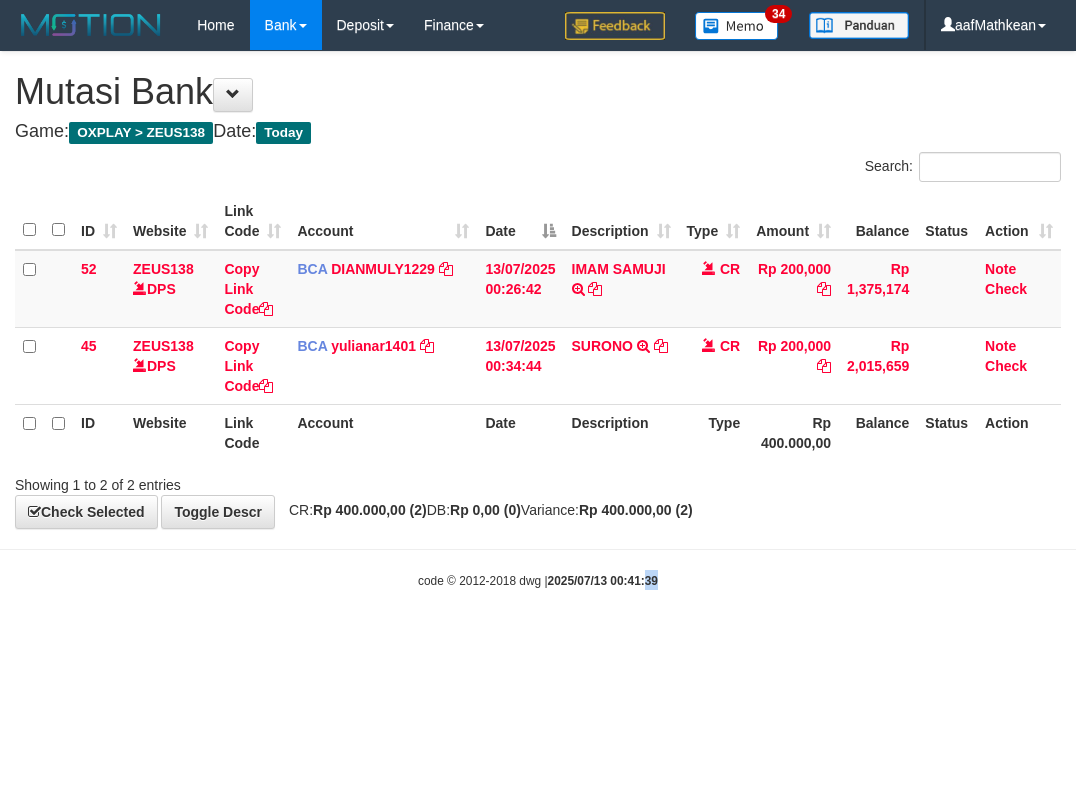 click on "Toggle navigation
Home
Bank
Account List
Load
By Website
Group
[OXPLAY]													ZEUS138
By Load Group (DPS)" at bounding box center (538, 320) 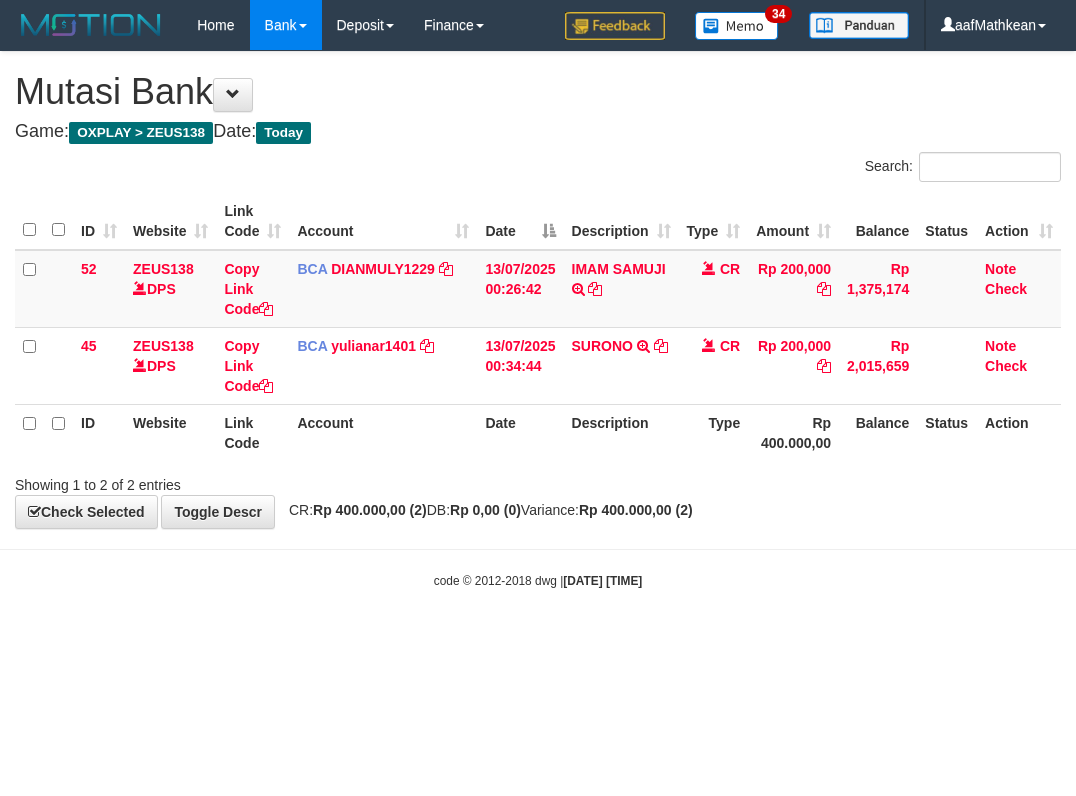 scroll, scrollTop: 0, scrollLeft: 0, axis: both 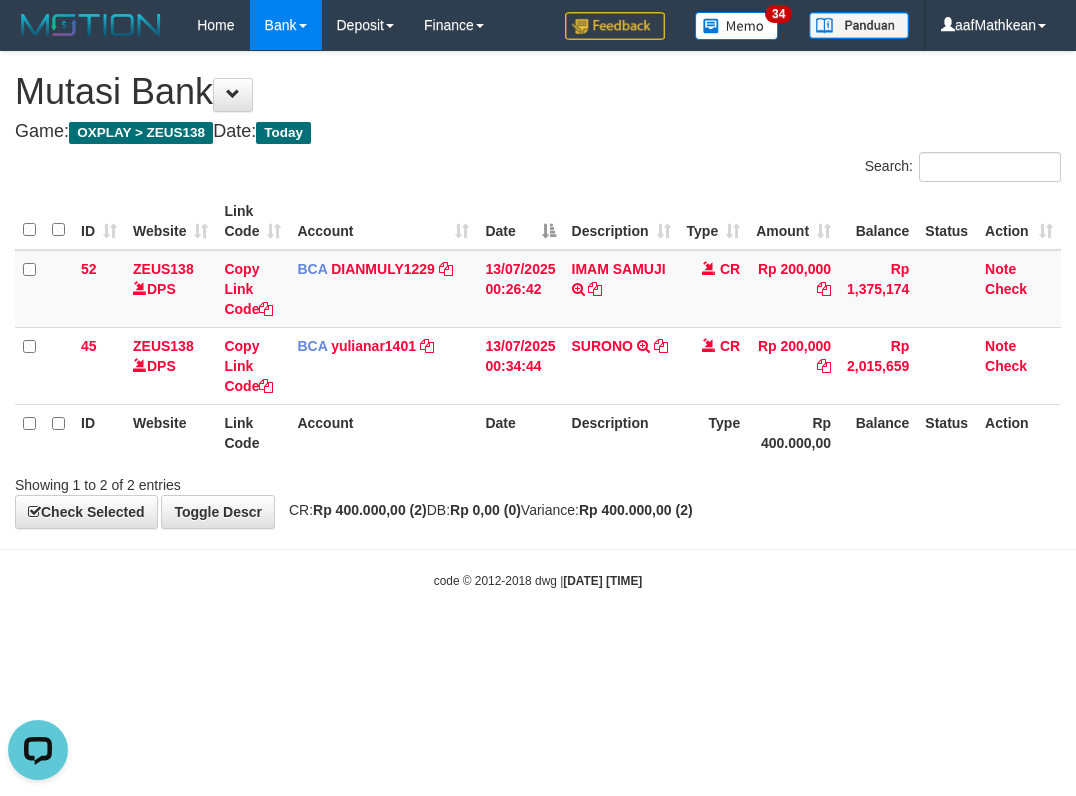 click on "Showing 1 to 2 of 2 entries" at bounding box center [538, 481] 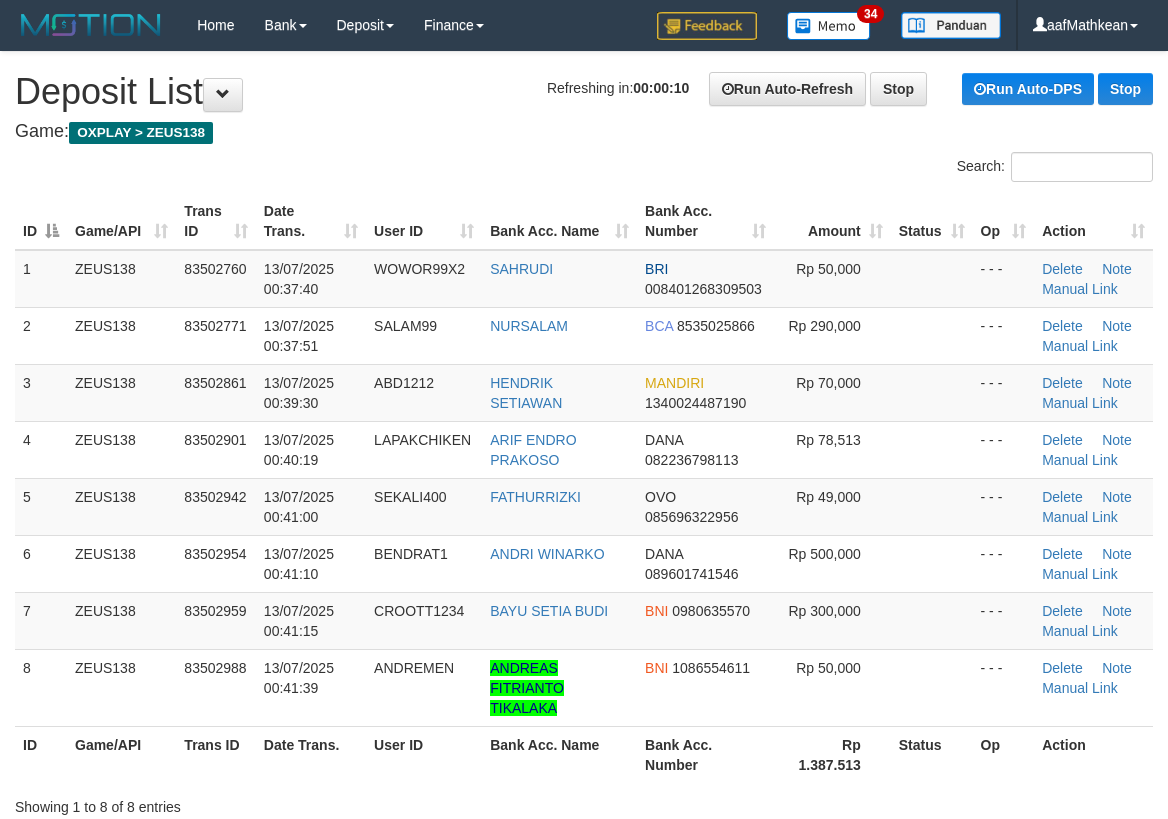 scroll, scrollTop: 0, scrollLeft: 0, axis: both 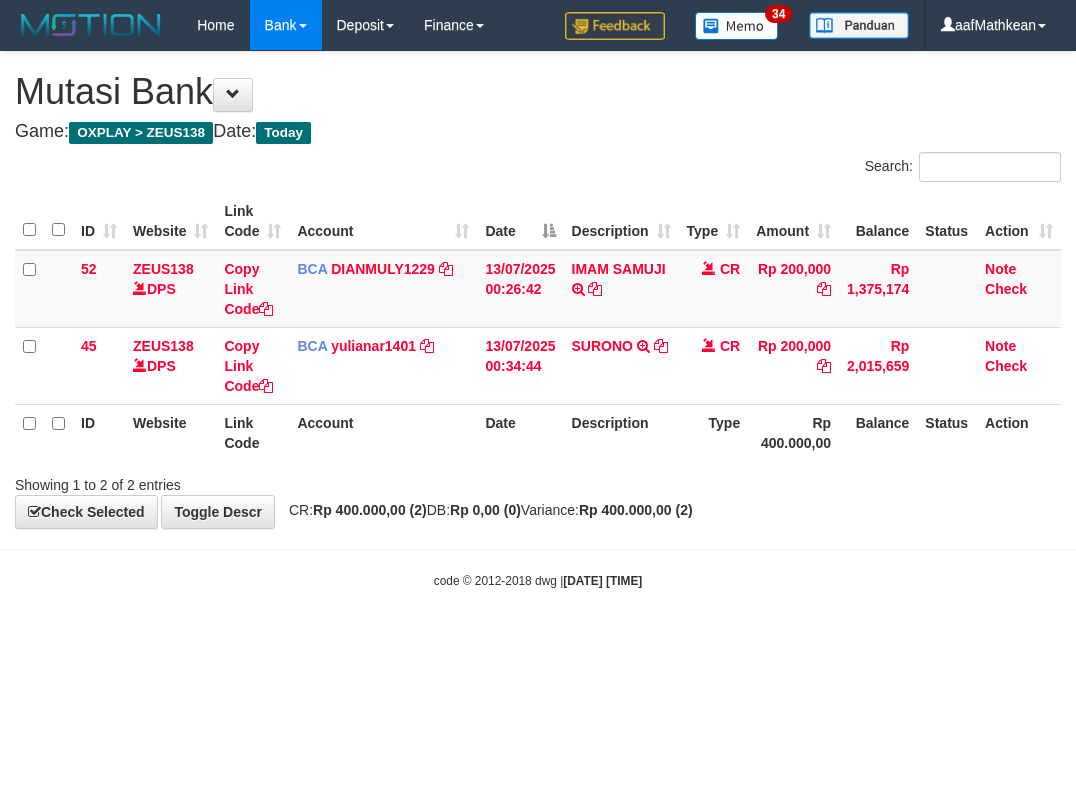 click on "Showing 1 to 2 of 2 entries" at bounding box center (538, 481) 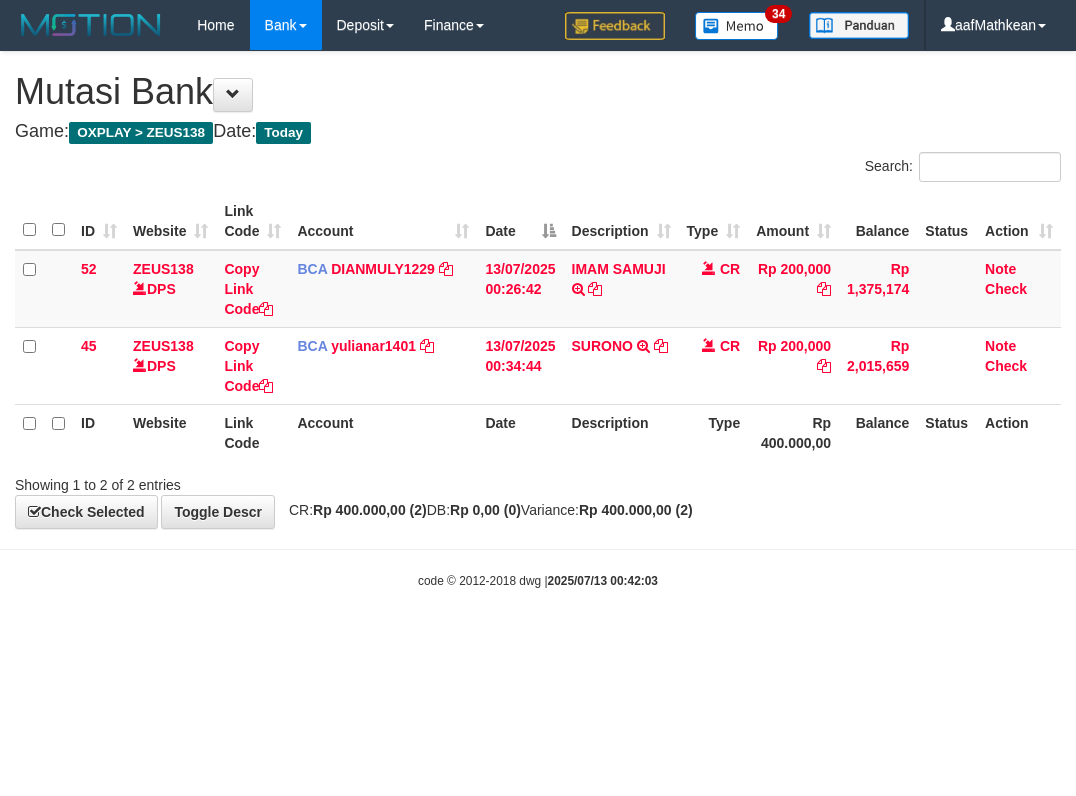 scroll, scrollTop: 0, scrollLeft: 0, axis: both 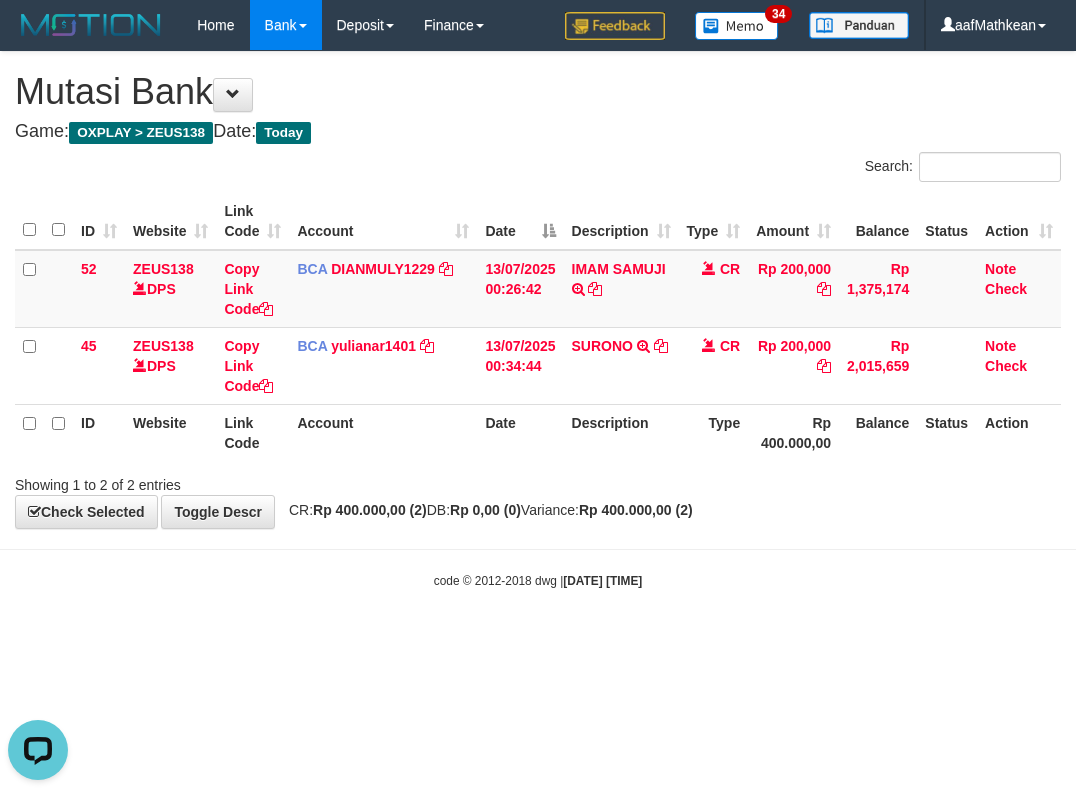 click on "Description" at bounding box center (621, 432) 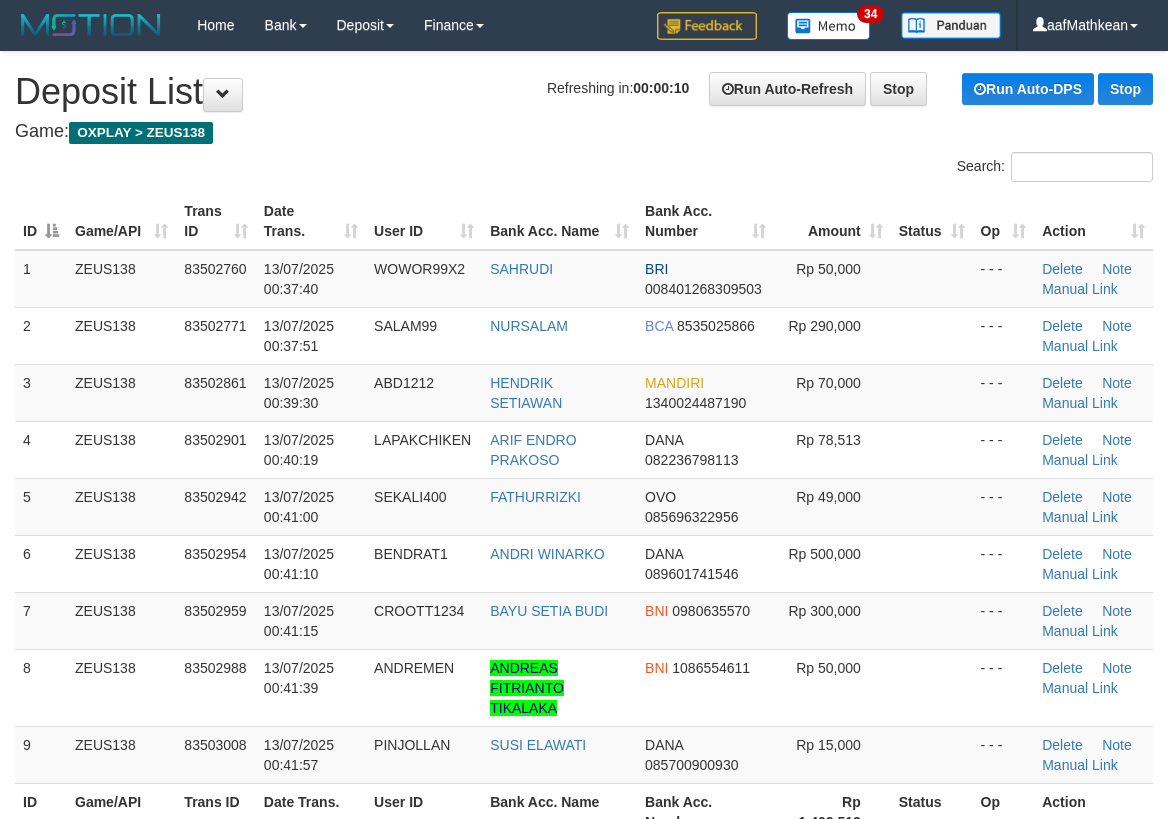 scroll, scrollTop: 0, scrollLeft: 0, axis: both 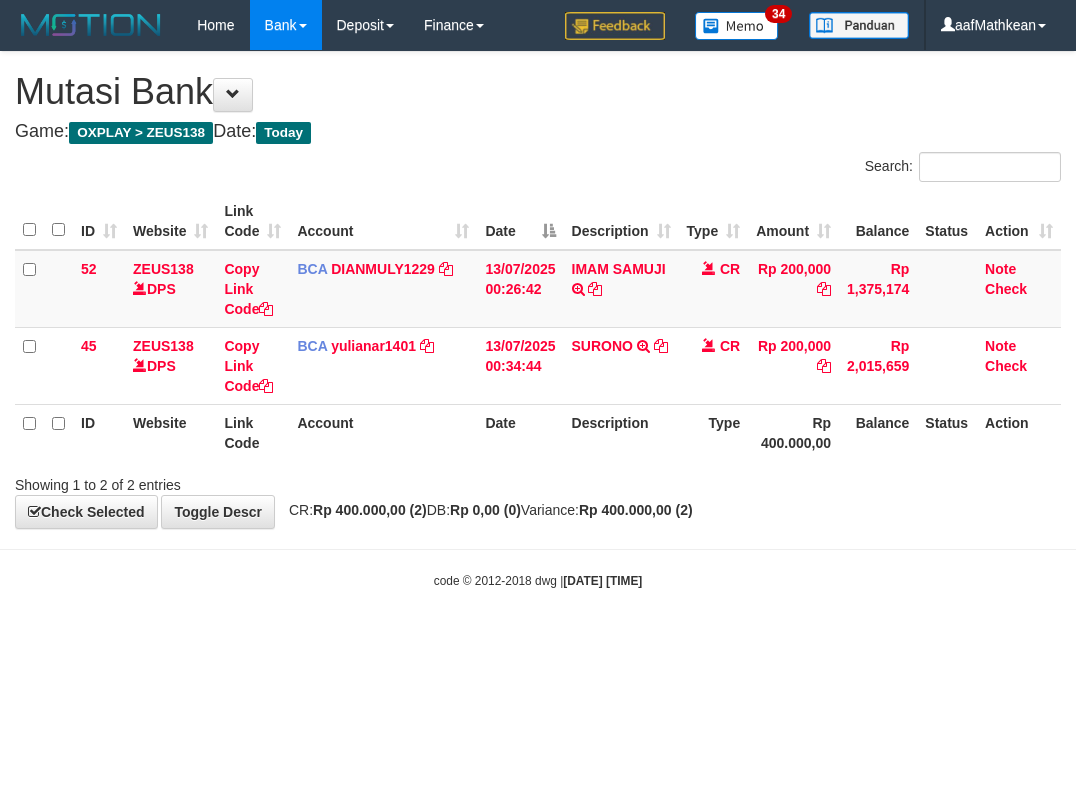 drag, startPoint x: 427, startPoint y: 562, endPoint x: 511, endPoint y: 605, distance: 94.36631 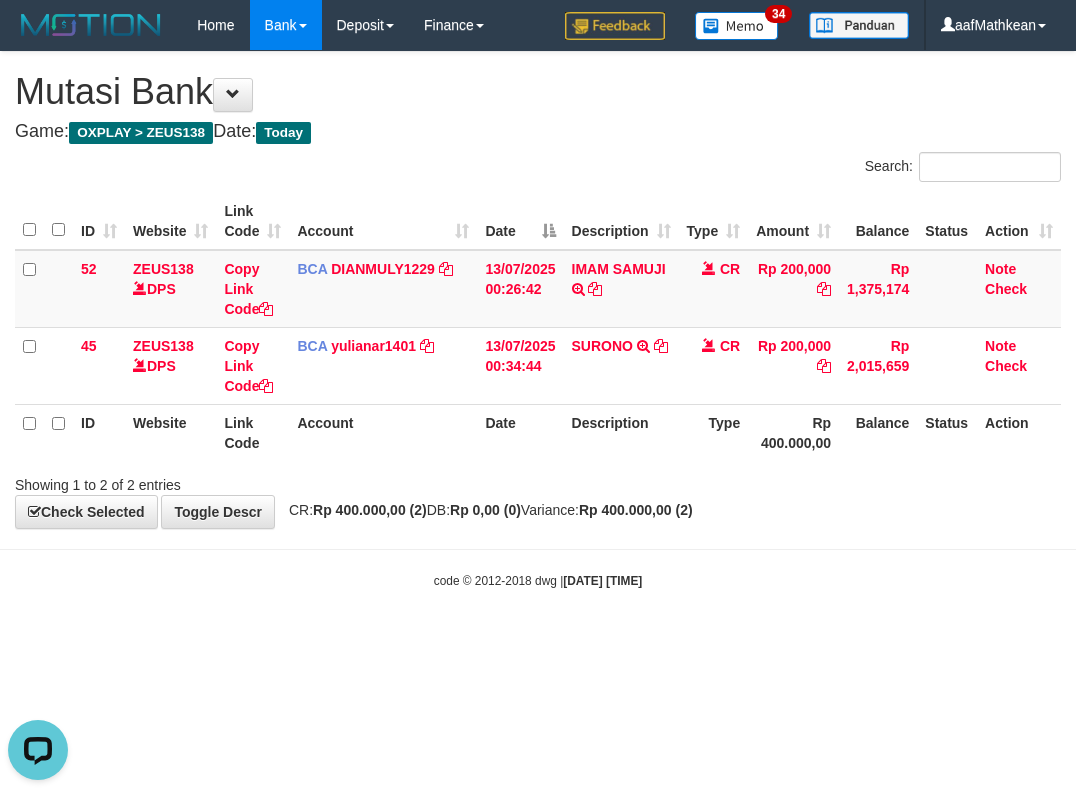 scroll, scrollTop: 0, scrollLeft: 0, axis: both 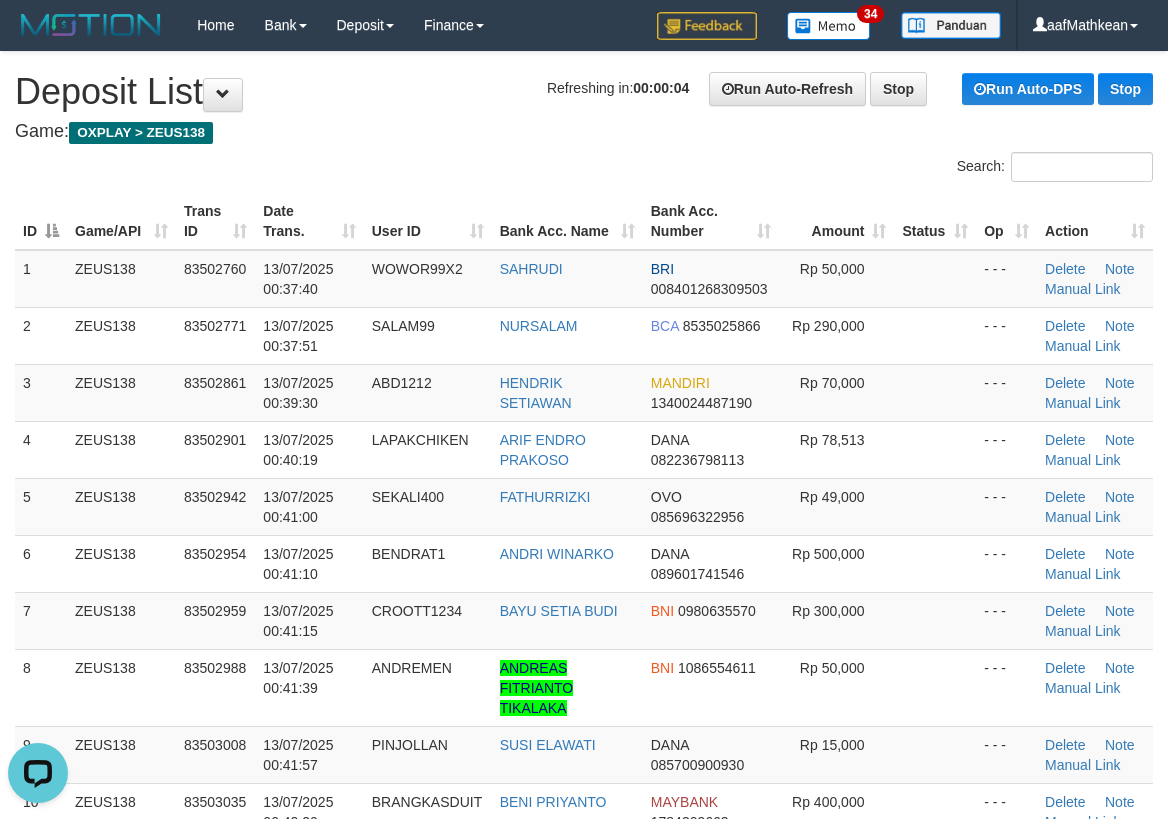 drag, startPoint x: 227, startPoint y: 205, endPoint x: 180, endPoint y: 223, distance: 50.32892 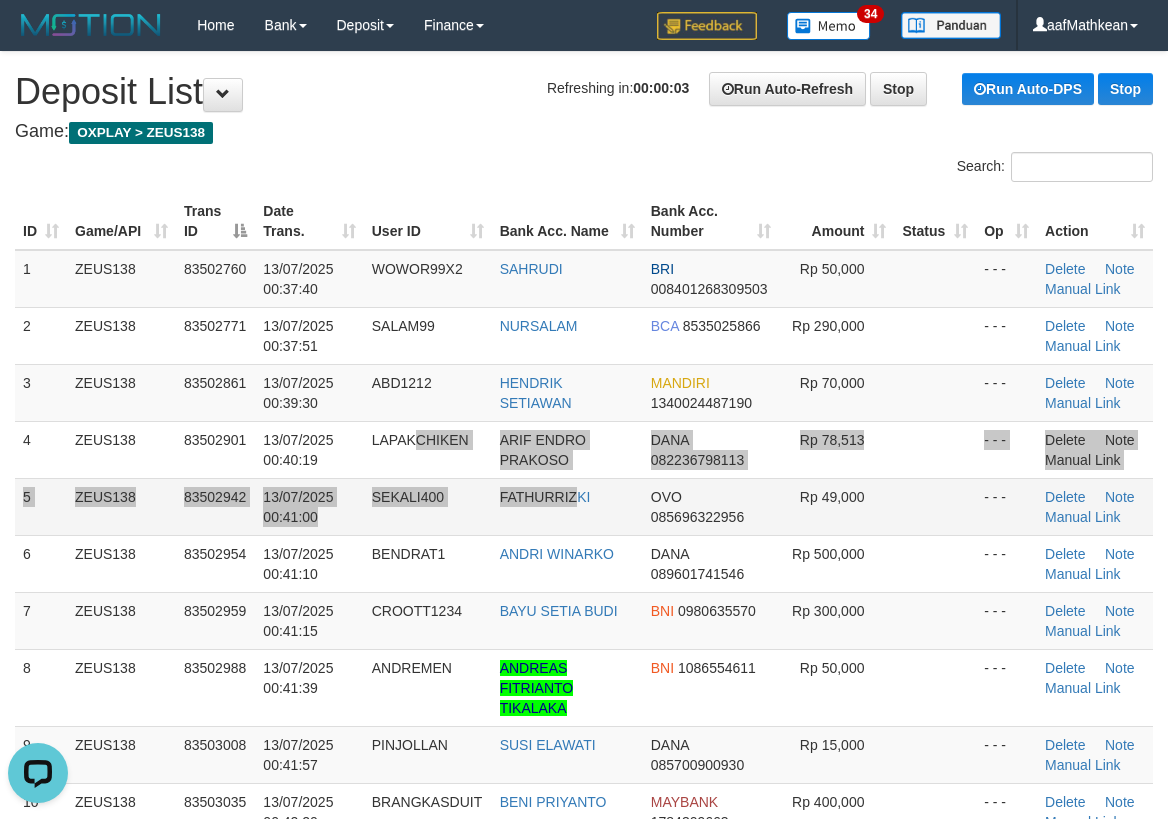 click on "1
ZEUS138
83502760
13/07/2025 00:37:40
WOWOR99X2
SAHRUDI
BRI
008401268309503
Rp 50,000
- - -
Delete
Note
Manual Link
2
ZEUS138
83502771
13/07/2025 00:37:51
SALAM99
NURSALAM
BCA
8535025866
Rp 290,000
- - -
Delete
Note
Manual Link
3				 Note" at bounding box center [584, 545] 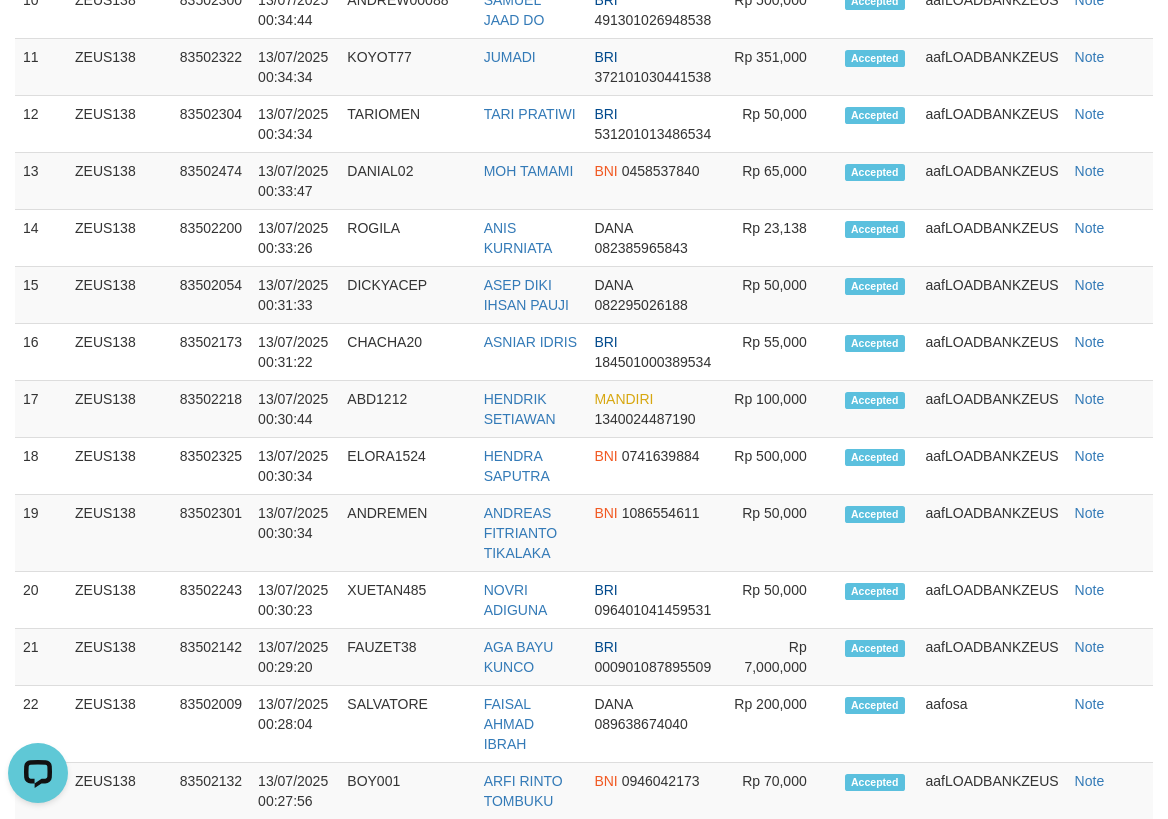 scroll, scrollTop: 0, scrollLeft: 0, axis: both 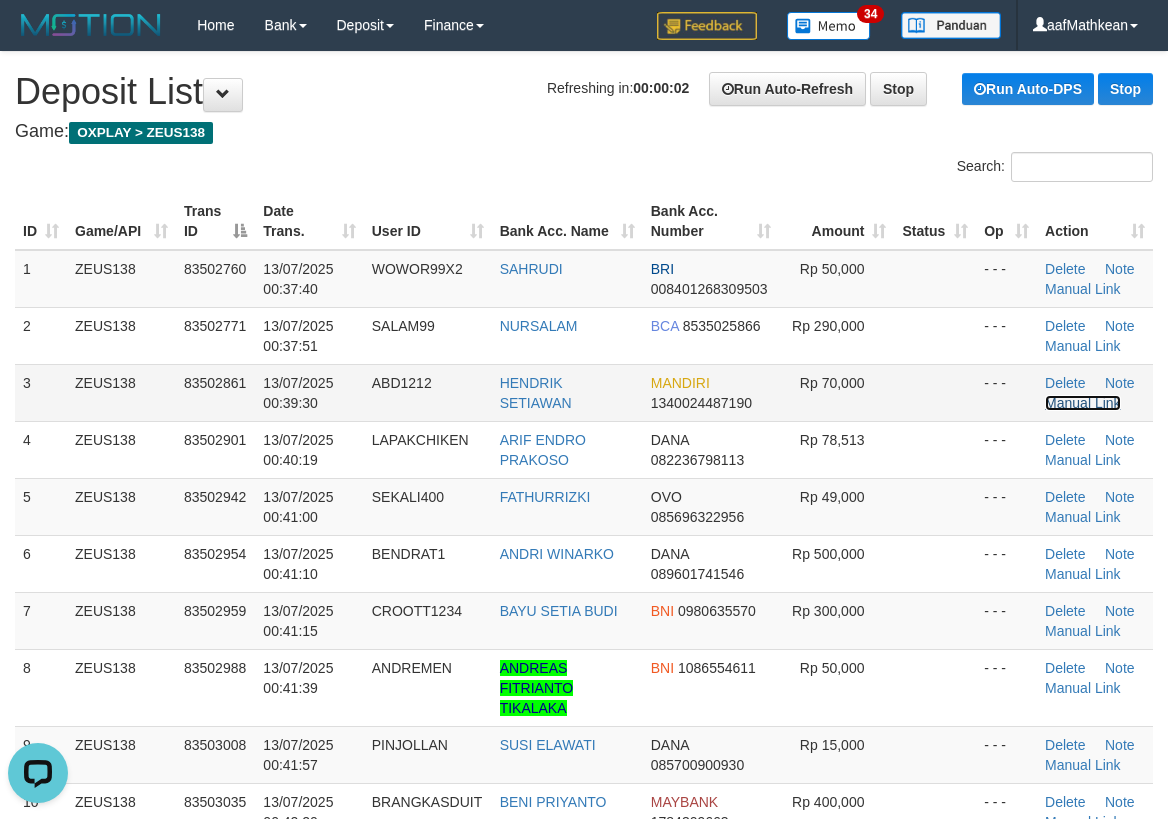click on "Manual Link" at bounding box center (1083, 403) 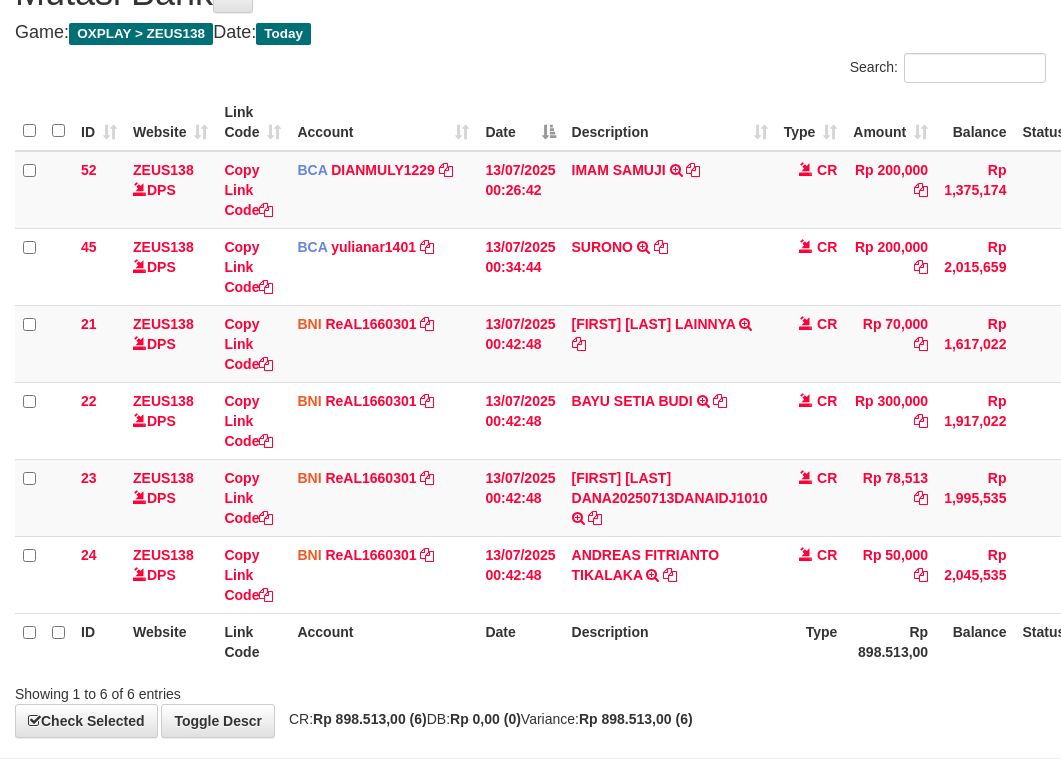 scroll, scrollTop: 167, scrollLeft: 0, axis: vertical 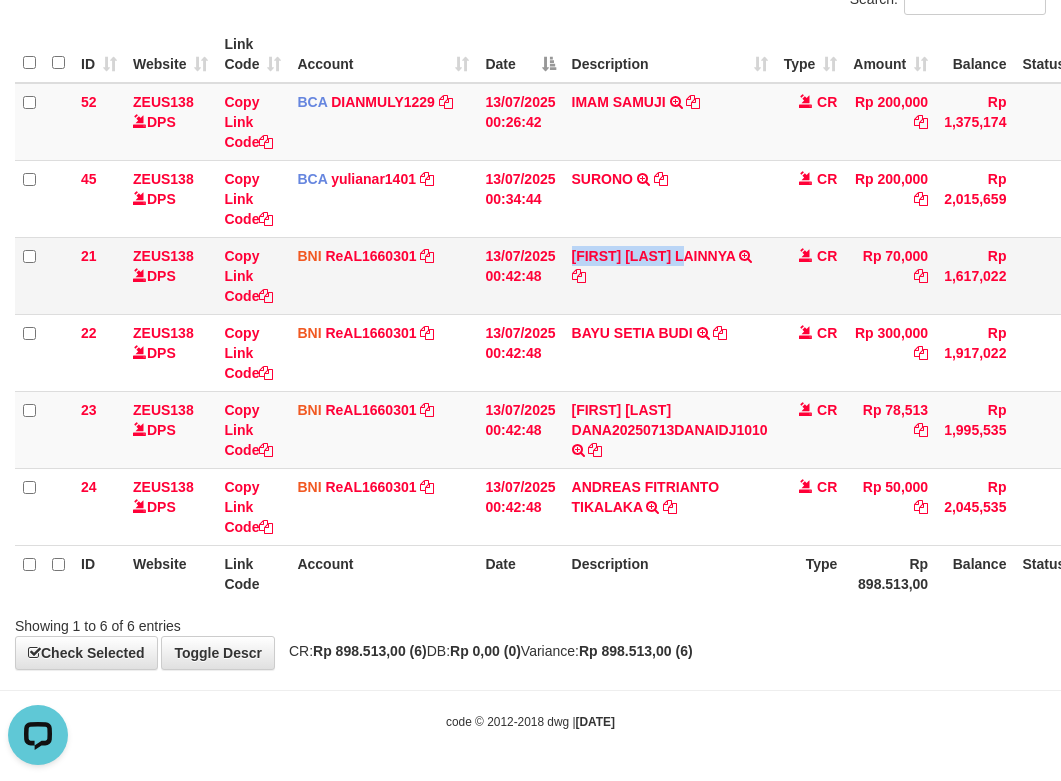 drag, startPoint x: 629, startPoint y: 249, endPoint x: 732, endPoint y: 261, distance: 103.69667 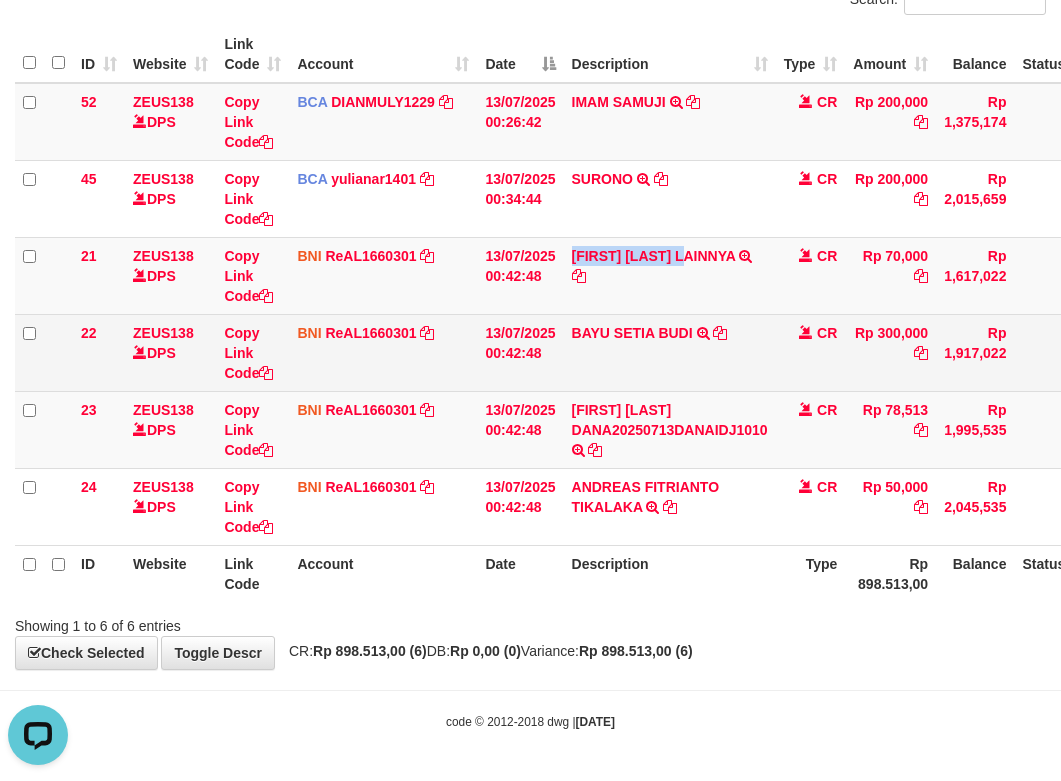 click on "23
ZEUS138    DPS
Copy Link Code
BNI
ReAL1660301
DPS
REYHAN ALMANSYAH
mutasi_20250713_4647 | 23
mutasi_20250713_4647 | 23
13/07/2025 00:42:48
ARIF ENDRO PRAKOSO DANA20250713DANAIDJ1010         TRF/PAY/TOP-UP ECHANNEL ARIF ENDRO PRAKOSO DANA20250713DANAIDJ1010
CR
Rp 78,513
Rp 1,995,535
Note
Check" at bounding box center (585, 429) 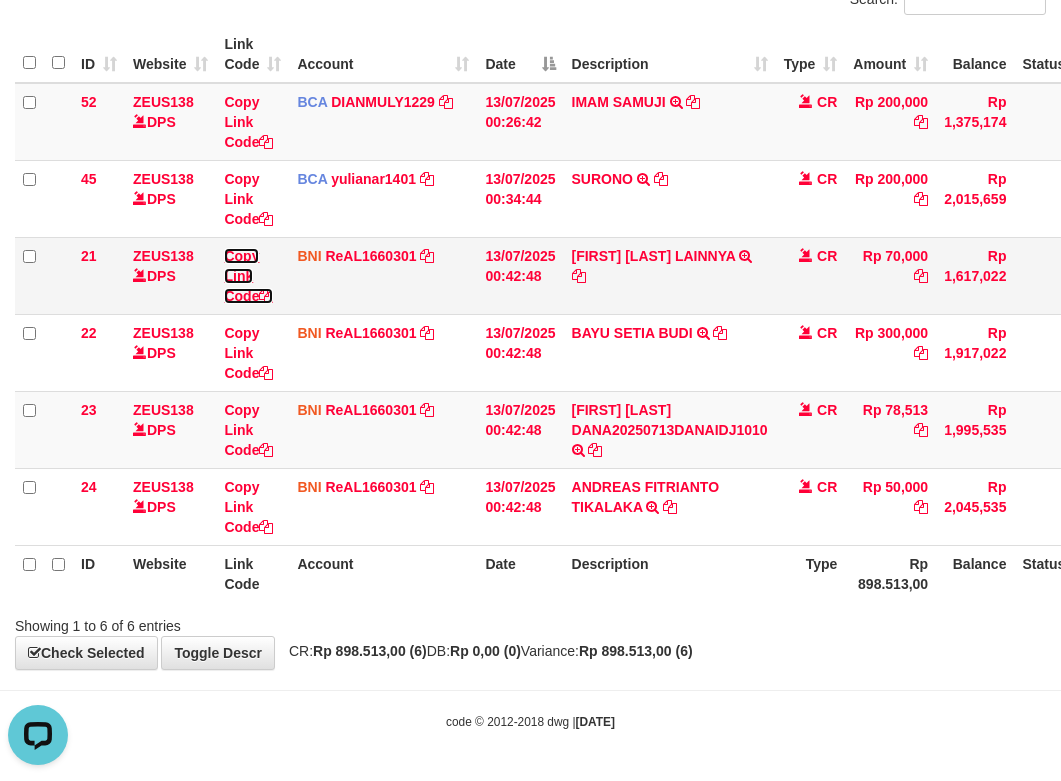 click on "Copy Link Code" at bounding box center (248, 276) 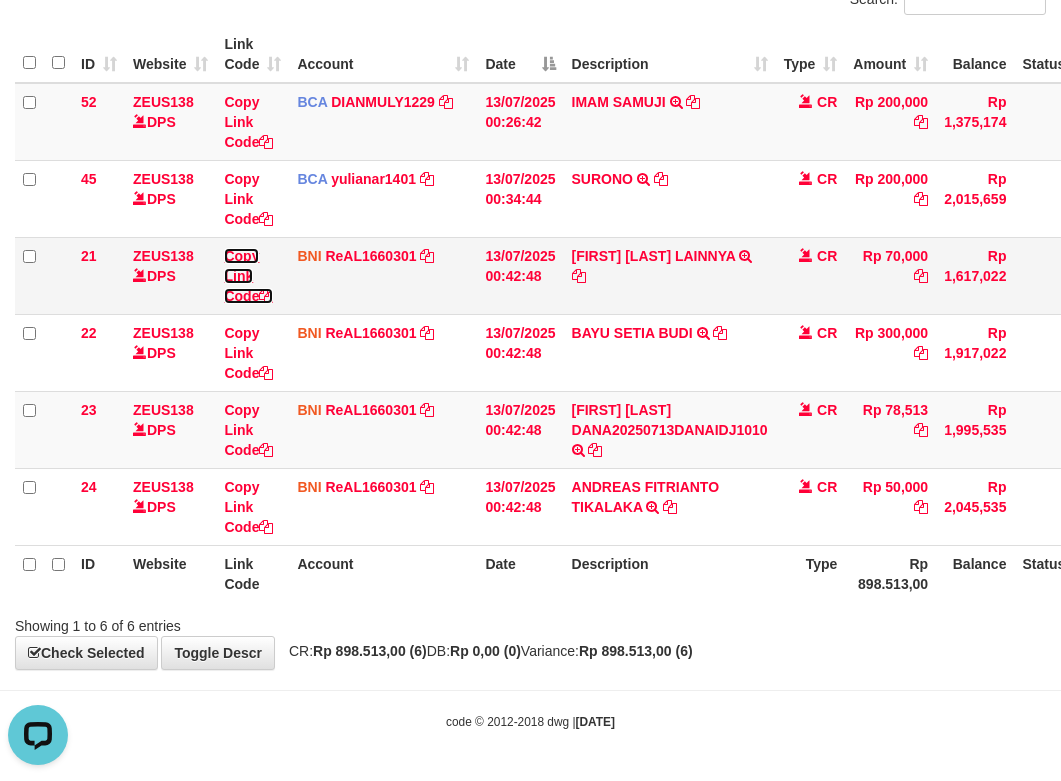 click on "Copy Link Code" at bounding box center (248, 276) 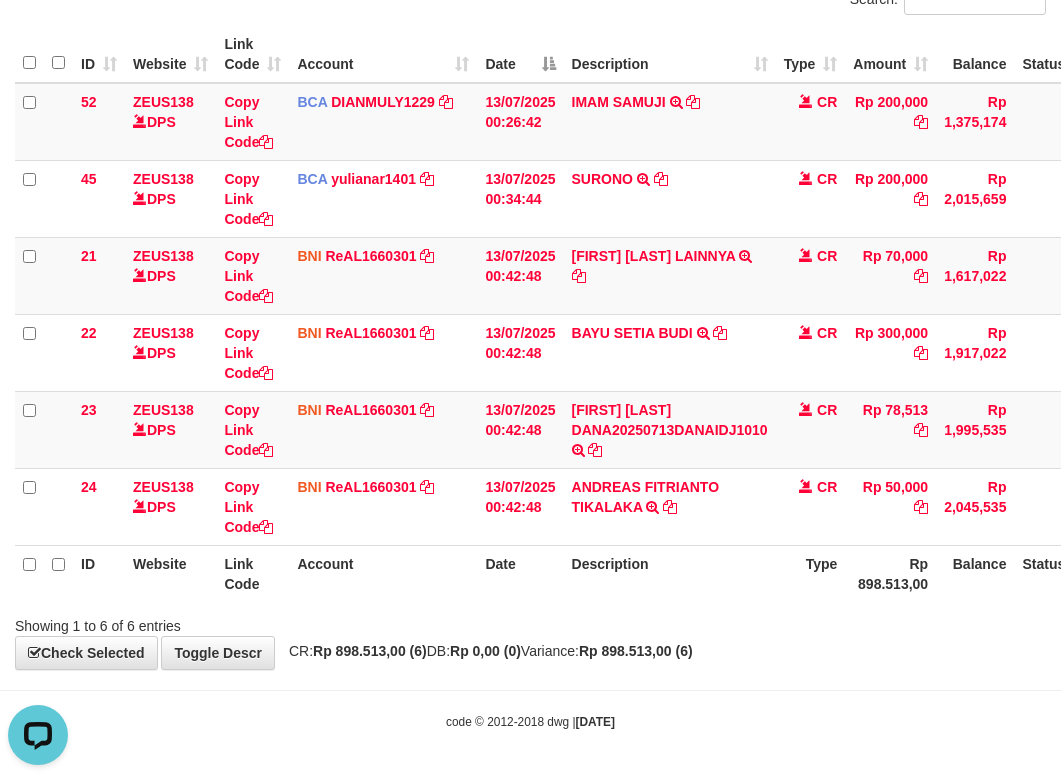 scroll, scrollTop: 274, scrollLeft: 0, axis: vertical 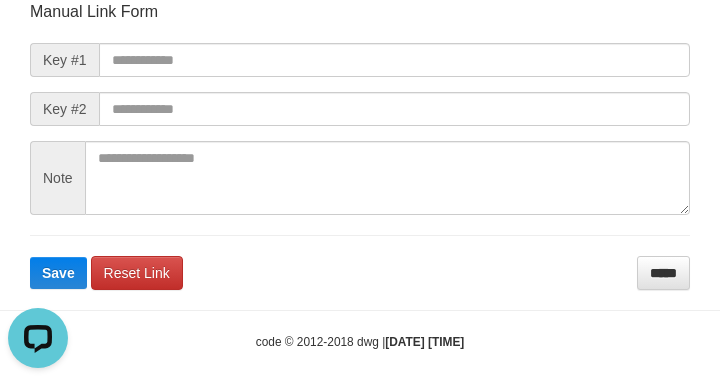 click on "Manual Link Form
Key #1
Key #2
Note
Save
Reset Link
*****" at bounding box center [360, 145] 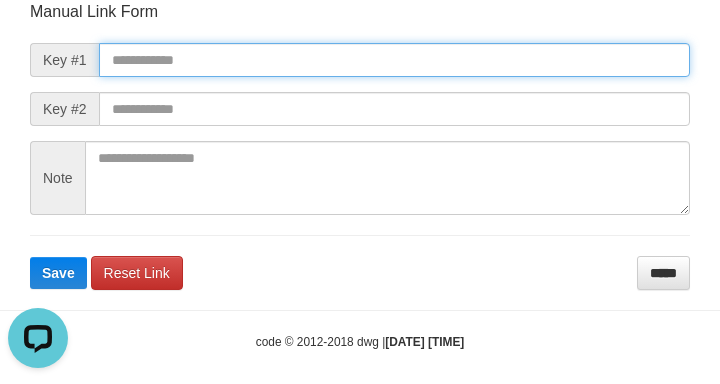 click at bounding box center [394, 60] 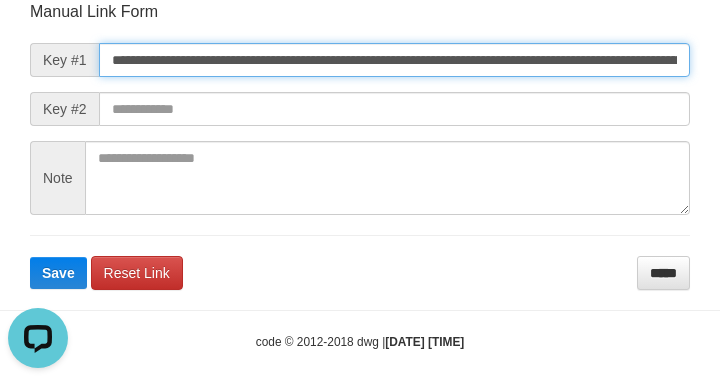 type on "**********" 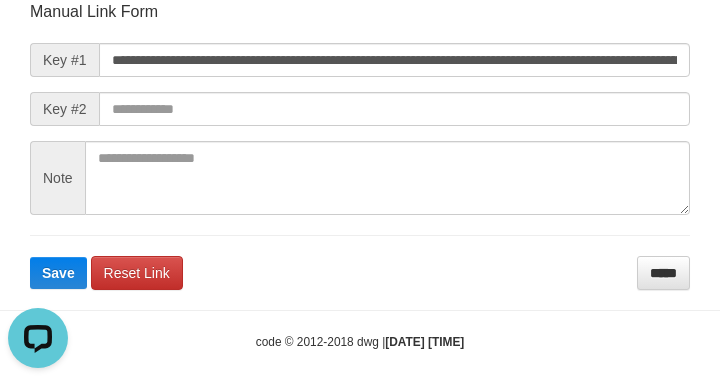 scroll, scrollTop: 0, scrollLeft: 0, axis: both 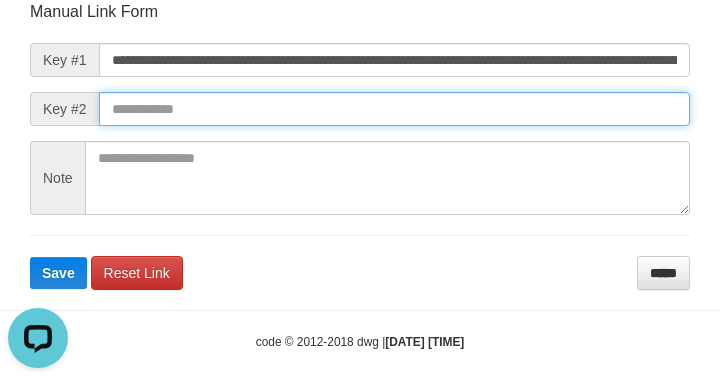 click on "Save" at bounding box center [58, 273] 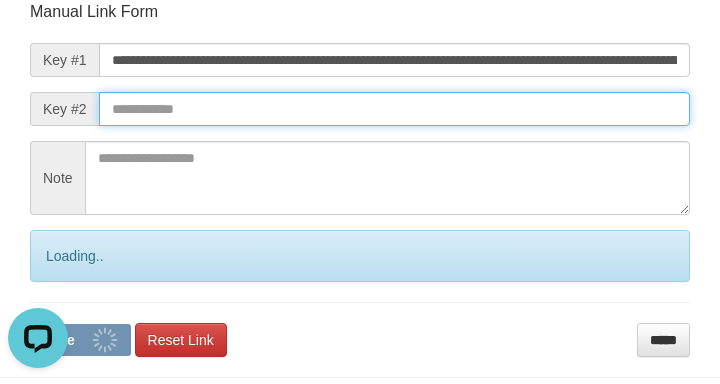 click at bounding box center (394, 109) 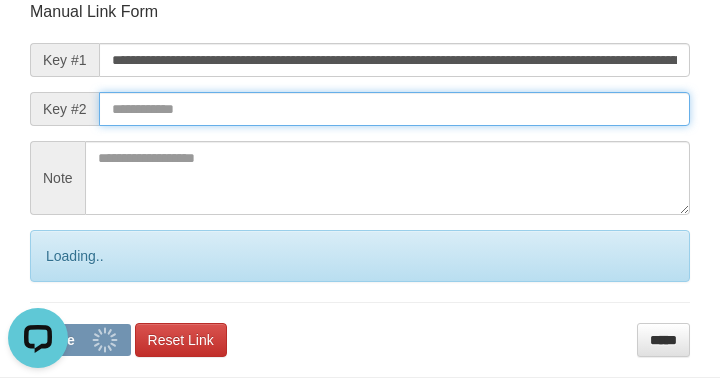 click at bounding box center [394, 109] 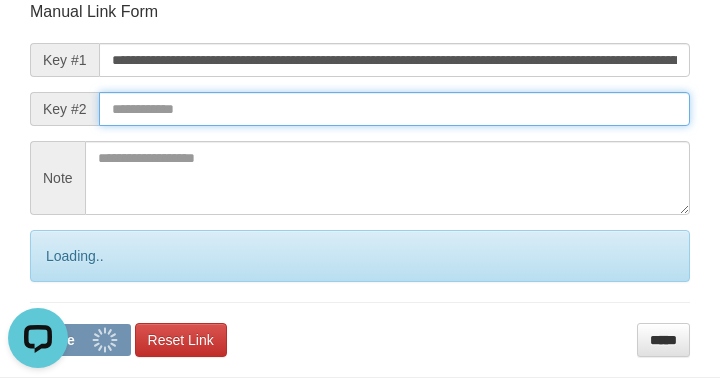drag, startPoint x: 559, startPoint y: 106, endPoint x: 223, endPoint y: 68, distance: 338.14197 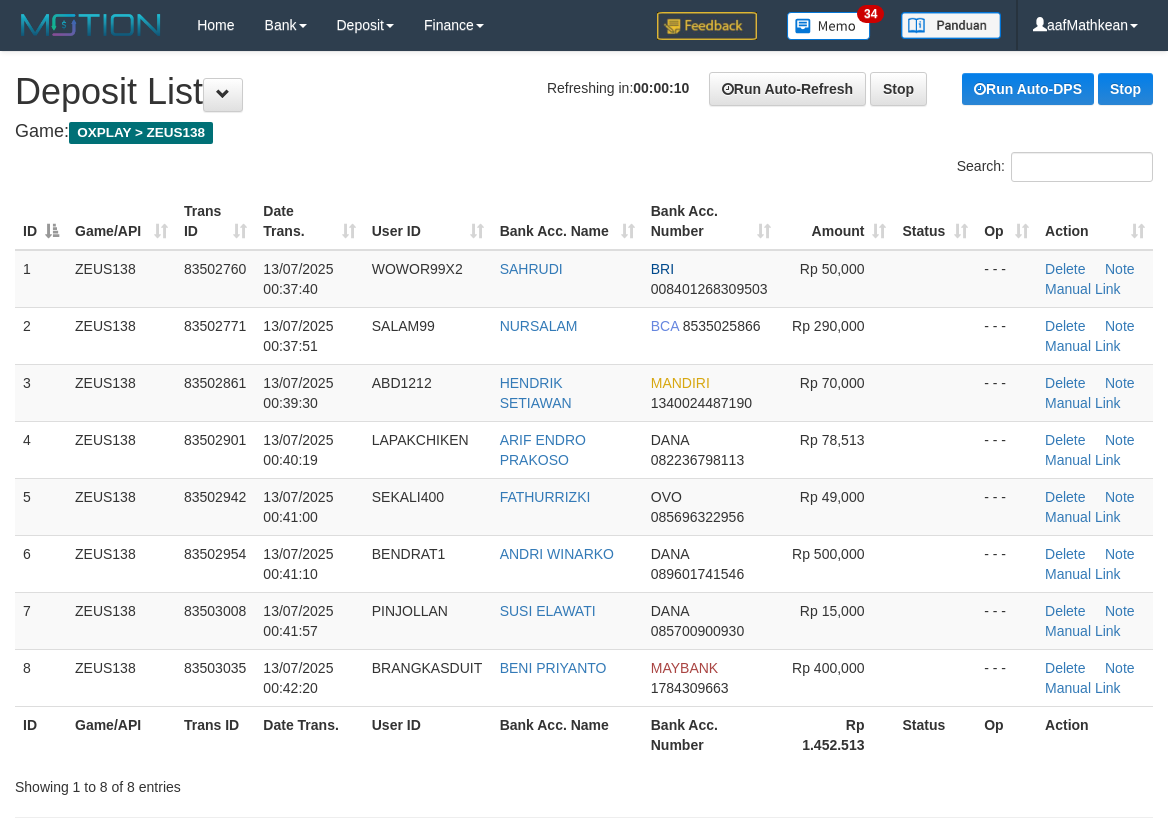 scroll, scrollTop: 0, scrollLeft: 0, axis: both 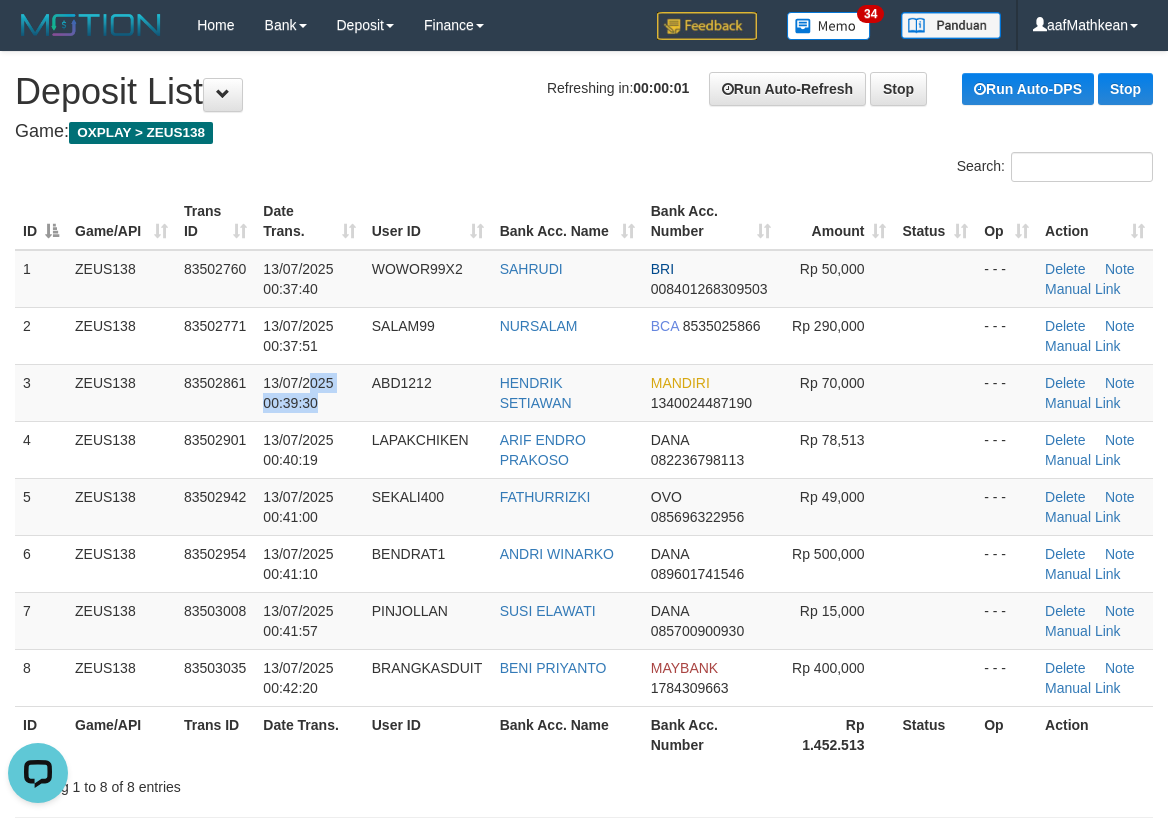 click on "**********" at bounding box center [584, 1338] 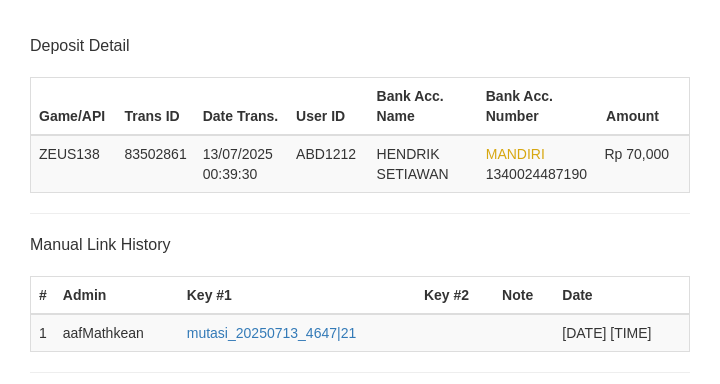 scroll, scrollTop: 392, scrollLeft: 0, axis: vertical 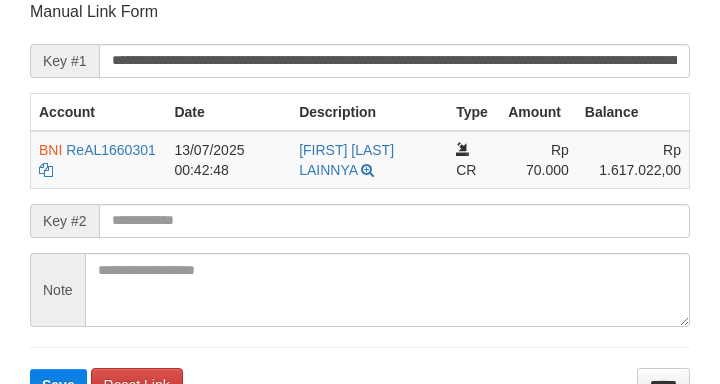 click on "**********" at bounding box center (360, 201) 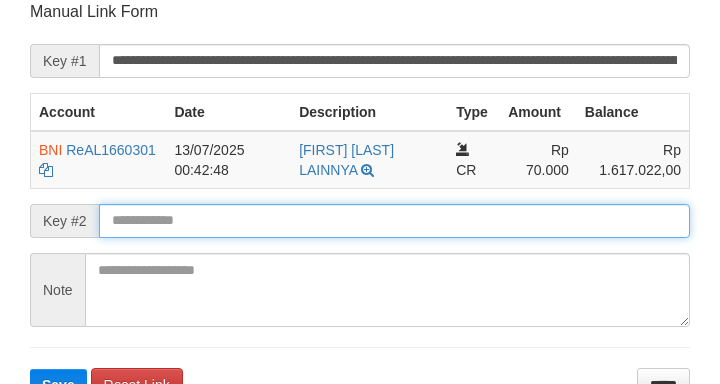 click on "Save" at bounding box center (58, 385) 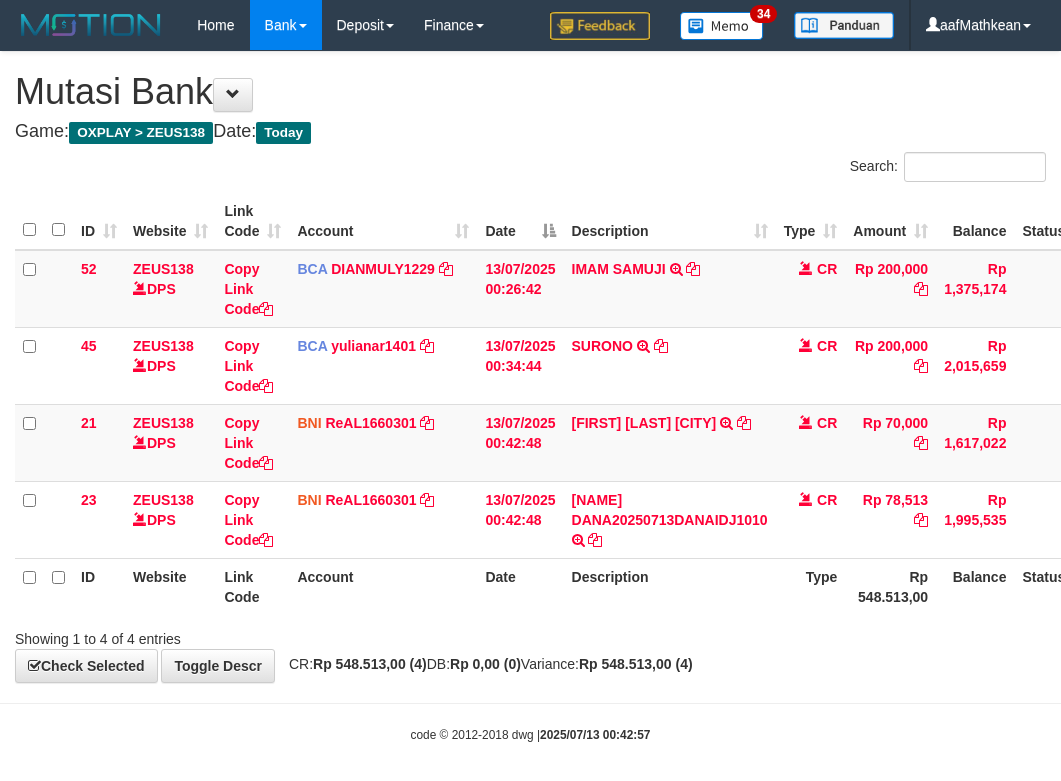 scroll, scrollTop: 13, scrollLeft: 0, axis: vertical 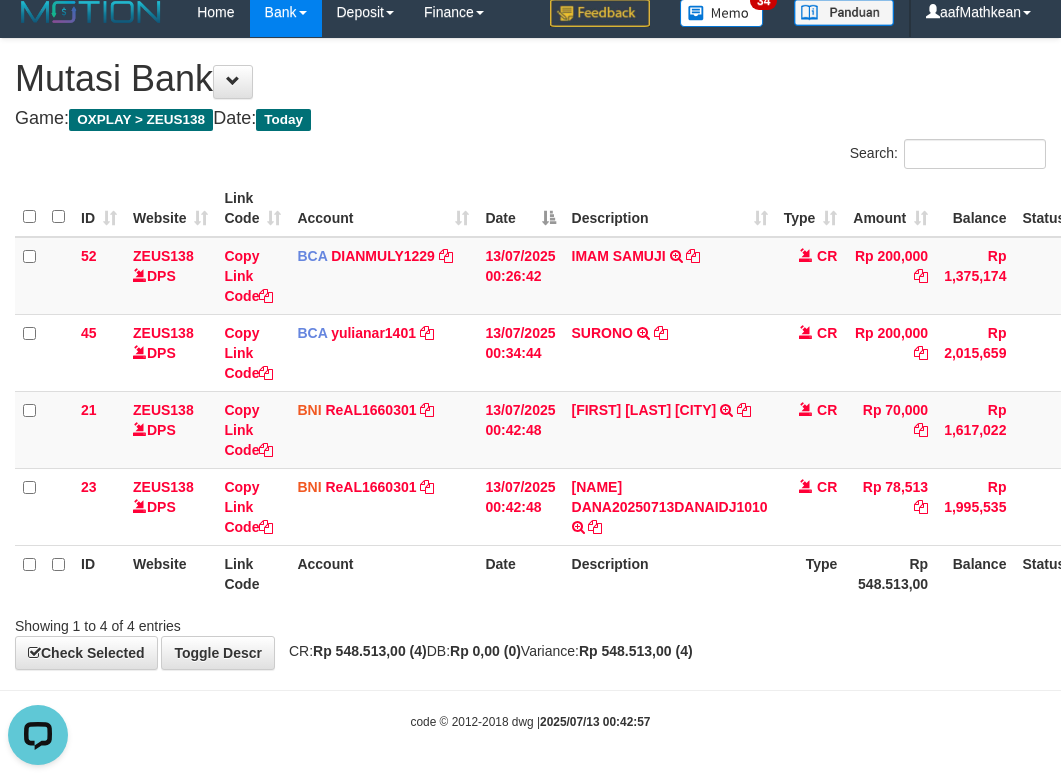 click on "HENDRIK SETIAWAN LAINNYA         TRF/PAY/TOP-UP ECHANNEL HENDRIK SETIAWAN LAINNYA" at bounding box center (670, 429) 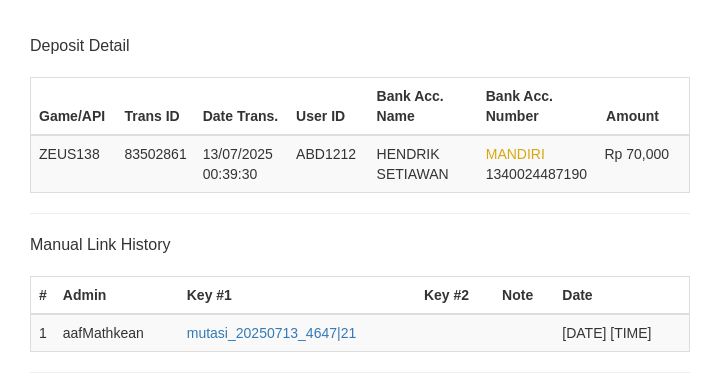 scroll, scrollTop: 392, scrollLeft: 0, axis: vertical 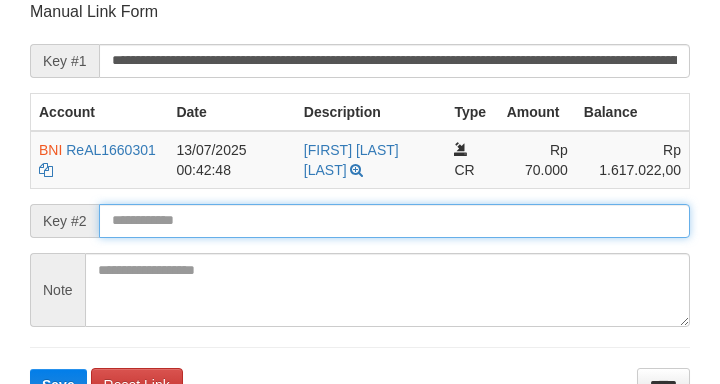 drag, startPoint x: 0, startPoint y: 0, endPoint x: 457, endPoint y: 217, distance: 505.90317 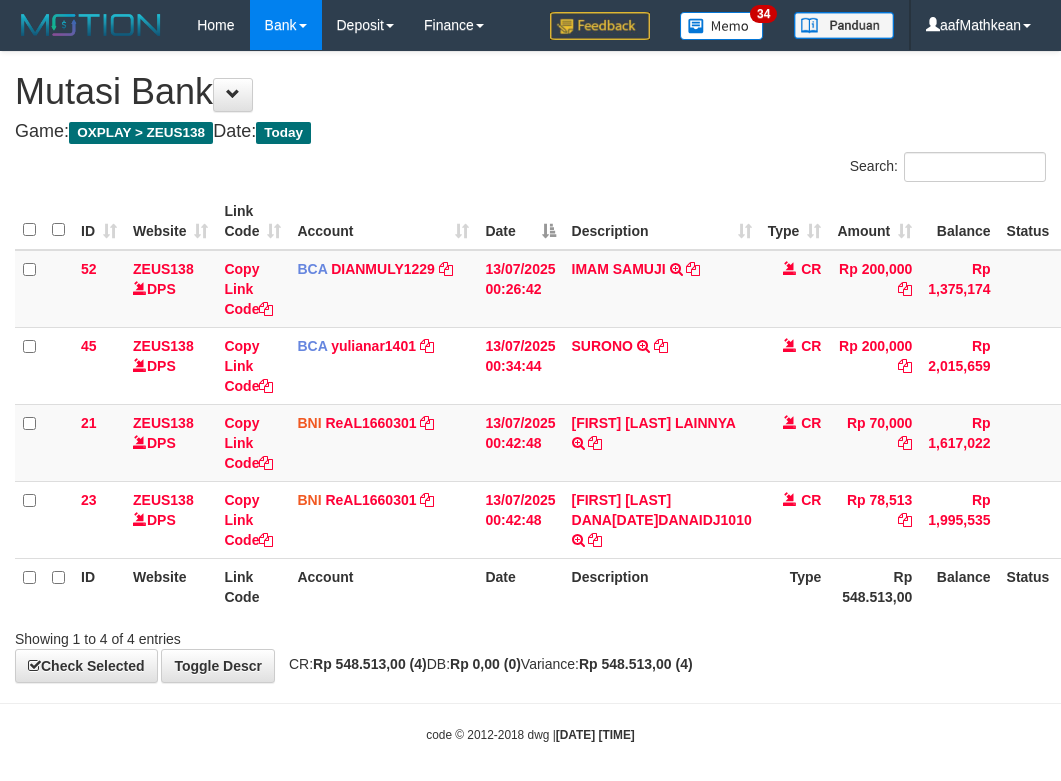 scroll, scrollTop: 13, scrollLeft: 94, axis: both 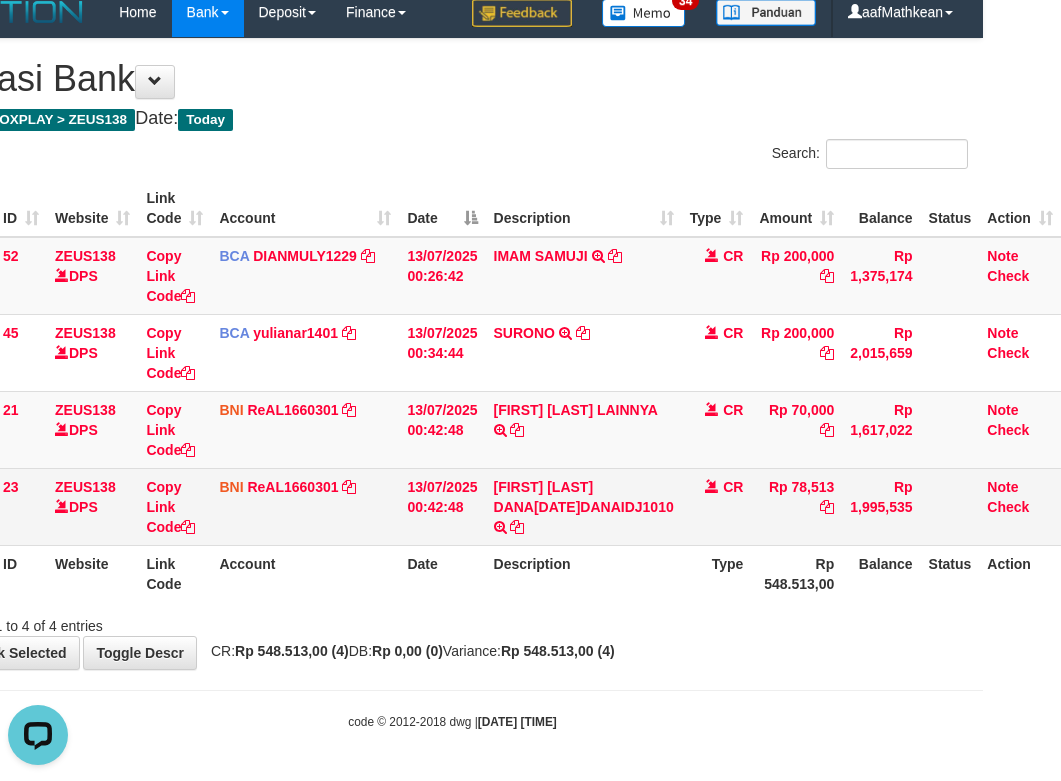 click on "23
ZEUS138    DPS
Copy Link Code
BNI
ReAL1660301
DPS
REYHAN ALMANSYAH
mutasi_20250713_4647 | 23
mutasi_20250713_4647 | 23
13/07/2025 00:42:48
ARIF ENDRO PRAKOSO DANA20250713DANAIDJ1010         TRF/PAY/TOP-UP ECHANNEL ARIF ENDRO PRAKOSO DANA20250713DANAIDJ1010
CR
Rp 78,513
Rp 1,995,535
Note
Check" at bounding box center [499, 506] 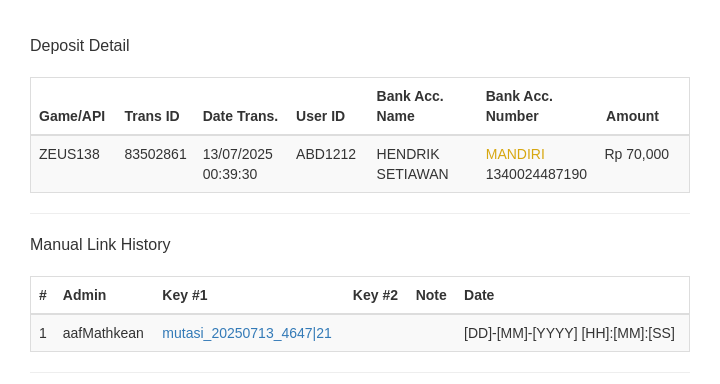 click on "Save" at bounding box center (80, 844) 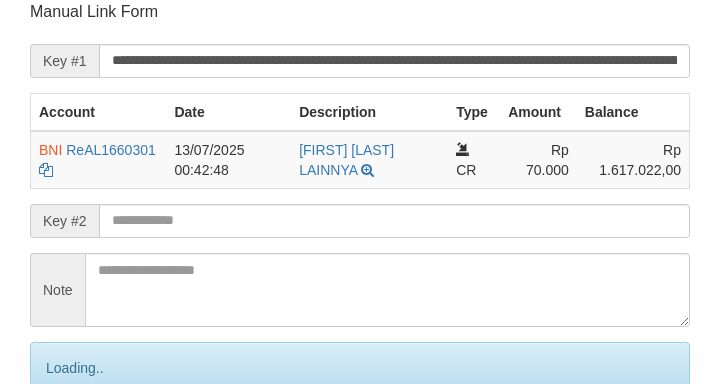 click at bounding box center [394, 221] 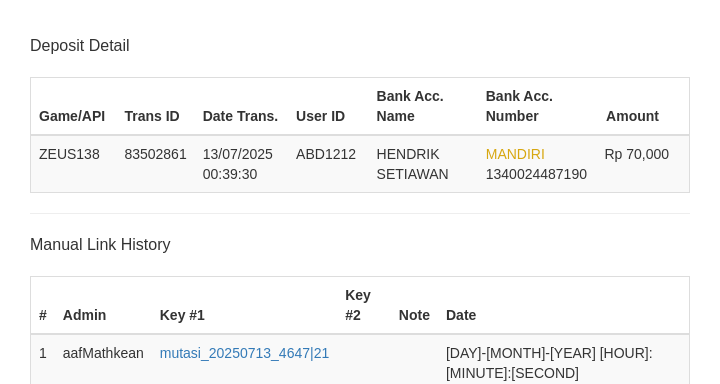 scroll, scrollTop: 392, scrollLeft: 0, axis: vertical 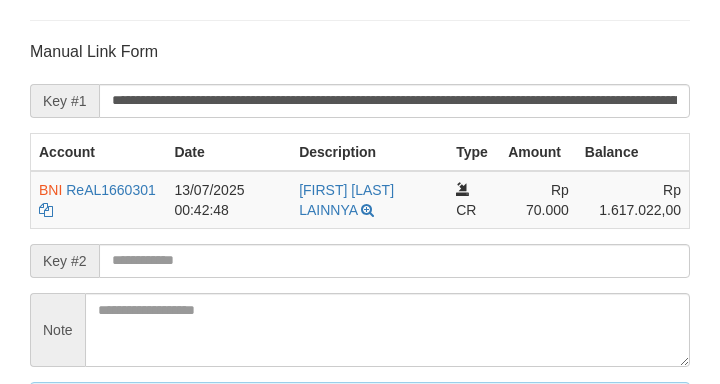 click on "Save" at bounding box center [80, 492] 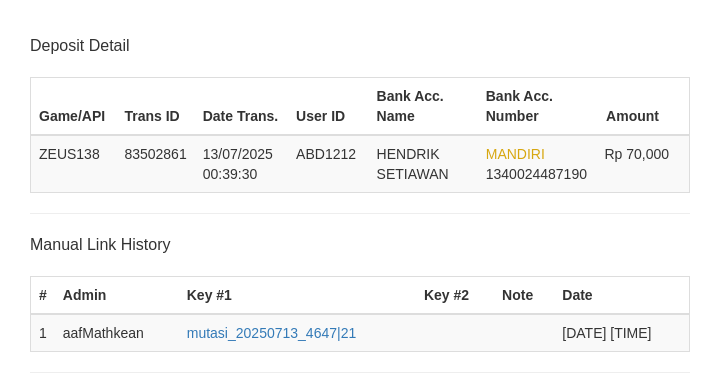 scroll, scrollTop: 392, scrollLeft: 0, axis: vertical 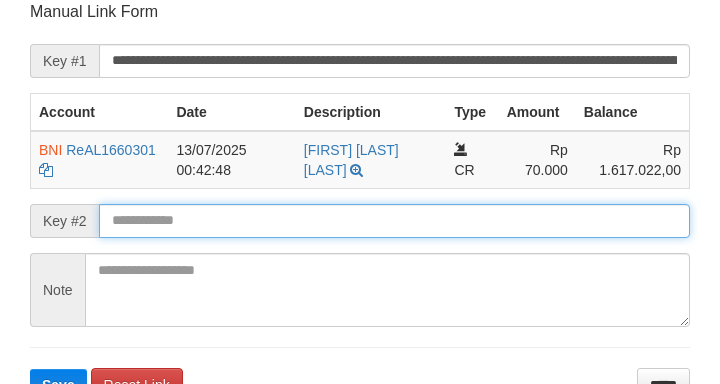 click on "Save" at bounding box center (58, 385) 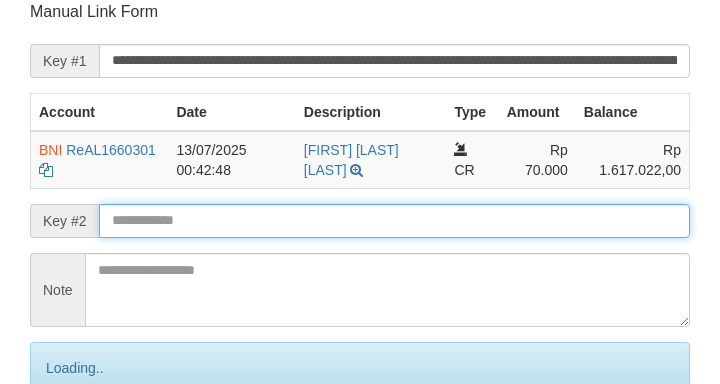 click at bounding box center (394, 221) 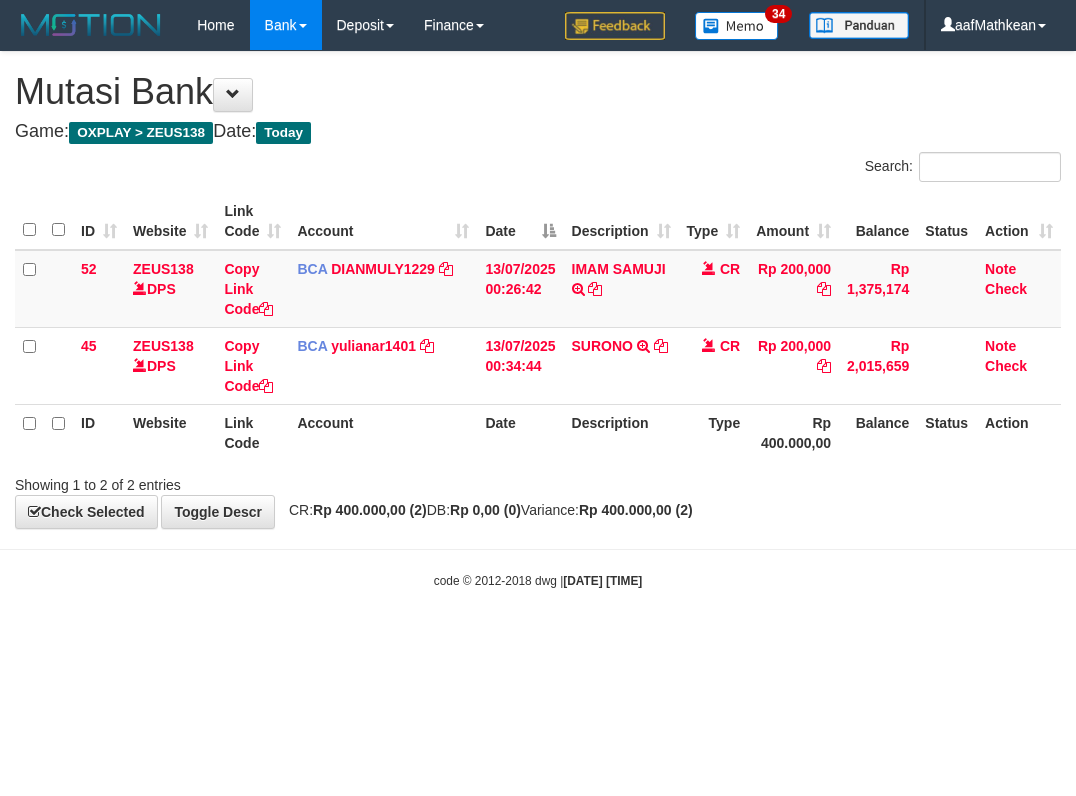 scroll, scrollTop: 0, scrollLeft: 0, axis: both 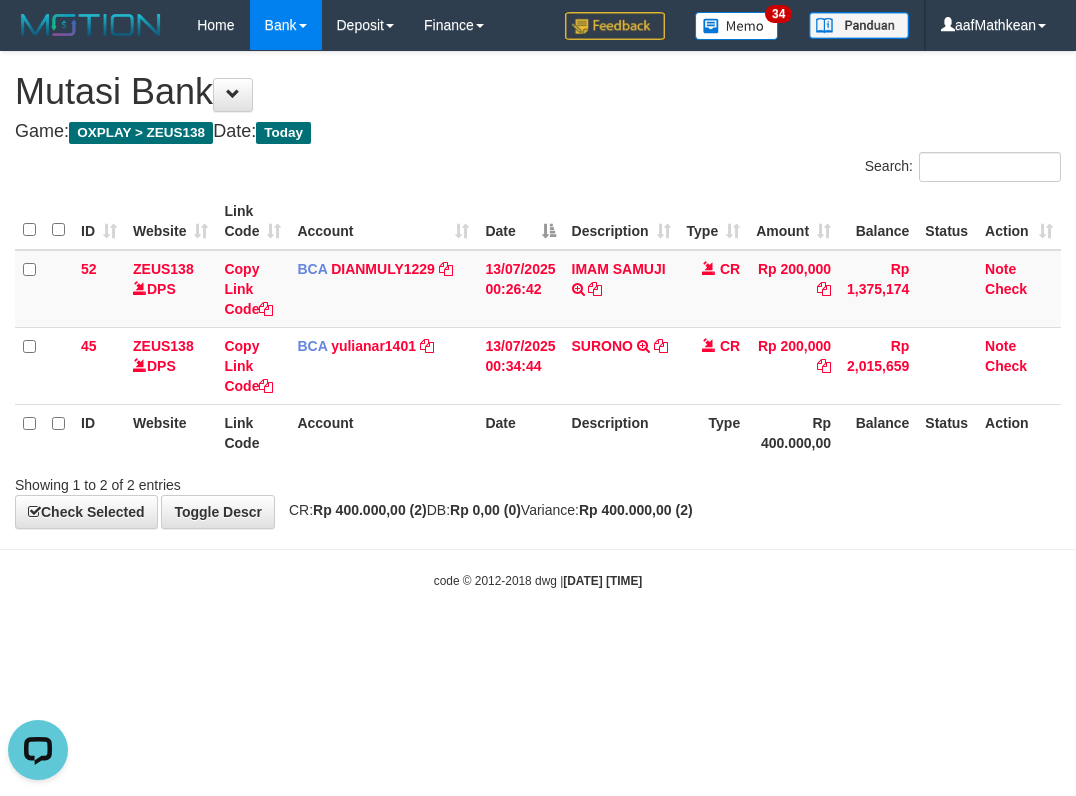 drag, startPoint x: 301, startPoint y: 655, endPoint x: 377, endPoint y: 664, distance: 76.53104 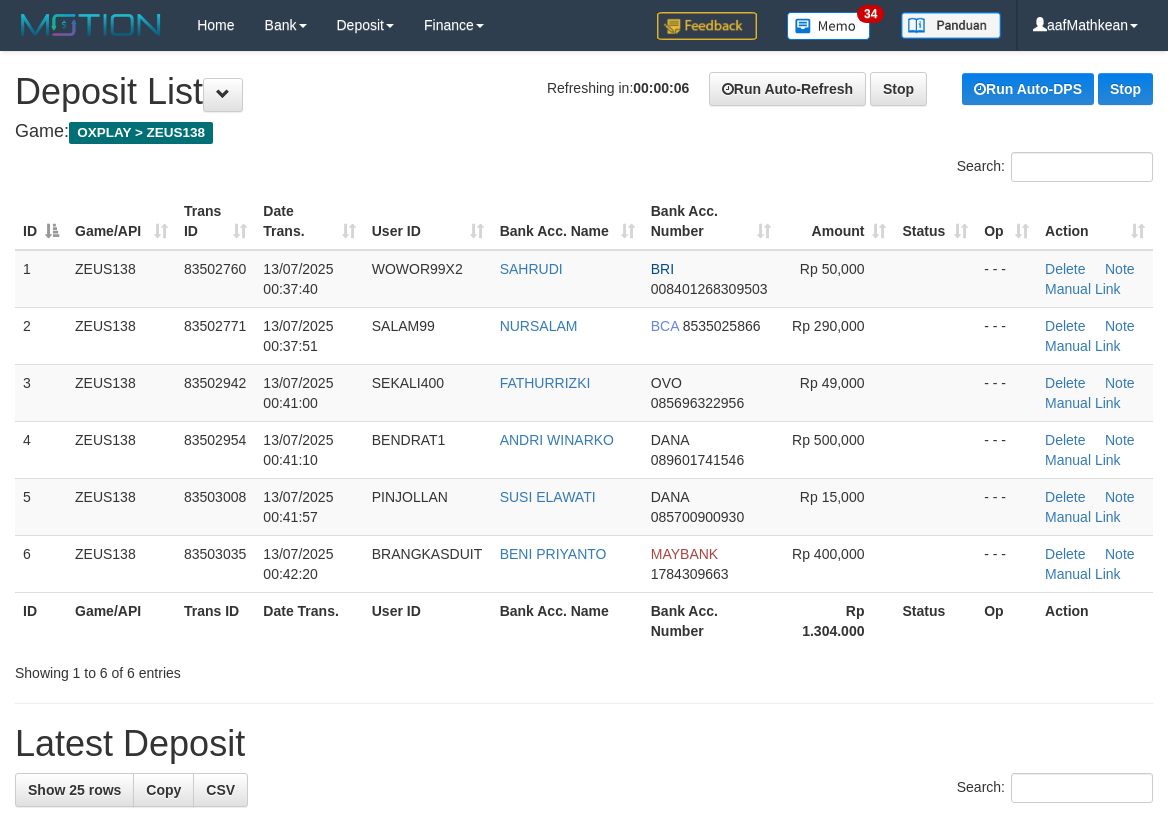 scroll, scrollTop: 0, scrollLeft: 0, axis: both 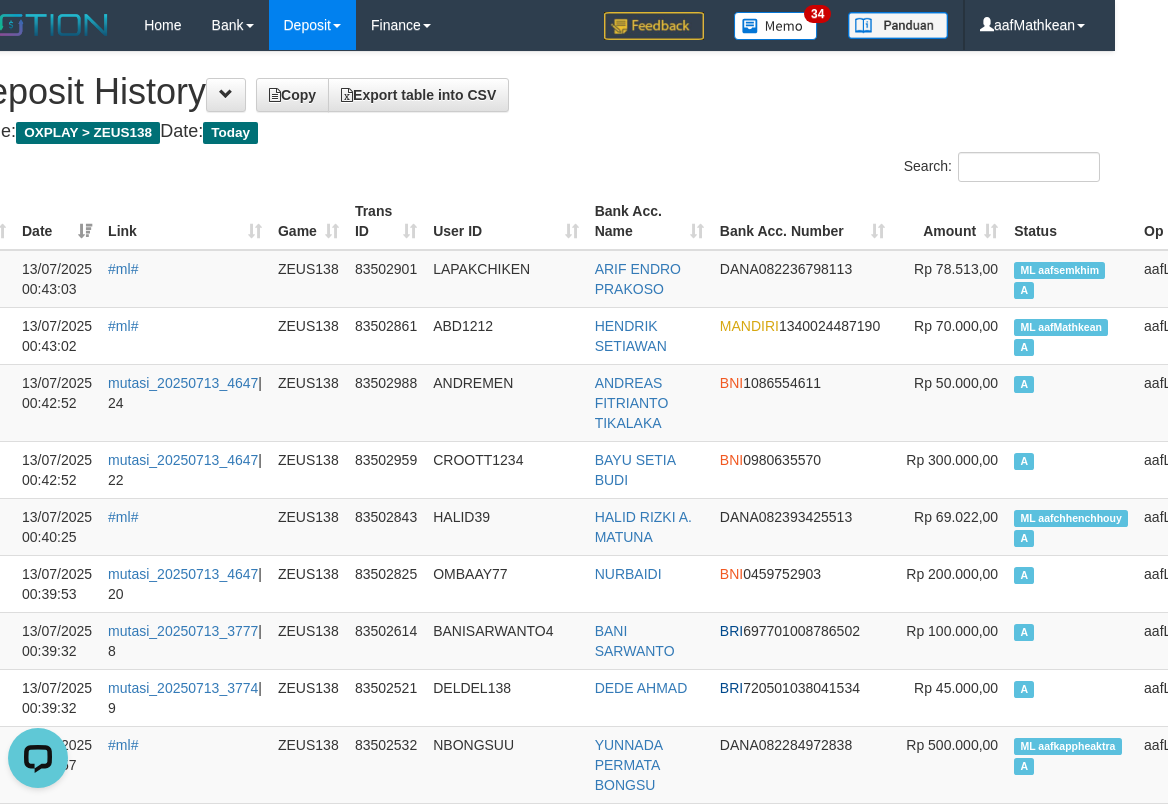 click on "Search:" at bounding box center [823, 169] 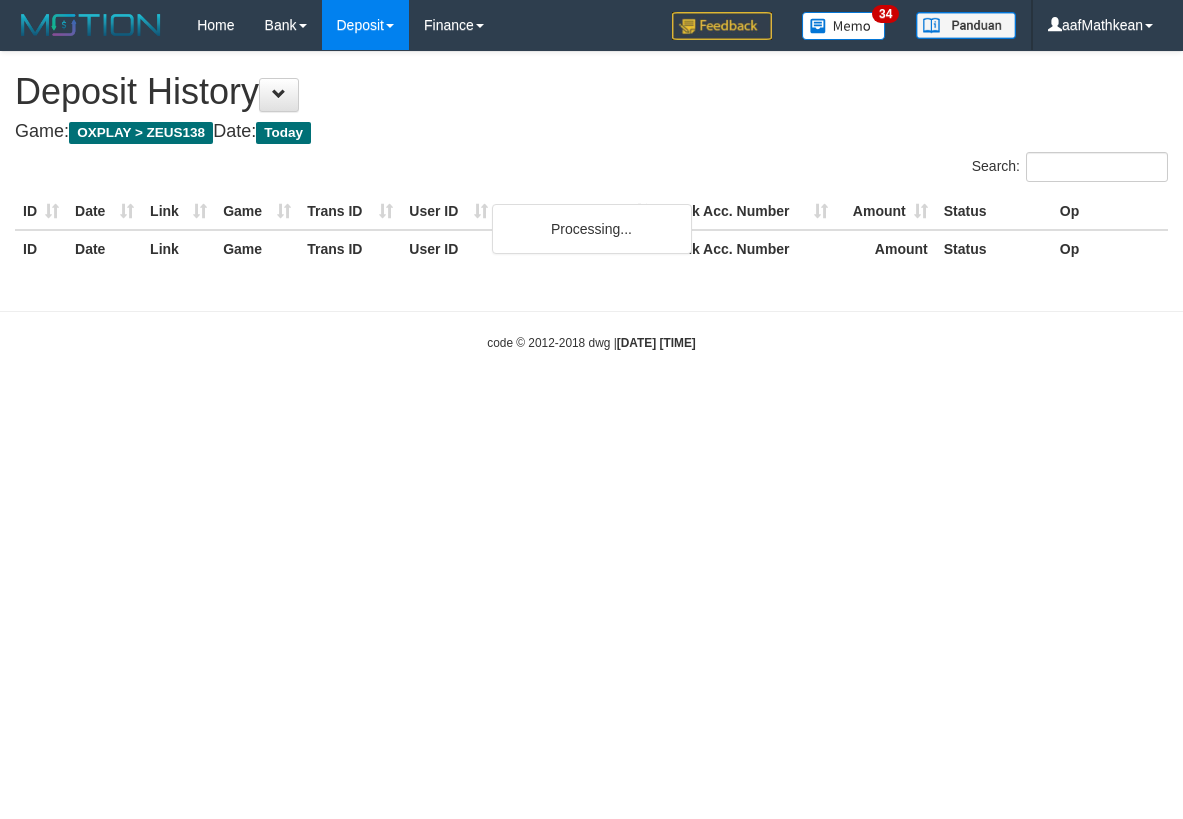 scroll, scrollTop: 0, scrollLeft: 0, axis: both 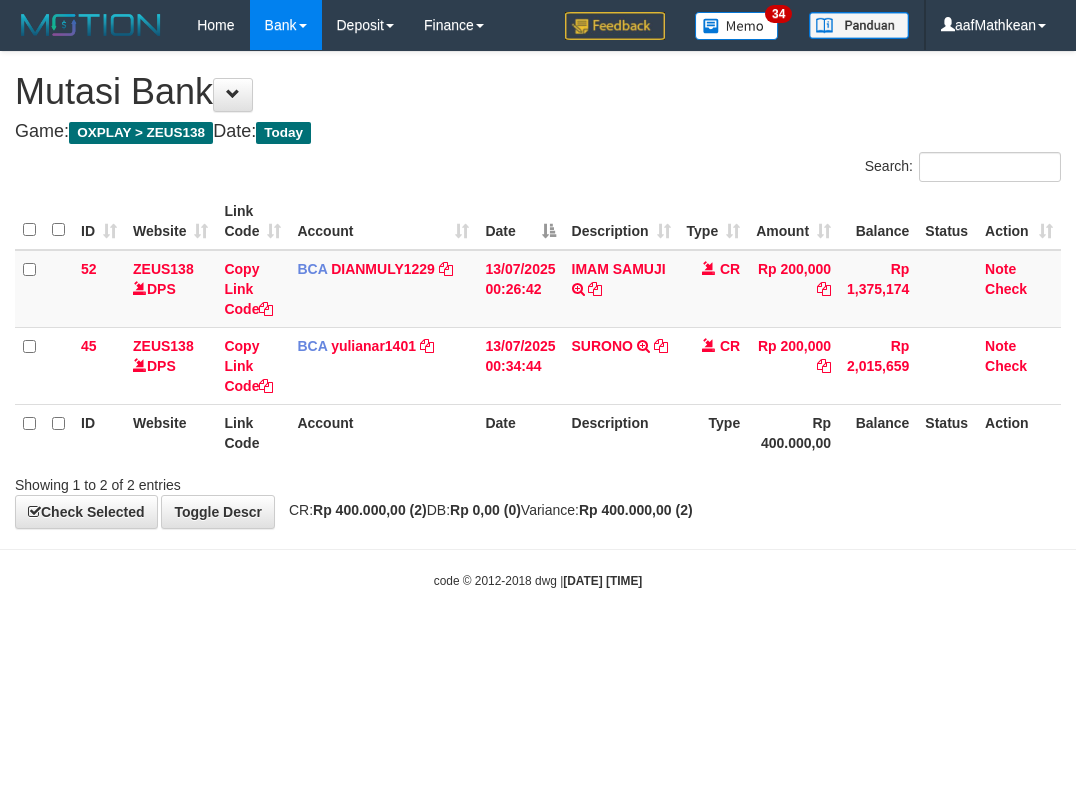 drag, startPoint x: 766, startPoint y: 565, endPoint x: 796, endPoint y: 568, distance: 30.149628 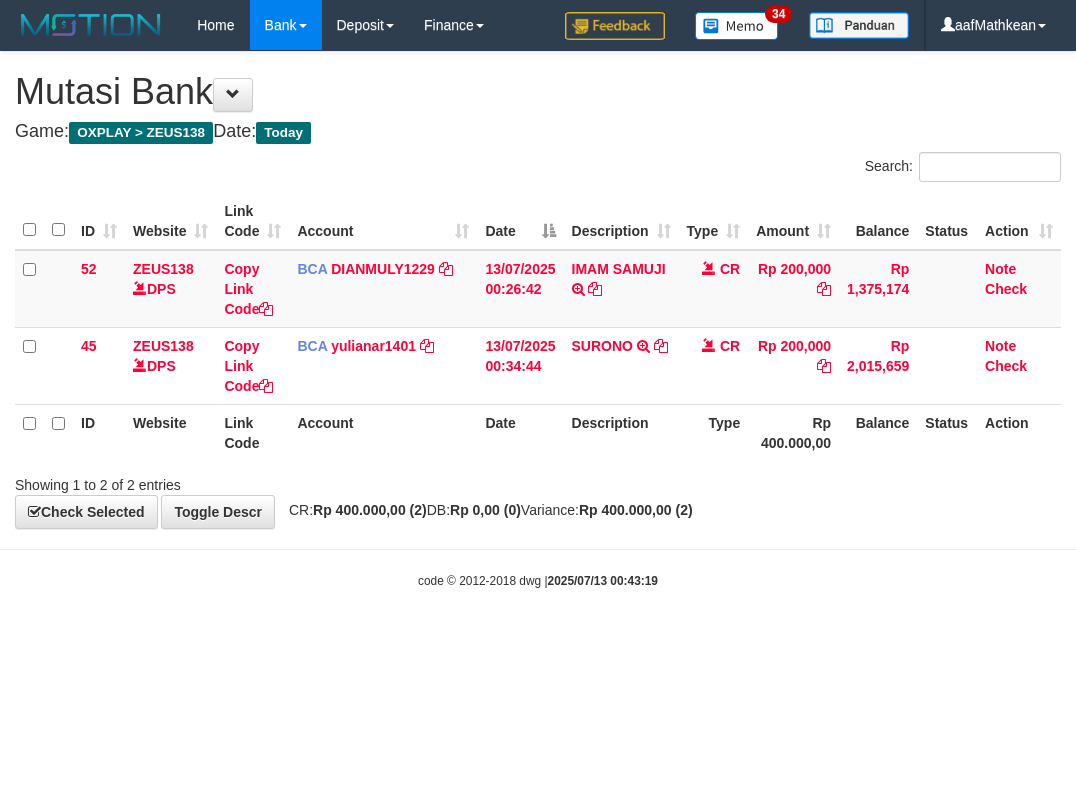 scroll, scrollTop: 0, scrollLeft: 0, axis: both 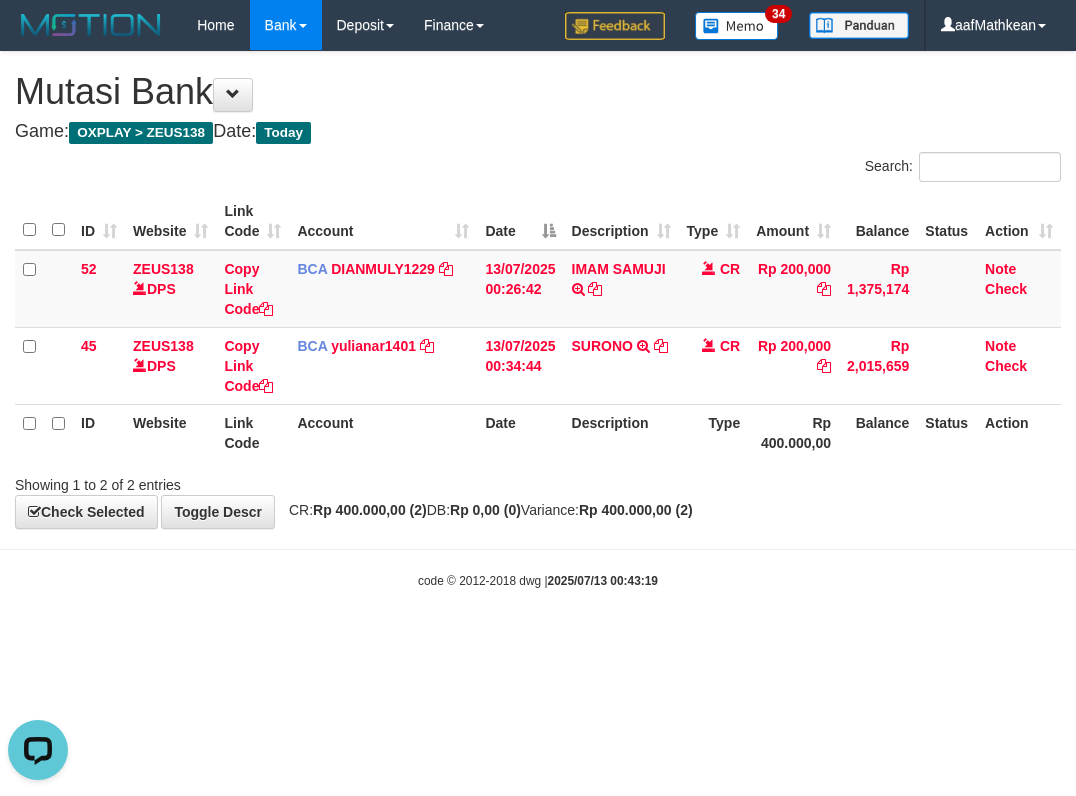 click on "Toggle navigation
Home
Bank
Account List
Load
By Website
Group
[OXPLAY]													ZEUS138
By Load Group (DPS)" at bounding box center (538, 320) 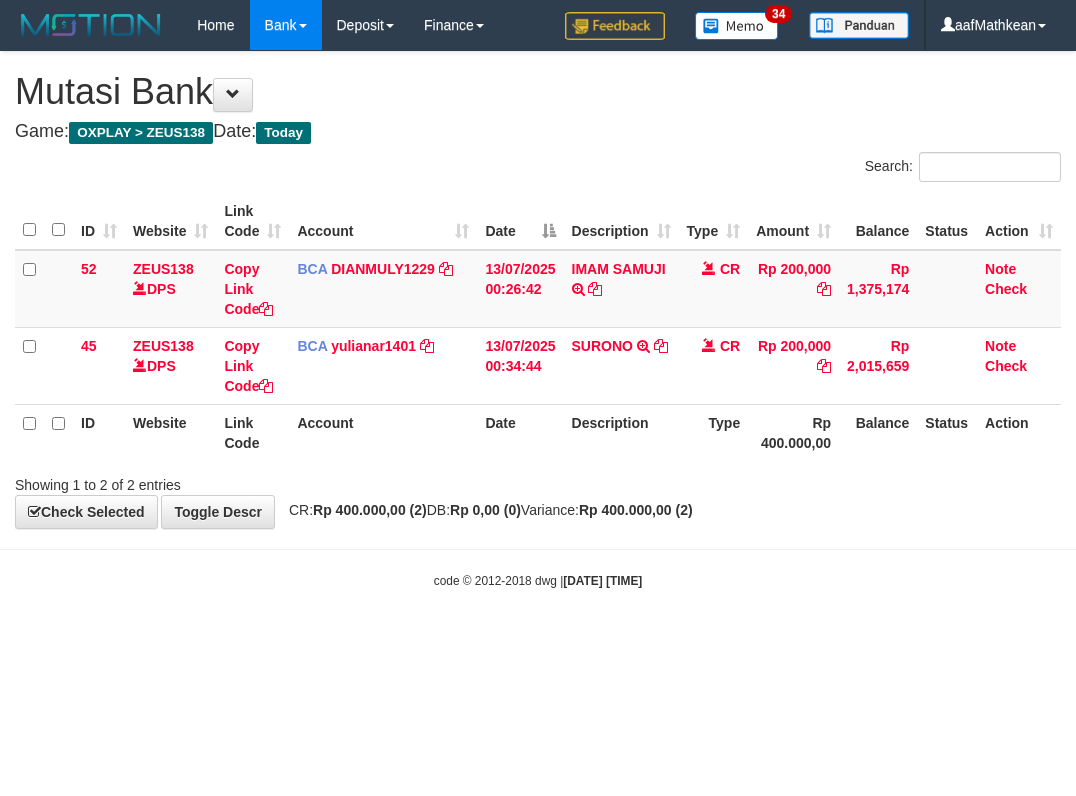 scroll, scrollTop: 0, scrollLeft: 0, axis: both 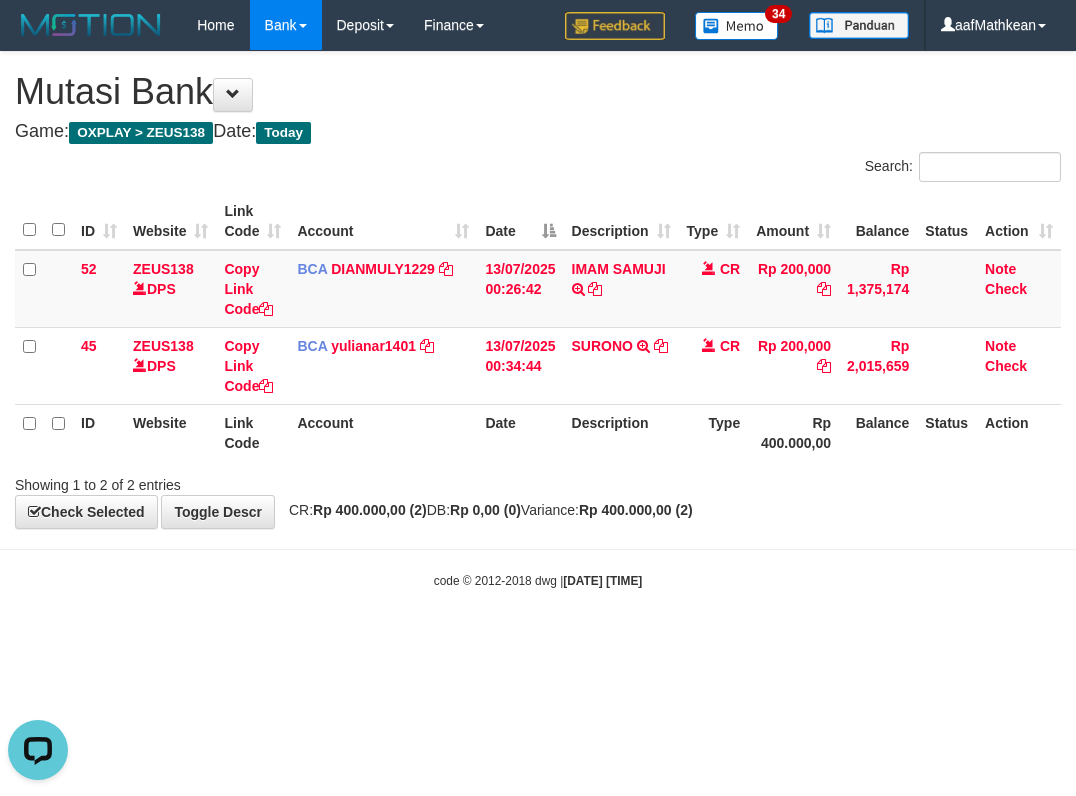 click on "code © 2012-2018 dwg |  2025/07/13 00:43:23" at bounding box center (538, 580) 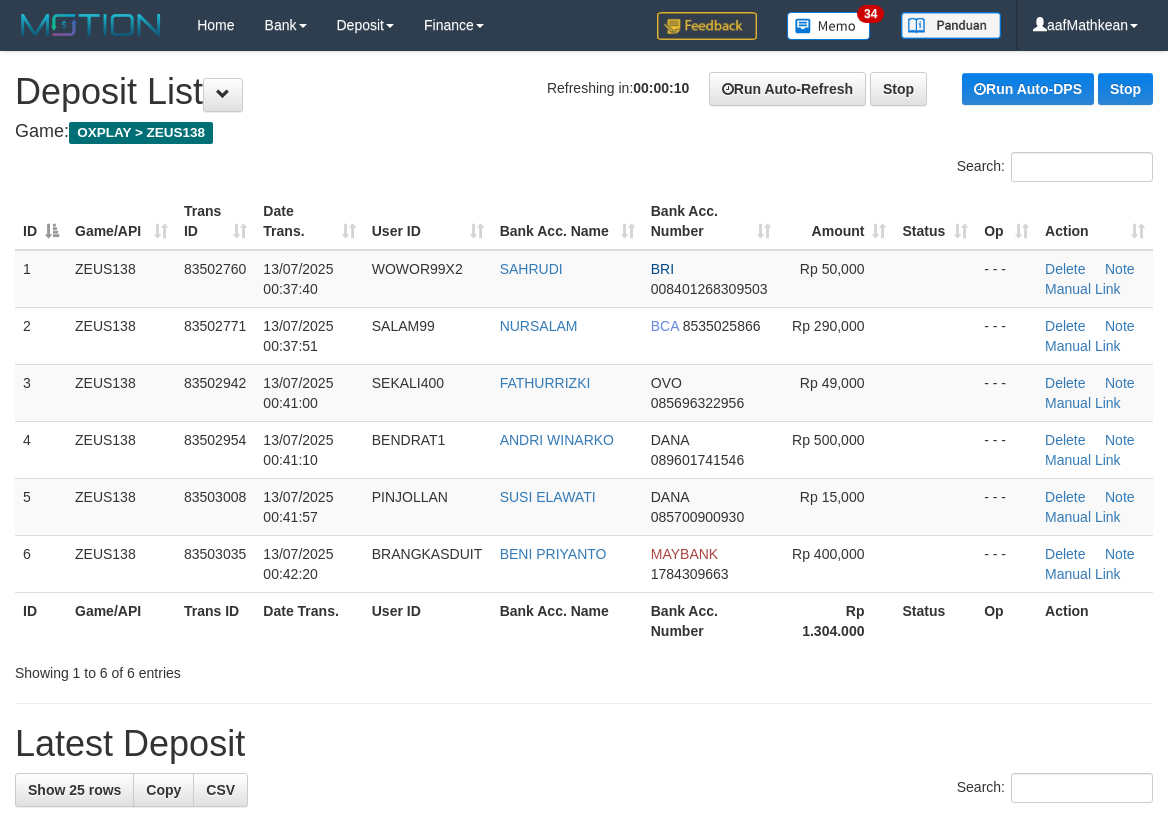 scroll, scrollTop: 0, scrollLeft: 0, axis: both 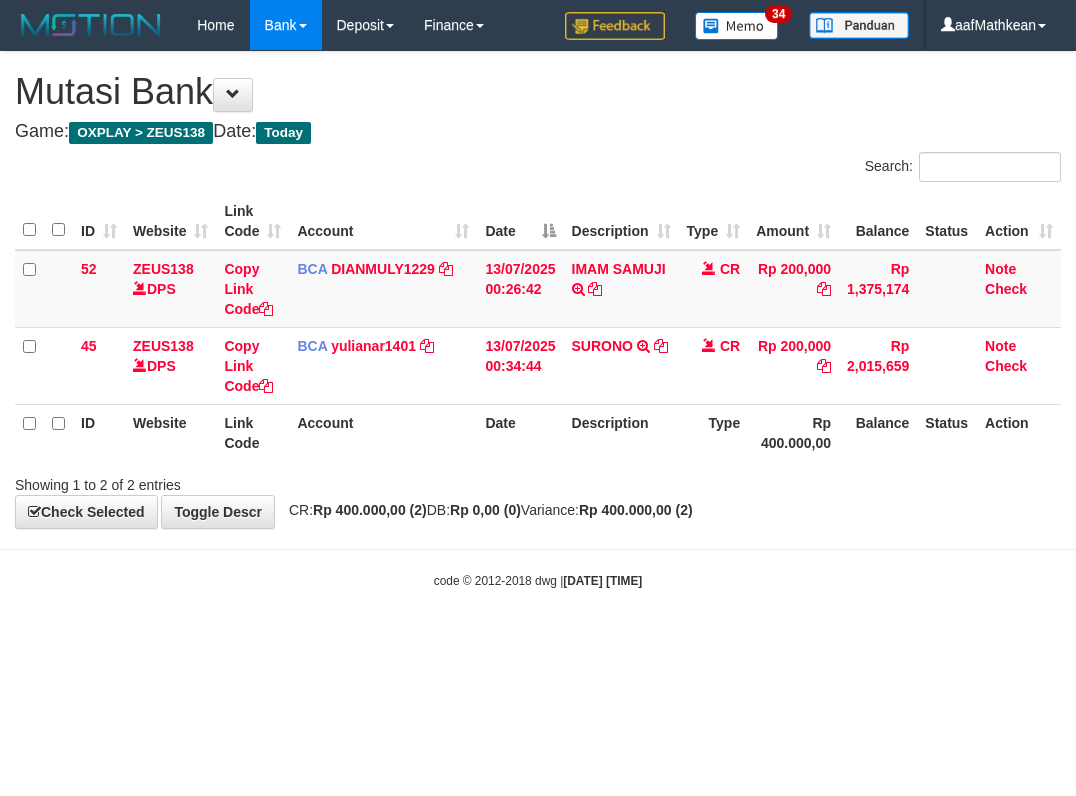 click on "Toggle navigation
Home
Bank
Account List
Load
By Website
Group
[OXPLAY]													ZEUS138
By Load Group (DPS)
Sync" at bounding box center (538, 320) 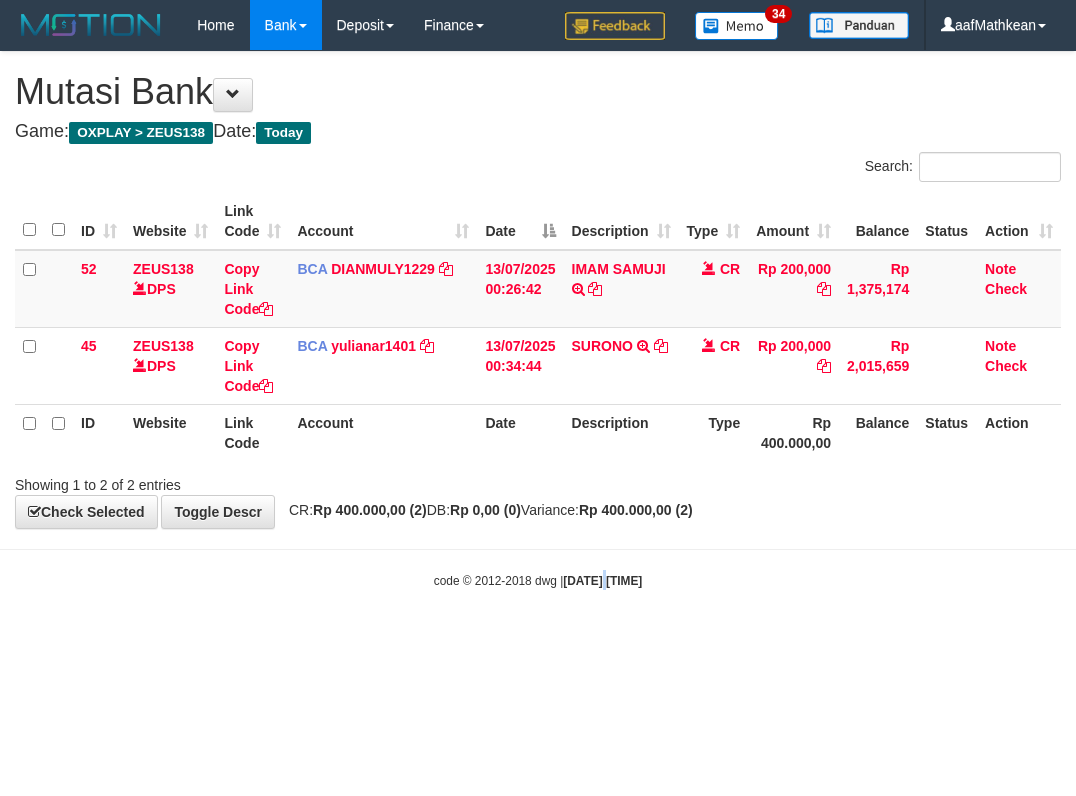click on "Toggle navigation
Home
Bank
Account List
Load
By Website
Group
[OXPLAY]													ZEUS138
By Load Group (DPS)" at bounding box center (538, 320) 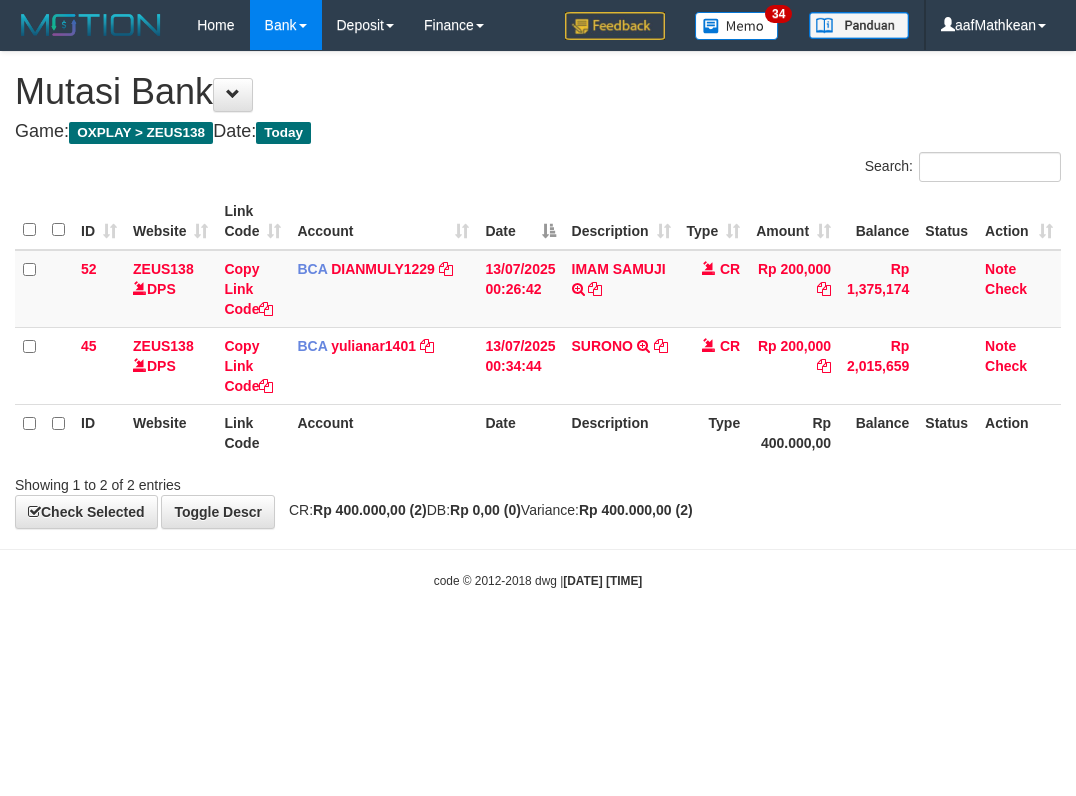 scroll, scrollTop: 0, scrollLeft: 0, axis: both 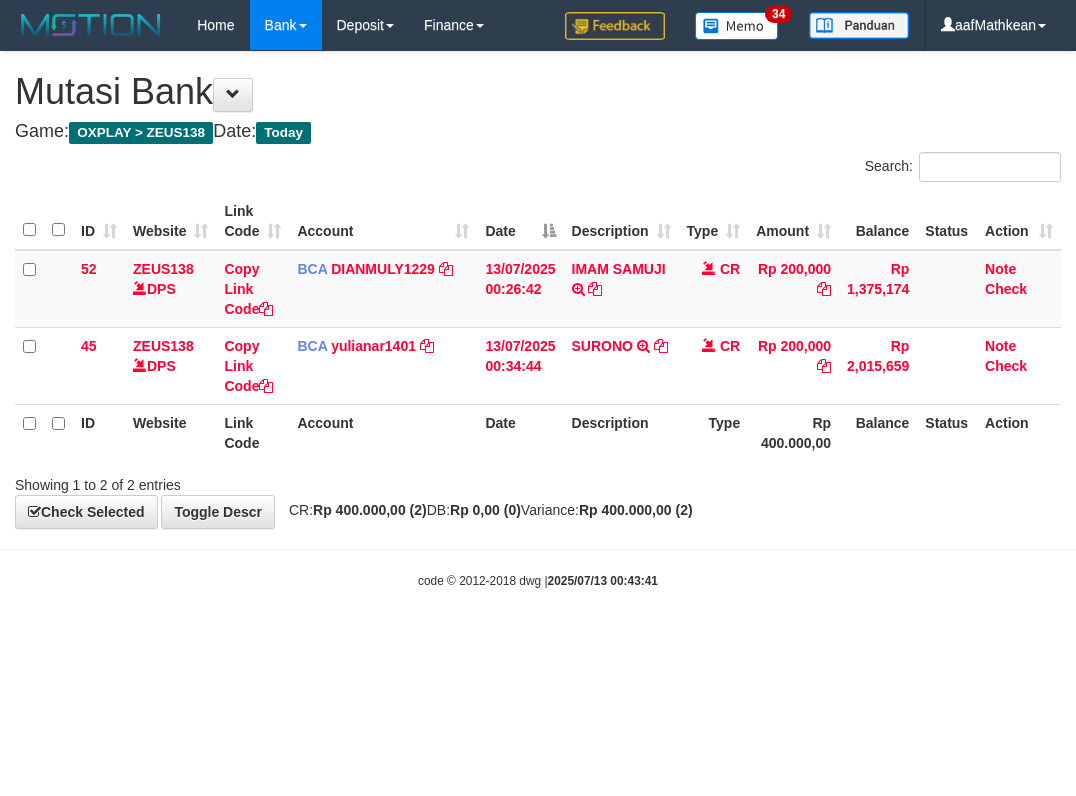 click on "Toggle navigation
Home
Bank
Account List
Load
By Website
Group
[OXPLAY]													ZEUS138
By Load Group (DPS)" at bounding box center (538, 320) 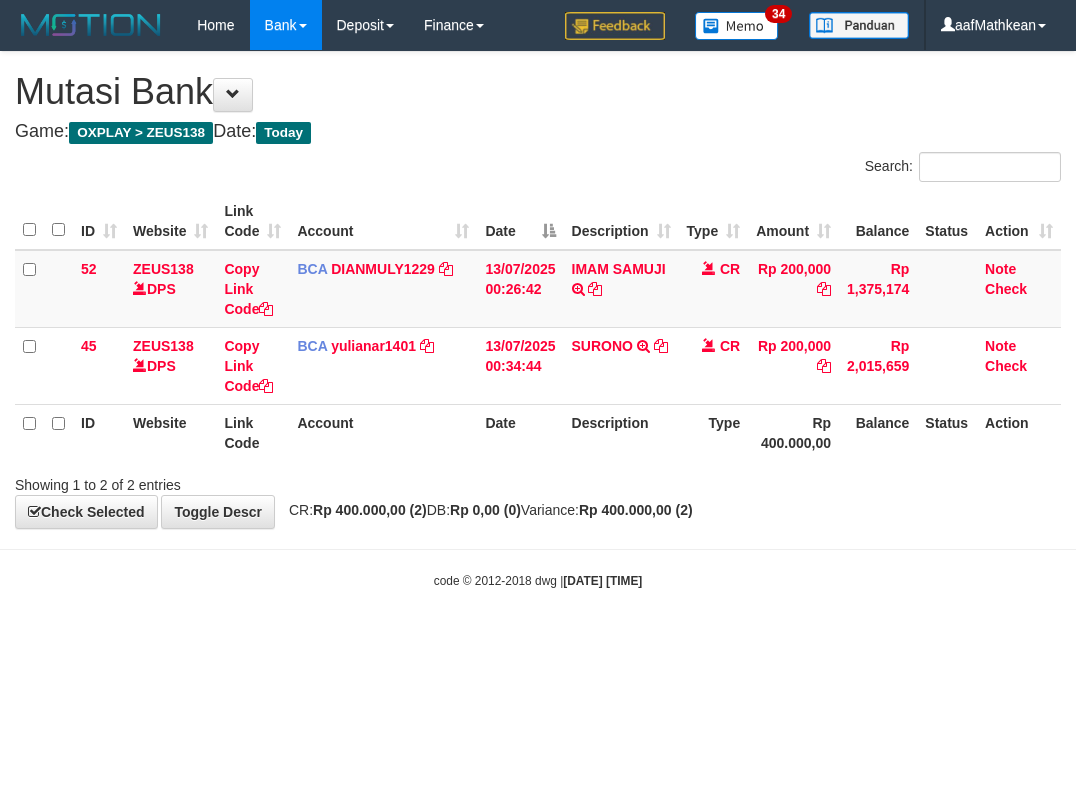 scroll, scrollTop: 0, scrollLeft: 0, axis: both 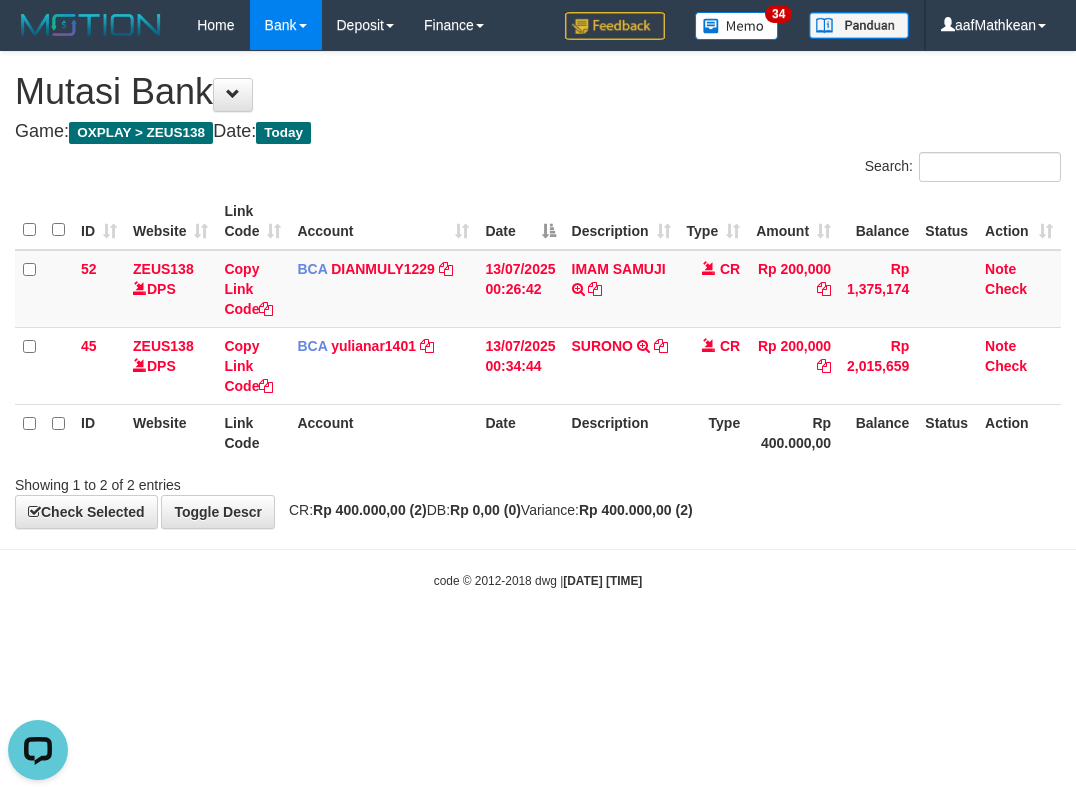 click on "code © 2012-2018 dwg |  2025/07/13 00:43:44" at bounding box center [538, 580] 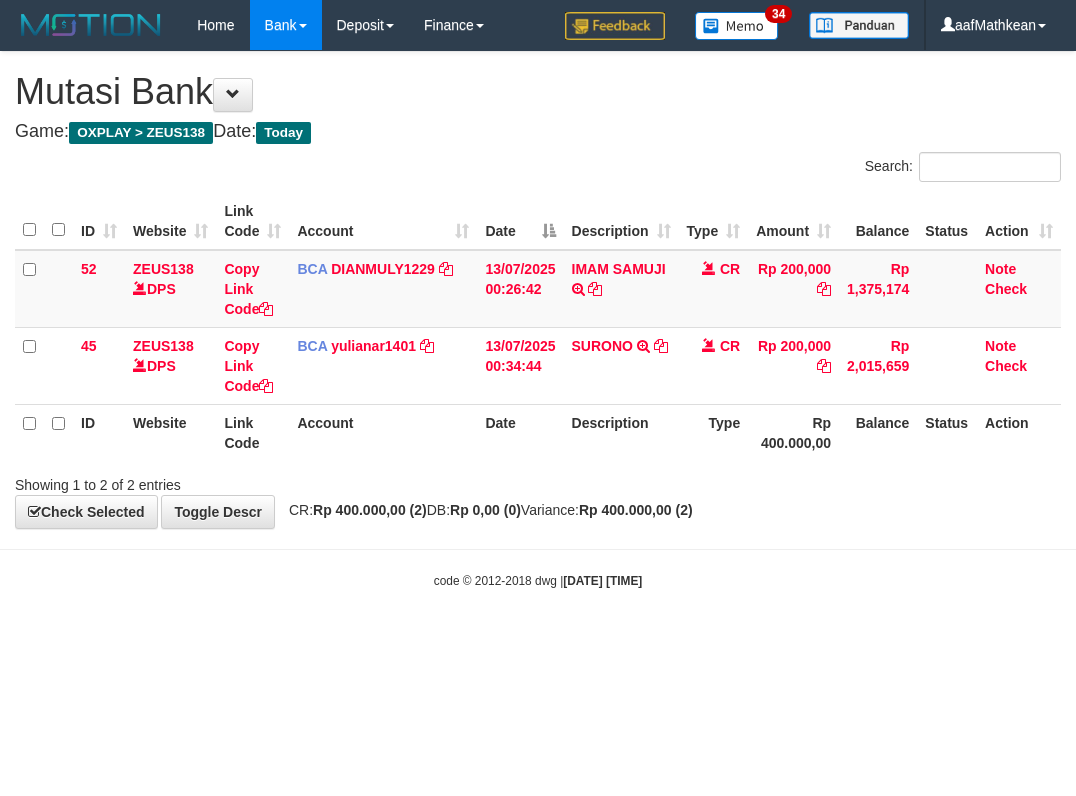 scroll, scrollTop: 0, scrollLeft: 0, axis: both 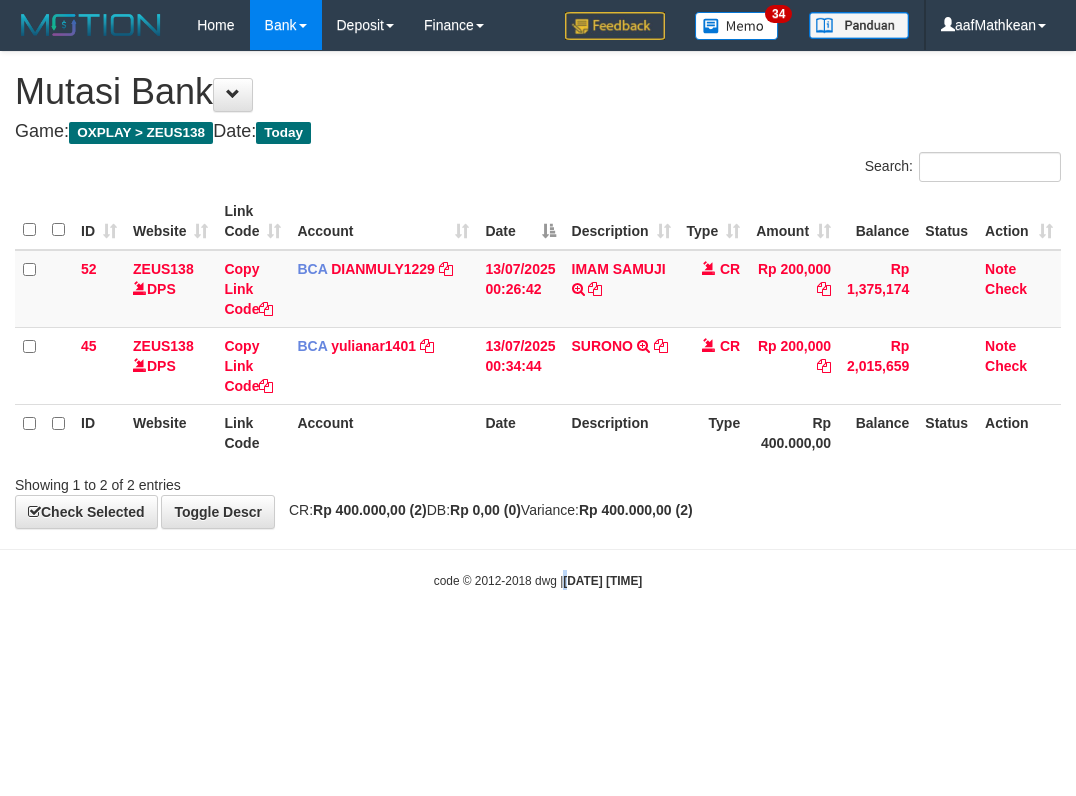 drag, startPoint x: 547, startPoint y: 555, endPoint x: 776, endPoint y: 557, distance: 229.00873 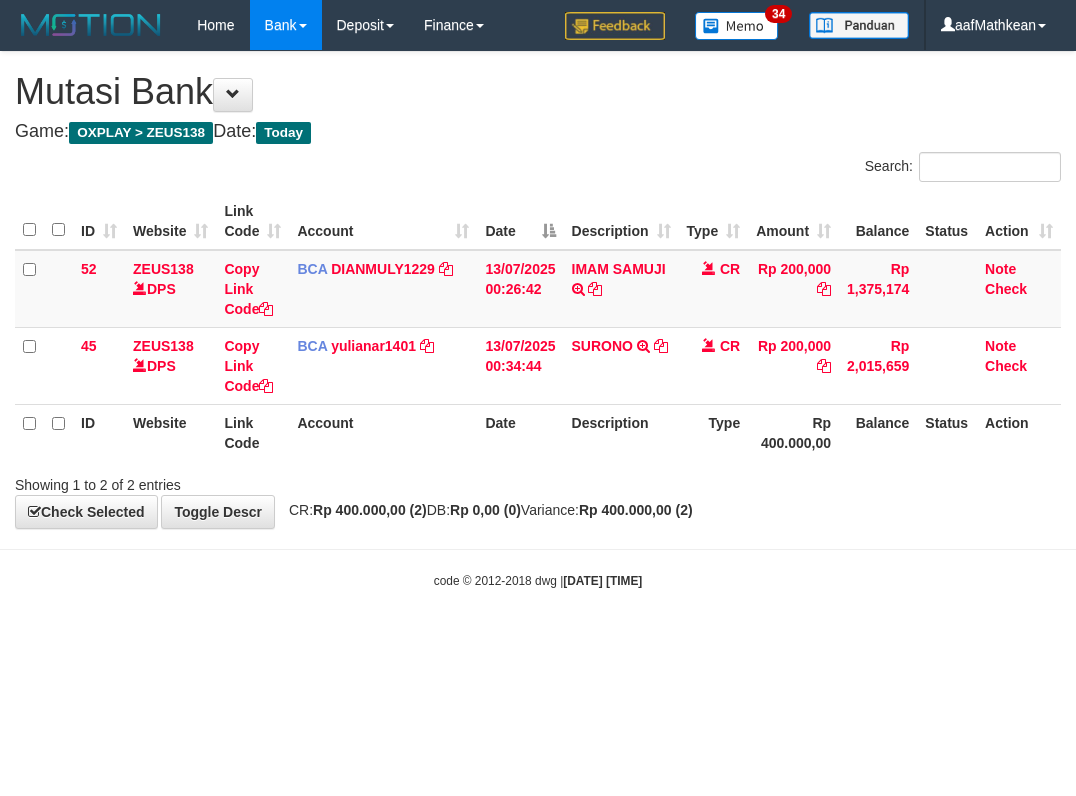 scroll, scrollTop: 0, scrollLeft: 0, axis: both 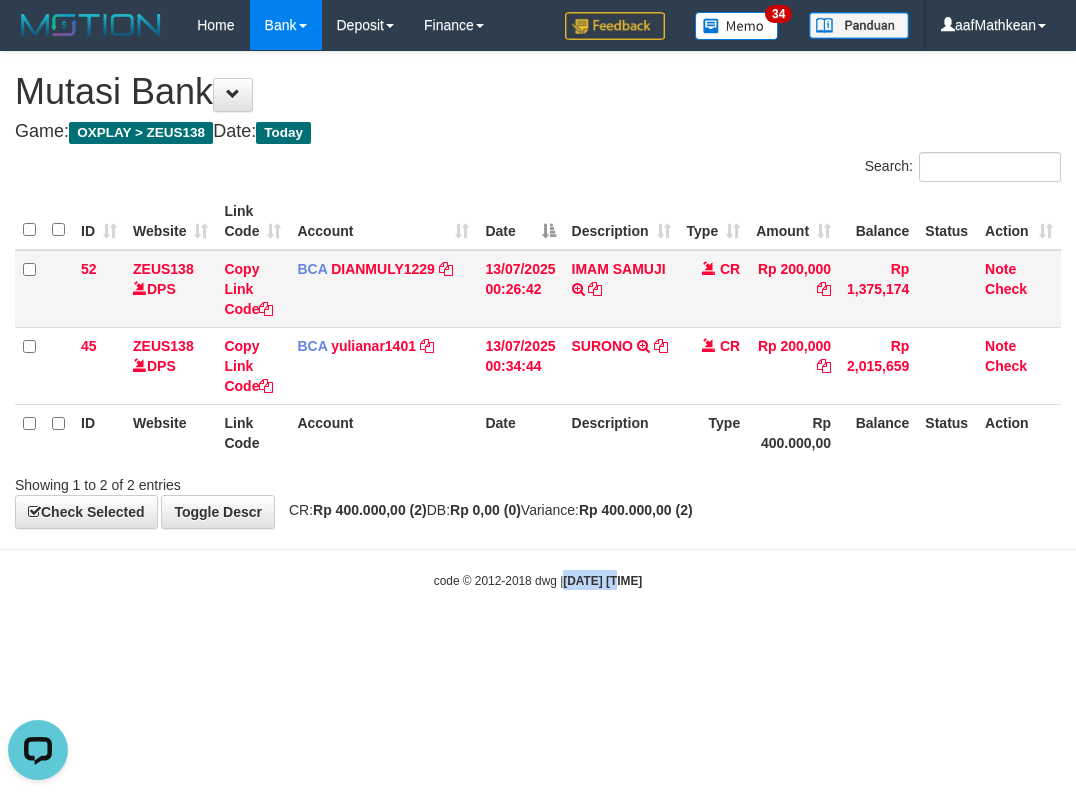 click on "IMAM SAMUJI         TRSF E-BANKING CR 1307/FTSCY/WS95031
200000.00IMAM SAMUJI" at bounding box center (621, 289) 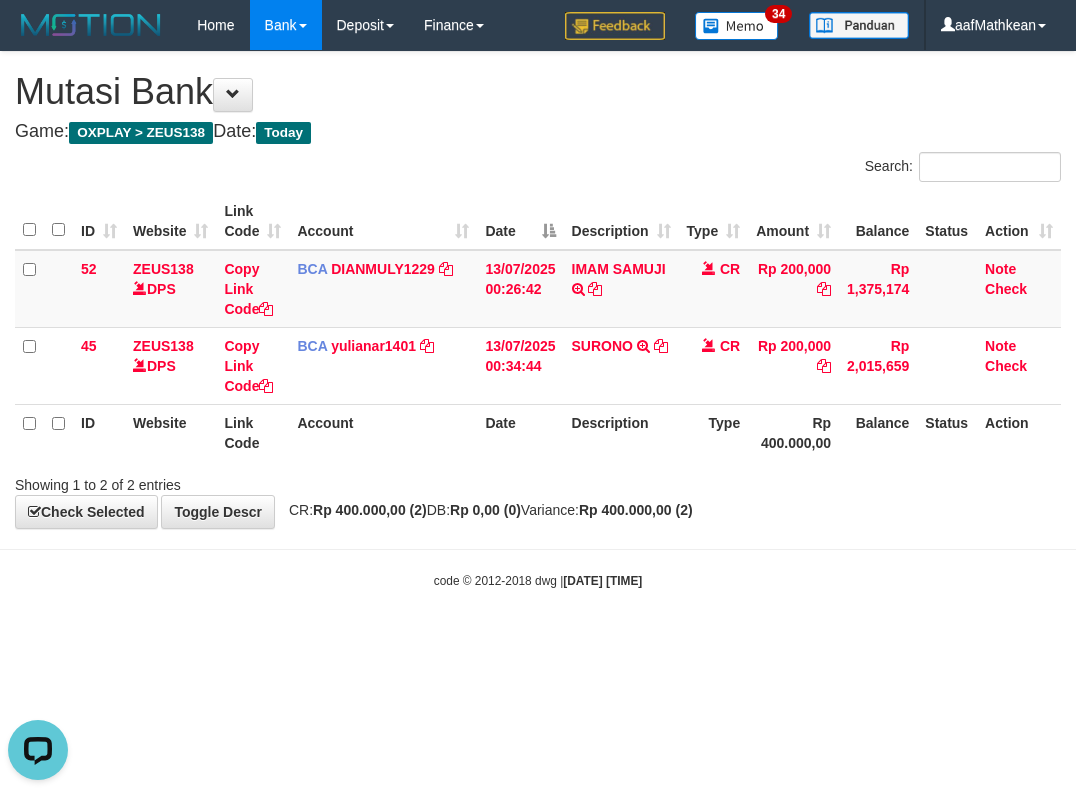 click on "Toggle navigation
Home
Bank
Account List
Load
By Website
Group
[OXPLAY]													ZEUS138
By Load Group (DPS)
Sync" at bounding box center [538, 320] 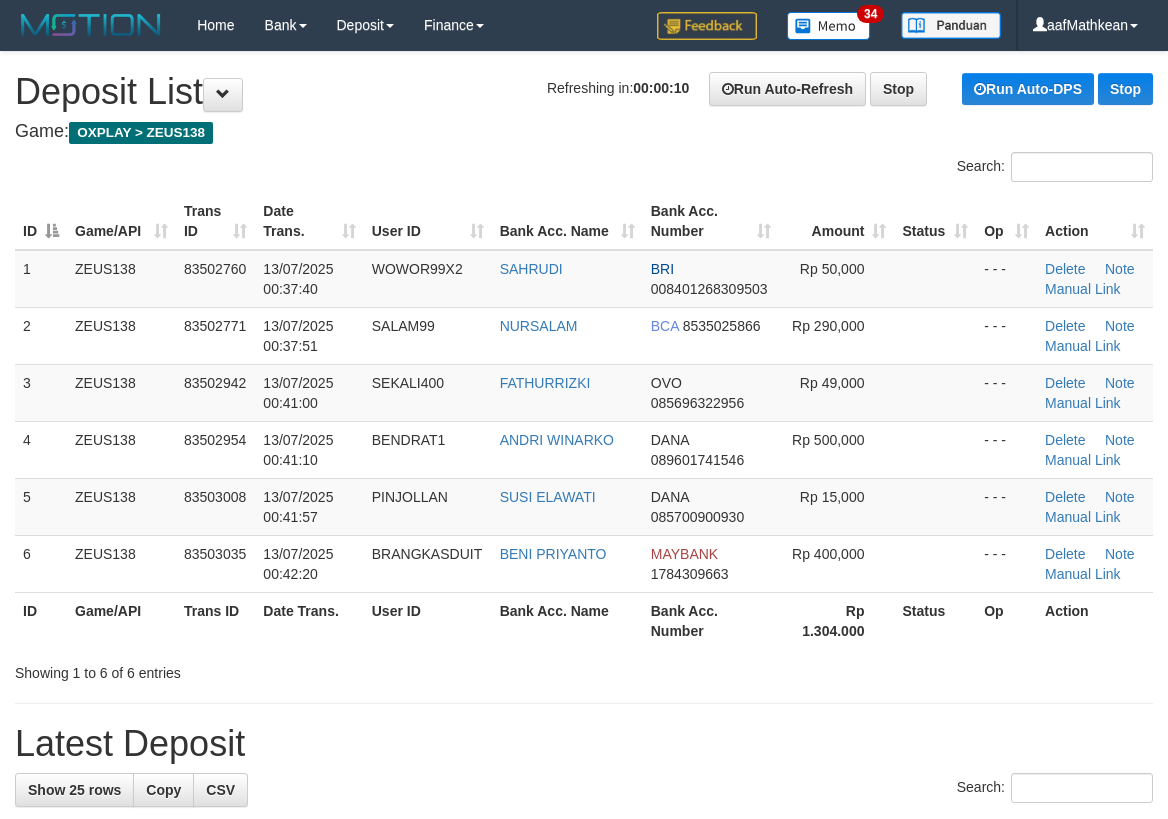 scroll, scrollTop: 0, scrollLeft: 0, axis: both 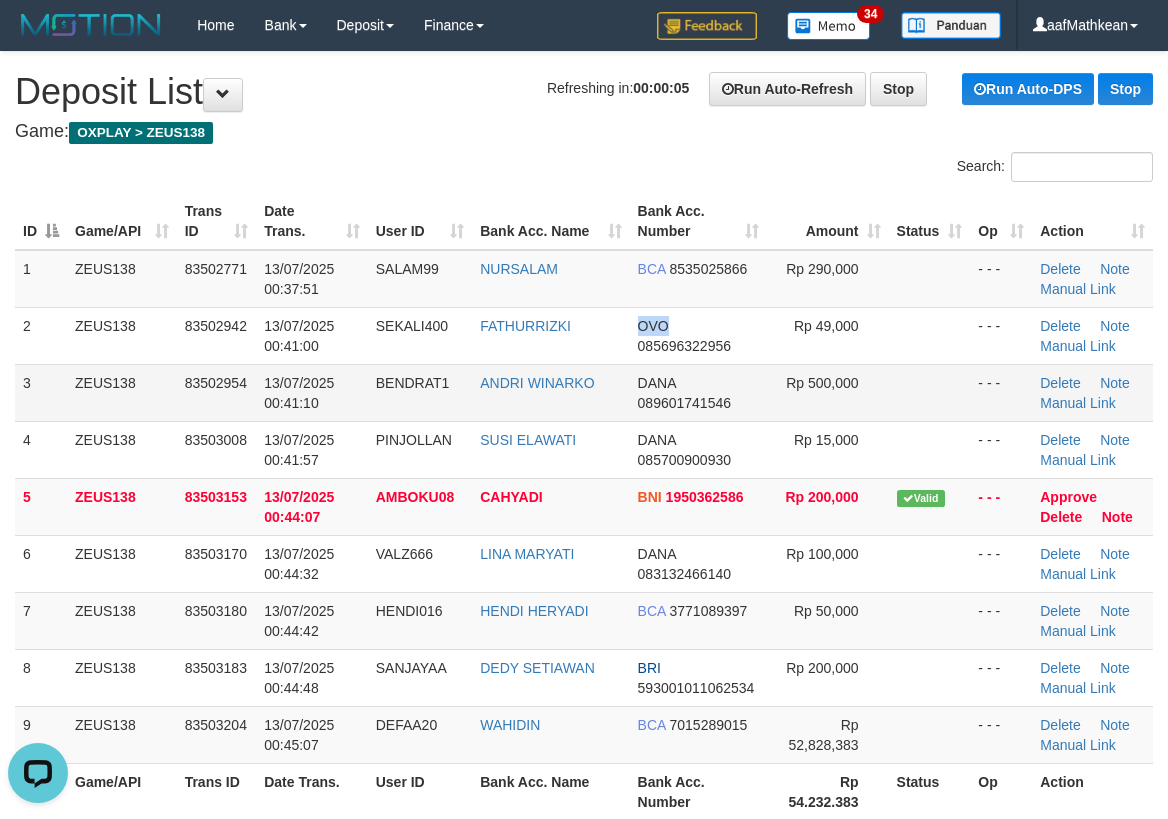 drag, startPoint x: 625, startPoint y: 316, endPoint x: 281, endPoint y: 377, distance: 349.36658 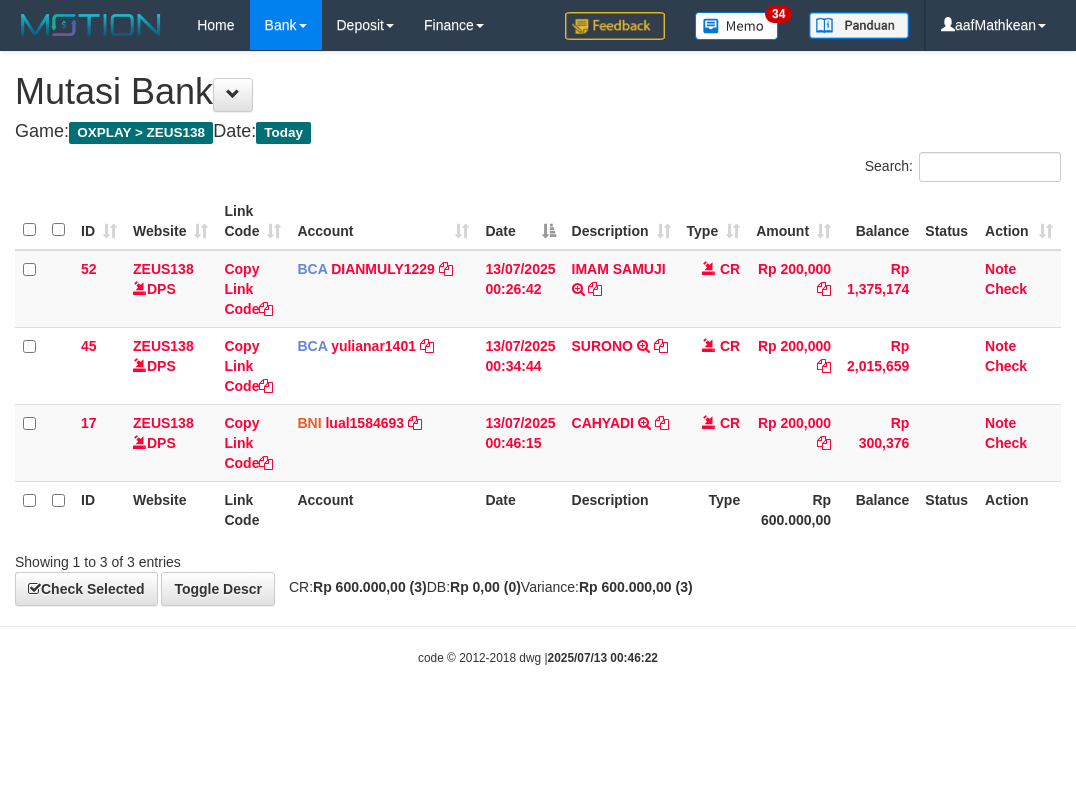 scroll, scrollTop: 0, scrollLeft: 0, axis: both 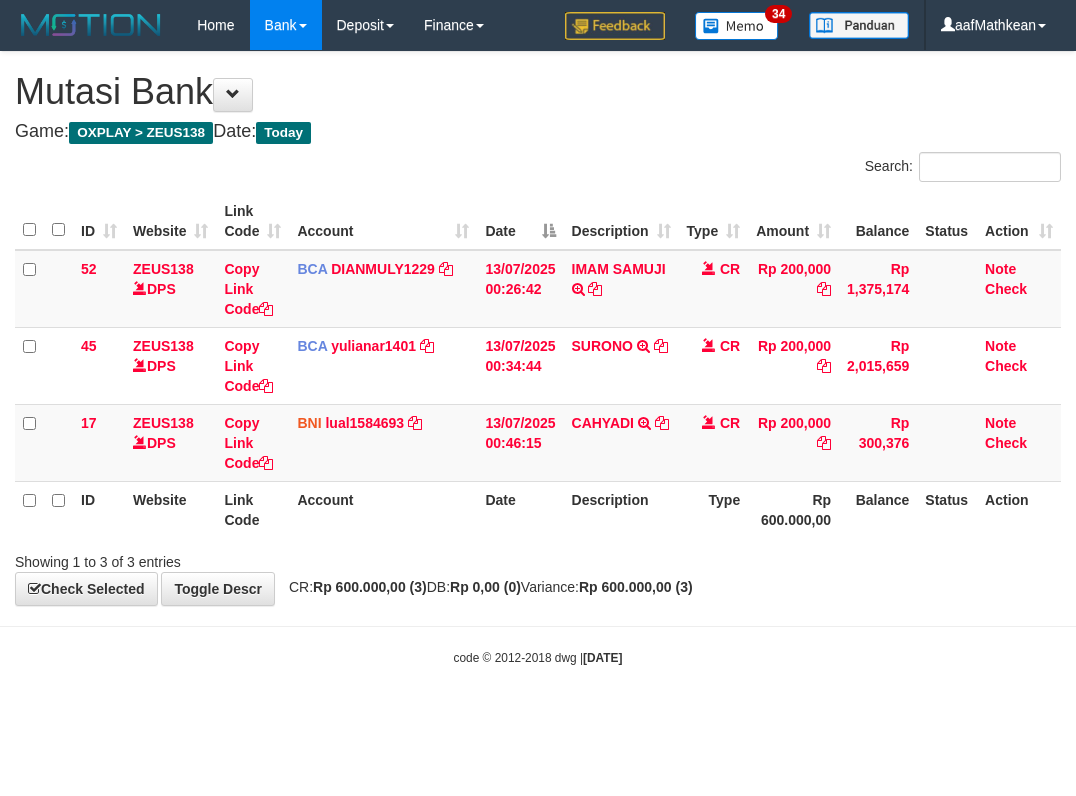 click on "CAHYADI         TRANSFER DARI CAHYADI" at bounding box center (621, 442) 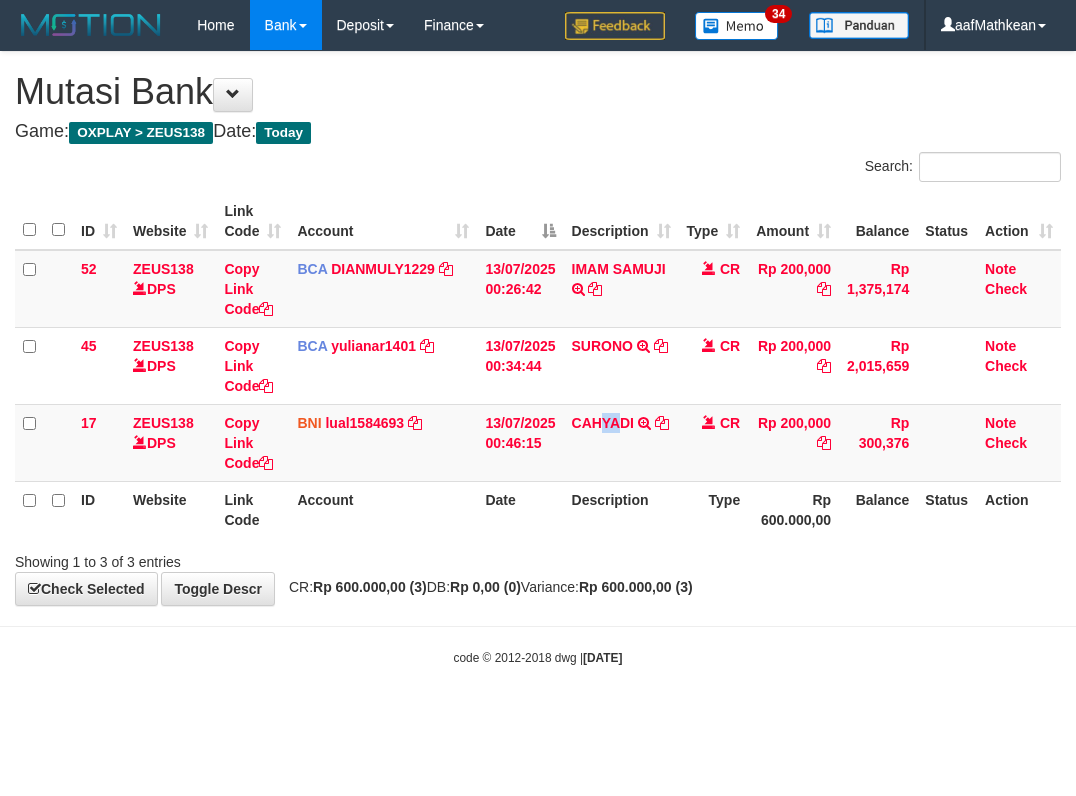 drag, startPoint x: 593, startPoint y: 486, endPoint x: 563, endPoint y: 497, distance: 31.95309 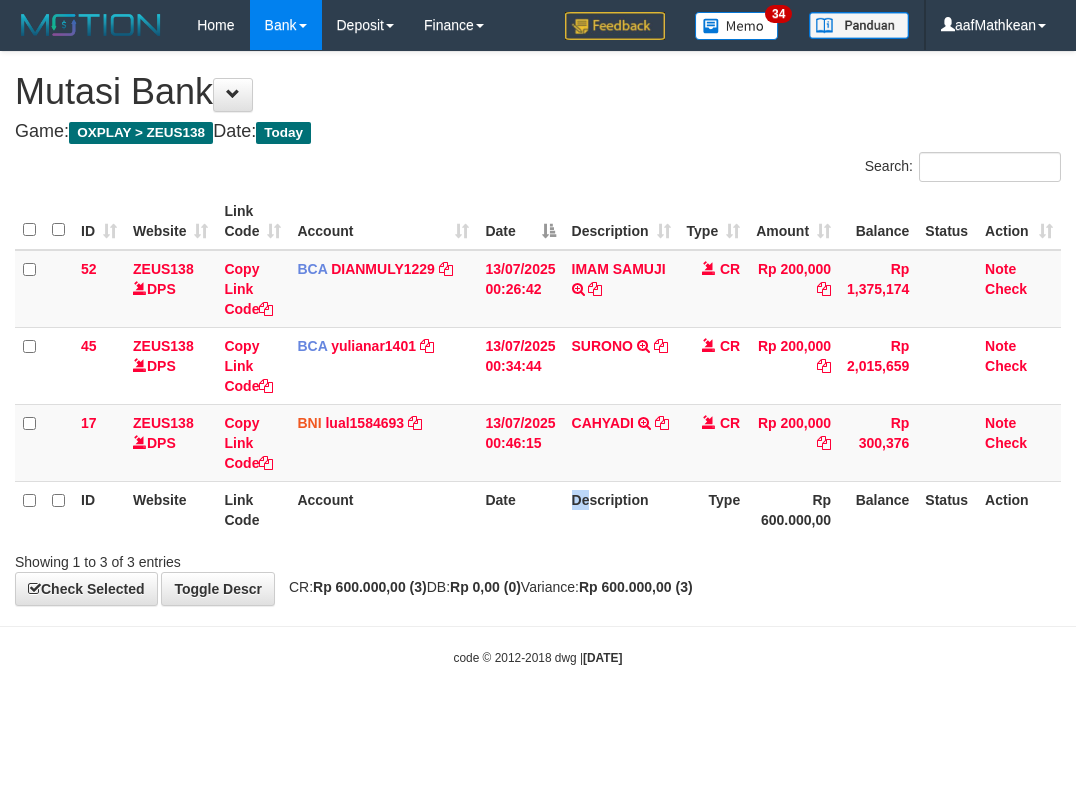 click on "Description" at bounding box center (621, 509) 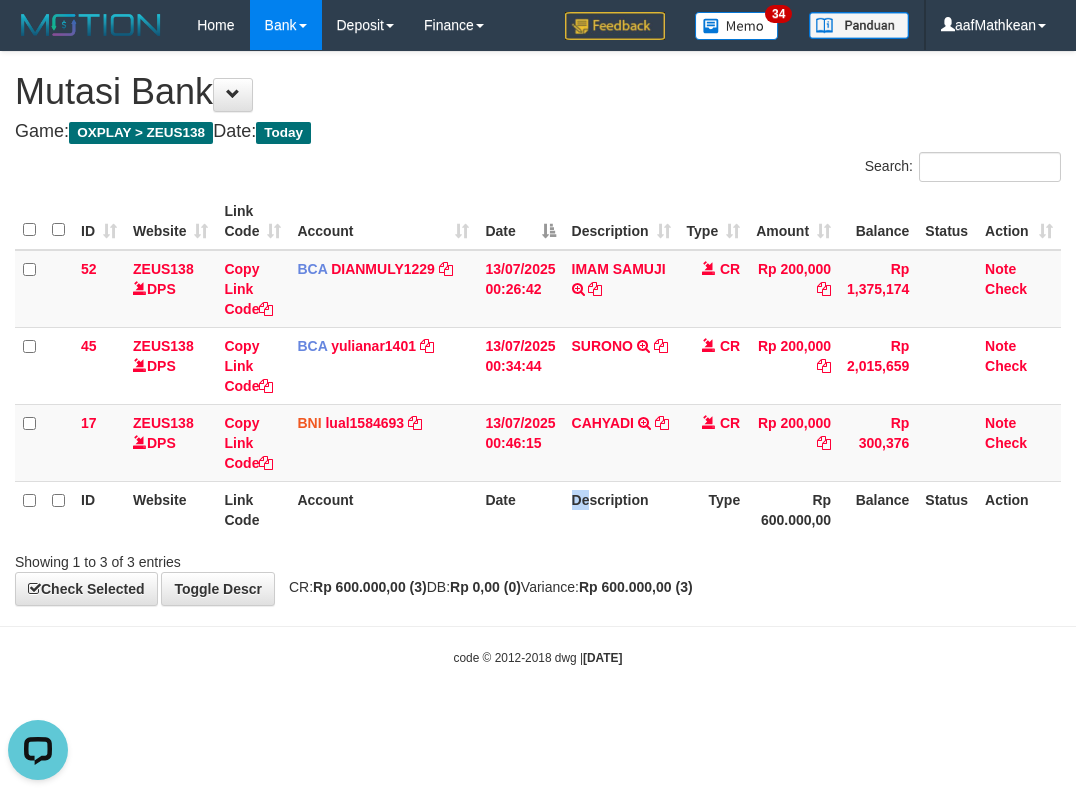 scroll, scrollTop: 0, scrollLeft: 0, axis: both 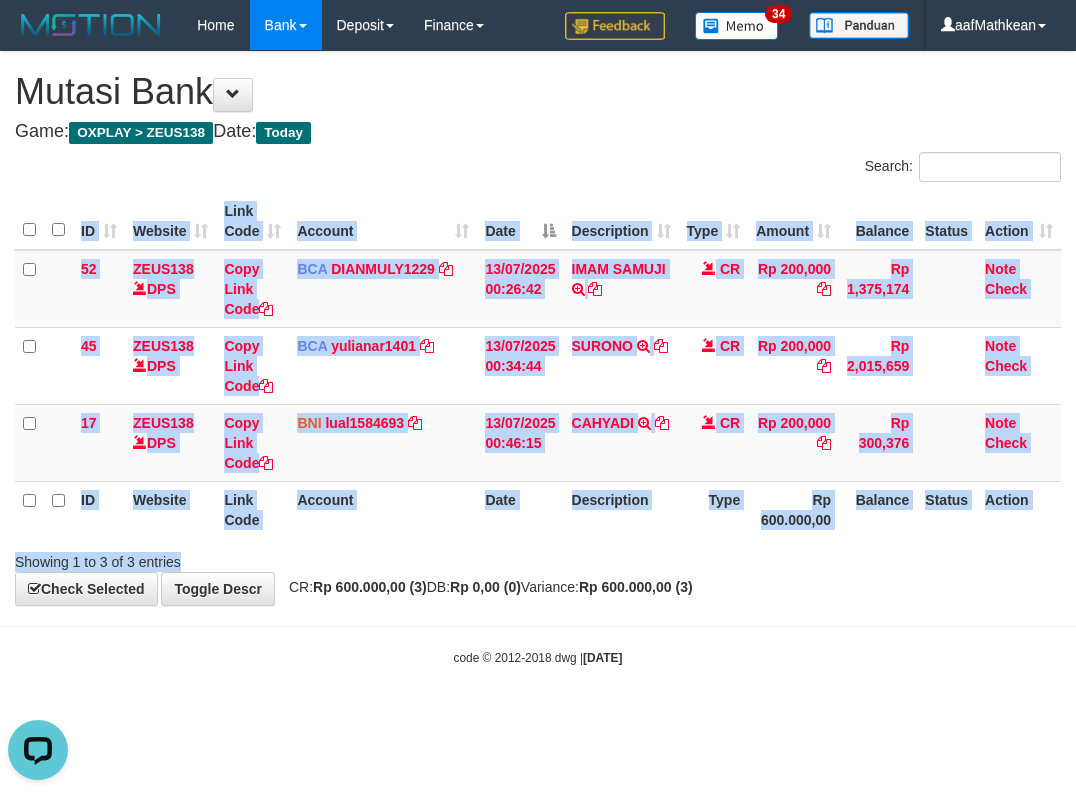 click on "Search:
ID Website Link Code Account Date Description Type Amount Balance Status Action
52
ZEUS138    DPS
Copy Link Code
BCA
DIANMULY1229
DPS
DIAN MULYADI
mutasi_20250713_3826 | 52
mutasi_20250713_3826 | 52
13/07/2025 00:26:42
IMAM SAMUJI         TRSF E-BANKING CR 1307/FTSCY/WS95031
200000.00IMAM SAMUJI
CR
Rp 200,000
Rp 1,375,174
Note
Check
45
ZEUS138    DPS
Copy Link Code
BCA
yulianar1401
DPS																		 mutasi_20250713_4812 | 45" at bounding box center (538, 362) 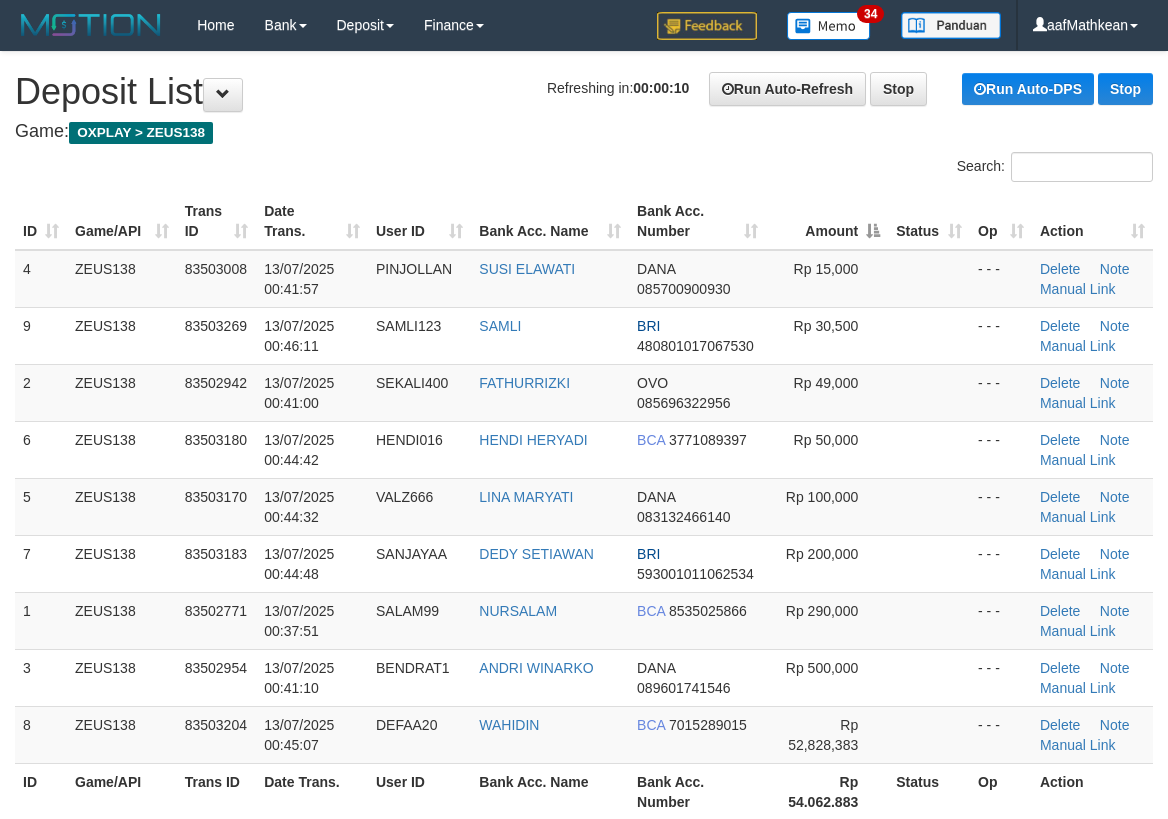 scroll, scrollTop: 1262, scrollLeft: 0, axis: vertical 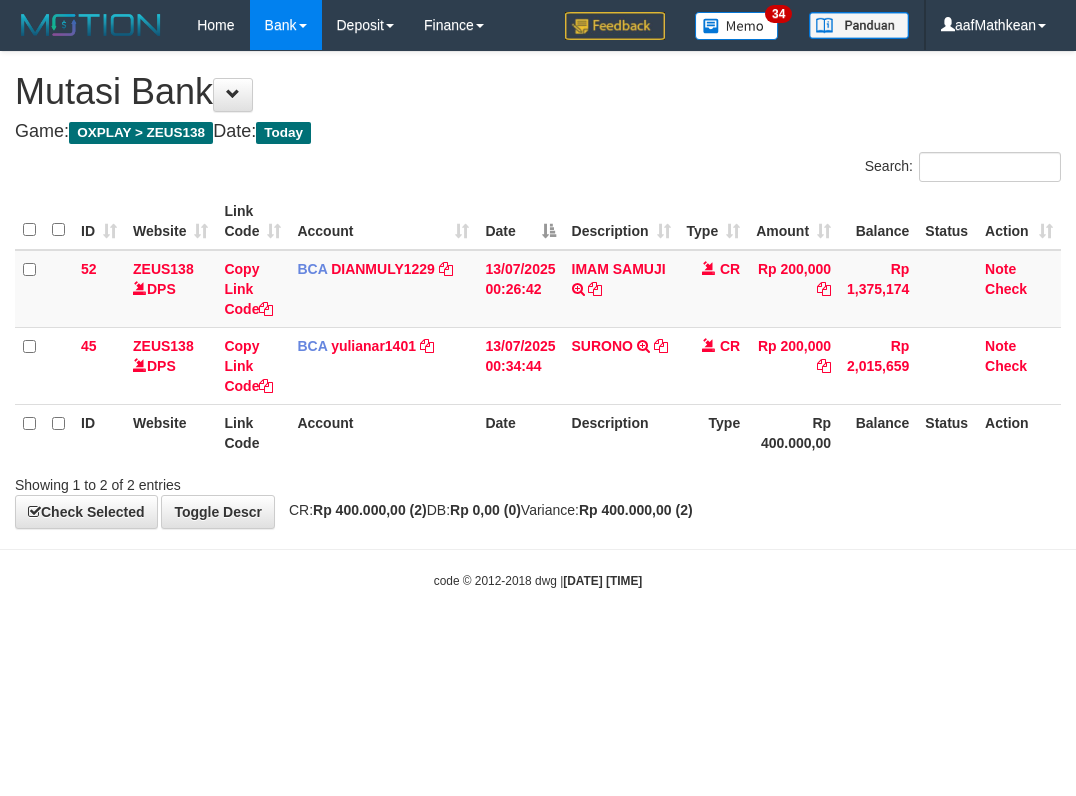 click on "Toggle navigation
Home
Bank
Account List
Load
By Website
Group
[OXPLAY]													ZEUS138
By Load Group (DPS)" at bounding box center (538, 320) 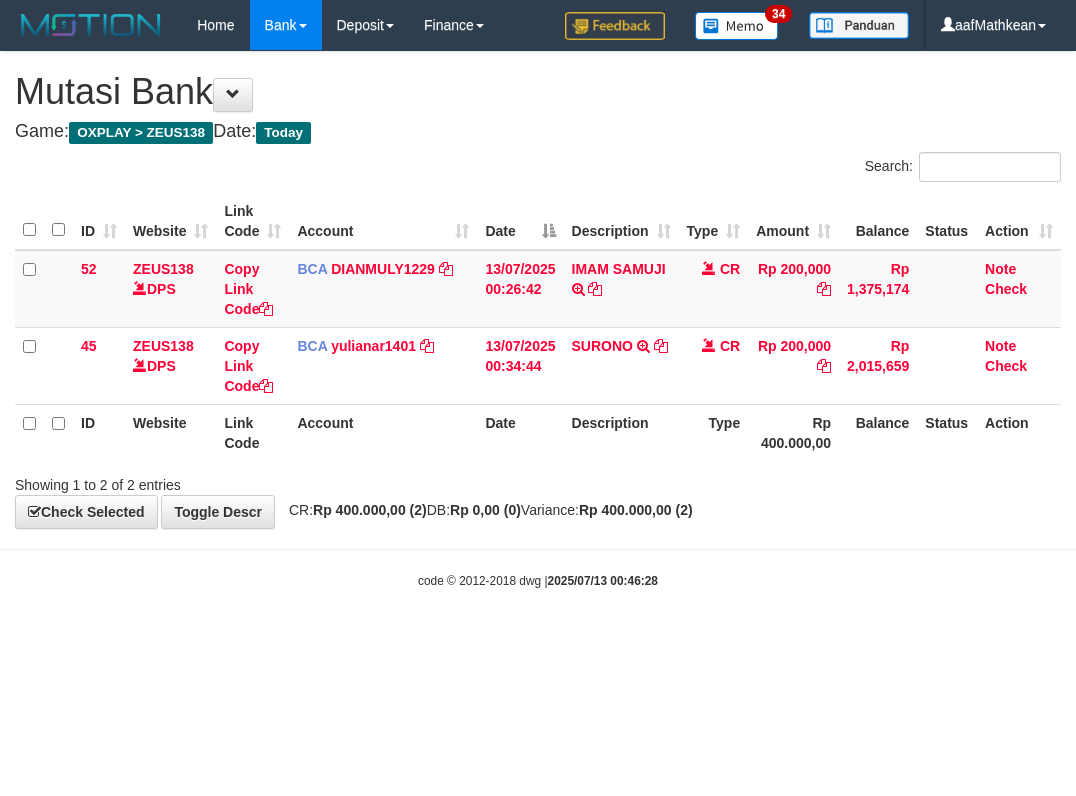 scroll, scrollTop: 0, scrollLeft: 0, axis: both 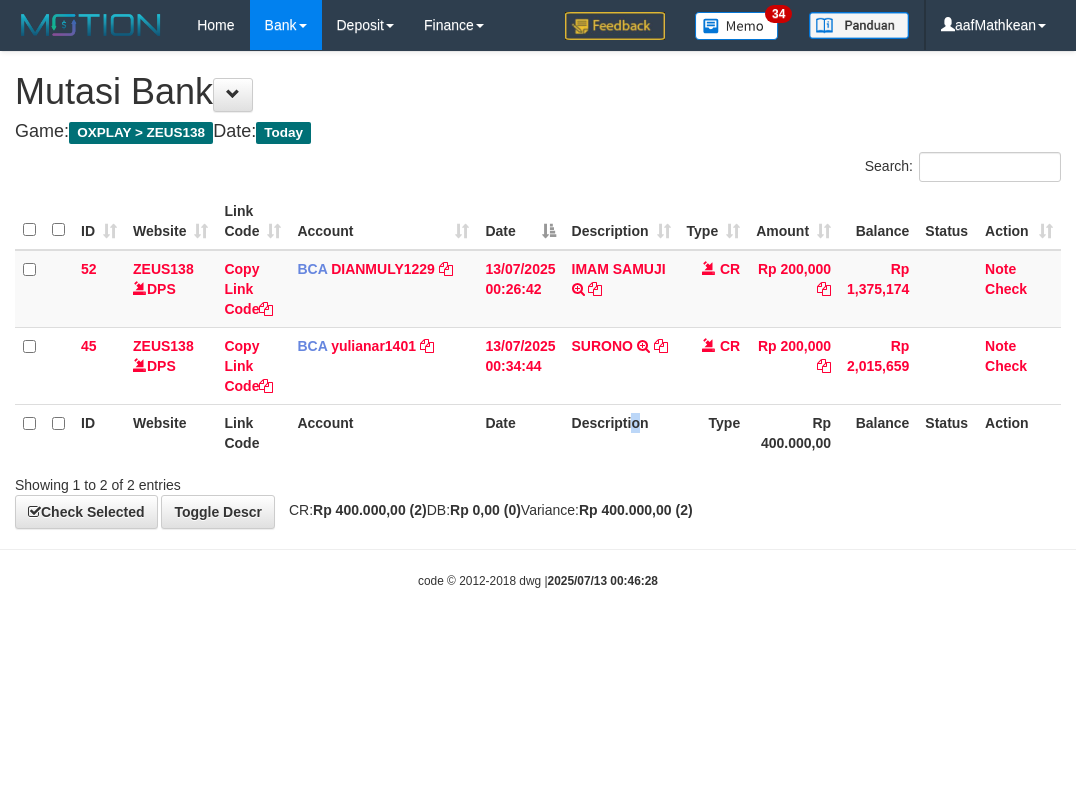 drag, startPoint x: 639, startPoint y: 519, endPoint x: 650, endPoint y: 596, distance: 77.781746 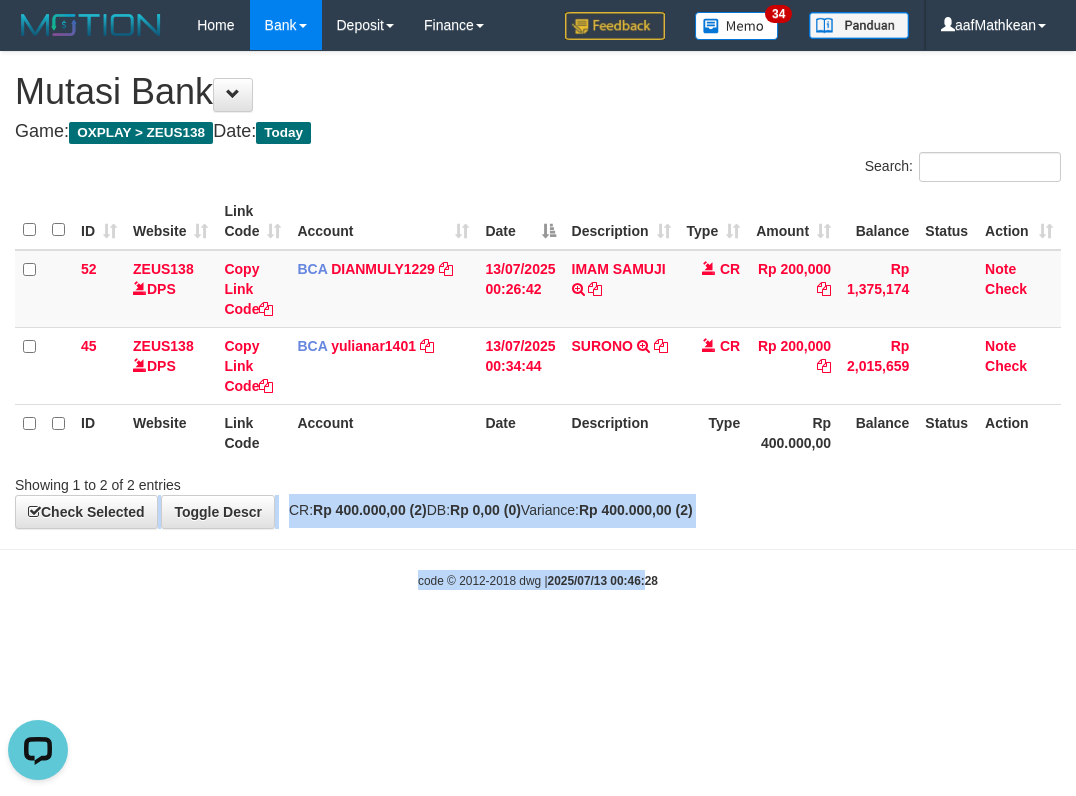 scroll, scrollTop: 0, scrollLeft: 0, axis: both 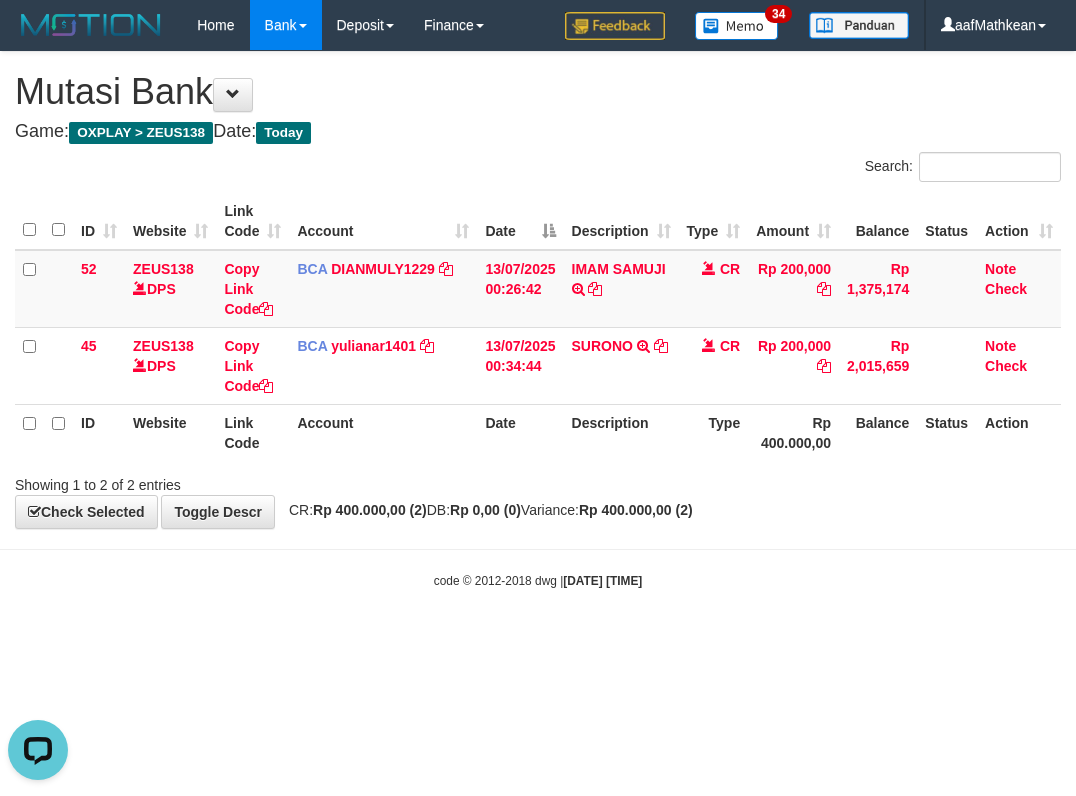 click on "Toggle navigation
Home
Bank
Account List
Load
By Website
Group
[OXPLAY]													ZEUS138
By Load Group (DPS)" at bounding box center [538, 320] 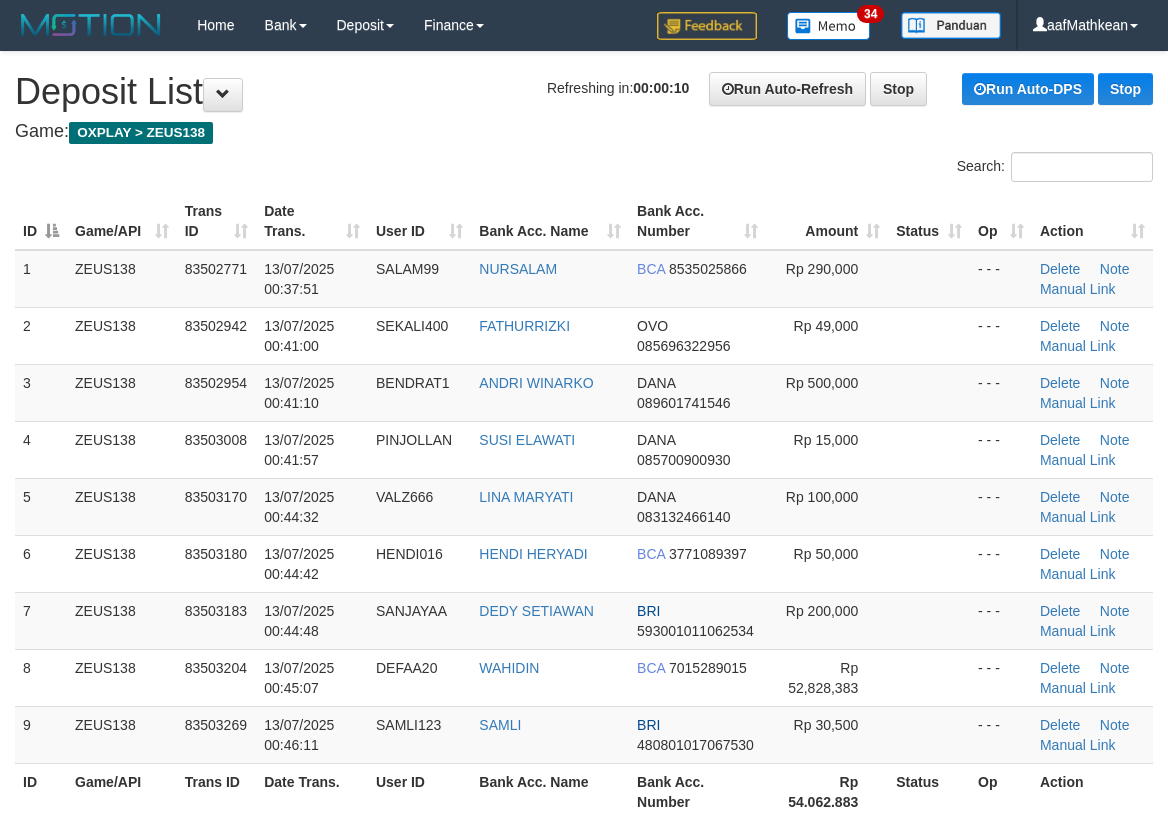 scroll, scrollTop: 0, scrollLeft: 0, axis: both 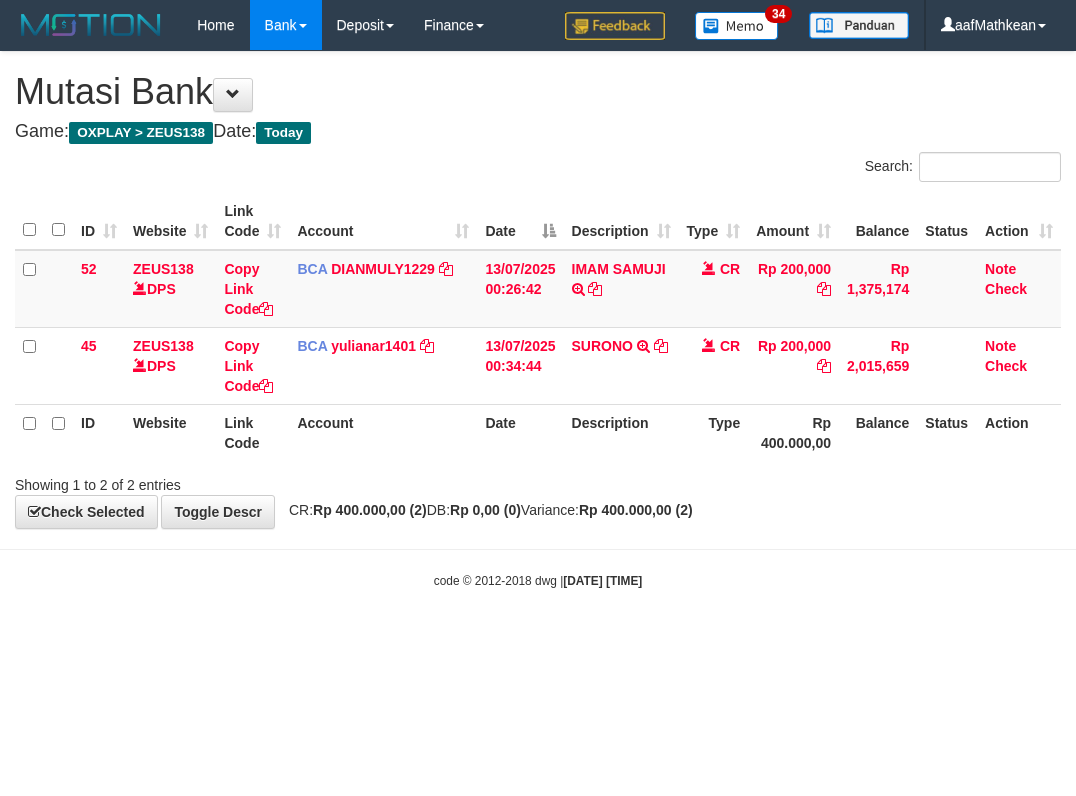 drag, startPoint x: 554, startPoint y: 567, endPoint x: 583, endPoint y: 559, distance: 30.083218 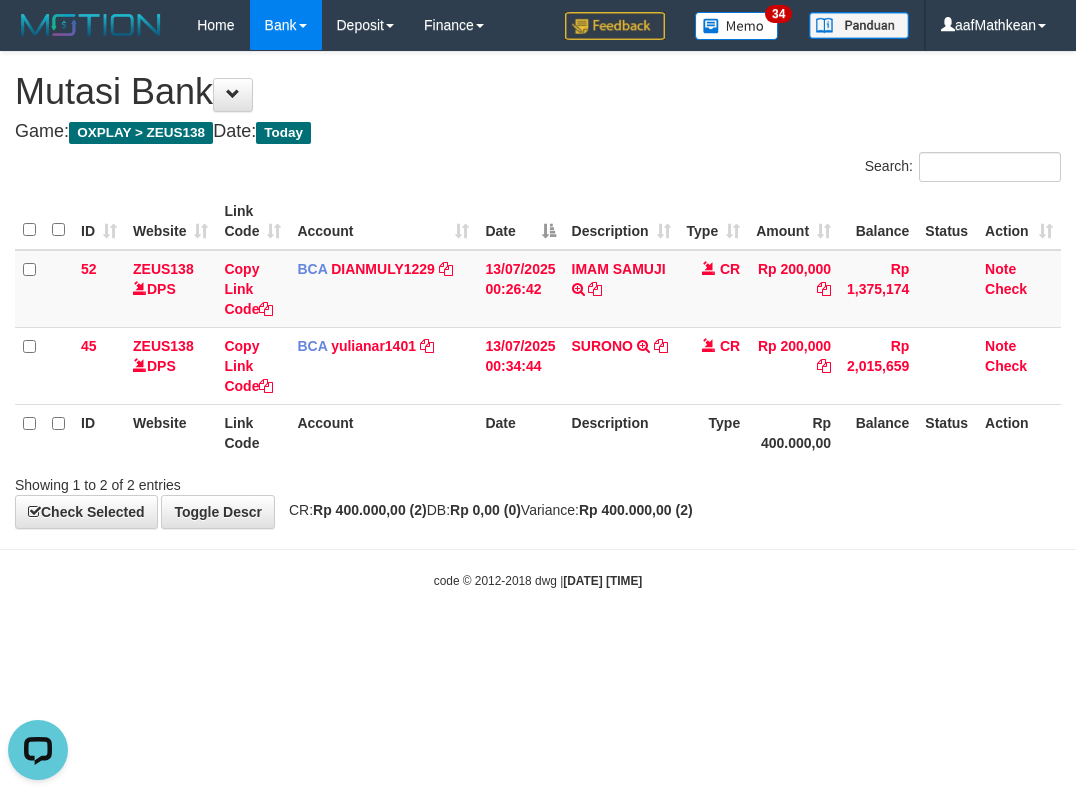 scroll, scrollTop: 0, scrollLeft: 0, axis: both 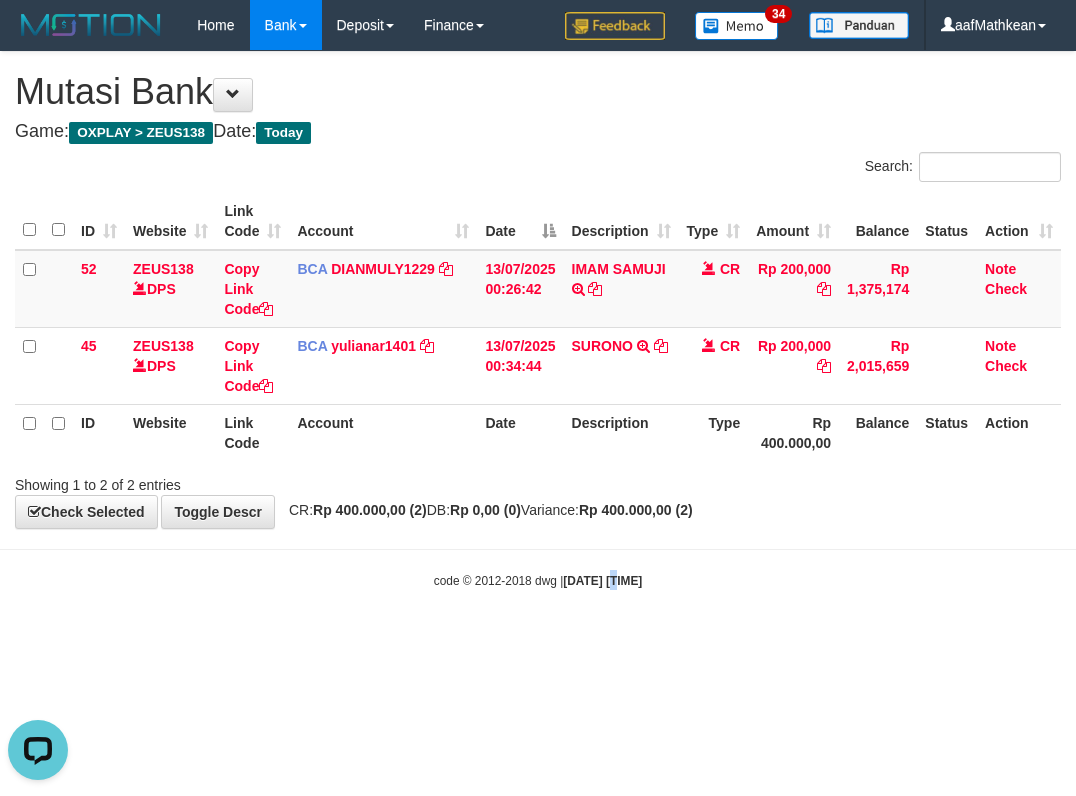click on "Toggle navigation
Home
Bank
Account List
Load
By Website
Group
[OXPLAY]													ZEUS138
By Load Group (DPS)" at bounding box center [538, 320] 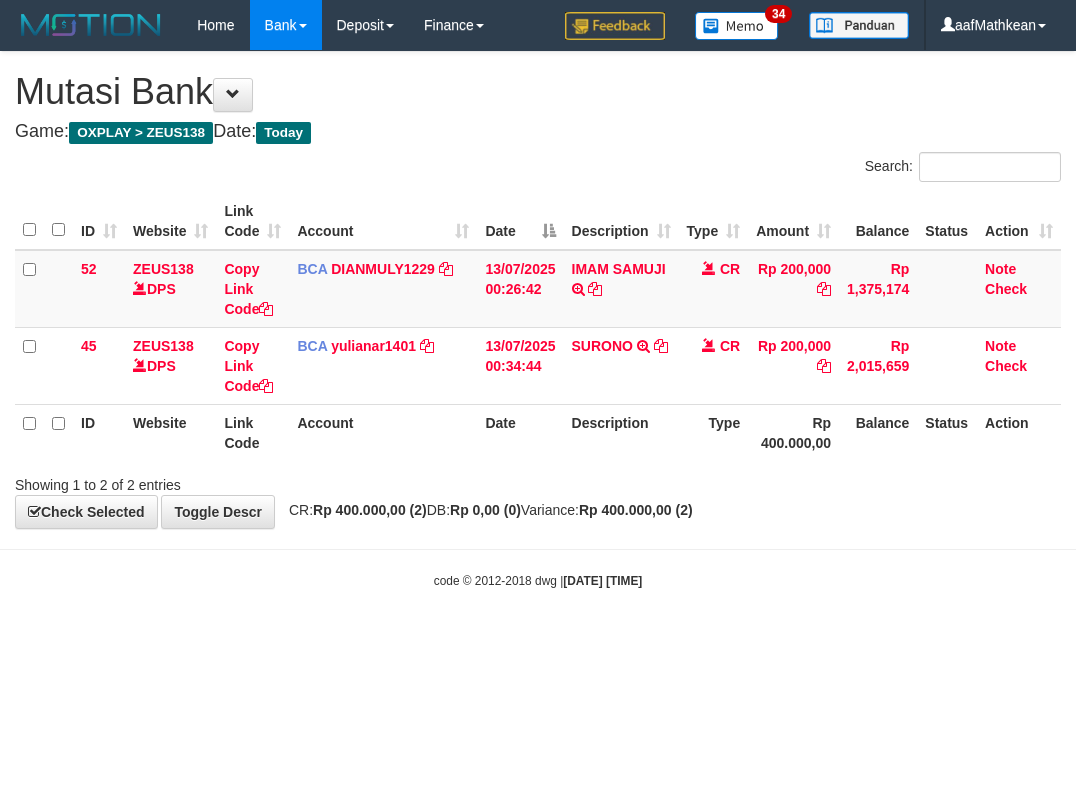 scroll, scrollTop: 0, scrollLeft: 0, axis: both 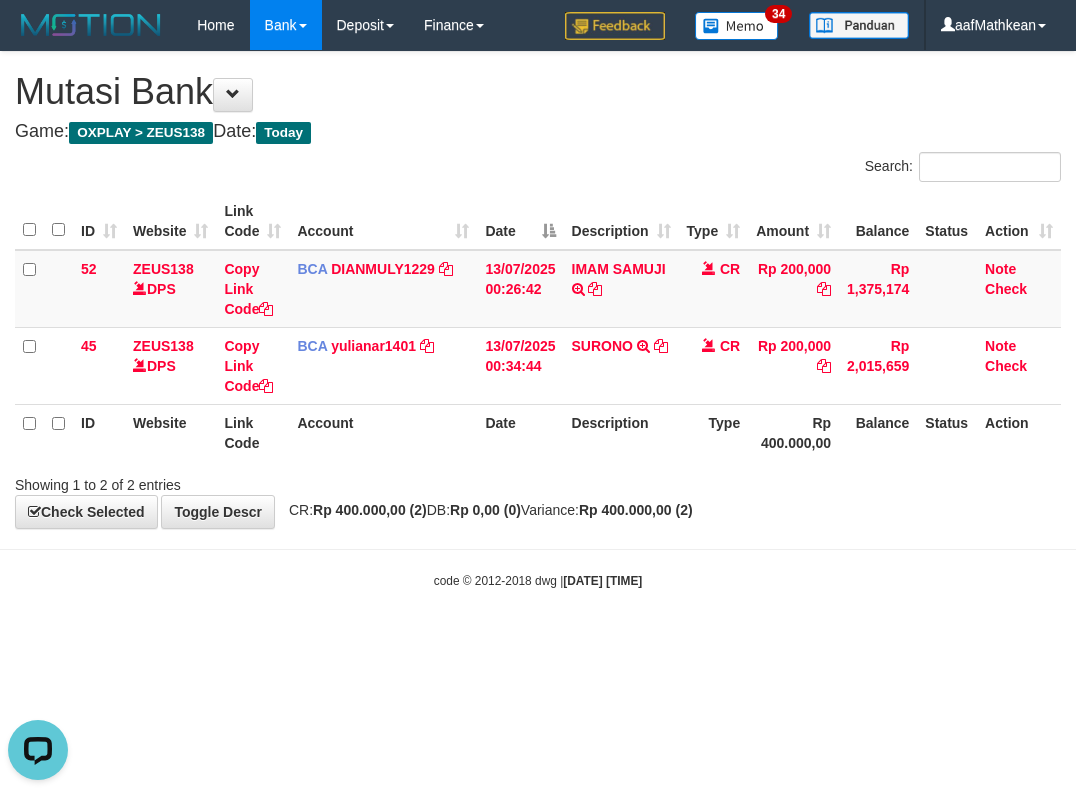 click on "Toggle navigation
Home
Bank
Account List
Load
By Website
Group
[OXPLAY]													ZEUS138
By Load Group (DPS)" at bounding box center [538, 320] 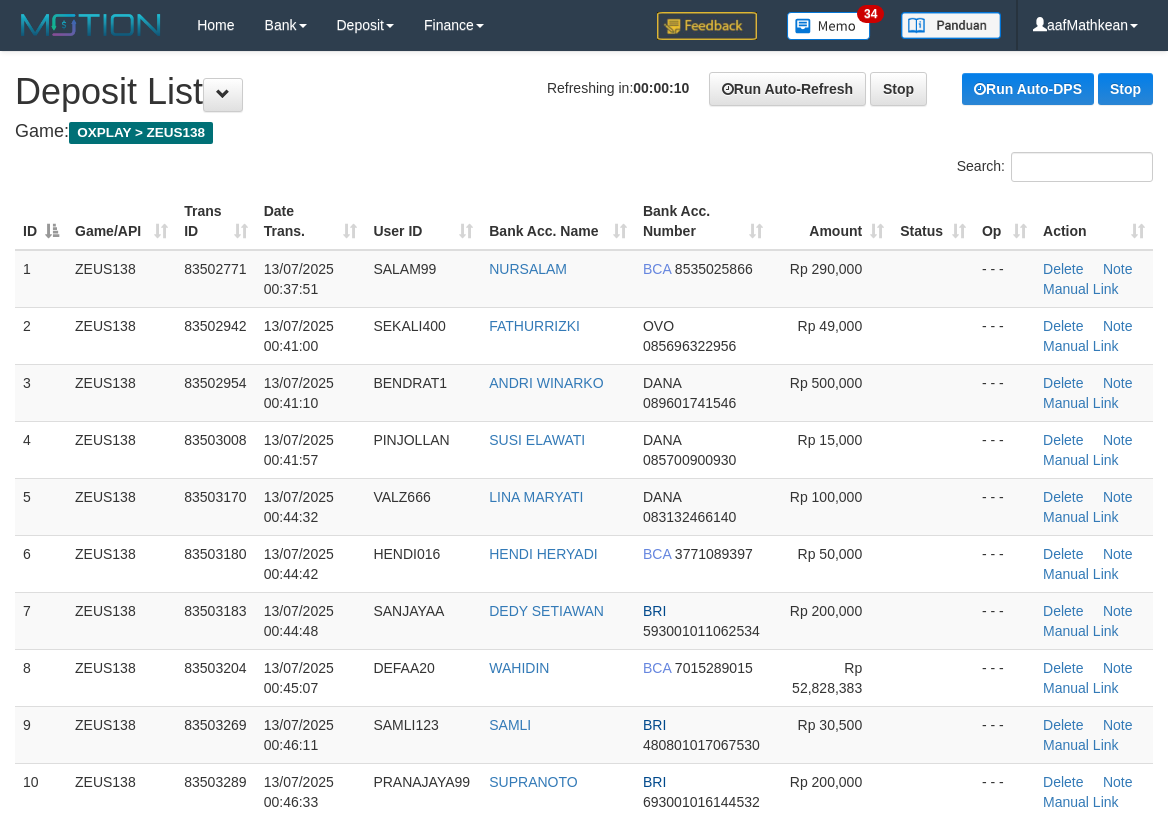 scroll, scrollTop: 0, scrollLeft: 0, axis: both 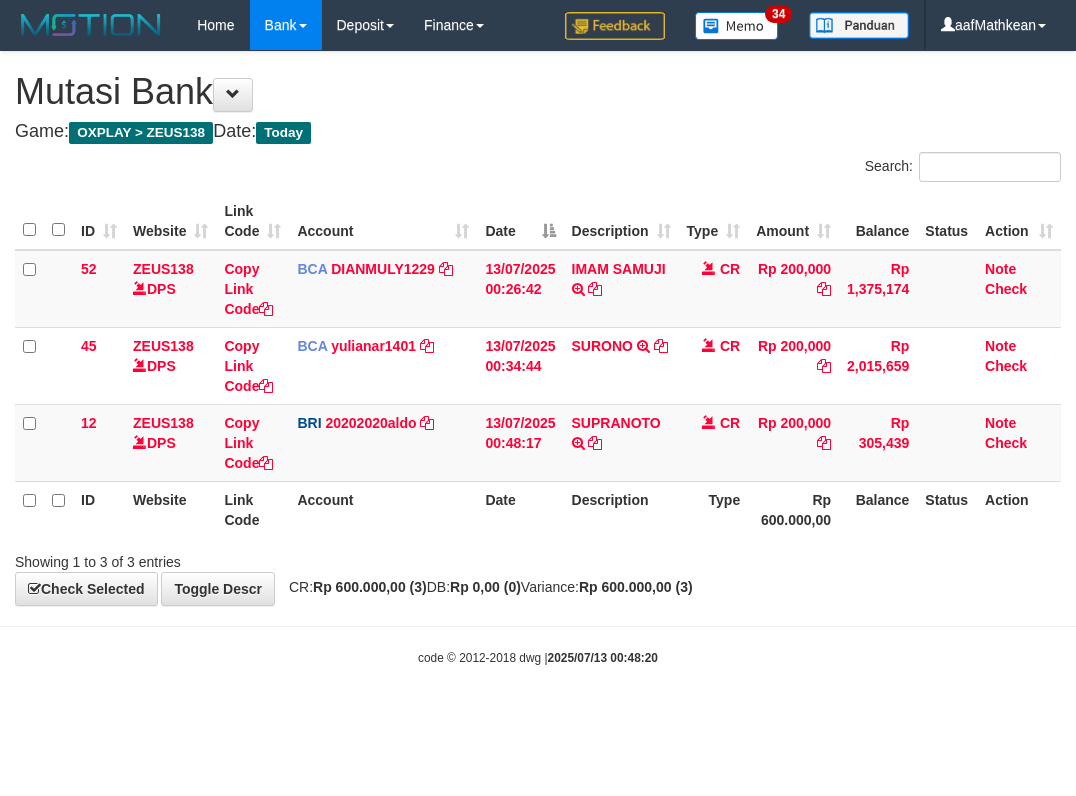 click on "Rp 600.000,00 (3)" at bounding box center [636, 587] 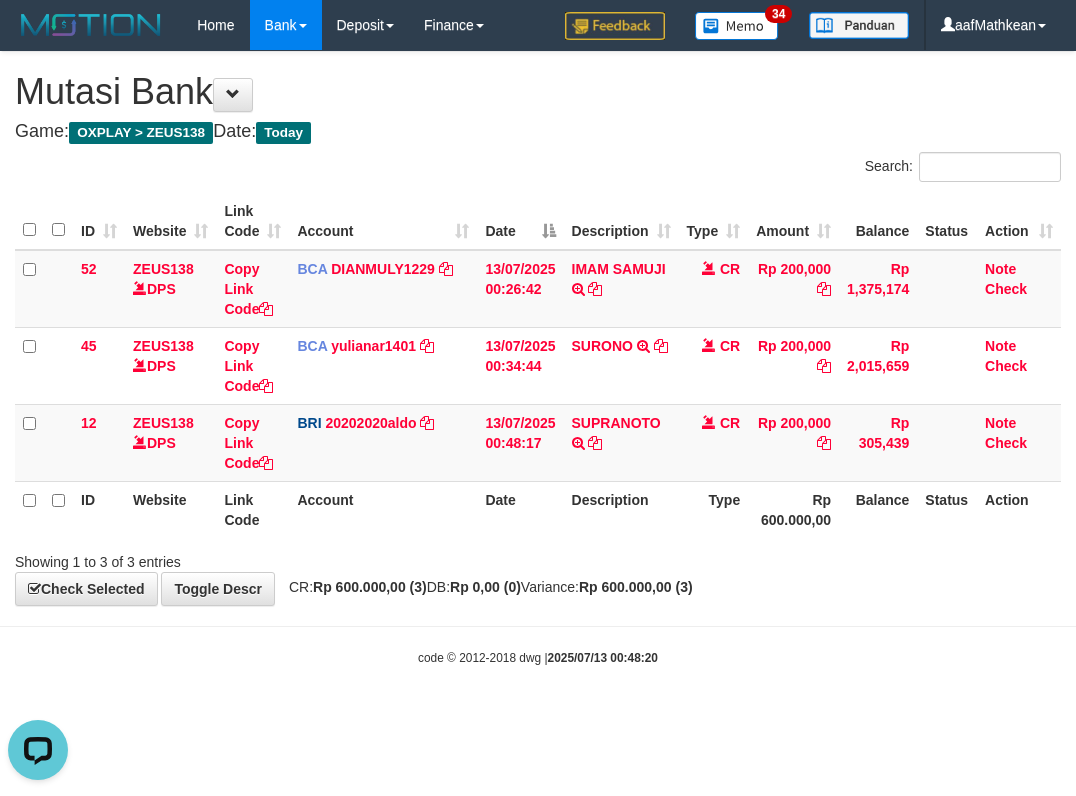scroll, scrollTop: 0, scrollLeft: 0, axis: both 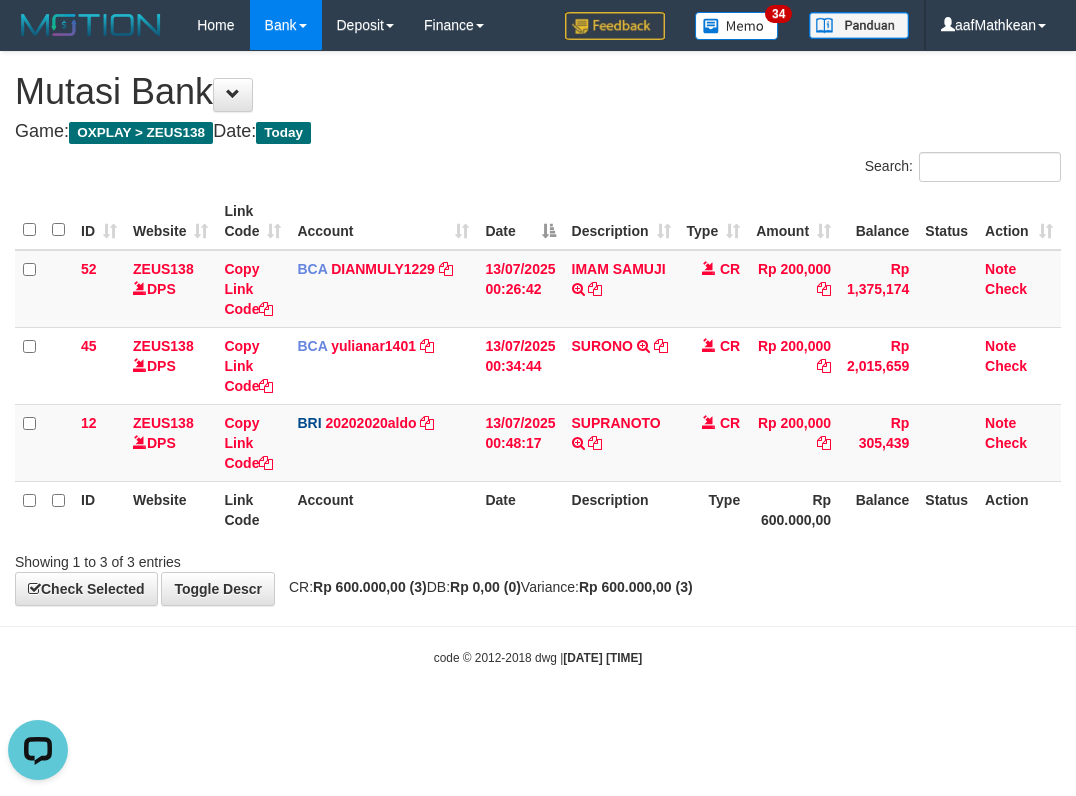 click on "Search:
ID Website Link Code Account Date Description Type Amount Balance Status Action
52
ZEUS138    DPS
Copy Link Code
BCA
DIANMULY1229
DPS
[FIRST] [LAST]
mutasi_20250713_3826 | 52
mutasi_20250713_3826 | 52
13/07/2025 00:26:42
IMAM SAMUJI         TRSF E-BANKING CR 1307/FTSCY/WS95031
200000.00IMAM SAMUJI
CR
Rp 200,000
Rp 1,375,174
Note
Check
45
ZEUS138    DPS
Copy Link Code
BCA
yulianar1401
DPS																		 mutasi_20250713_4812 | 45" at bounding box center (538, 362) 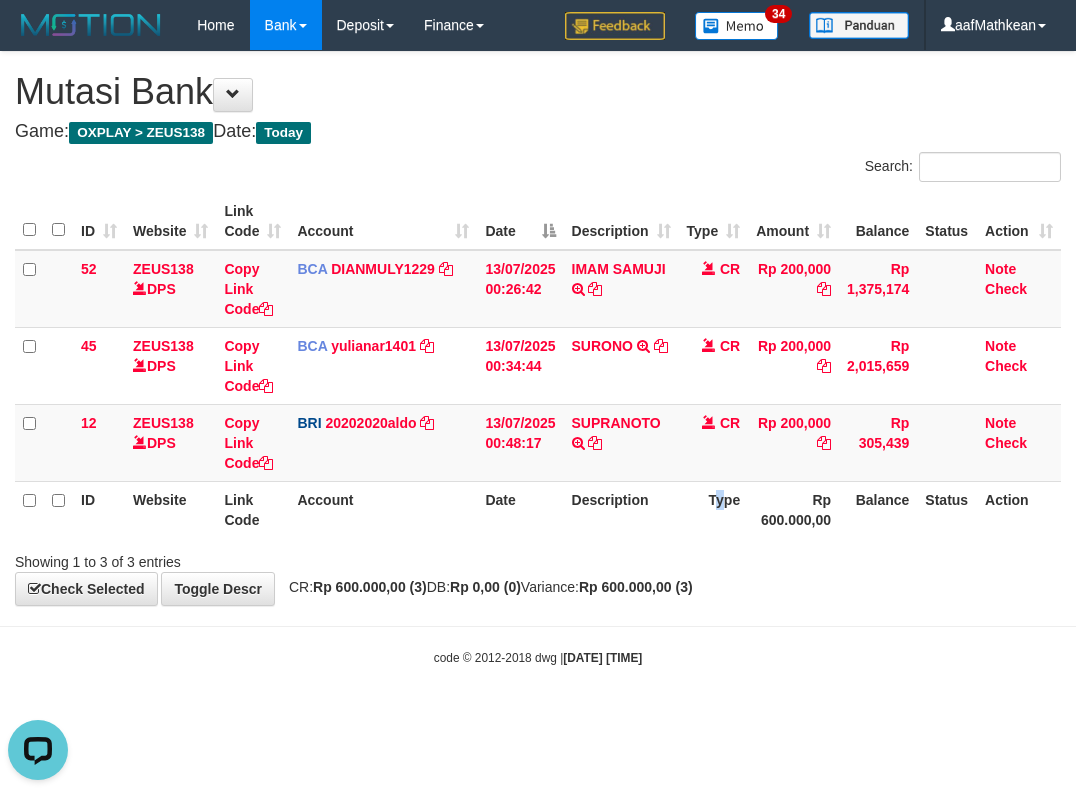 click on "Type" at bounding box center (714, 509) 